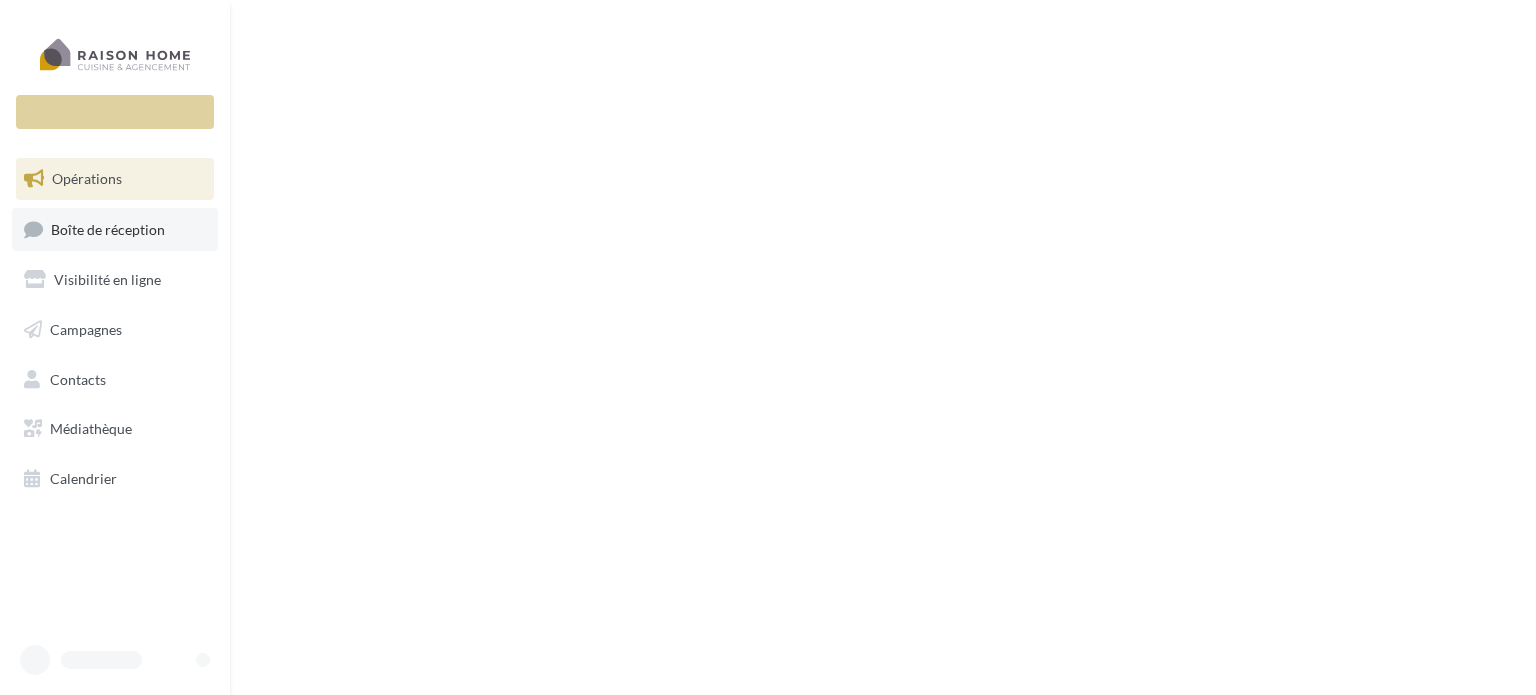 scroll, scrollTop: 0, scrollLeft: 0, axis: both 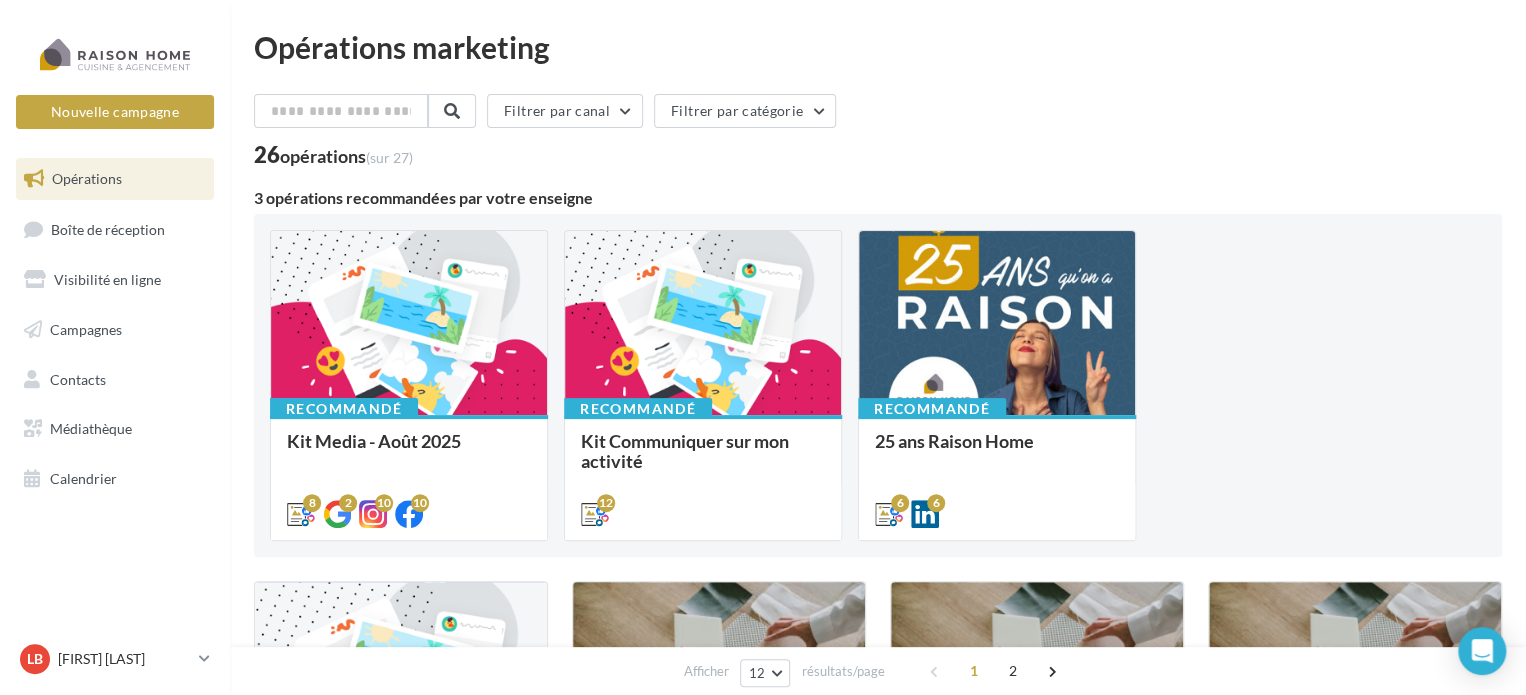 click on "Opérations" at bounding box center [87, 178] 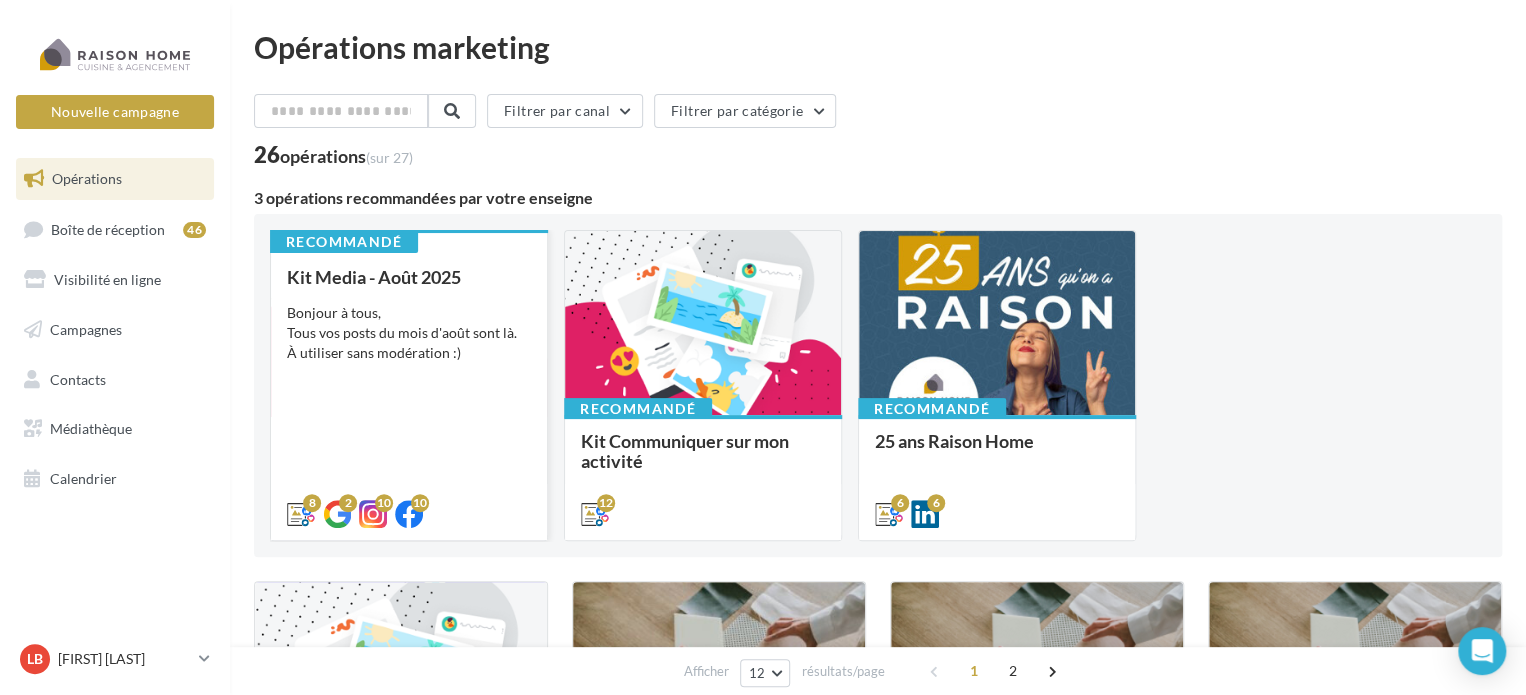 click on "Bonjour à tous,
Tous vos posts du mois d'août sont là.
À utiliser sans modération :)" at bounding box center (409, 333) 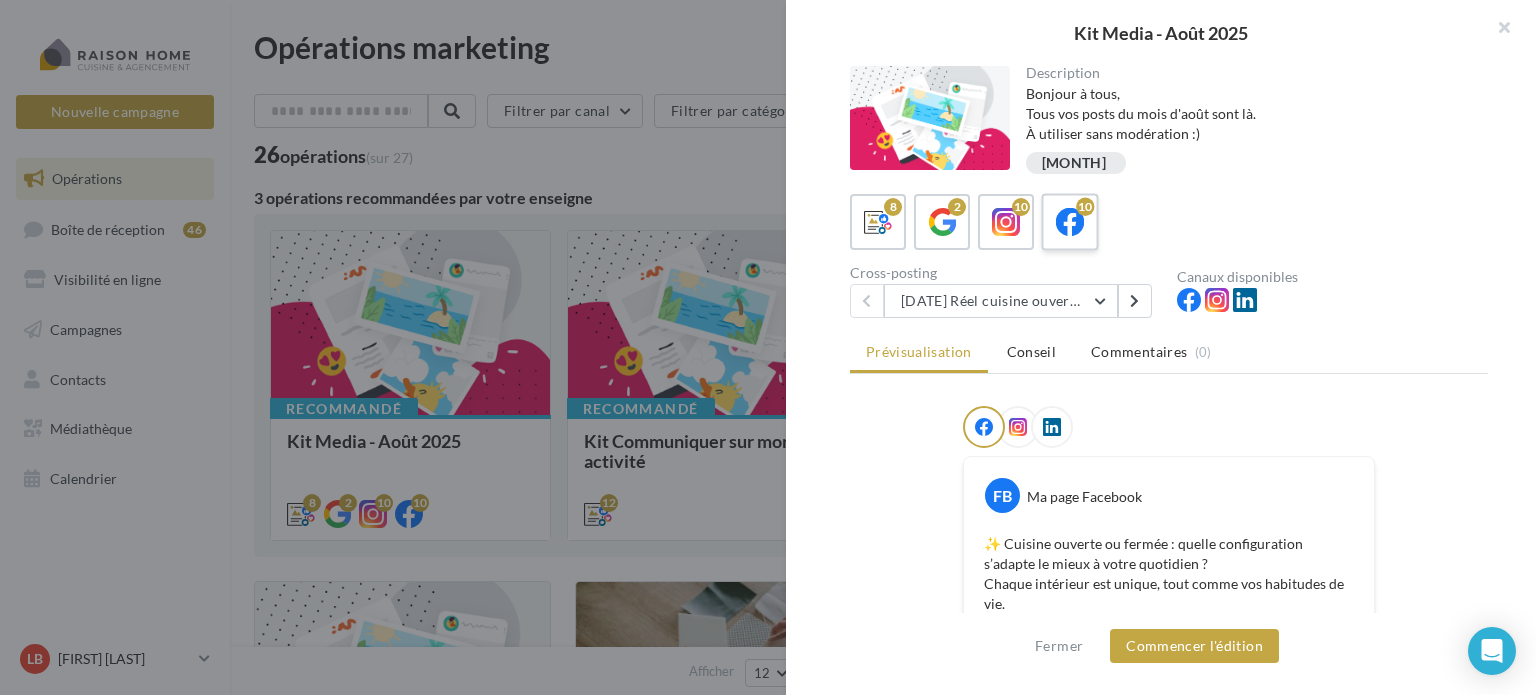 click at bounding box center [1070, 222] 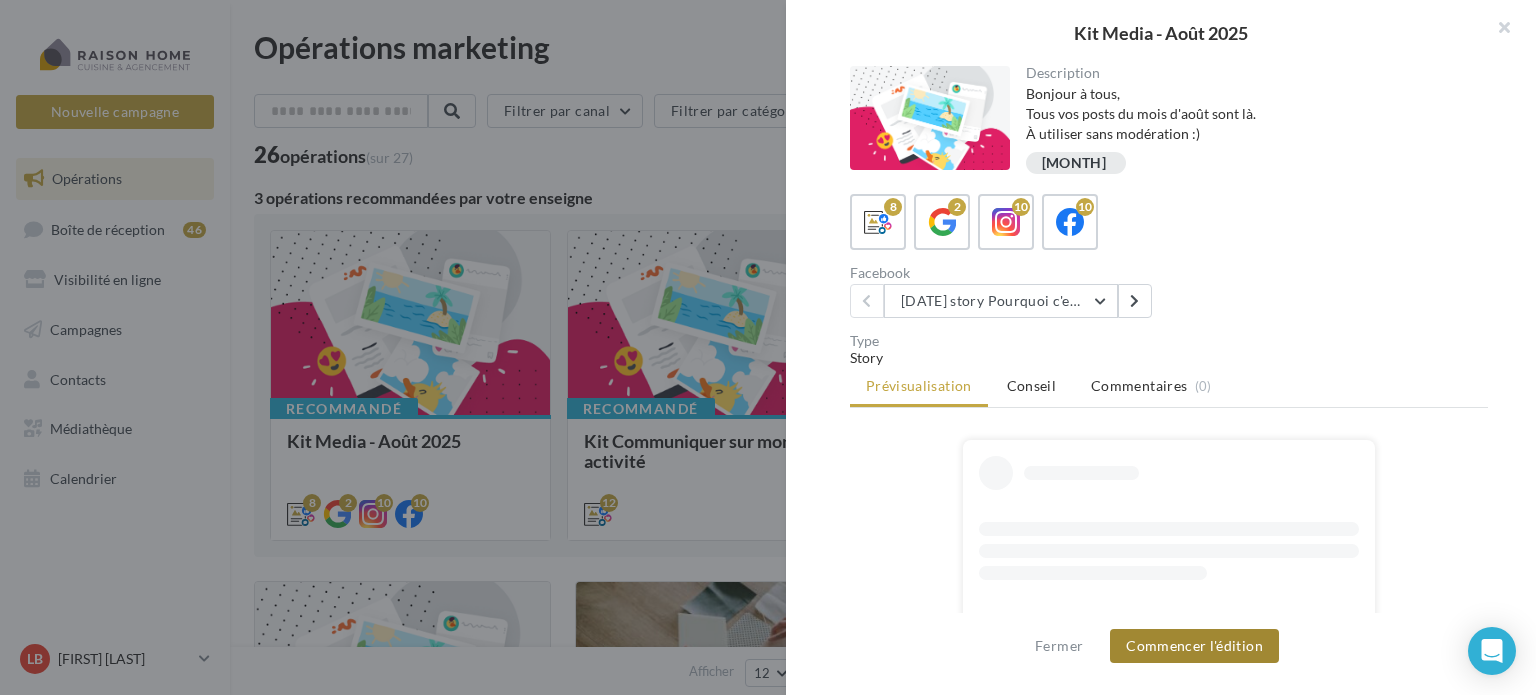 click on "Commencer l'édition" at bounding box center [1194, 646] 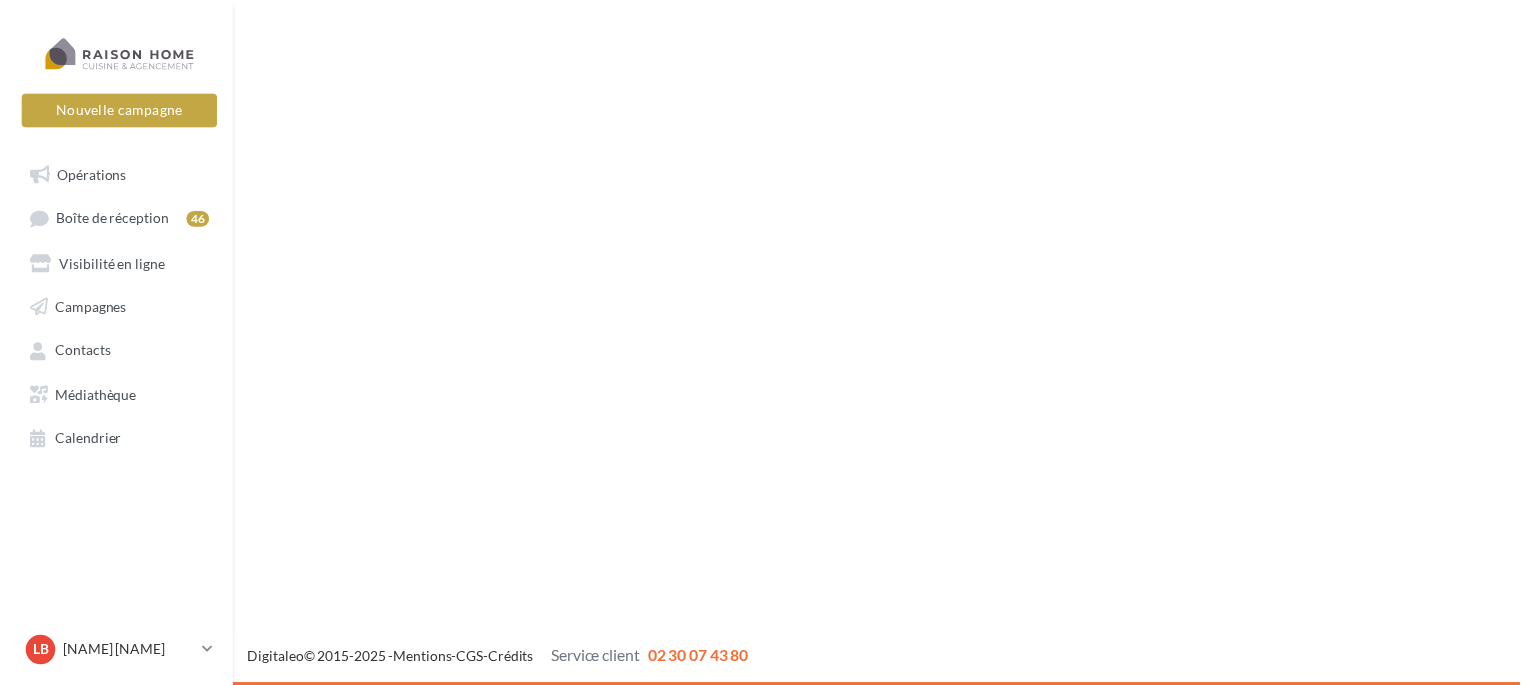 scroll, scrollTop: 0, scrollLeft: 0, axis: both 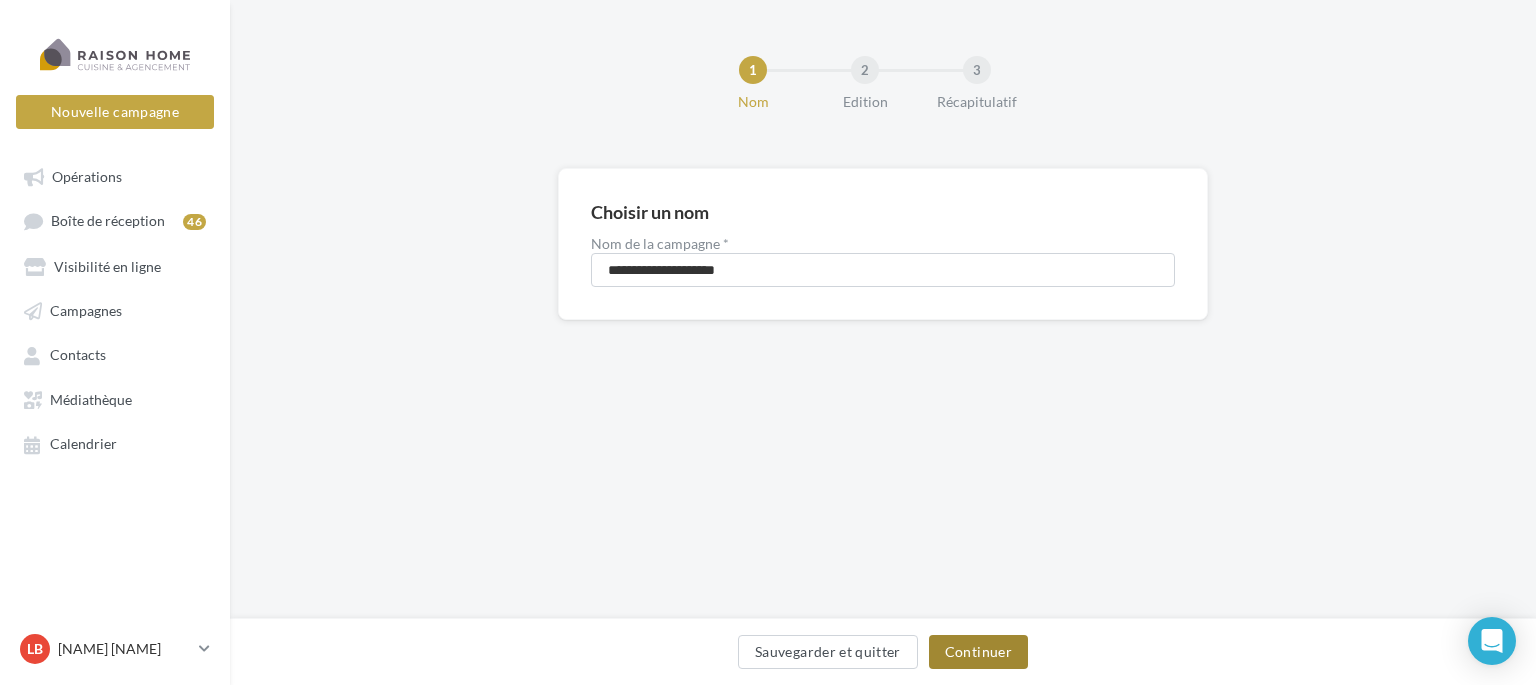 click on "Continuer" at bounding box center (978, 652) 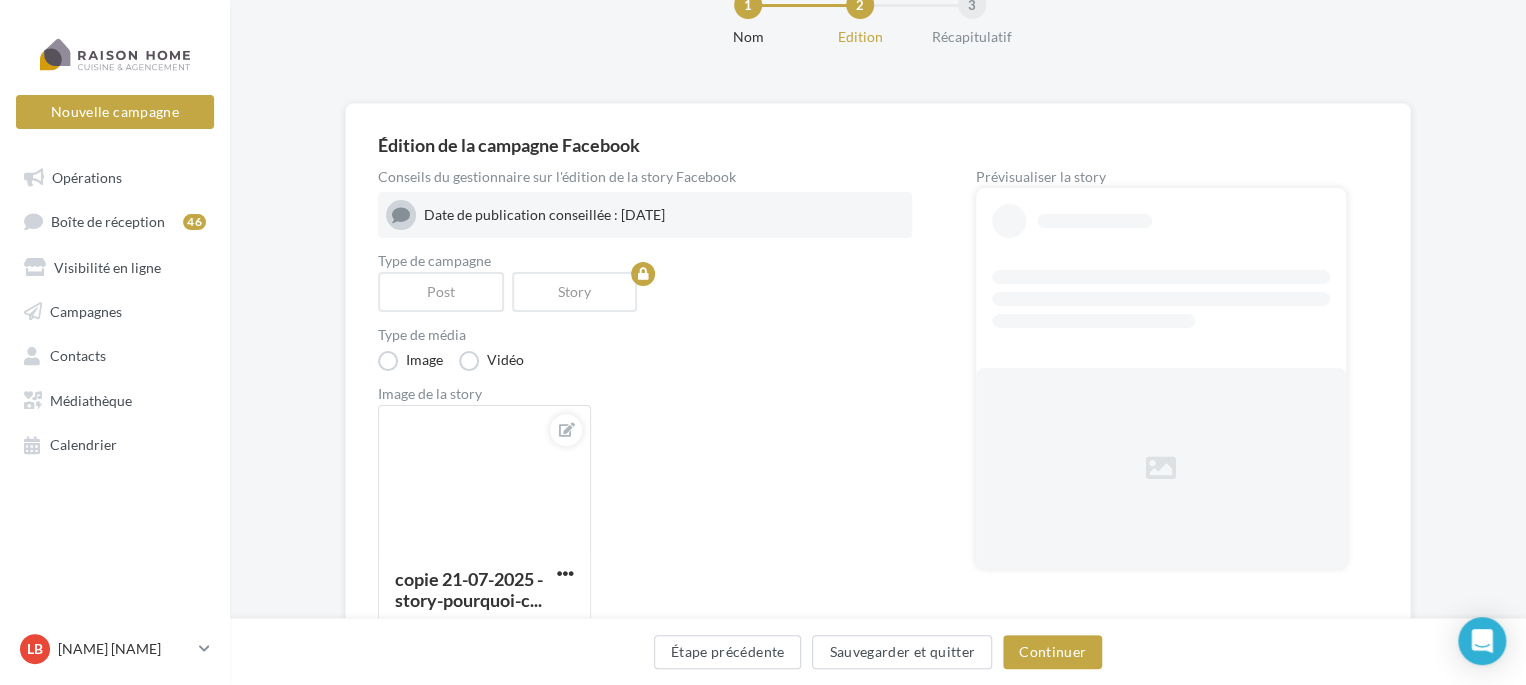 scroll, scrollTop: 100, scrollLeft: 0, axis: vertical 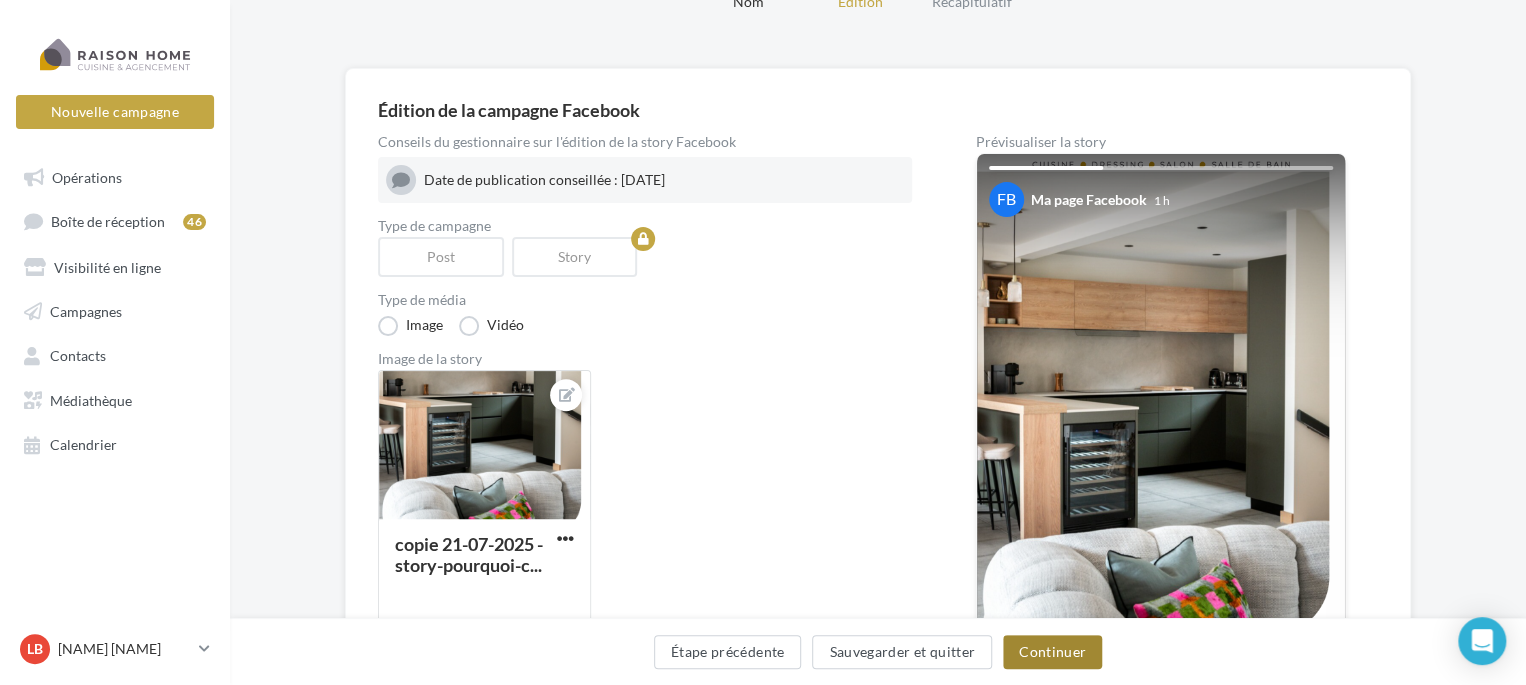 click on "Continuer" at bounding box center [1052, 652] 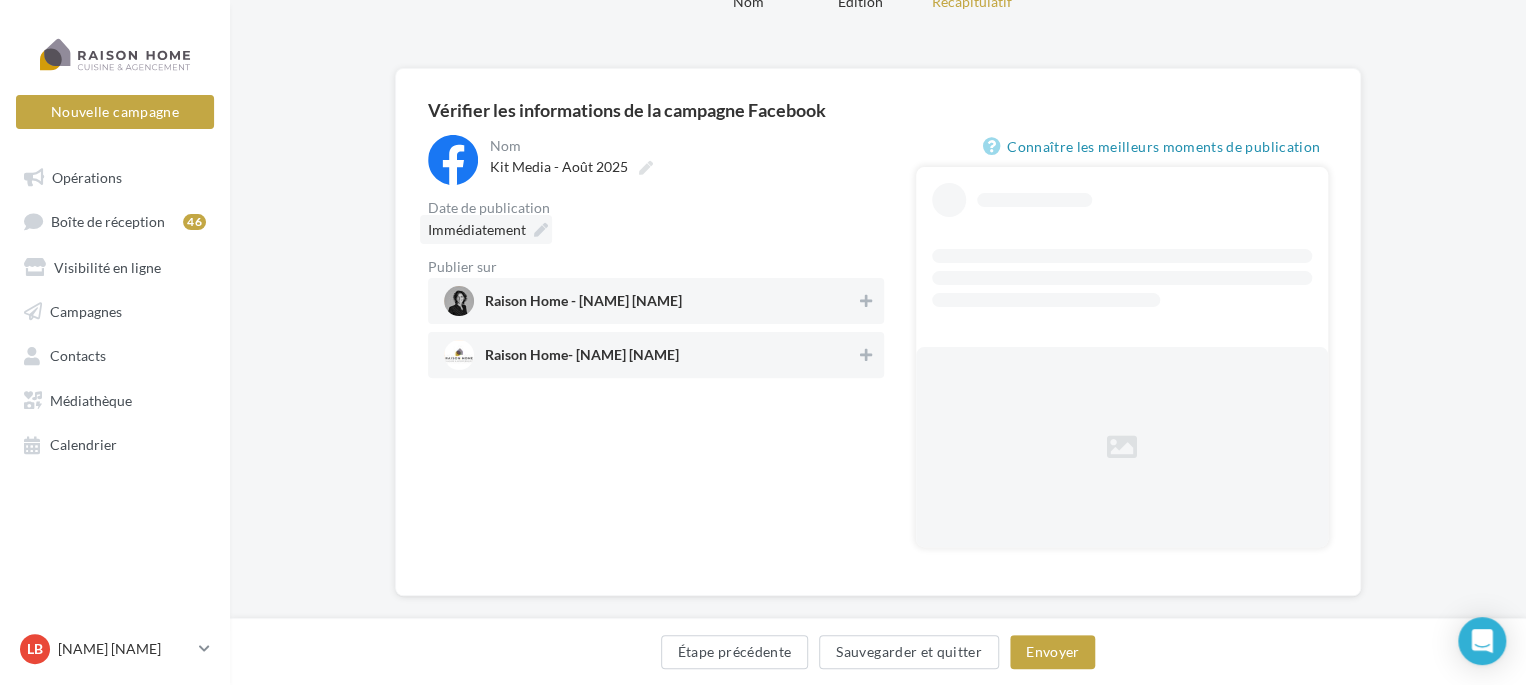click on "Immédiatement" at bounding box center (477, 229) 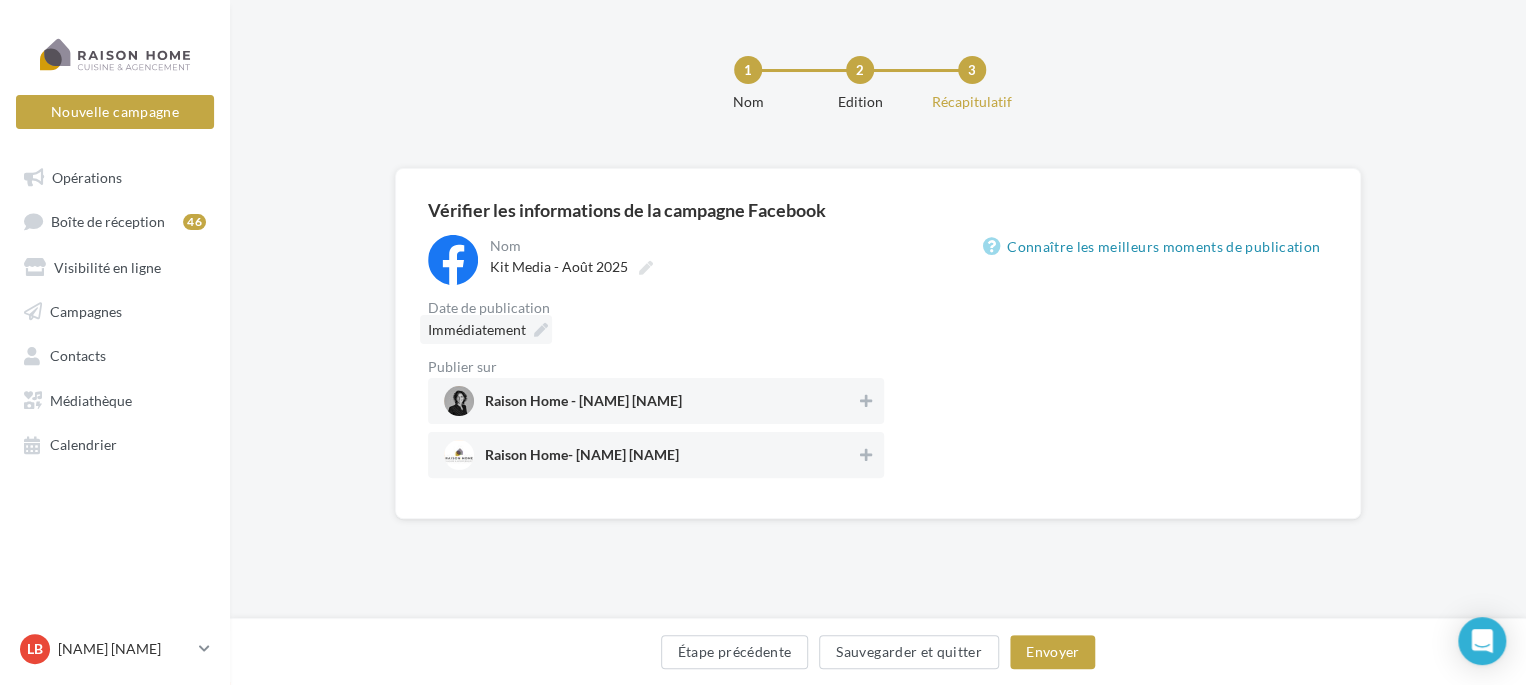 scroll, scrollTop: 0, scrollLeft: 0, axis: both 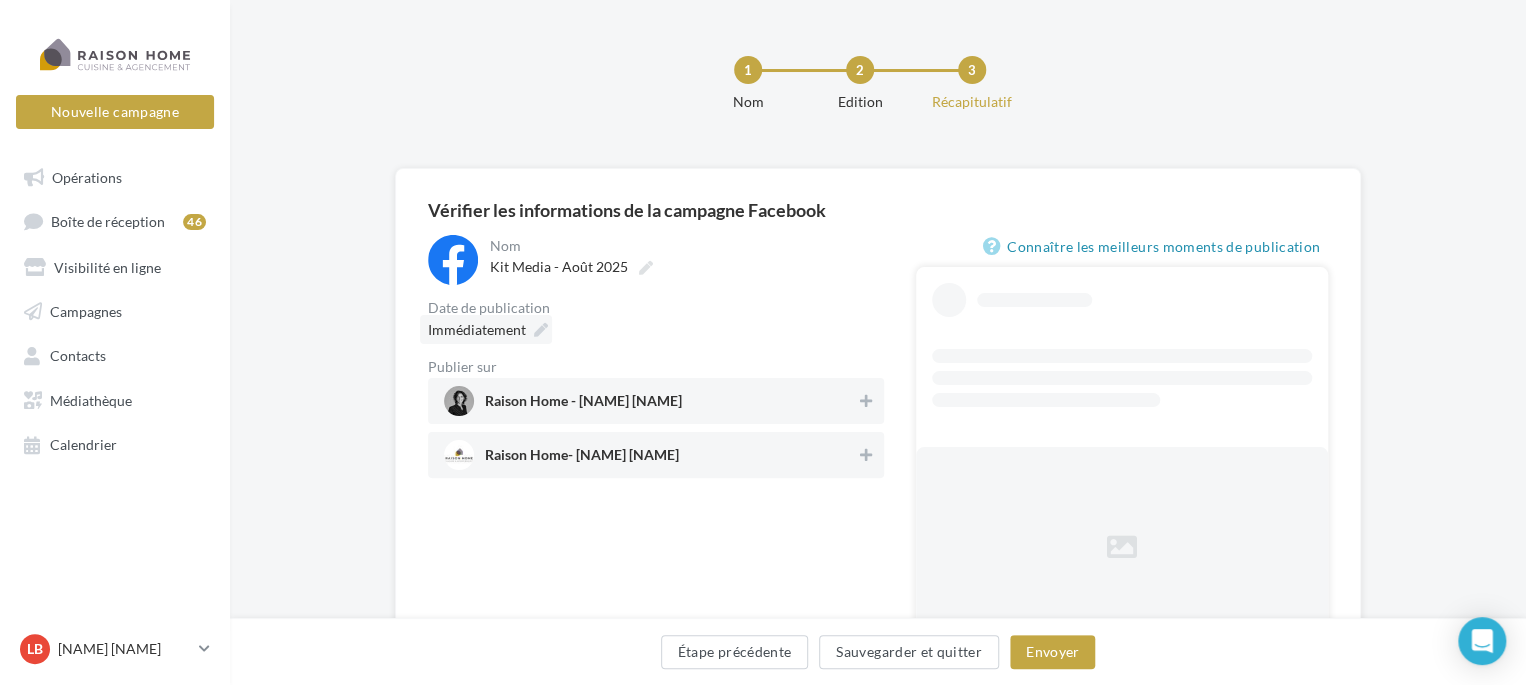 click on "Immédiatement" at bounding box center (477, 329) 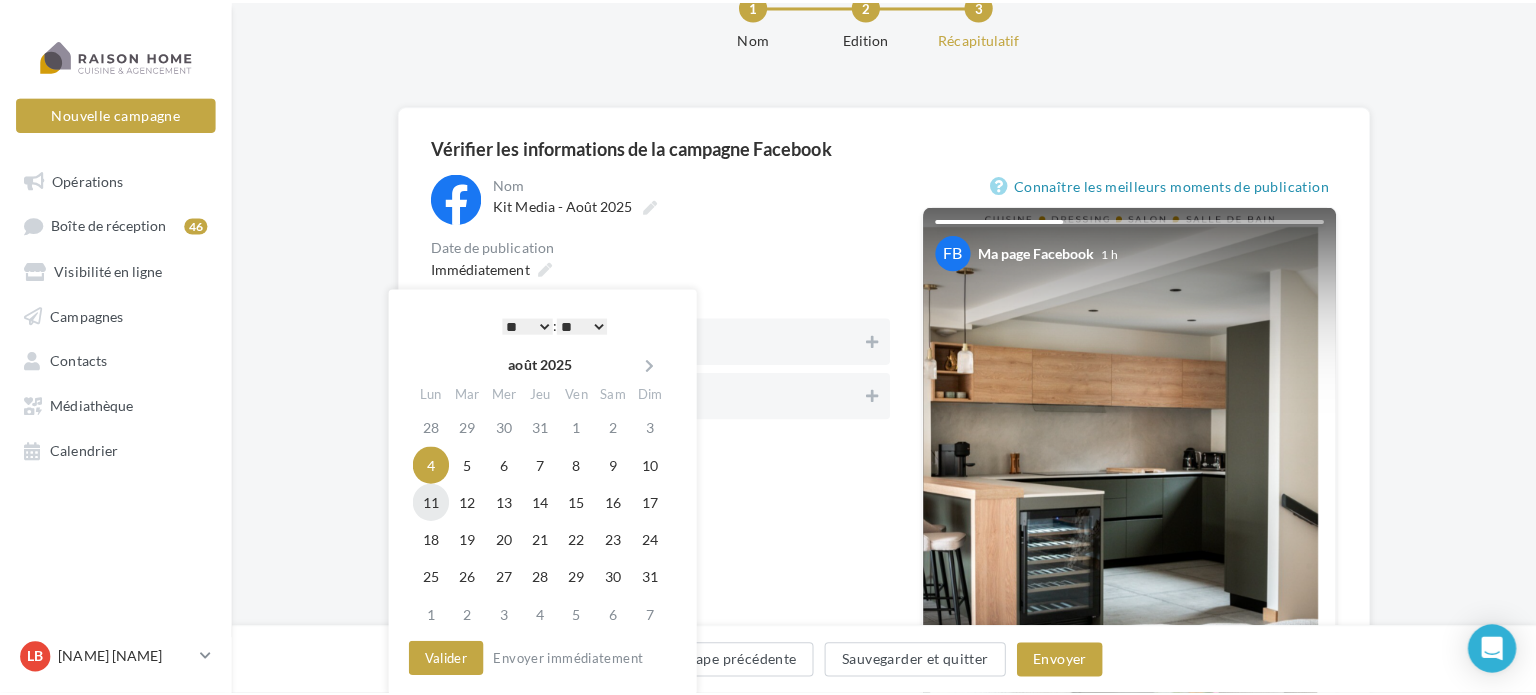 scroll, scrollTop: 100, scrollLeft: 0, axis: vertical 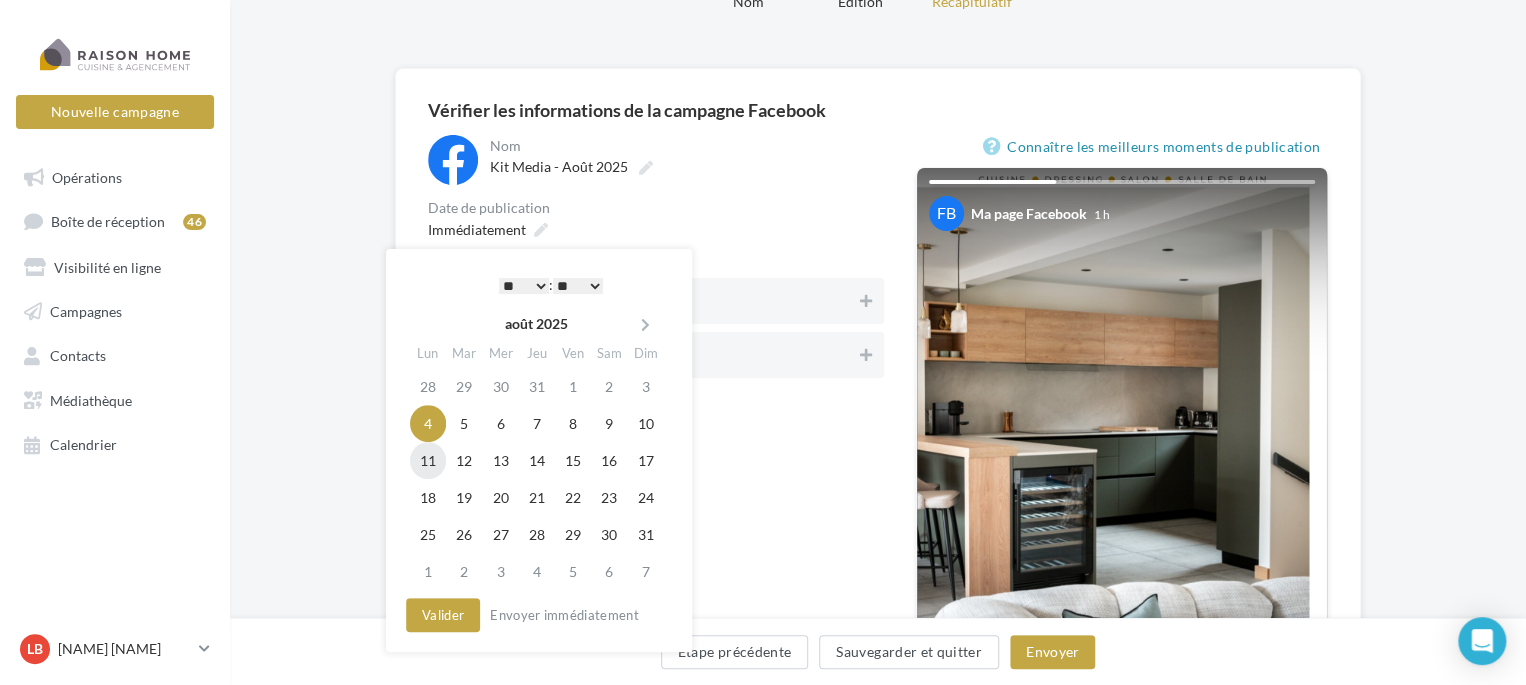 click on "11" at bounding box center [428, 460] 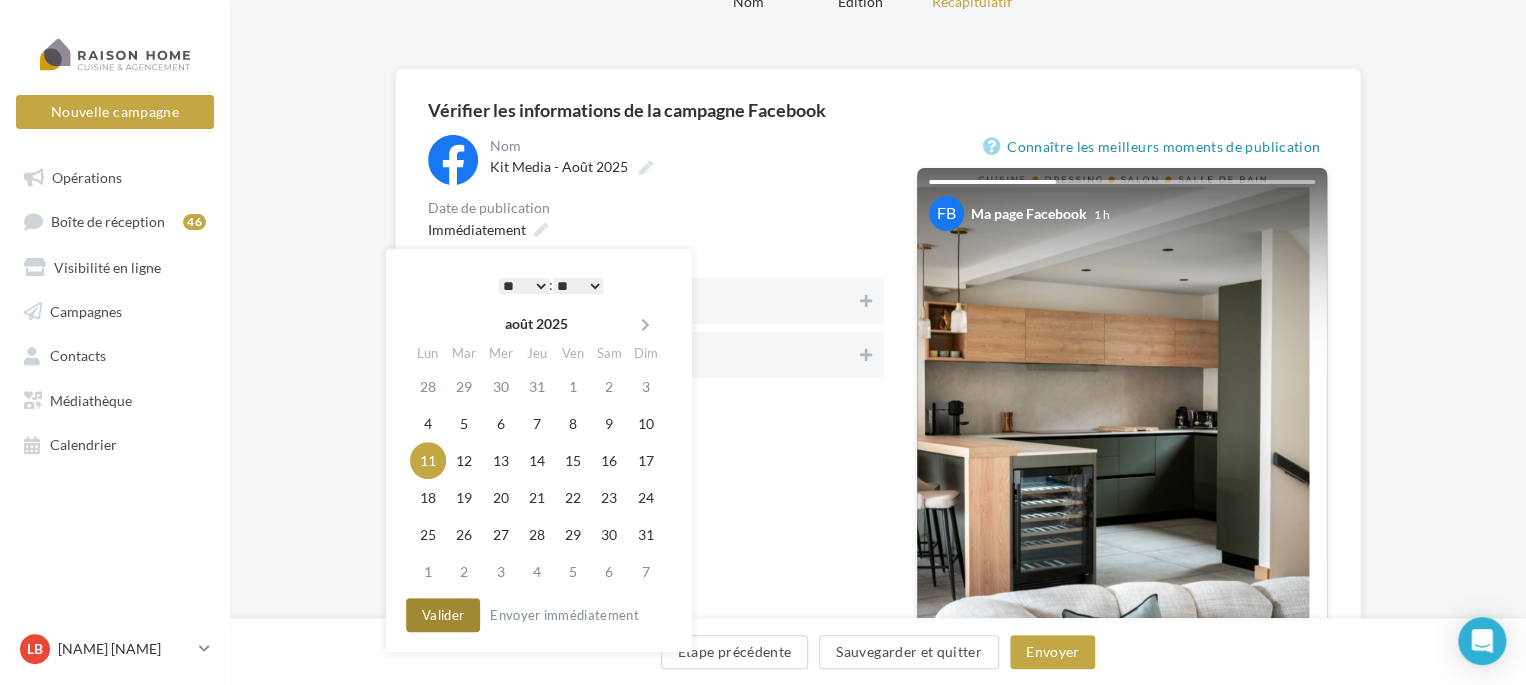 click on "Valider" at bounding box center [443, 615] 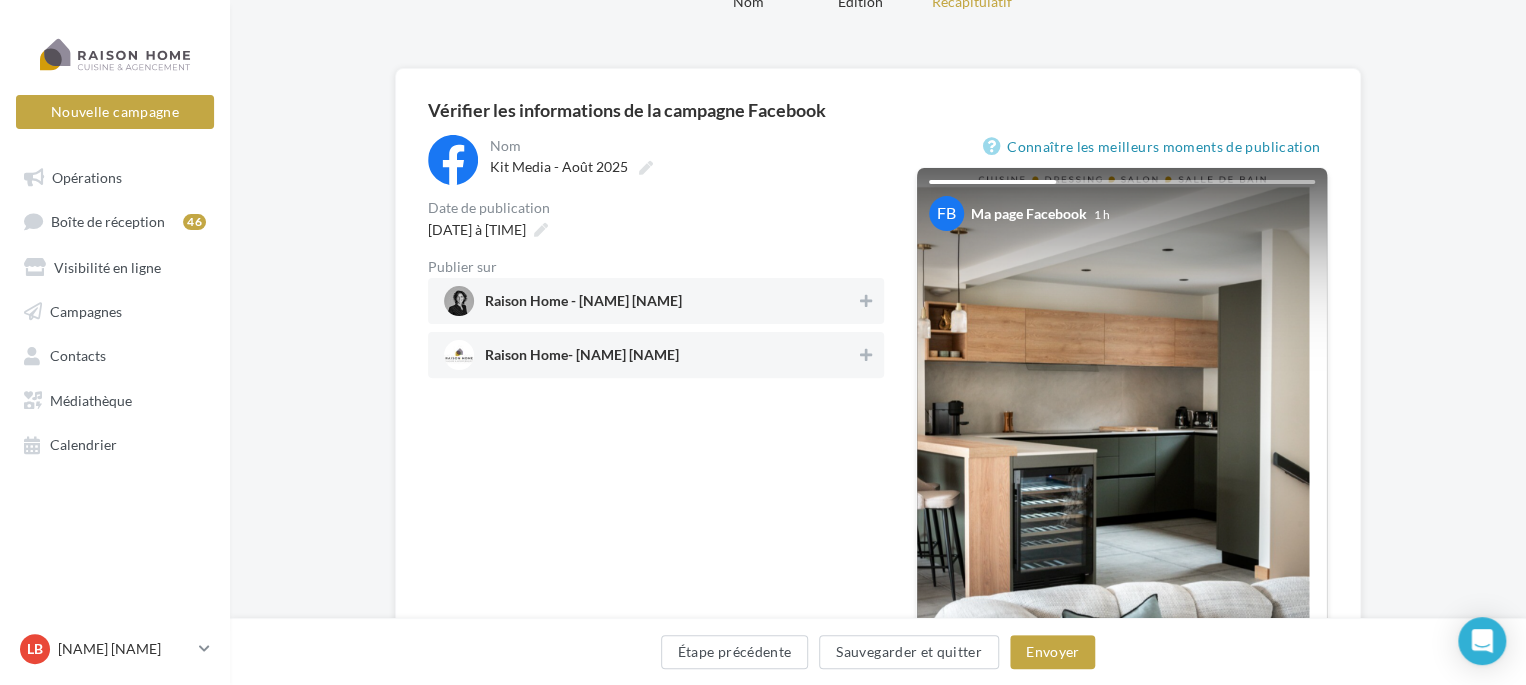 click on "Raison Home - Laetitia Bonnot" at bounding box center [650, 301] 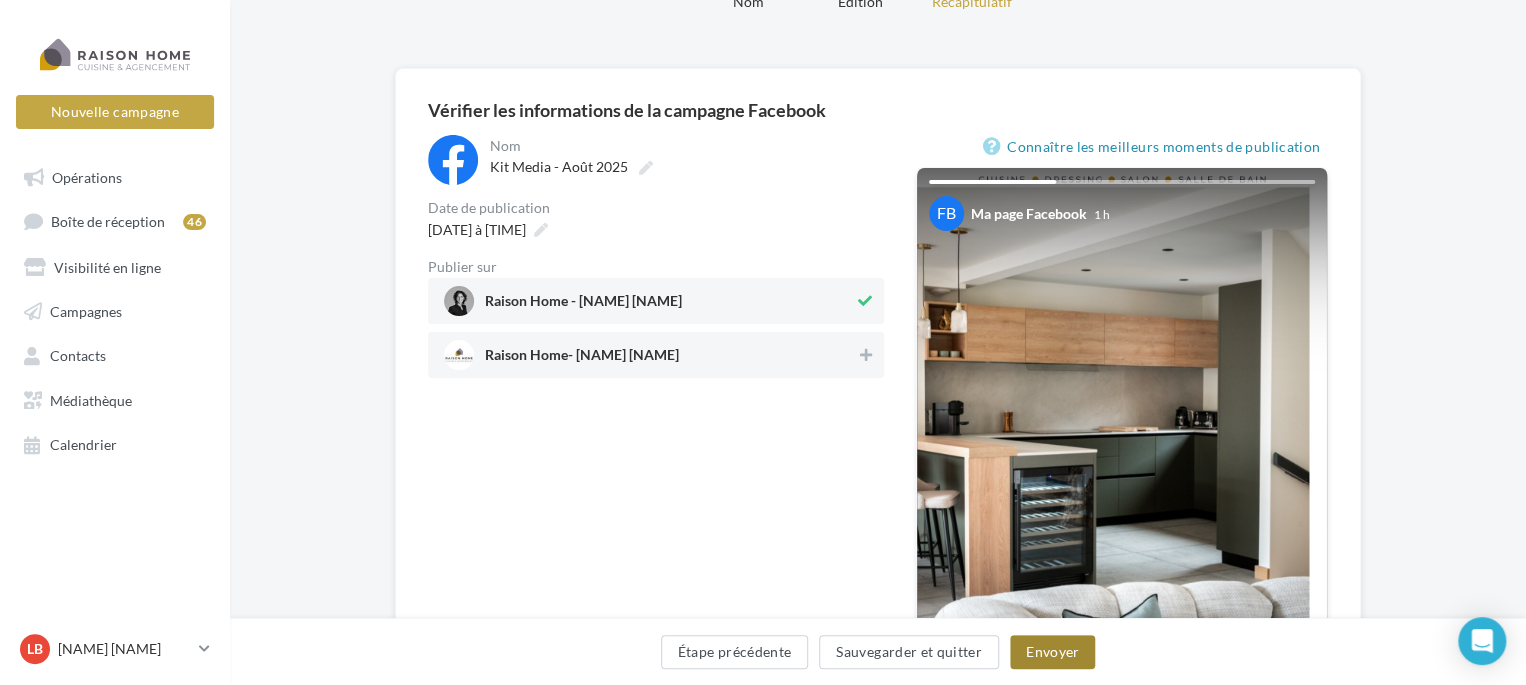 click on "Envoyer" at bounding box center (1052, 652) 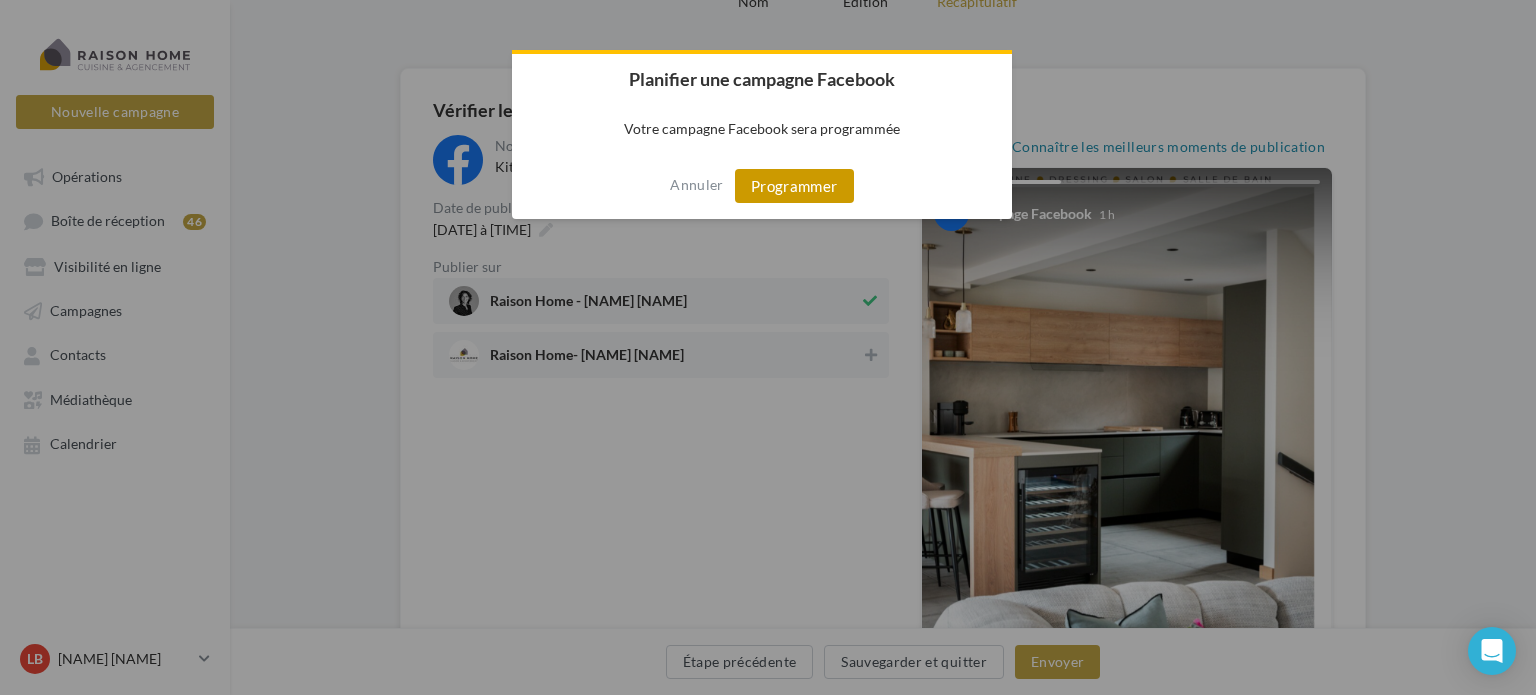 click on "Programmer" at bounding box center [794, 186] 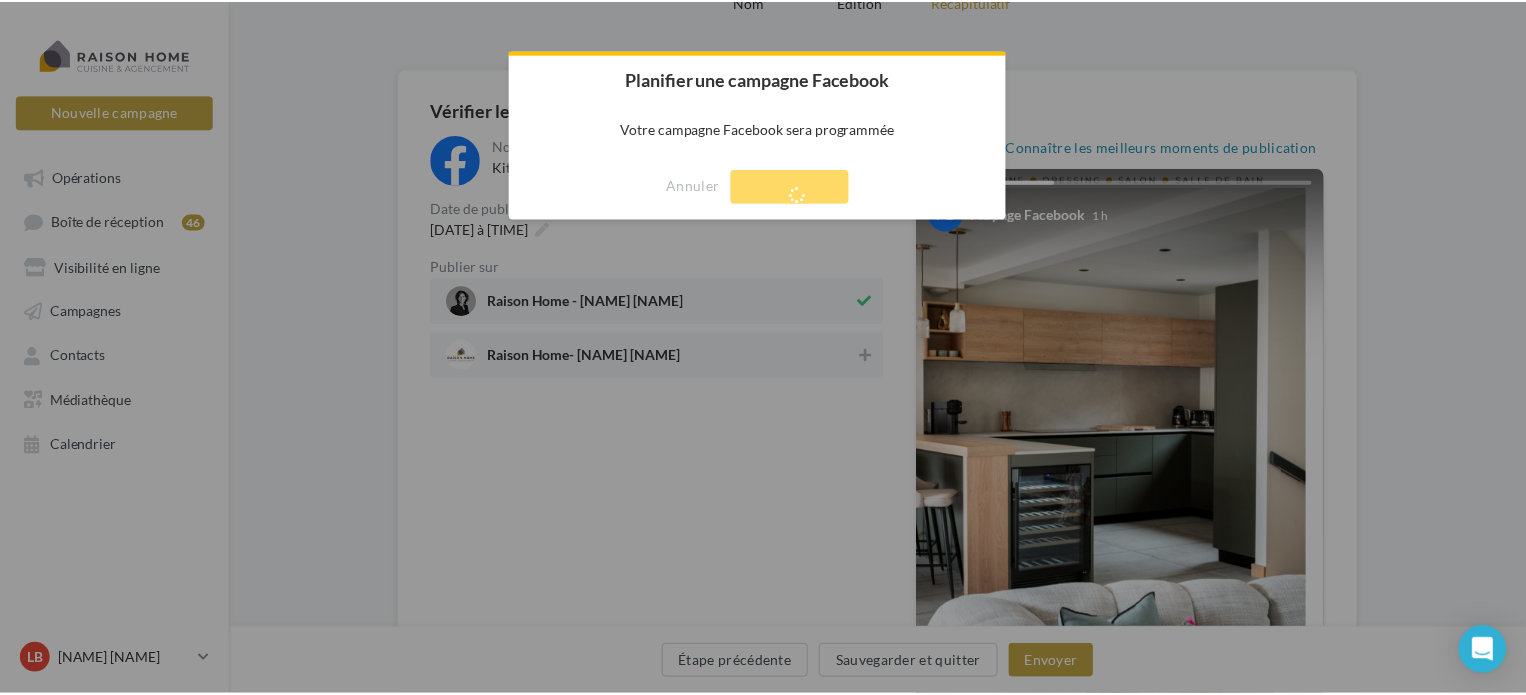 scroll, scrollTop: 32, scrollLeft: 0, axis: vertical 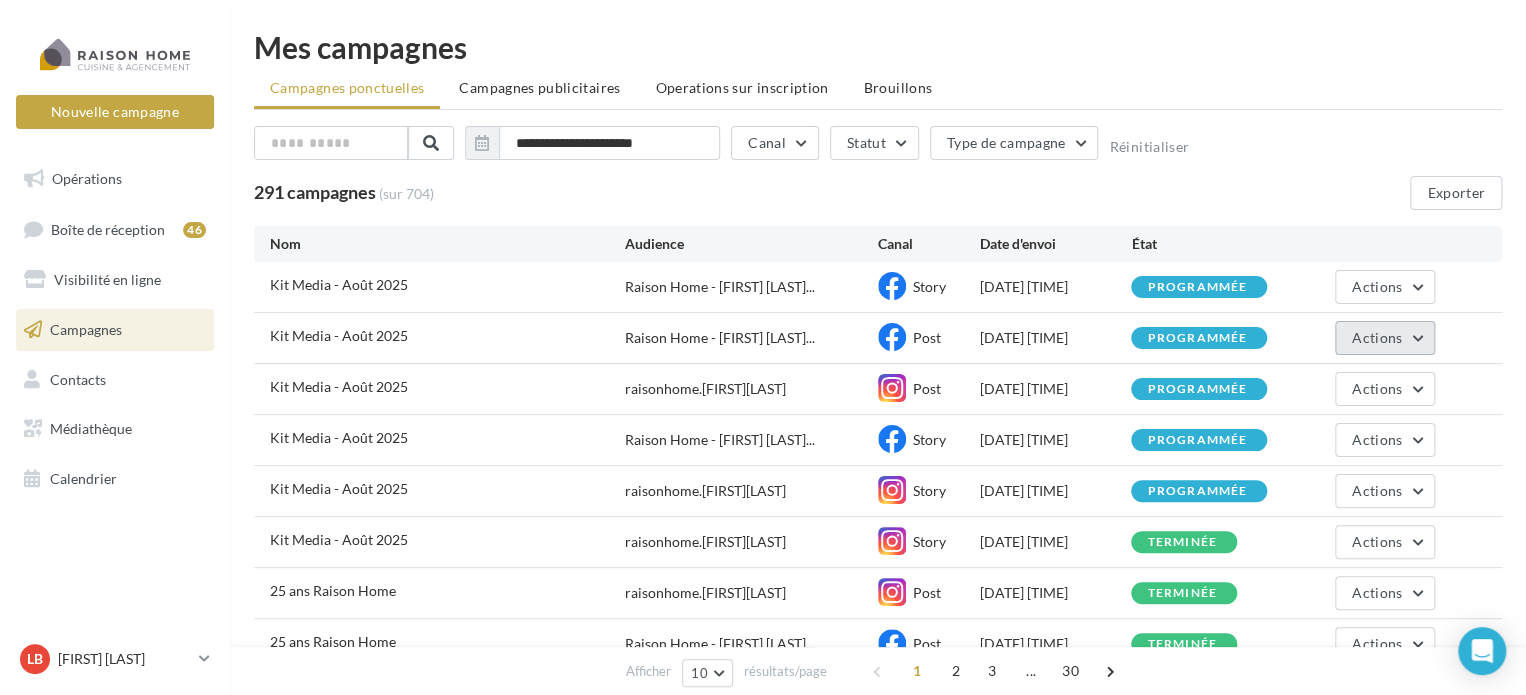 click on "Actions" at bounding box center [1377, 337] 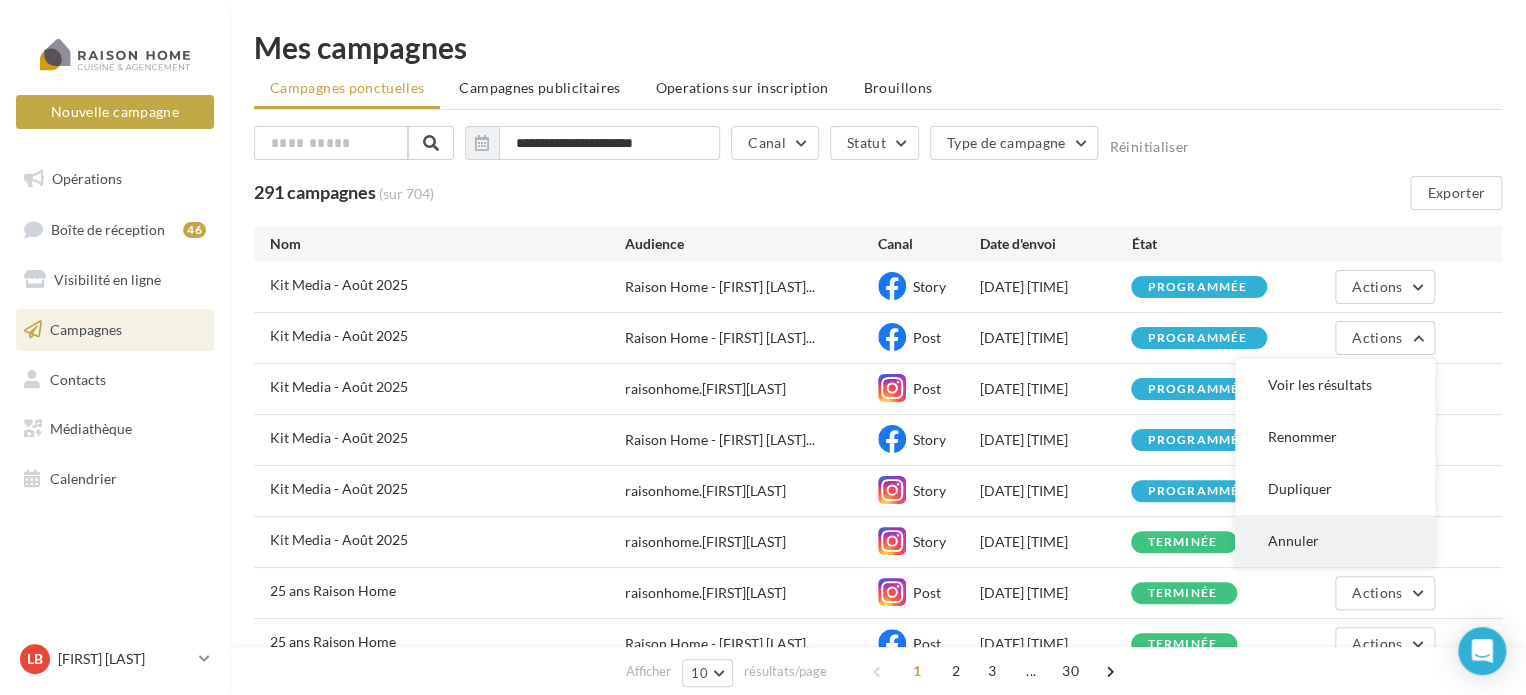 click on "Annuler" at bounding box center (1335, 541) 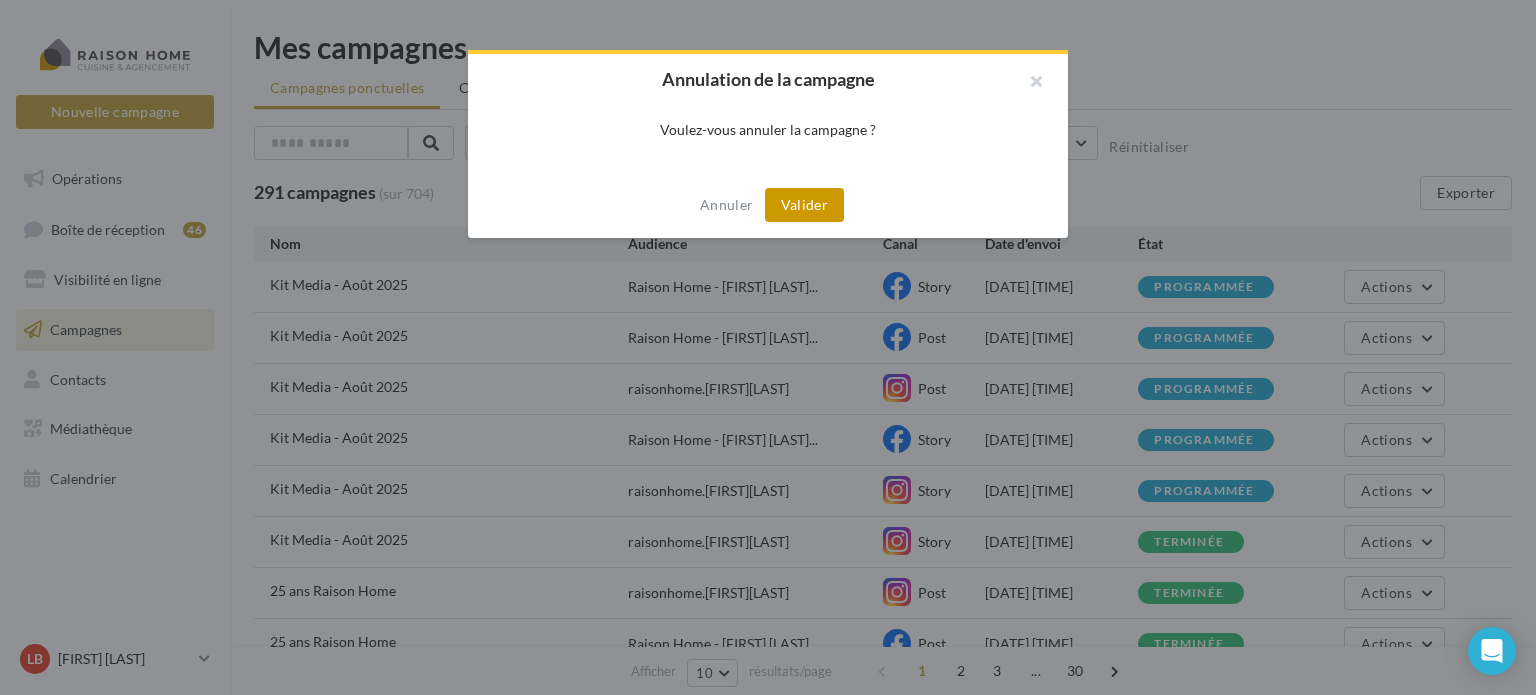 click on "Valider" at bounding box center [804, 205] 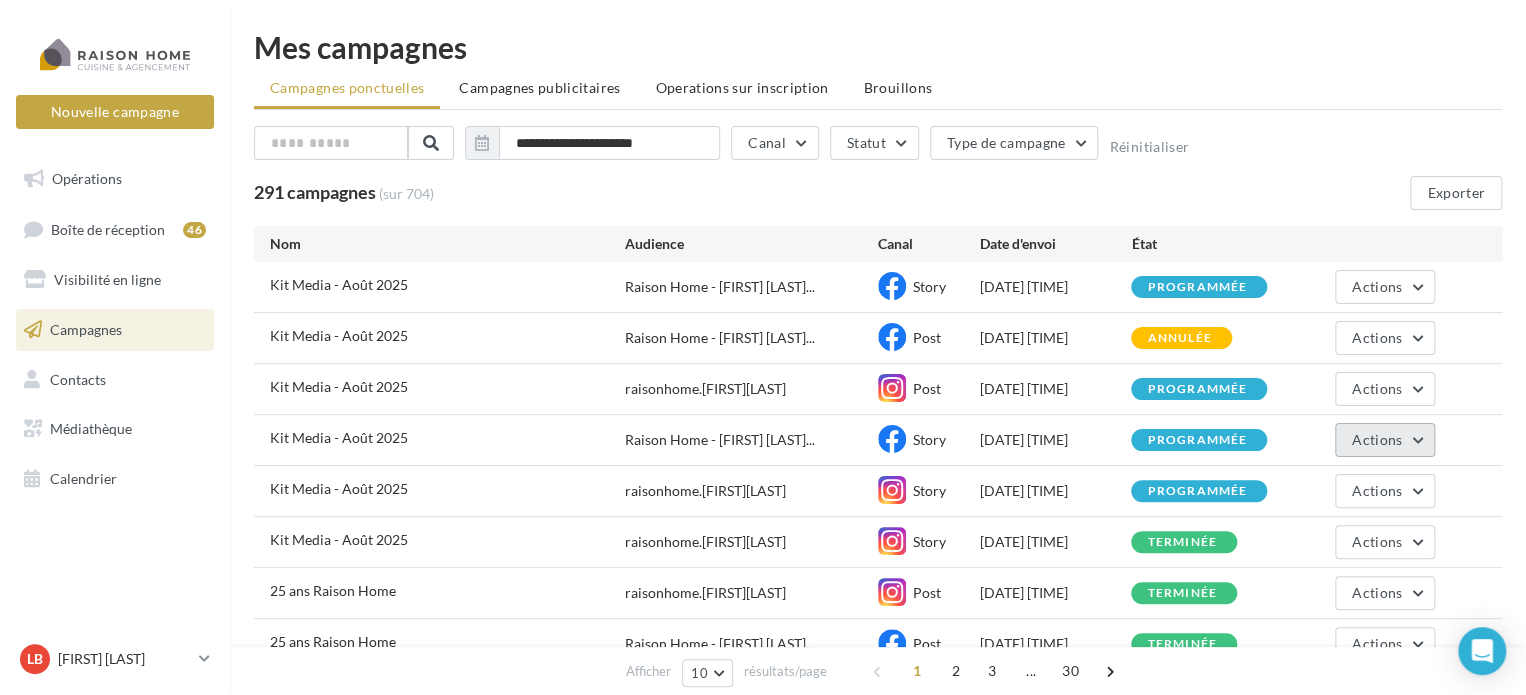 click on "Actions" at bounding box center [1385, 440] 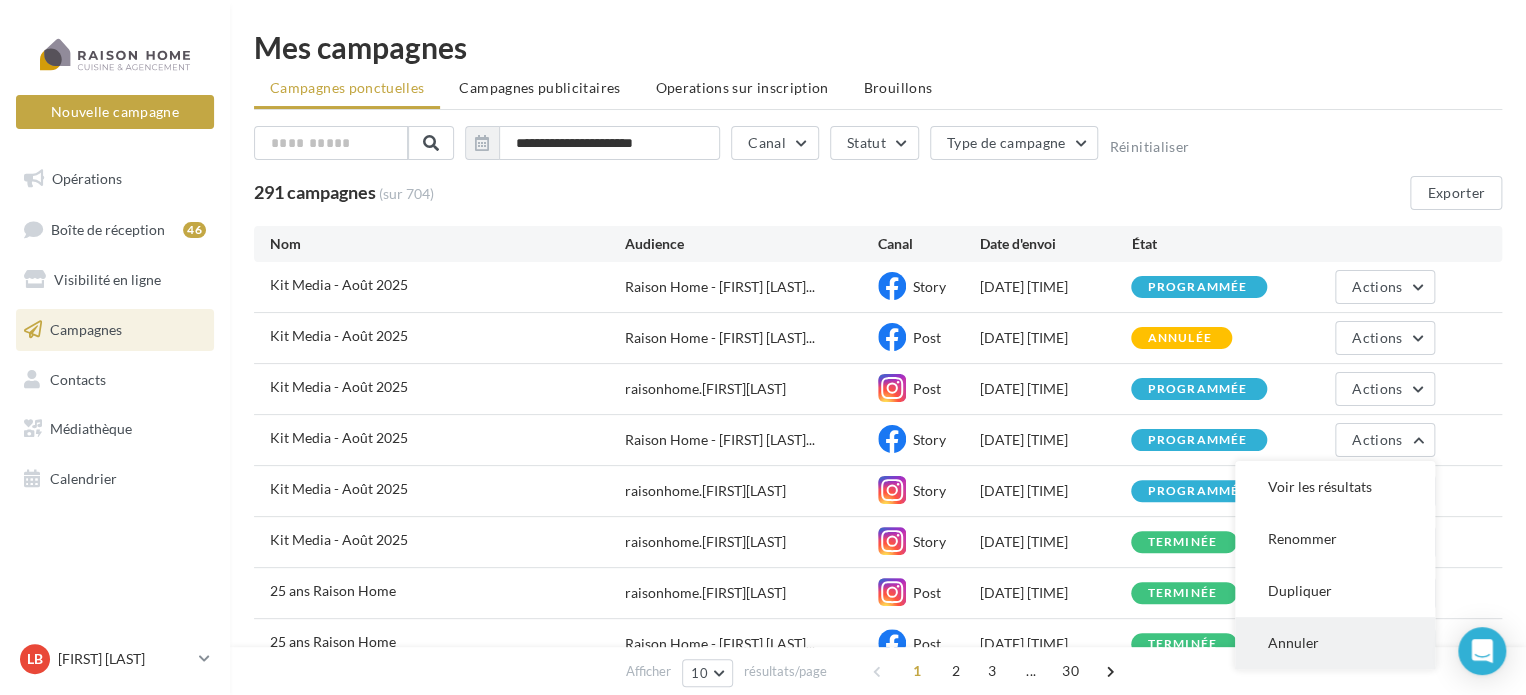 click on "Annuler" at bounding box center [1335, 643] 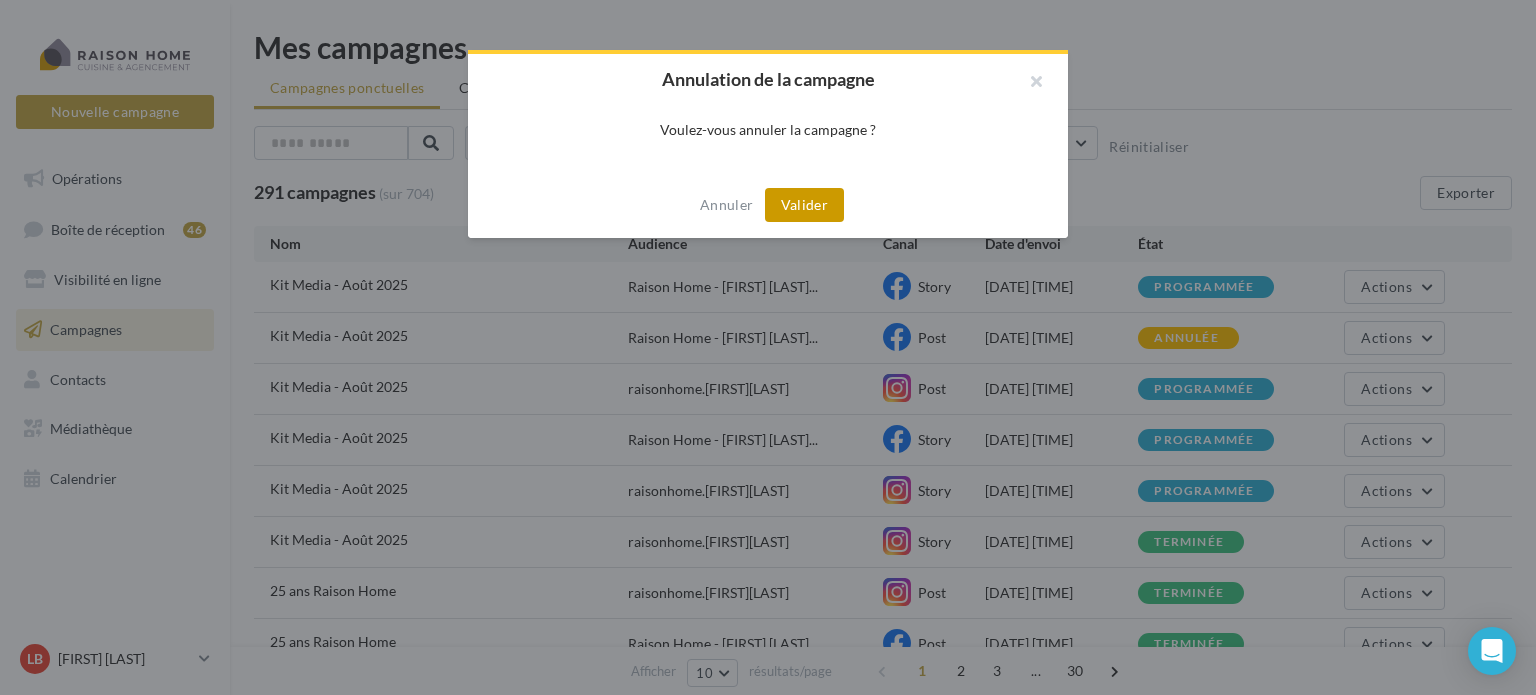 click on "Valider" at bounding box center [804, 205] 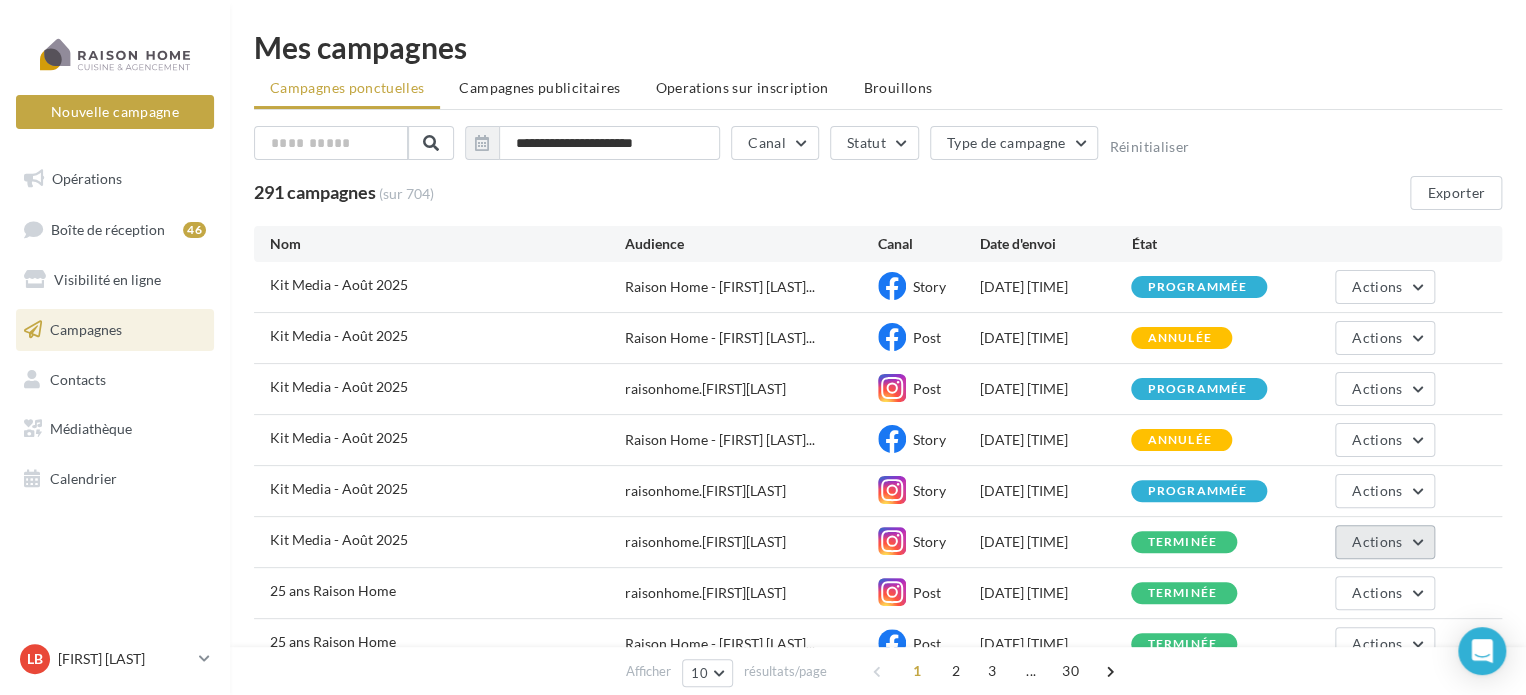 click on "Actions" at bounding box center [1385, 542] 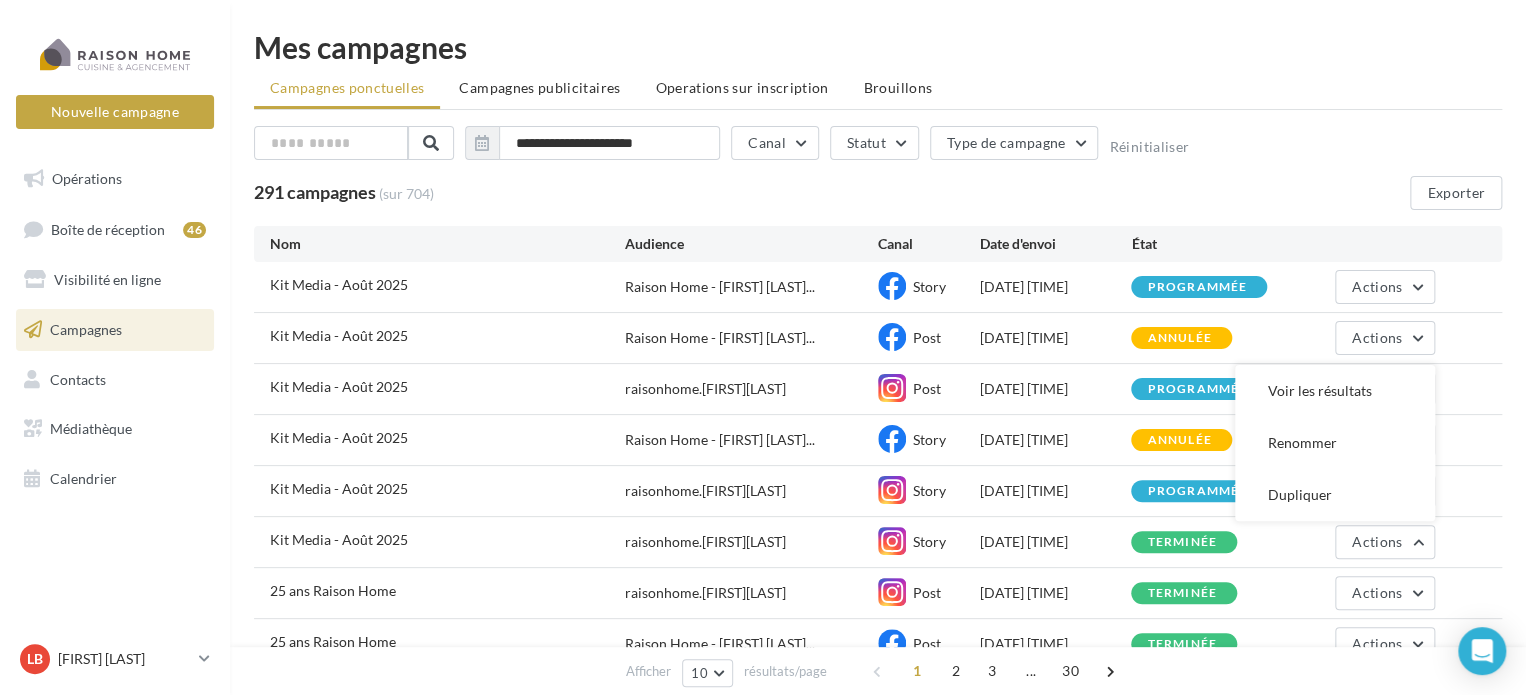 click on "**********" at bounding box center [878, 429] 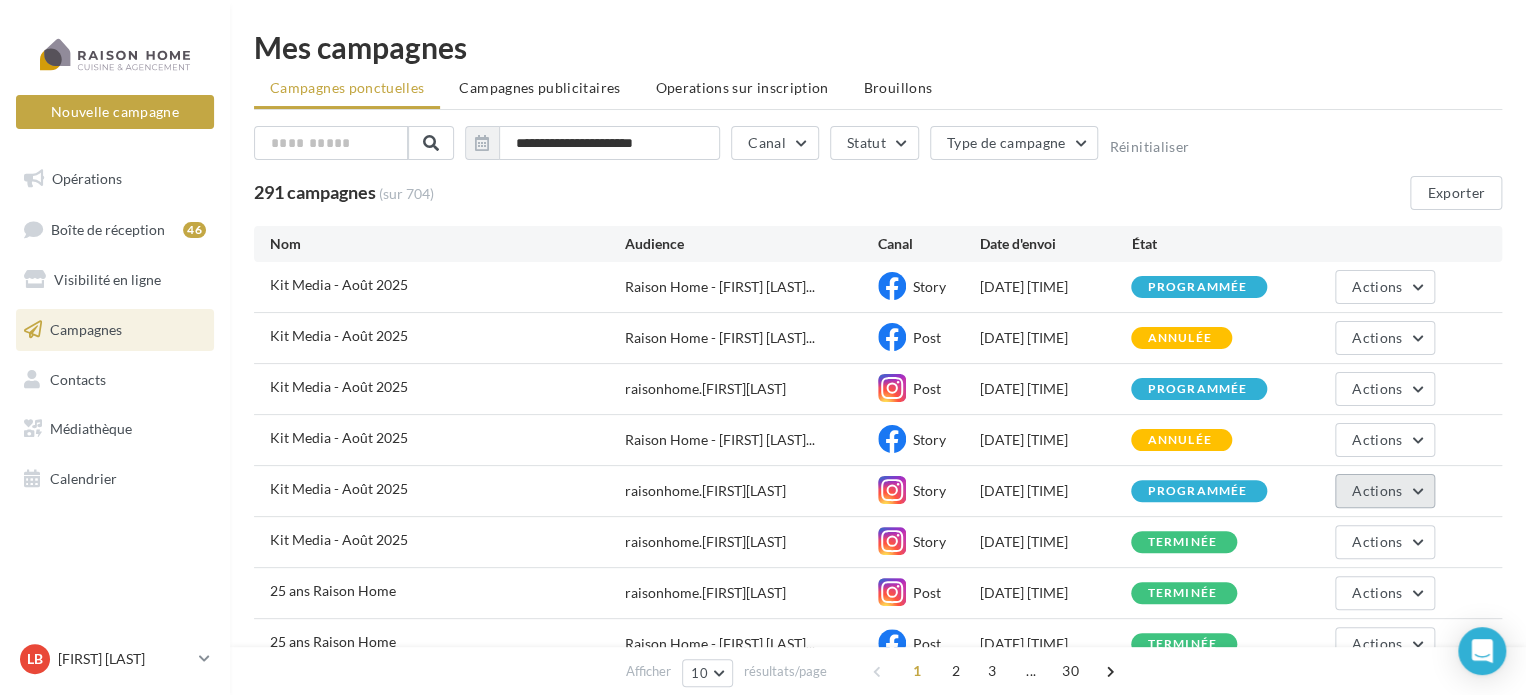 click on "Actions" at bounding box center (1385, 491) 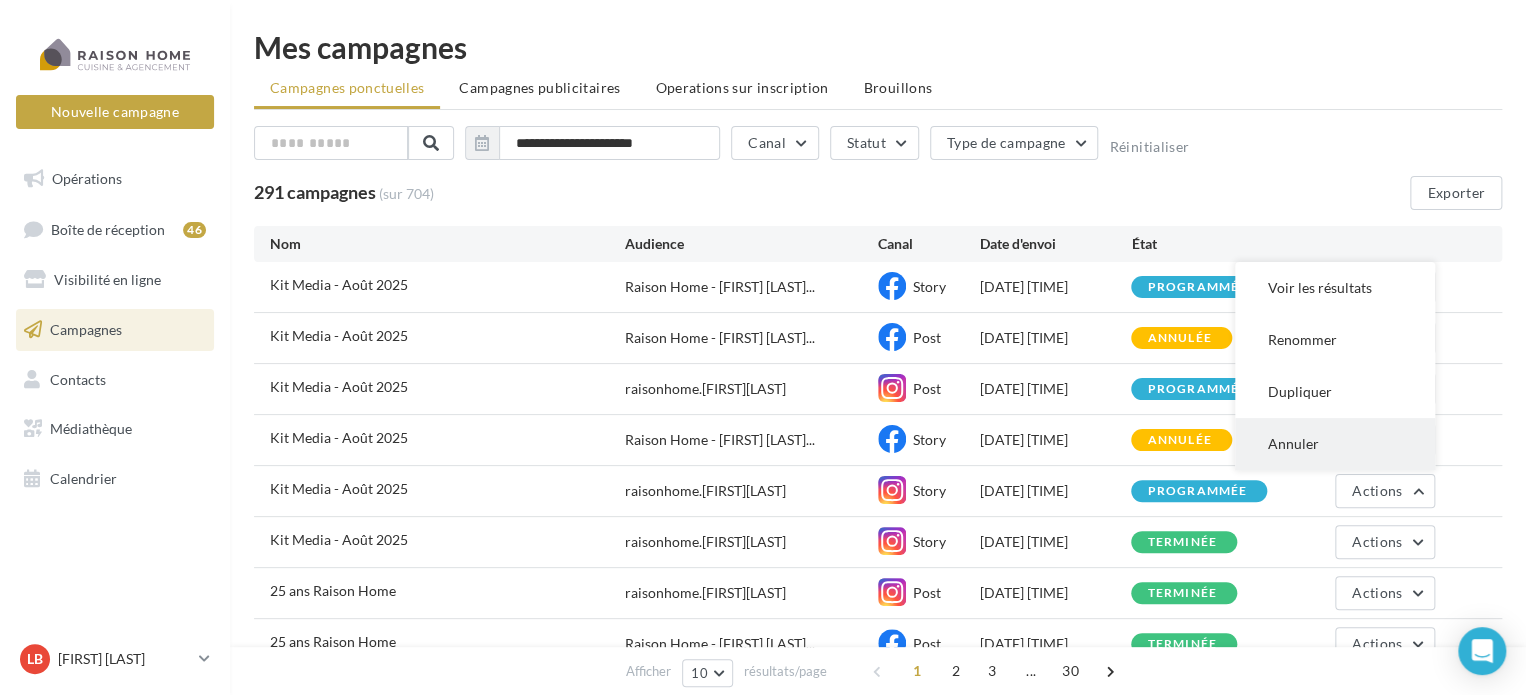 click on "Annuler" at bounding box center (1335, 444) 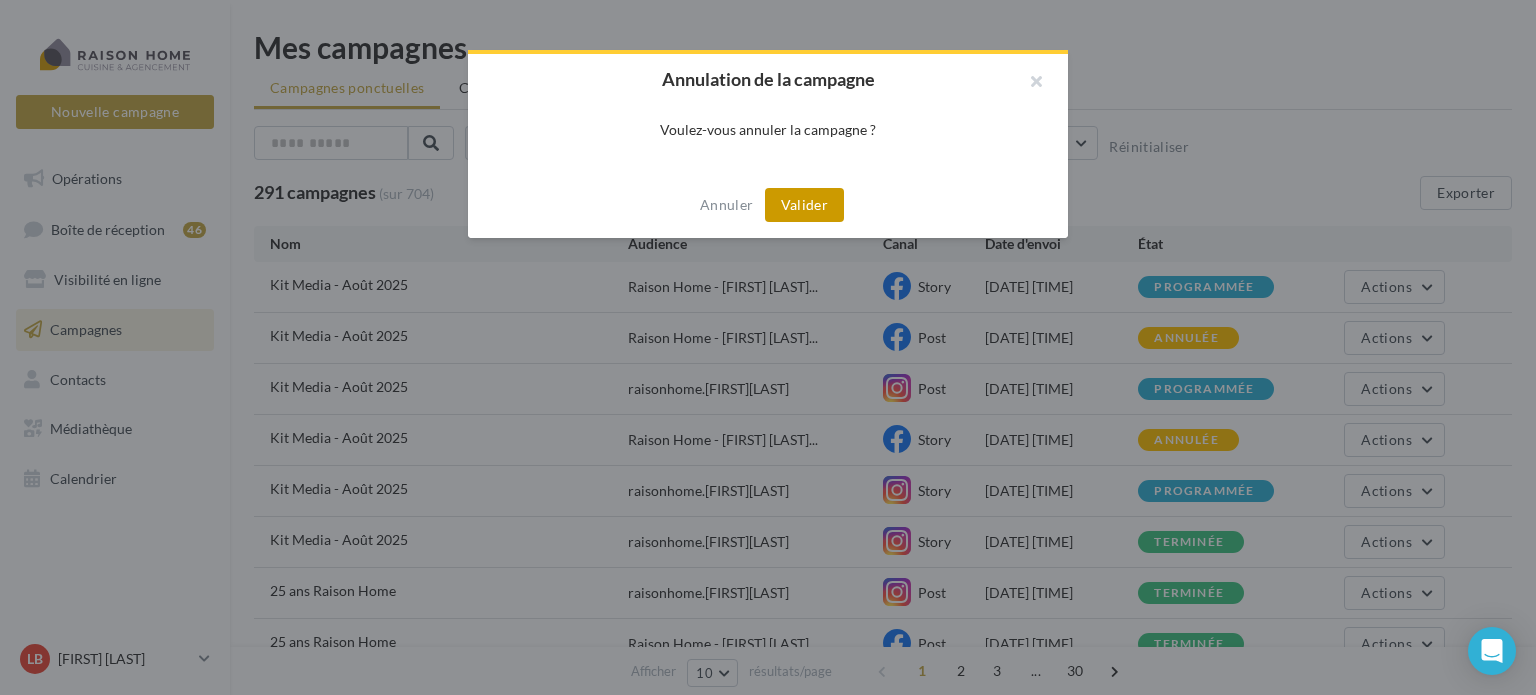 click on "Valider" at bounding box center (804, 205) 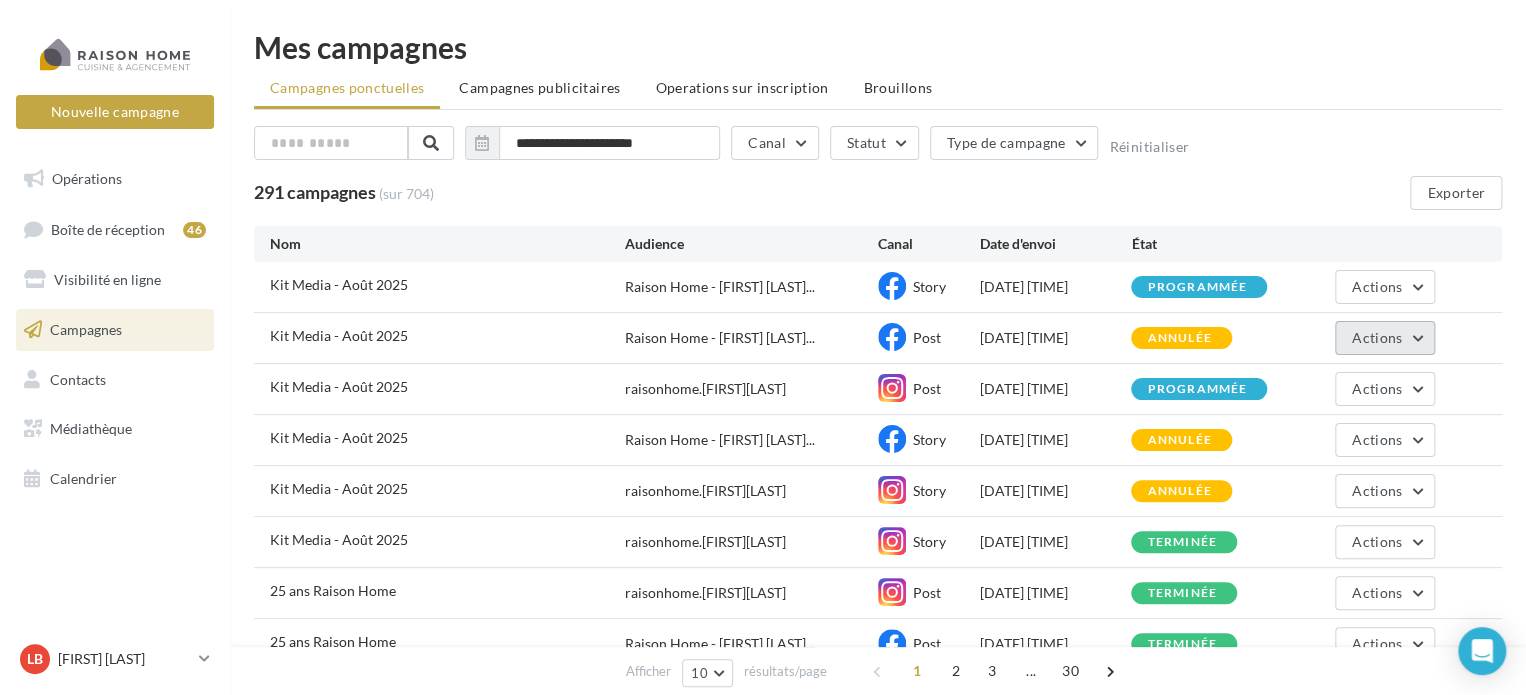 click on "Actions" at bounding box center (1377, 337) 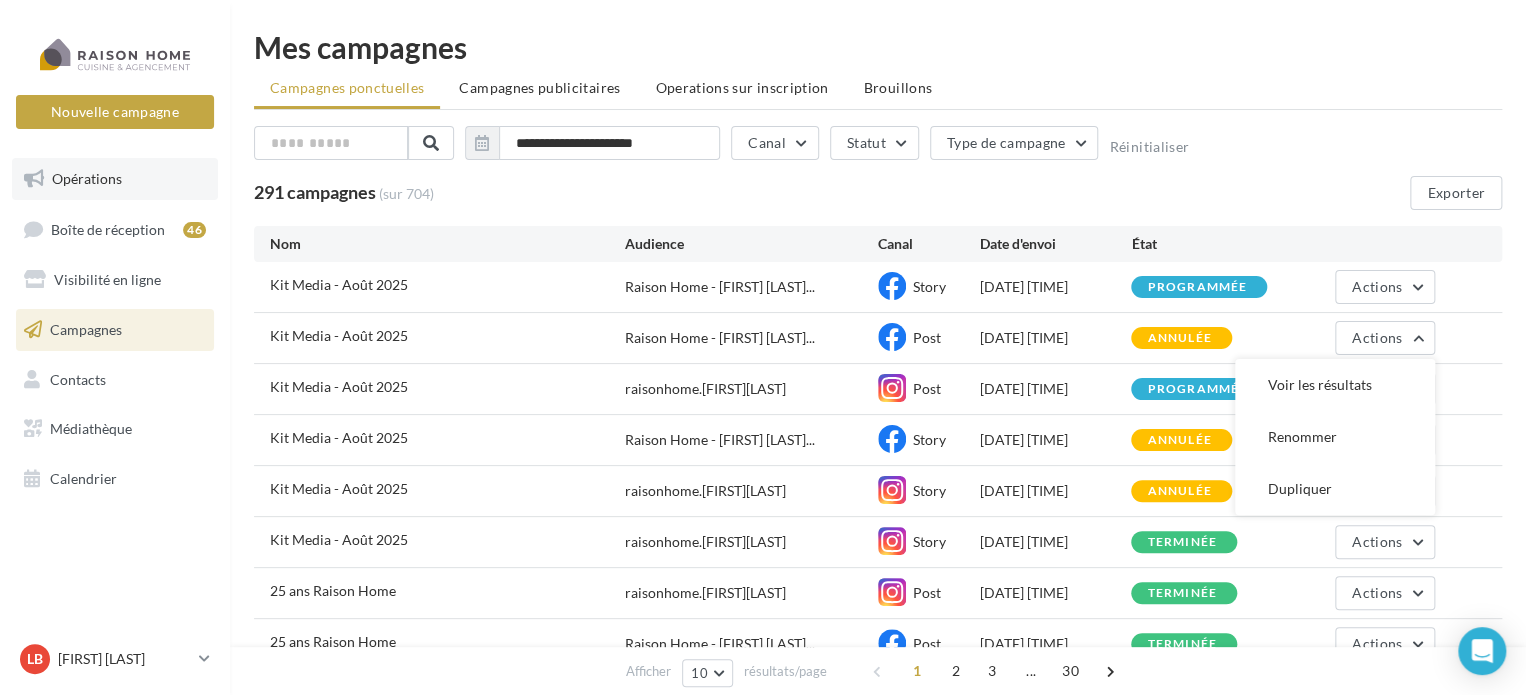 click on "Opérations" at bounding box center (115, 179) 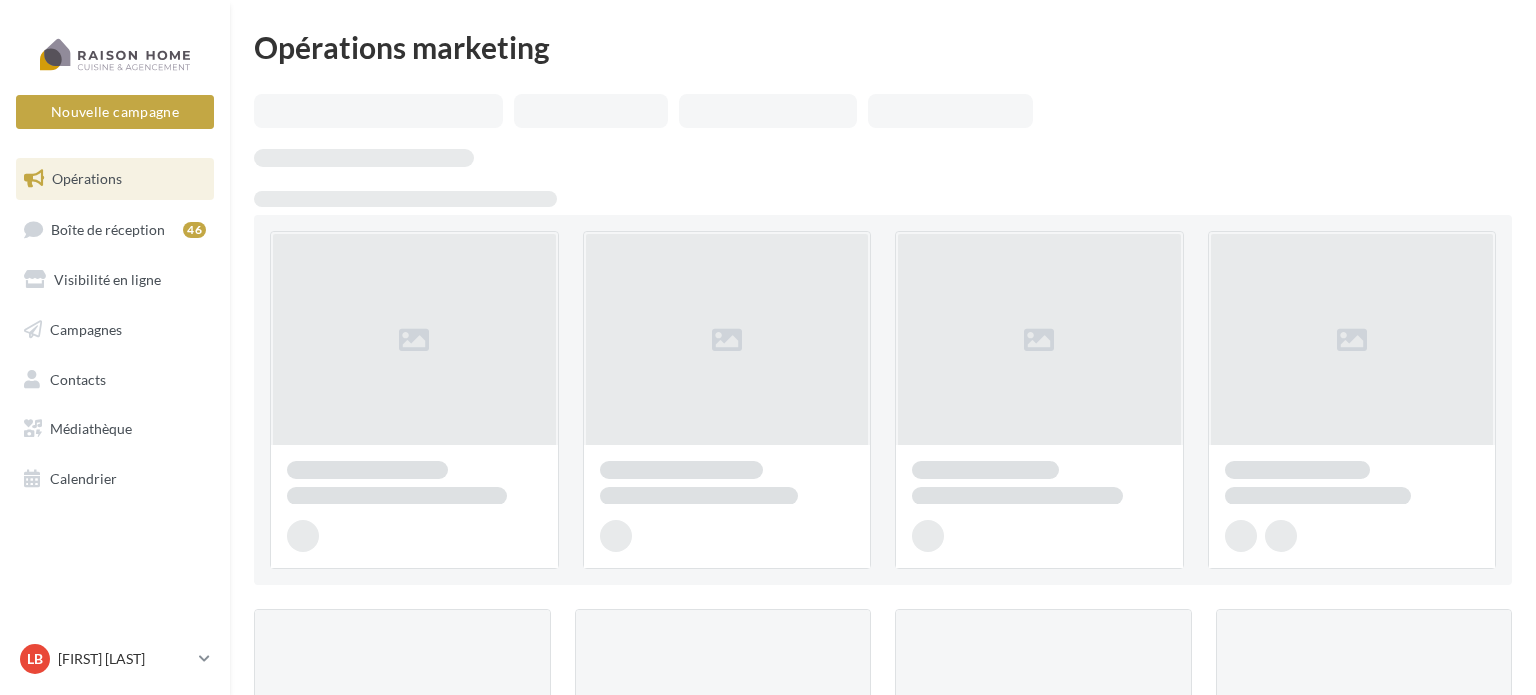 scroll, scrollTop: 0, scrollLeft: 0, axis: both 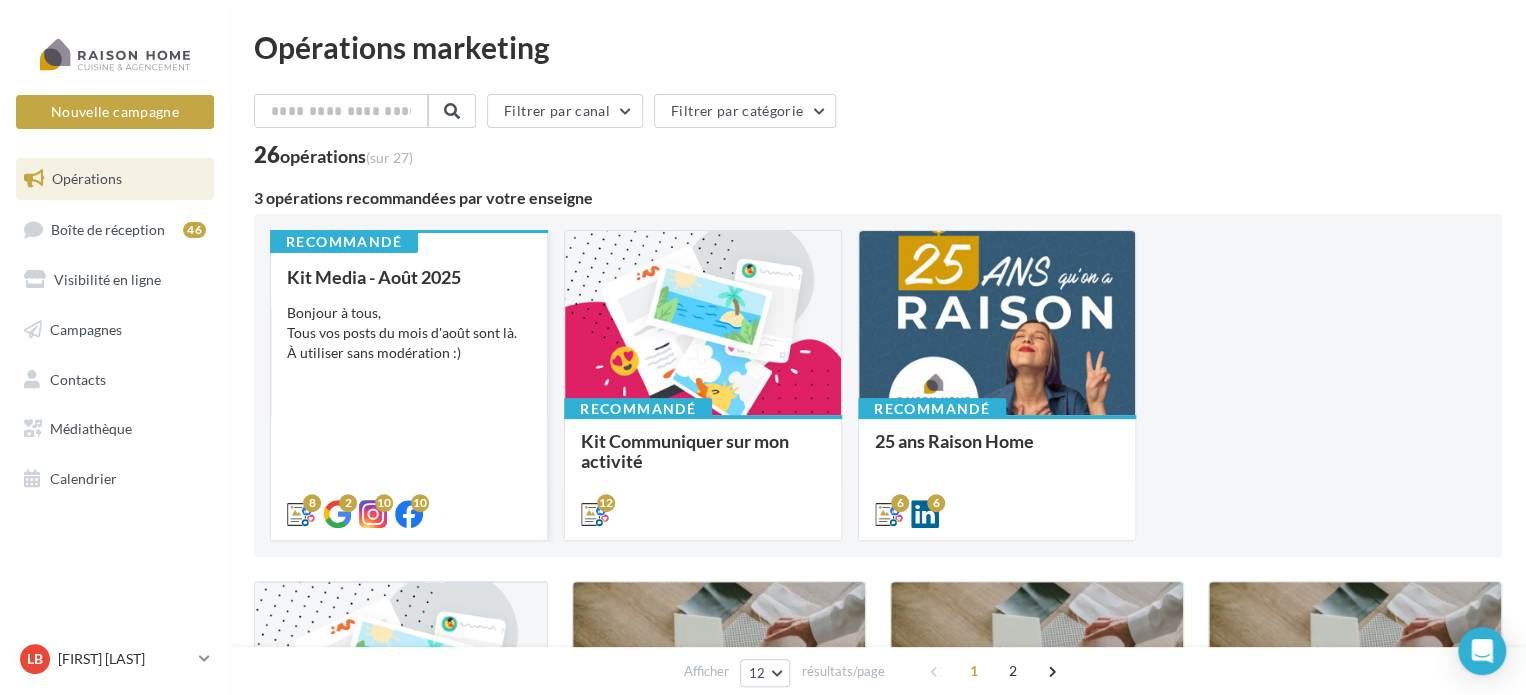 click on "Bonjour à tous,
Tous vos posts du mois d'août sont là.
À utiliser sans modération :)" at bounding box center (409, 333) 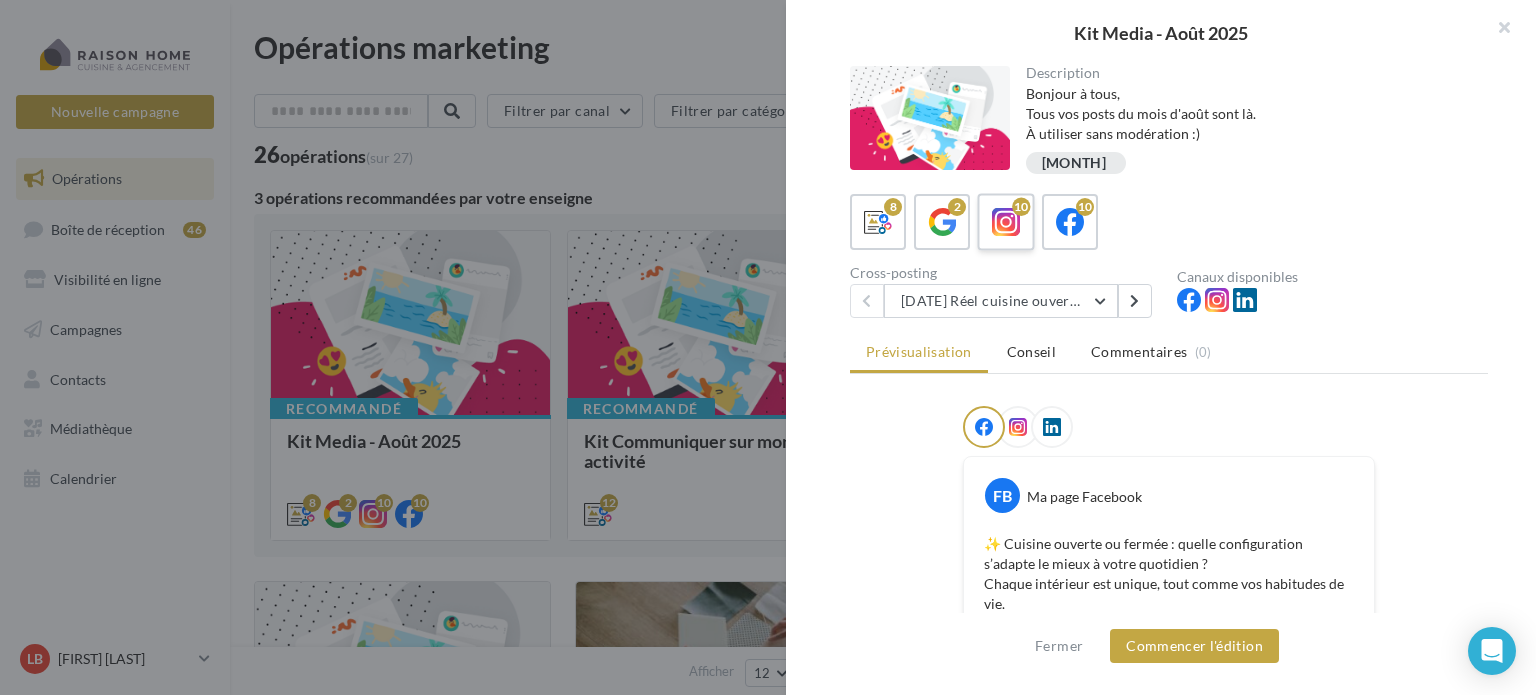 click at bounding box center [1006, 222] 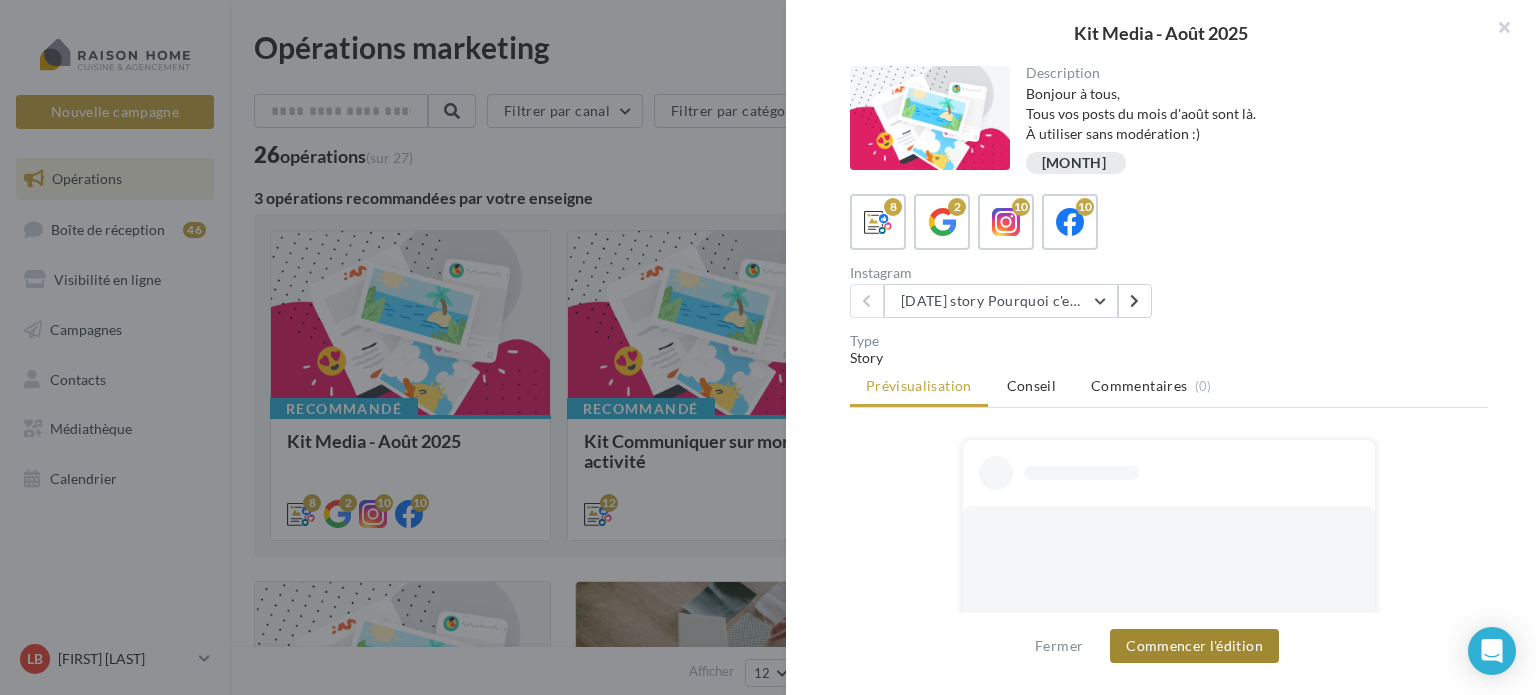 click on "Commencer l'édition" at bounding box center (1194, 646) 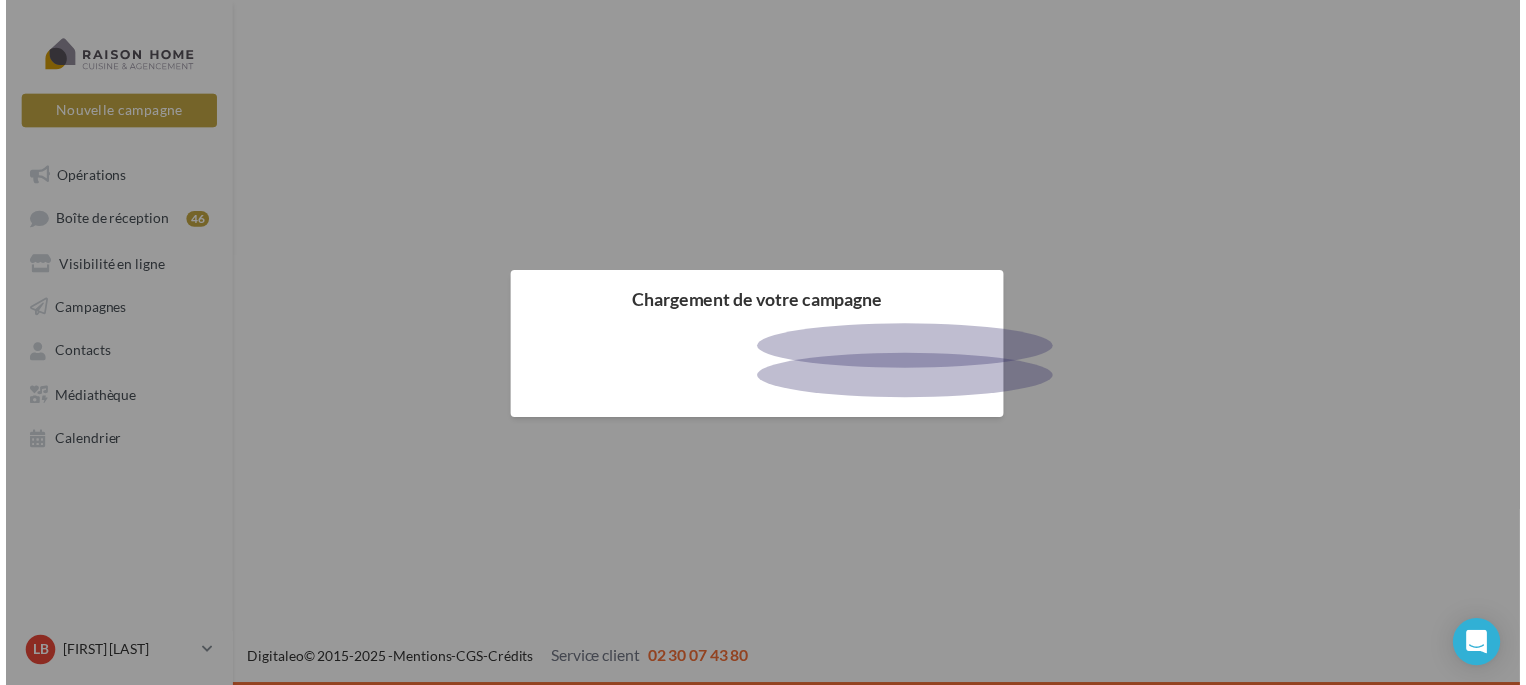 scroll, scrollTop: 0, scrollLeft: 0, axis: both 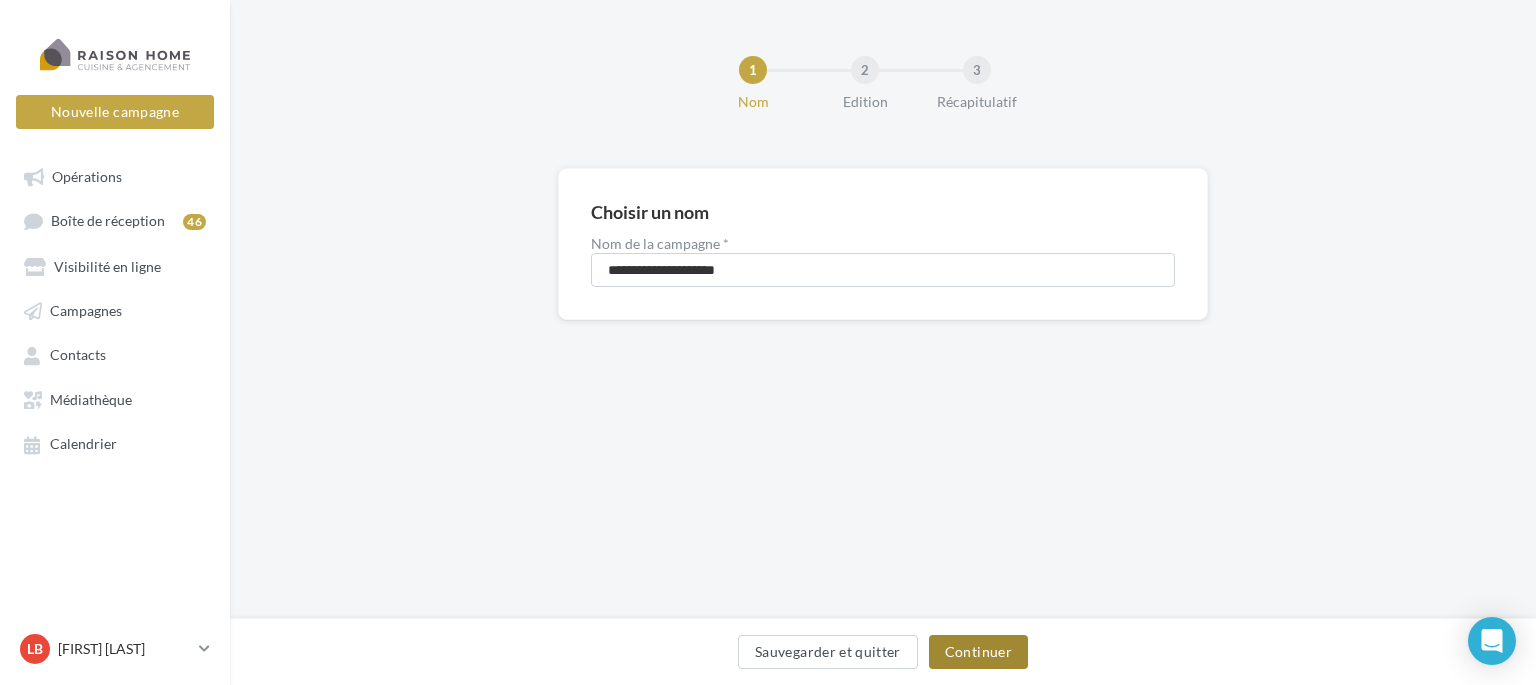 click on "Continuer" at bounding box center [978, 652] 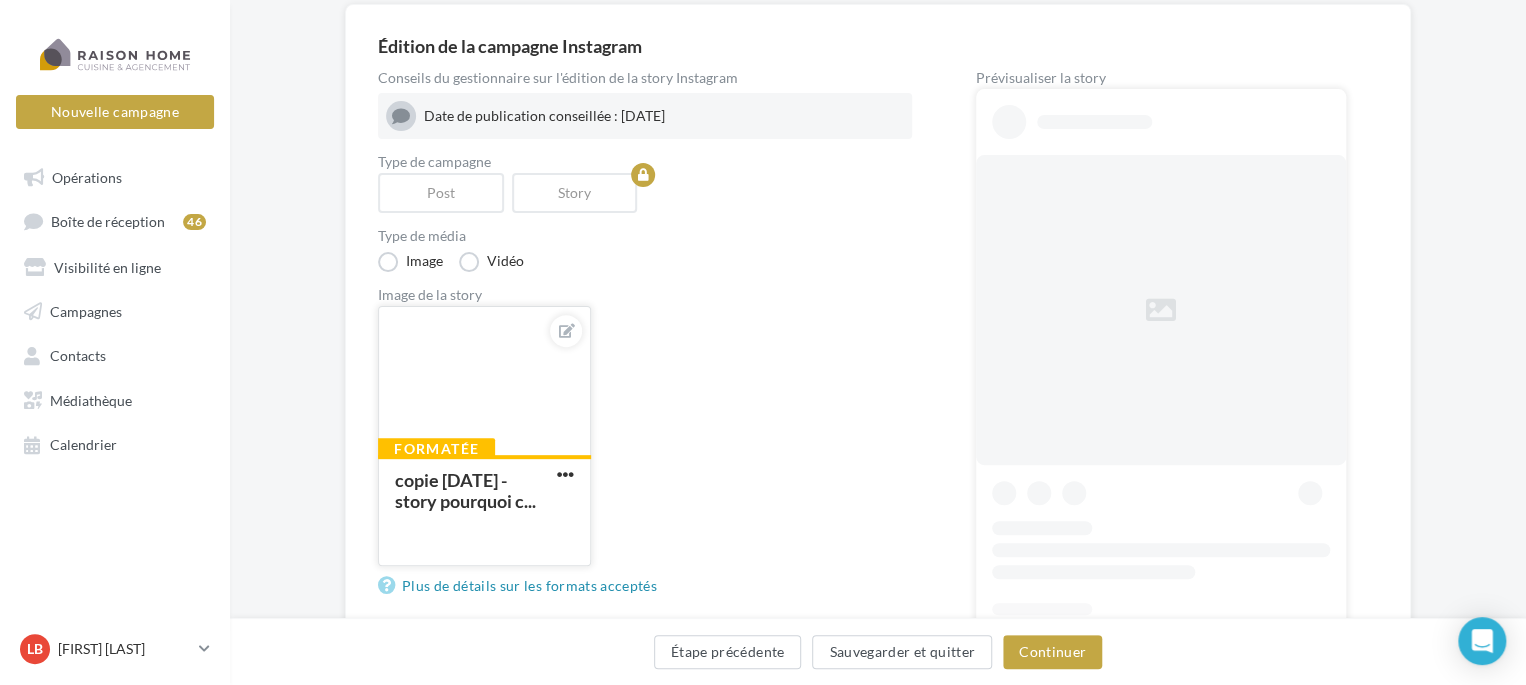 scroll, scrollTop: 200, scrollLeft: 0, axis: vertical 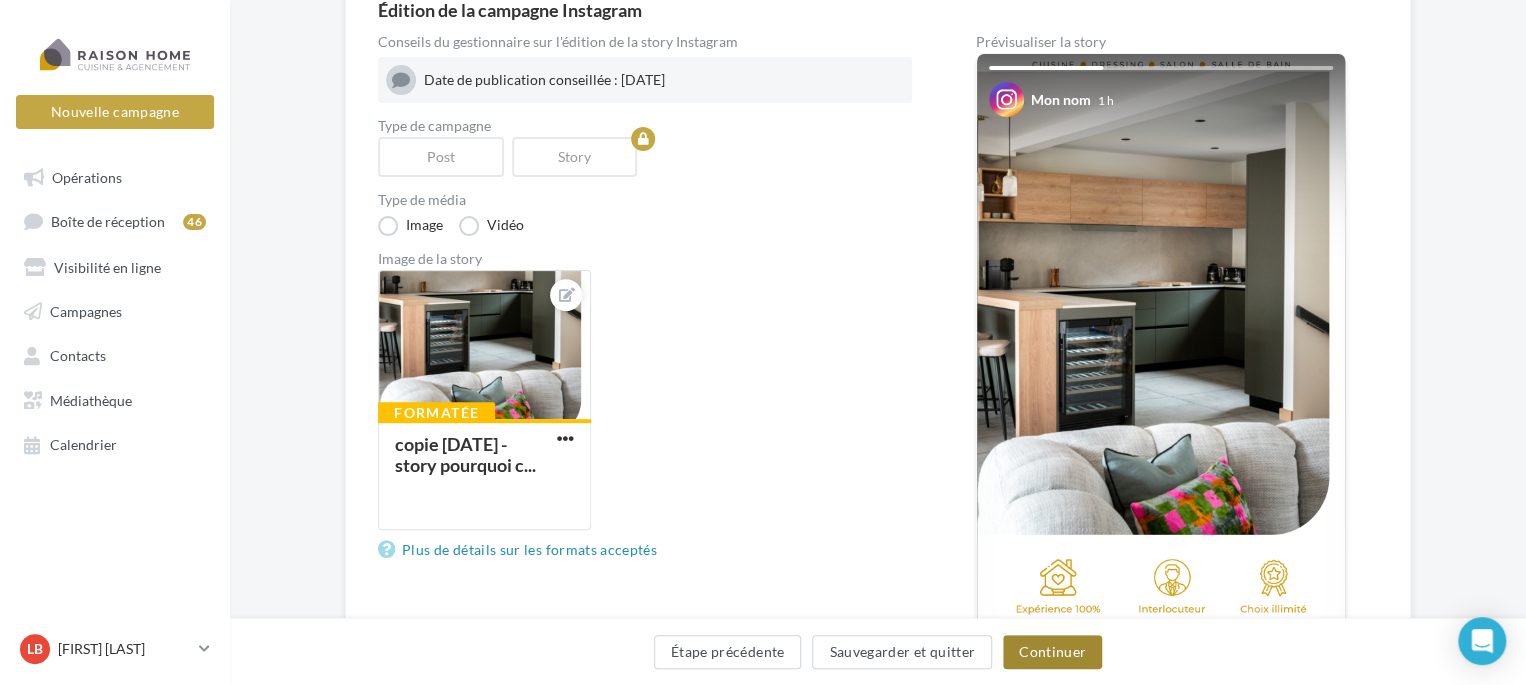 click on "Continuer" at bounding box center (1052, 652) 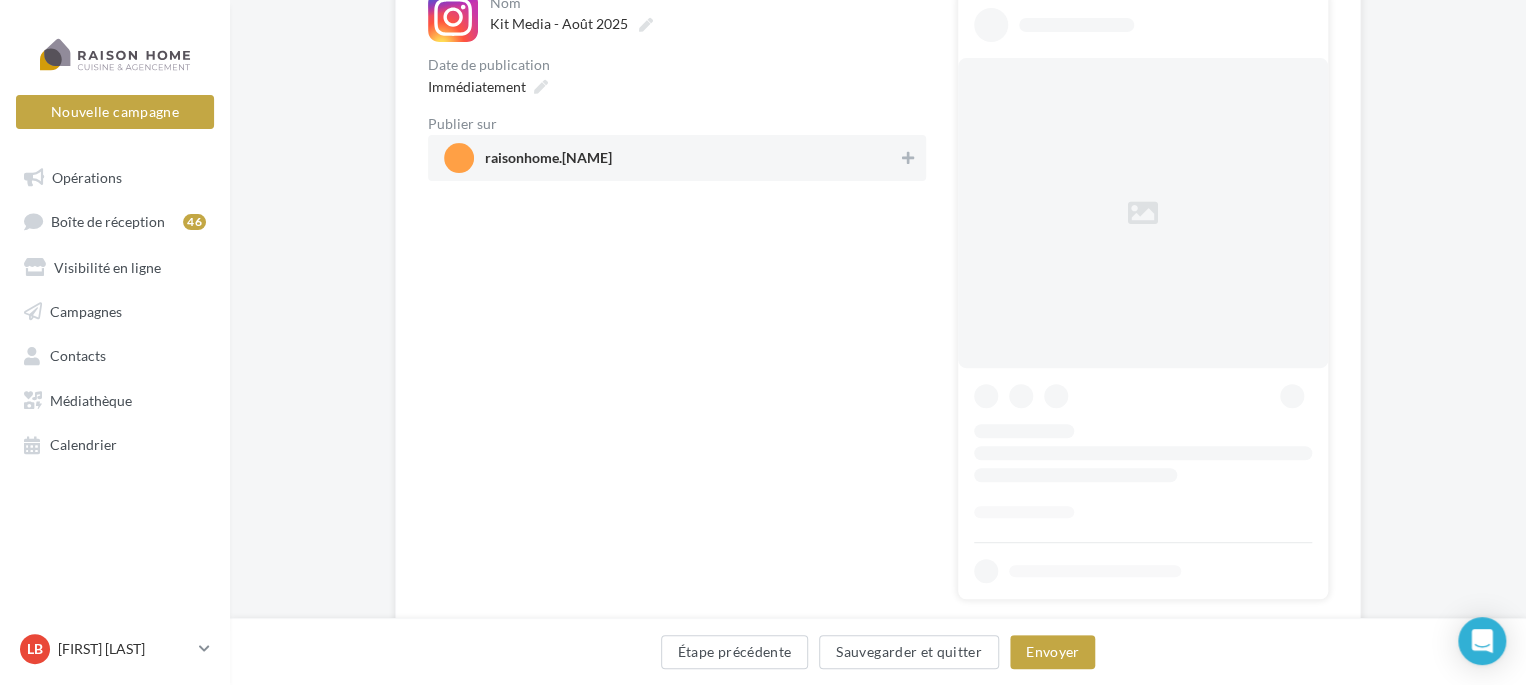 scroll, scrollTop: 0, scrollLeft: 0, axis: both 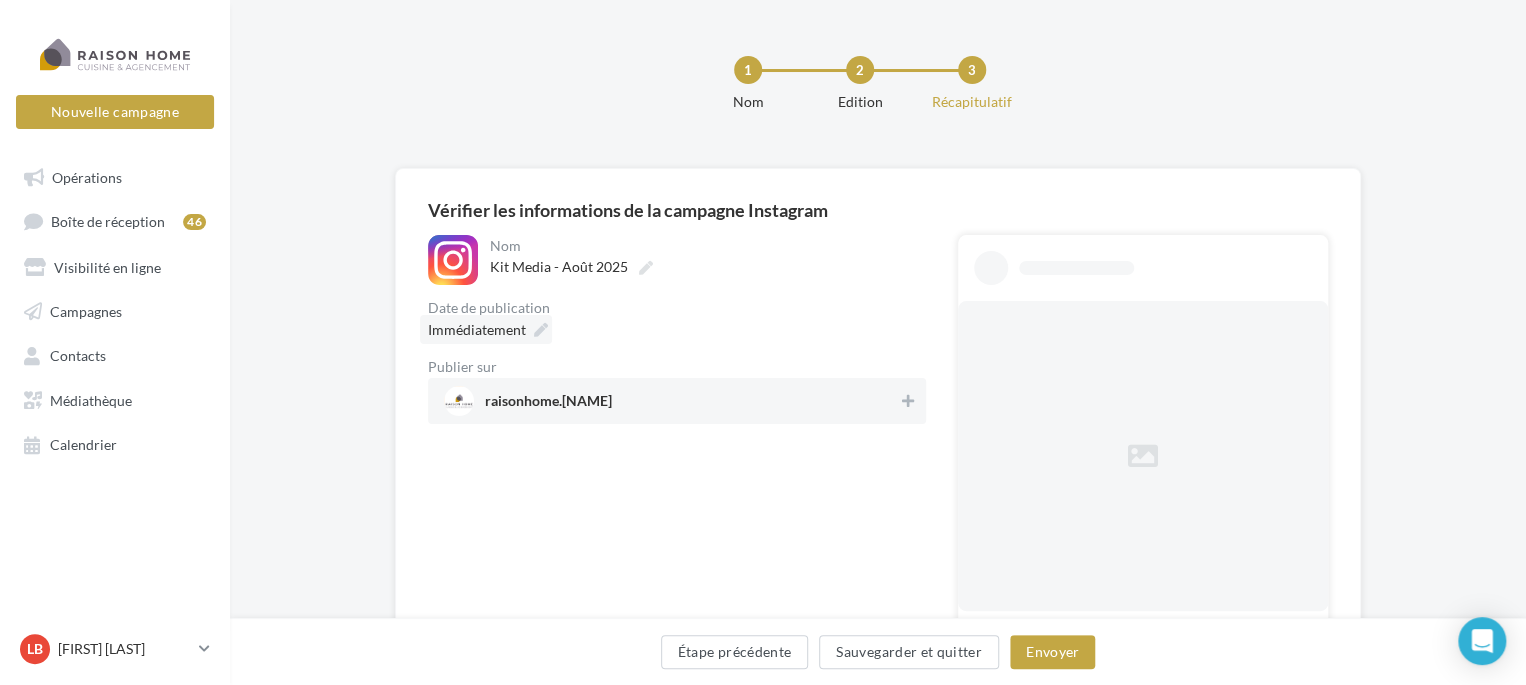 click on "Immédiatement" at bounding box center (477, 329) 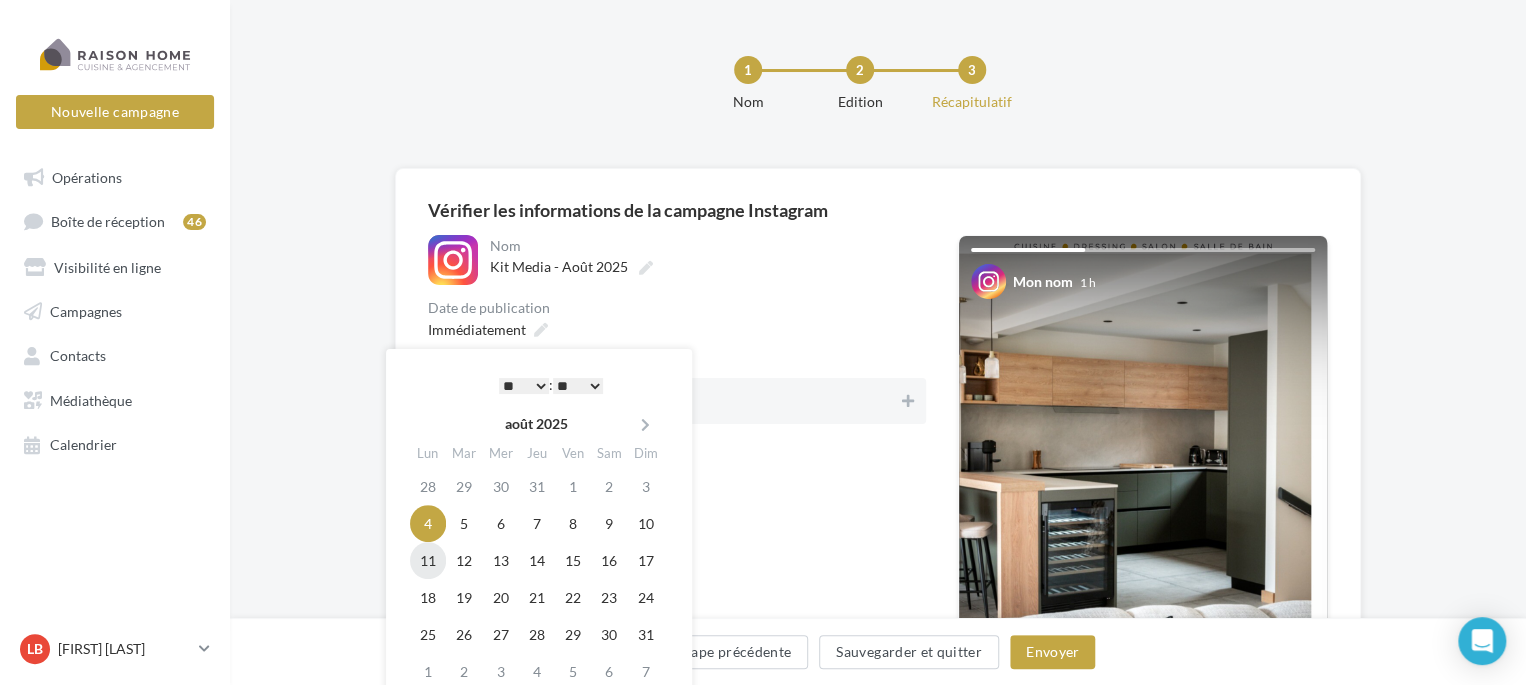 click on "11" at bounding box center [428, 560] 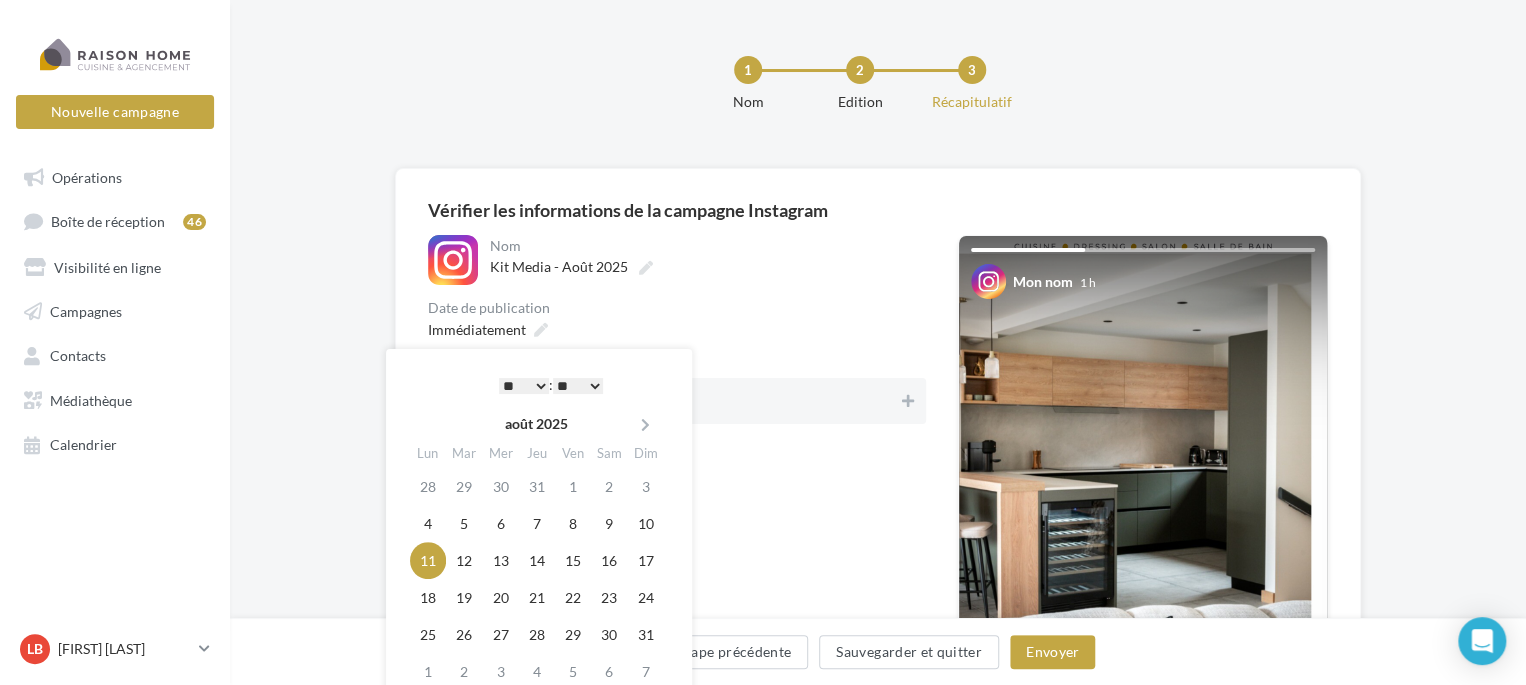 click on "* * * * * * * * * * ** ** ** ** ** ** ** ** ** ** ** ** ** **" at bounding box center [524, 386] 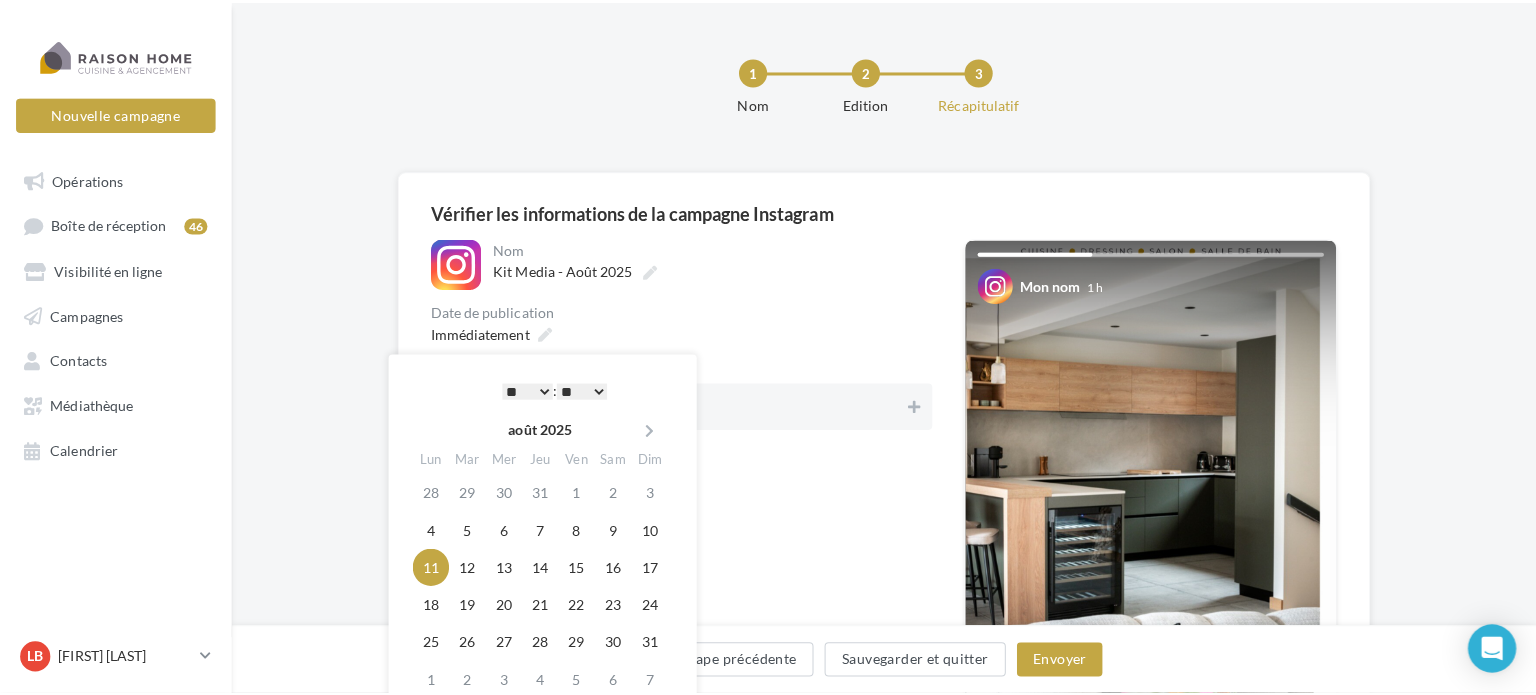 scroll, scrollTop: 100, scrollLeft: 0, axis: vertical 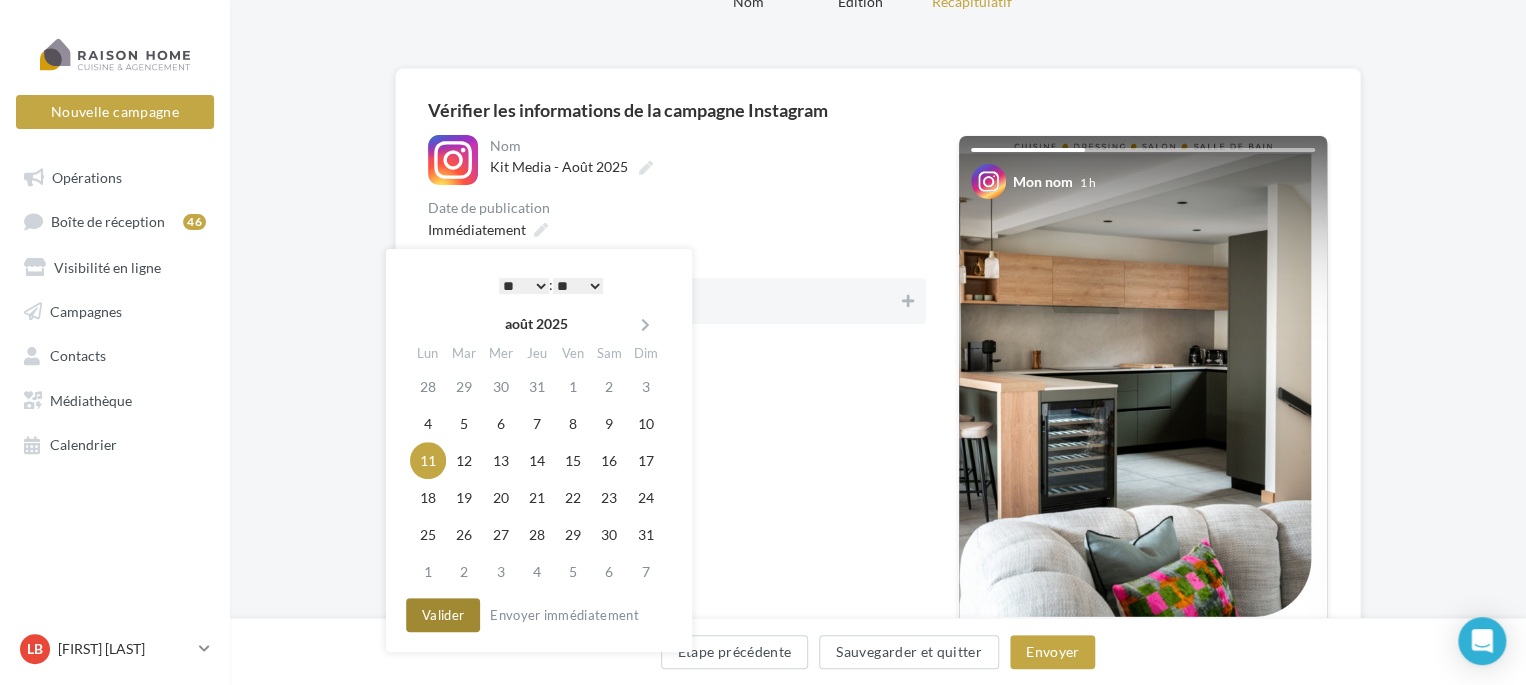 click on "Valider" at bounding box center [443, 615] 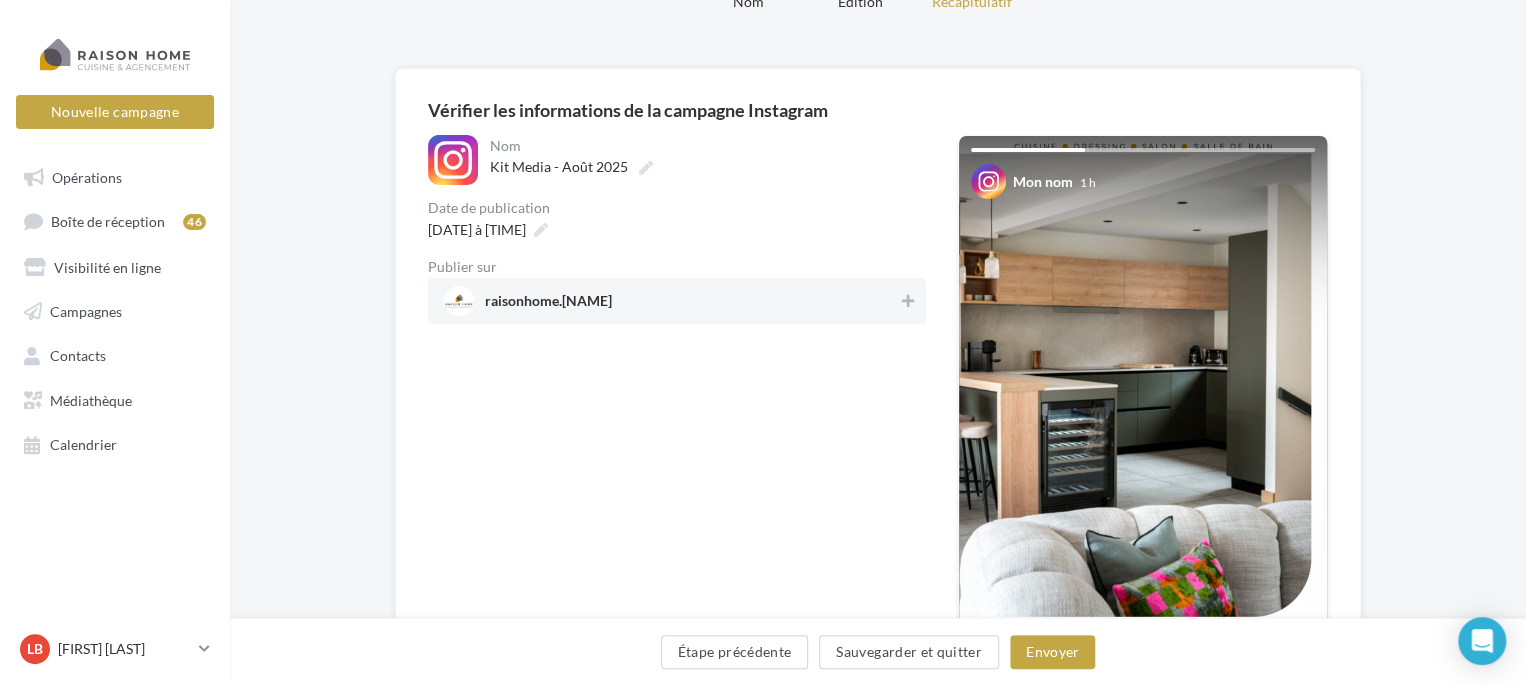 click on "raisonhome.[NAME]" at bounding box center (671, 301) 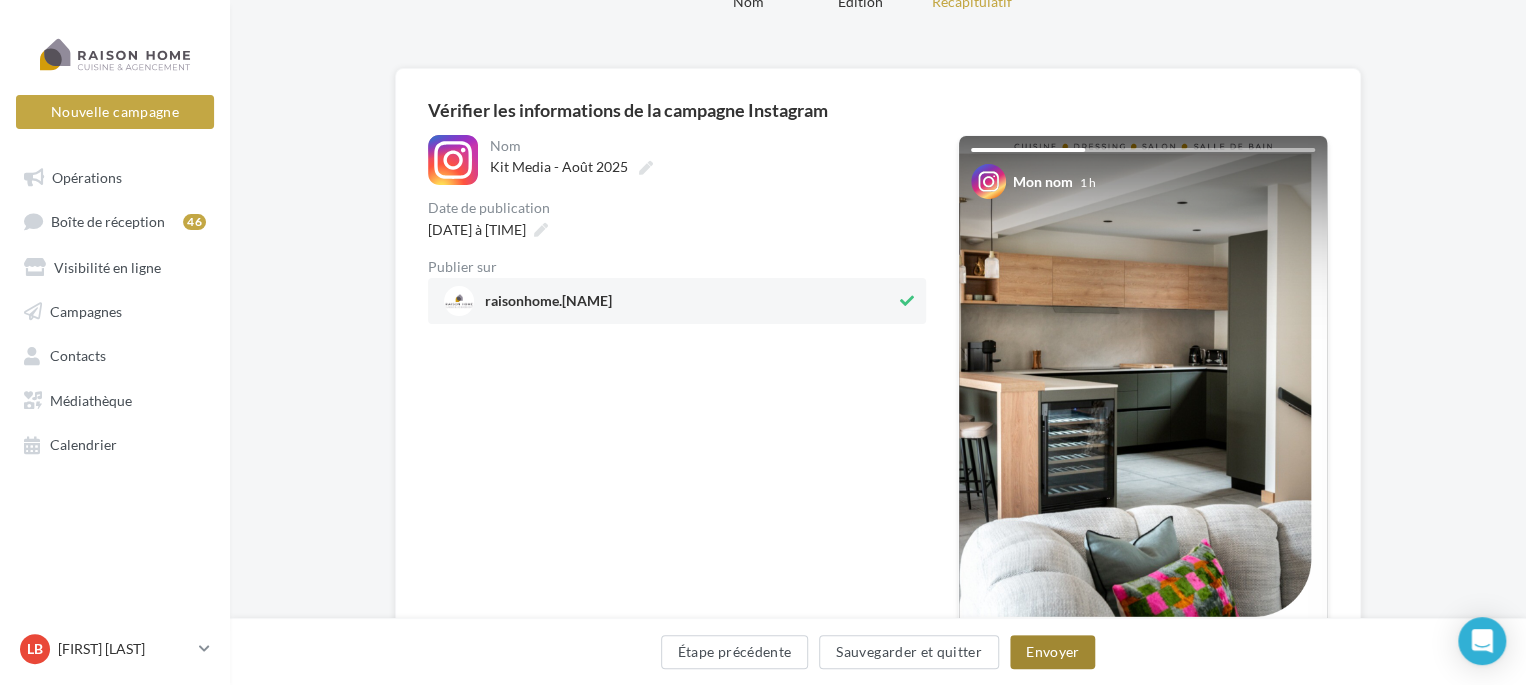 click on "Envoyer" at bounding box center [1052, 652] 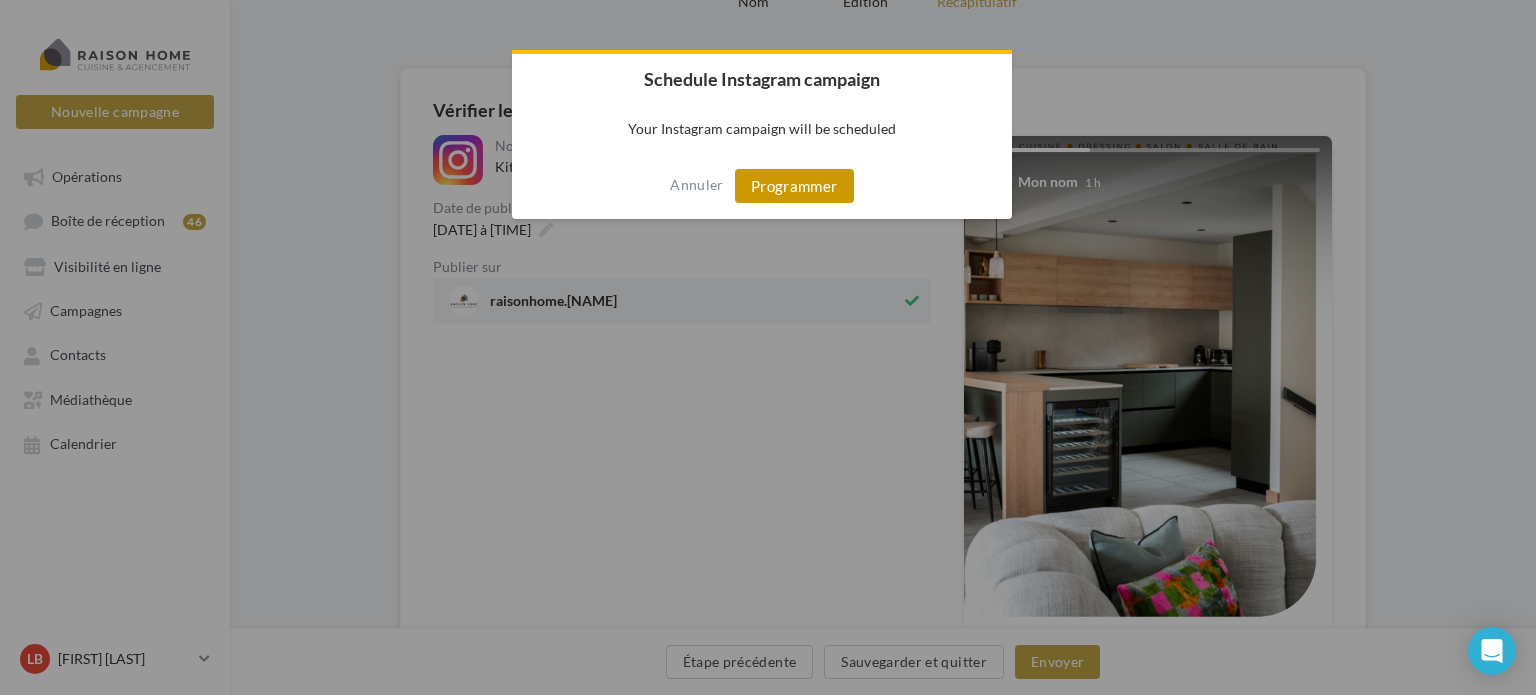 click on "Programmer" at bounding box center [794, 186] 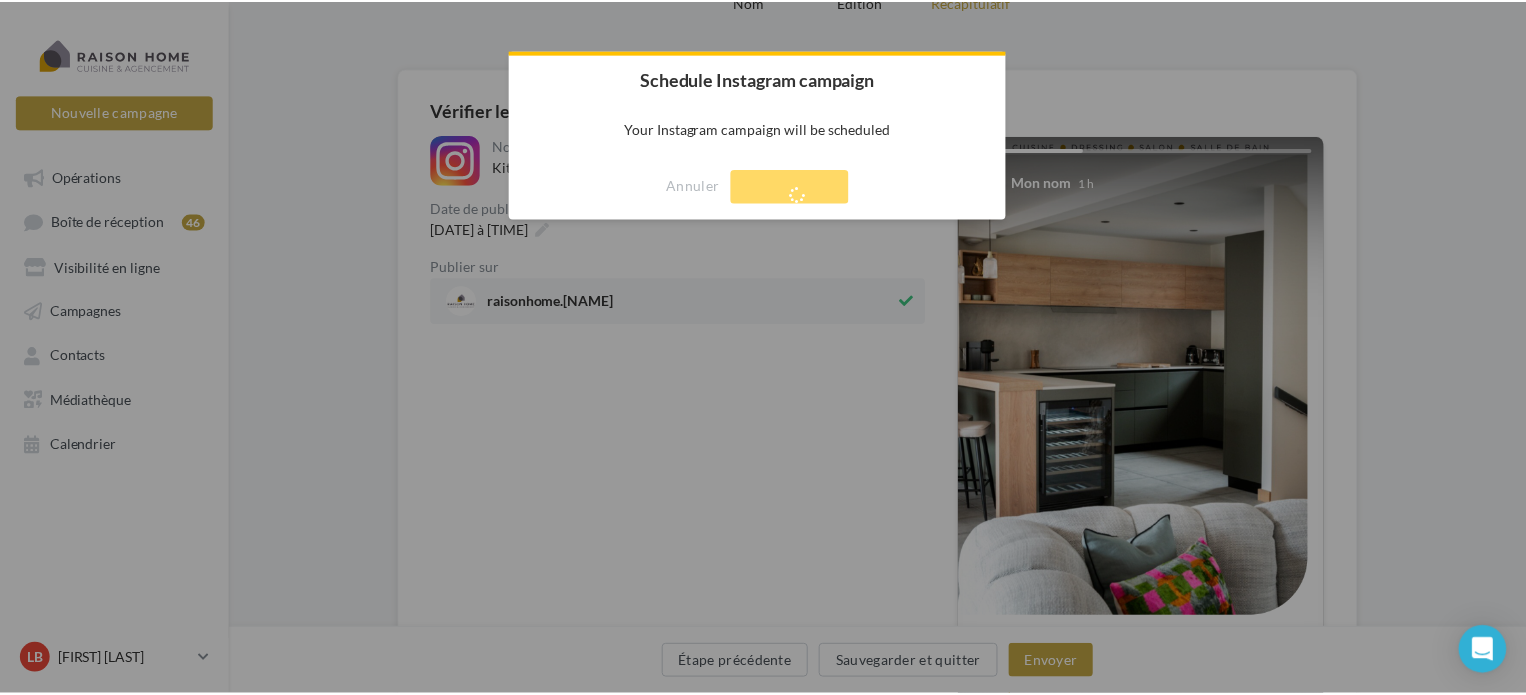 scroll, scrollTop: 32, scrollLeft: 0, axis: vertical 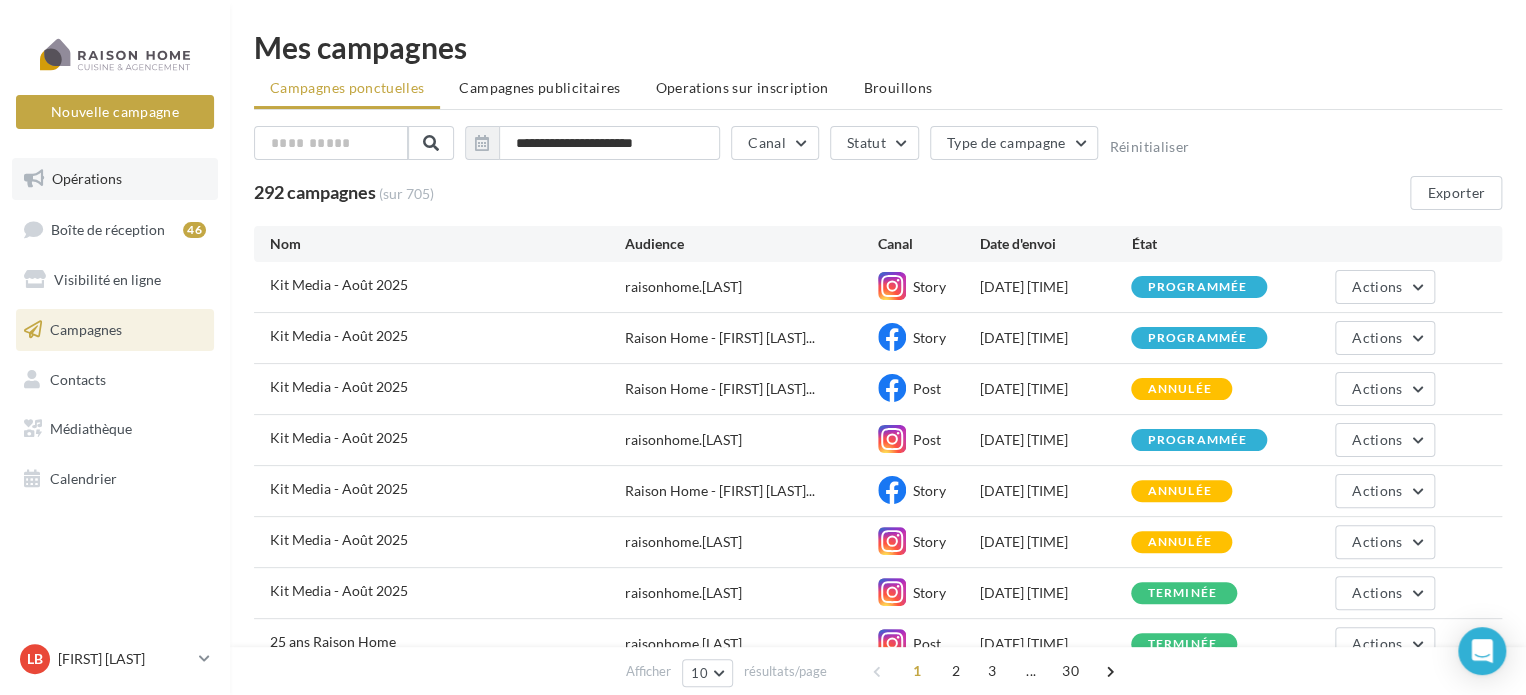 click on "Opérations" at bounding box center (87, 178) 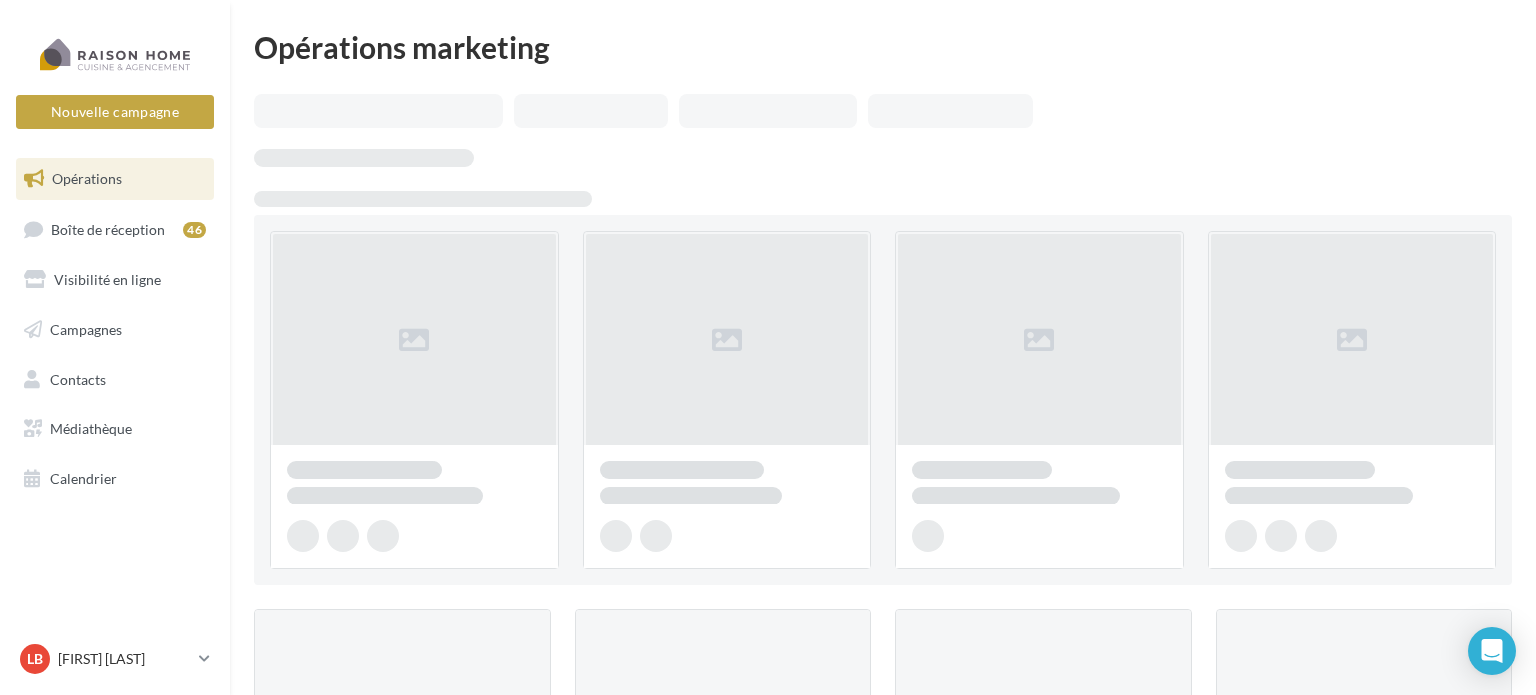 scroll, scrollTop: 0, scrollLeft: 0, axis: both 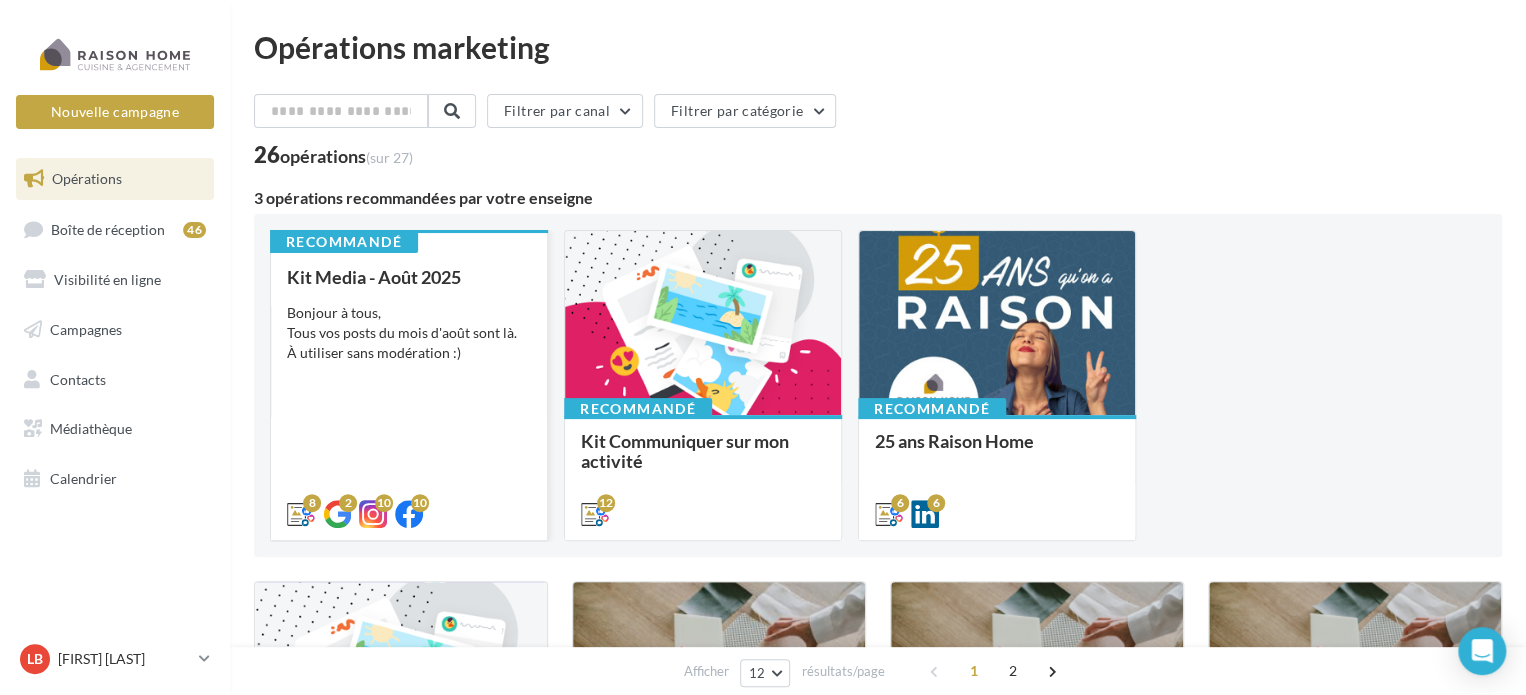 click on "Bonjour à tous,
Tous vos posts du mois d'août sont là.
À utiliser sans modération :)" at bounding box center [409, 333] 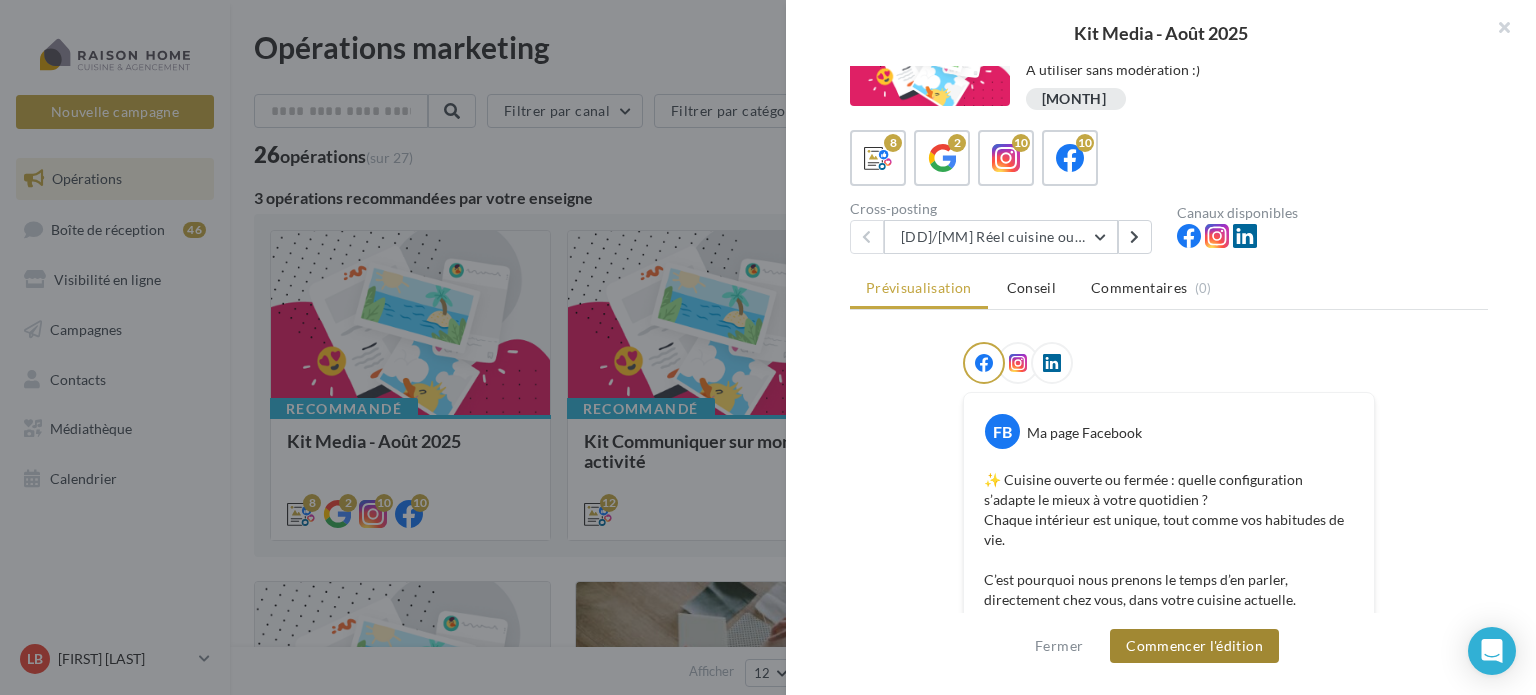 scroll, scrollTop: 100, scrollLeft: 0, axis: vertical 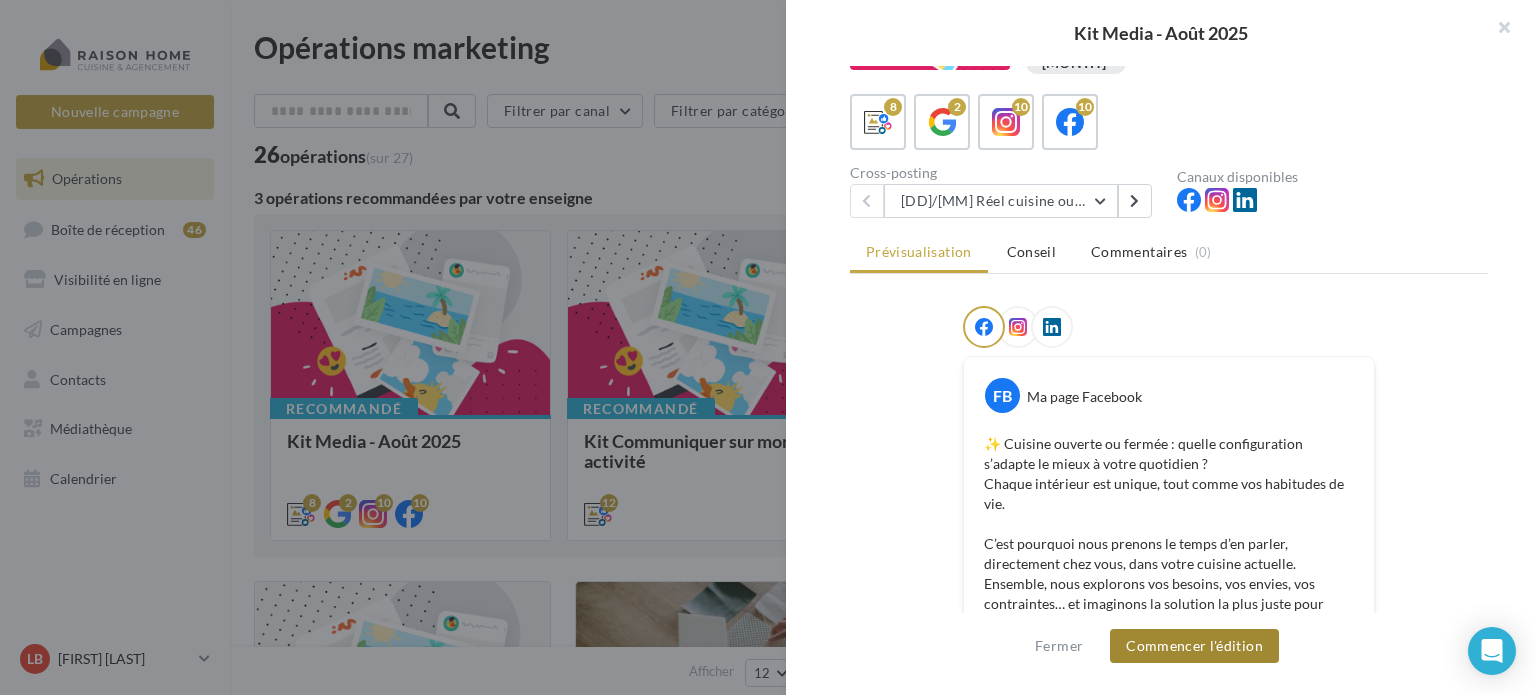 click on "Commencer l'édition" at bounding box center (1194, 646) 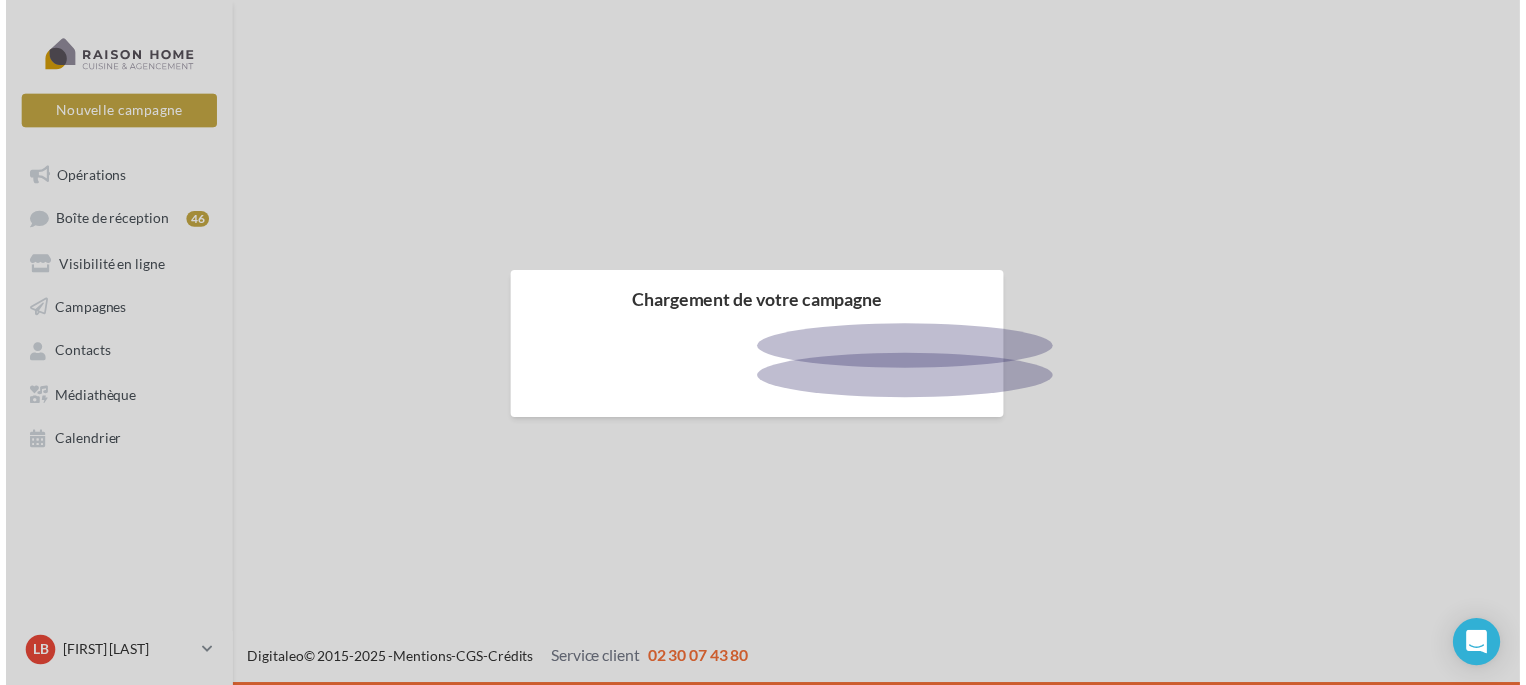 scroll, scrollTop: 0, scrollLeft: 0, axis: both 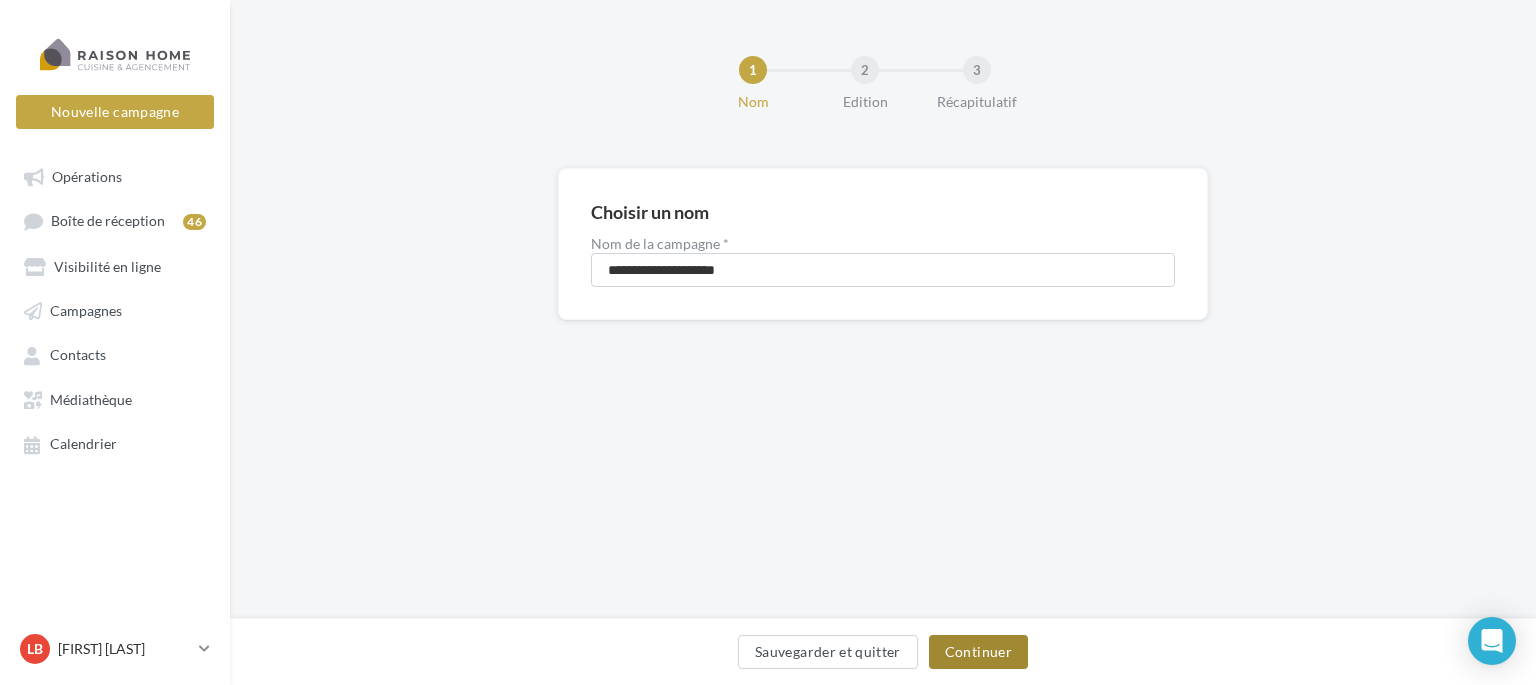 click on "Continuer" at bounding box center [978, 652] 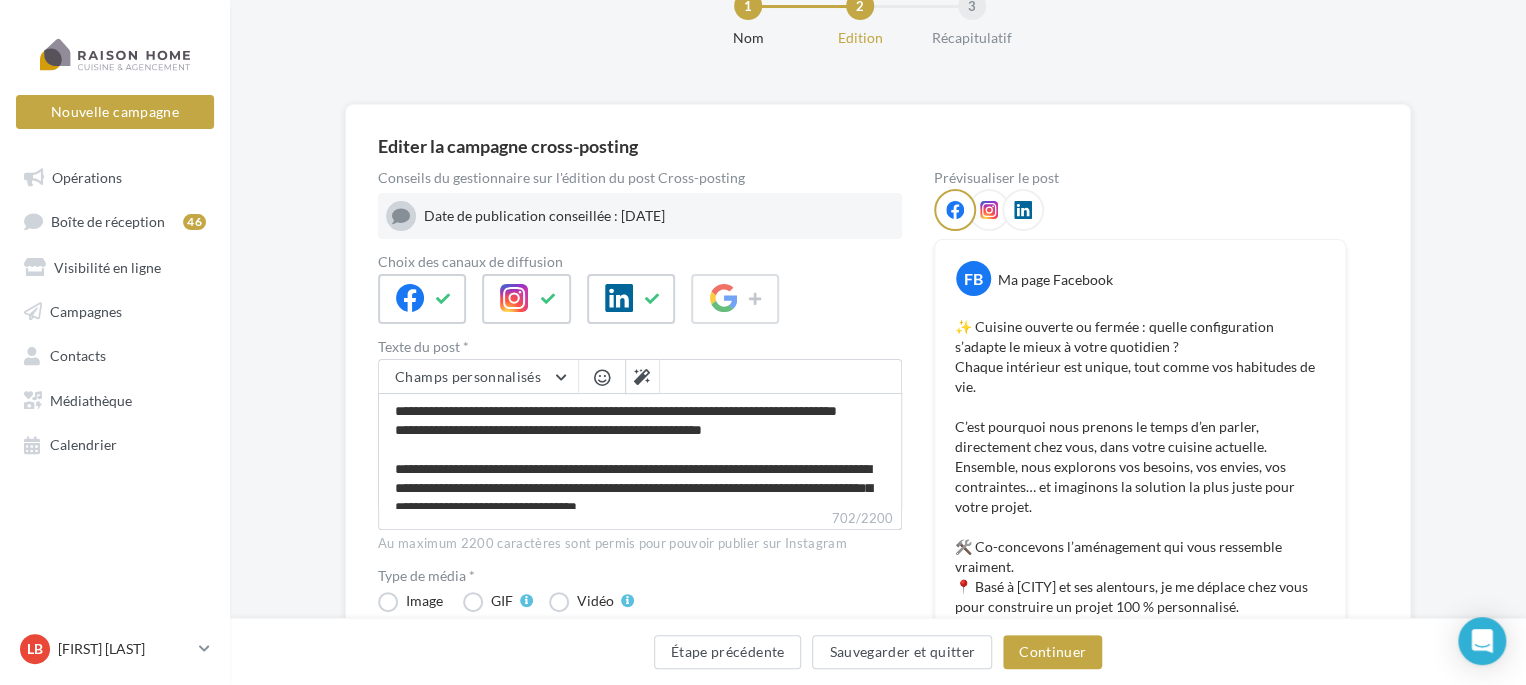 scroll, scrollTop: 100, scrollLeft: 0, axis: vertical 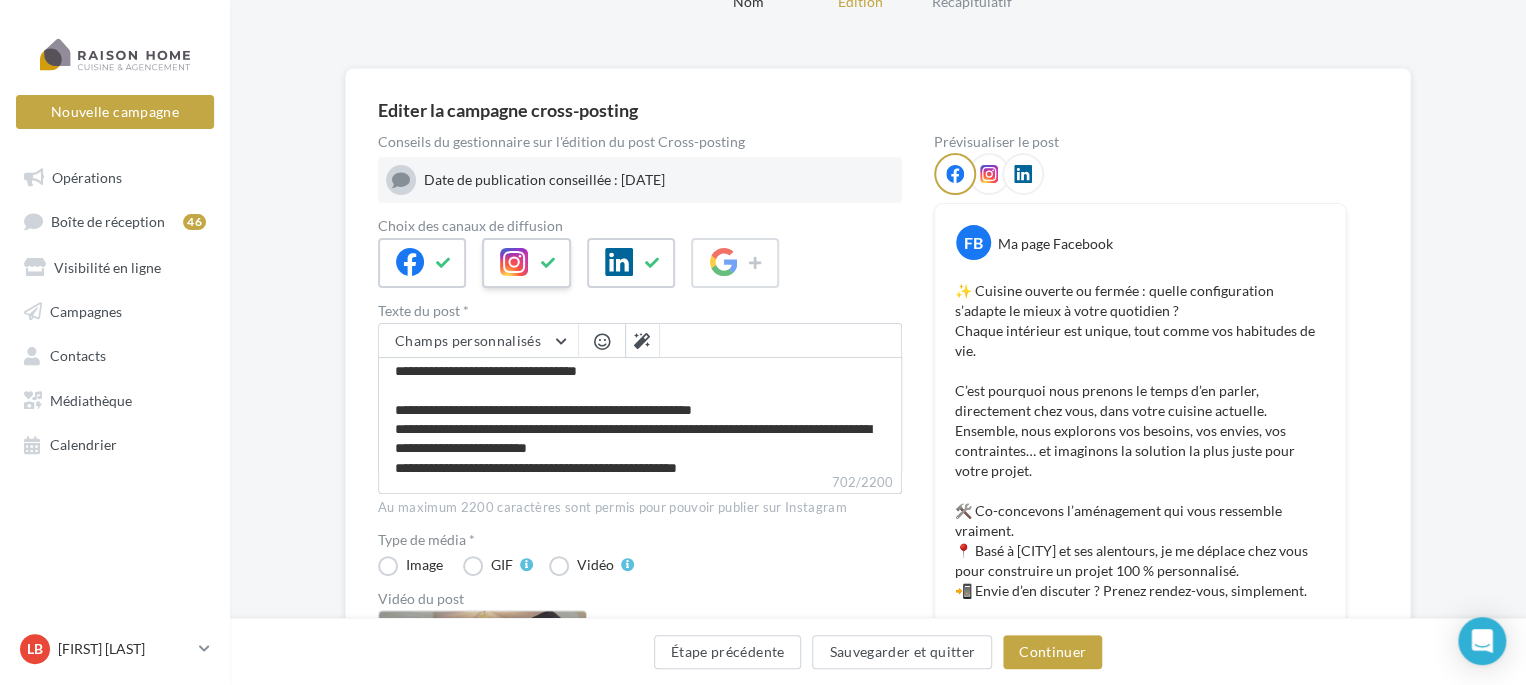 click at bounding box center (548, 263) 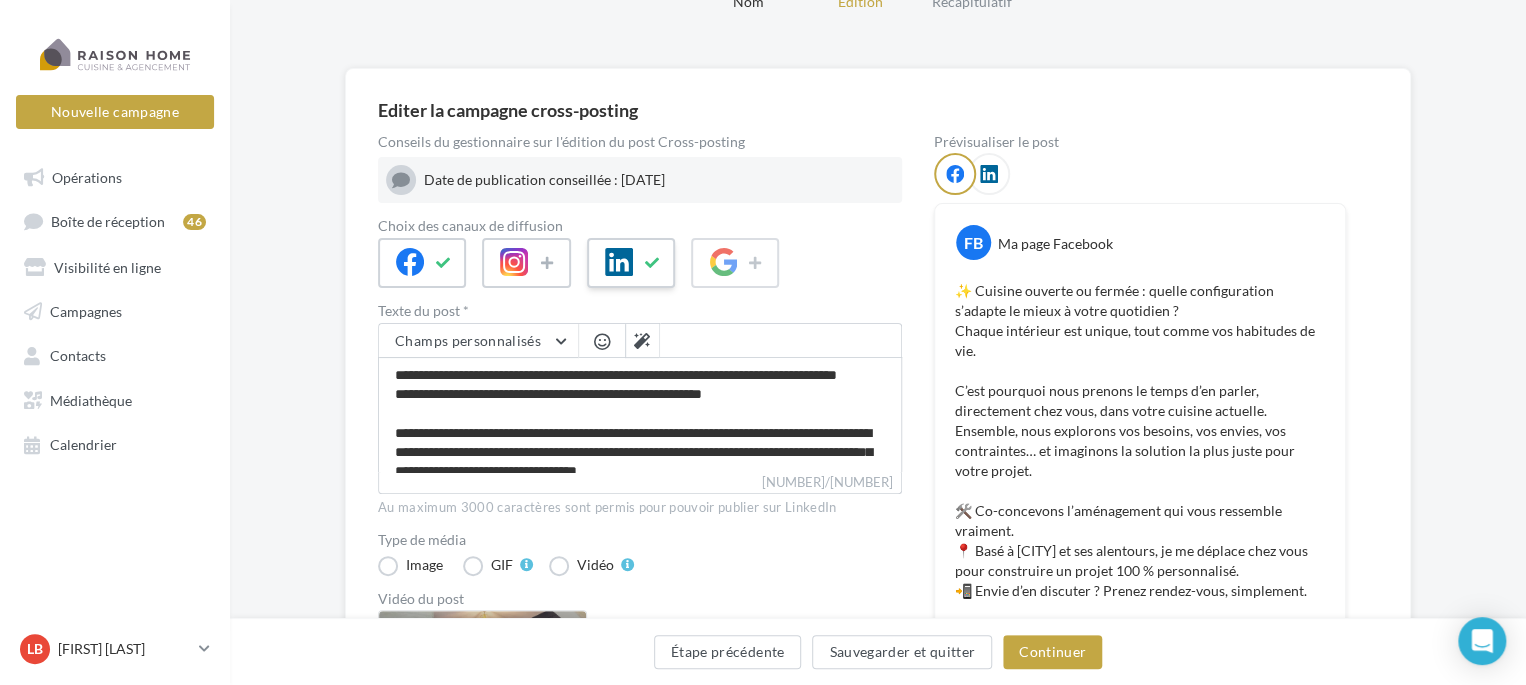 click at bounding box center [653, 263] 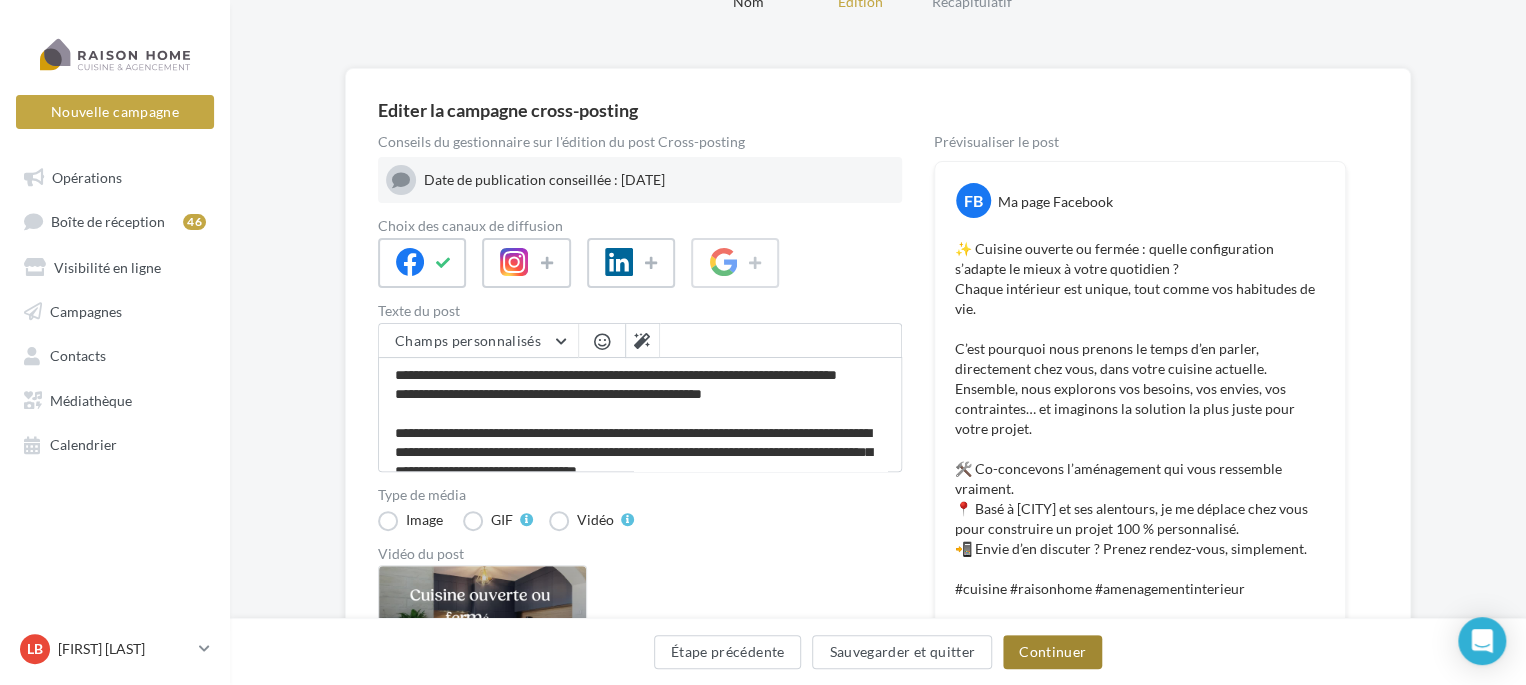 click on "Continuer" at bounding box center (1052, 652) 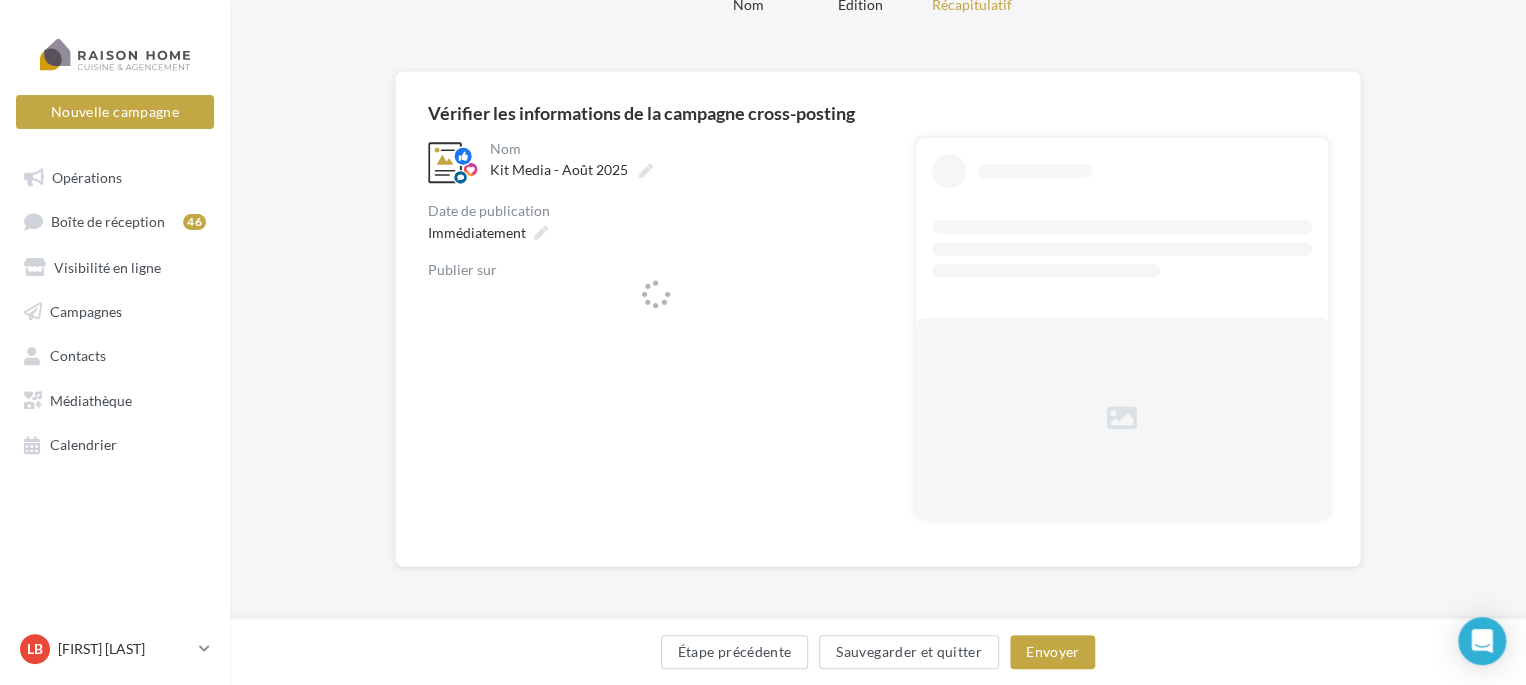 scroll, scrollTop: 96, scrollLeft: 0, axis: vertical 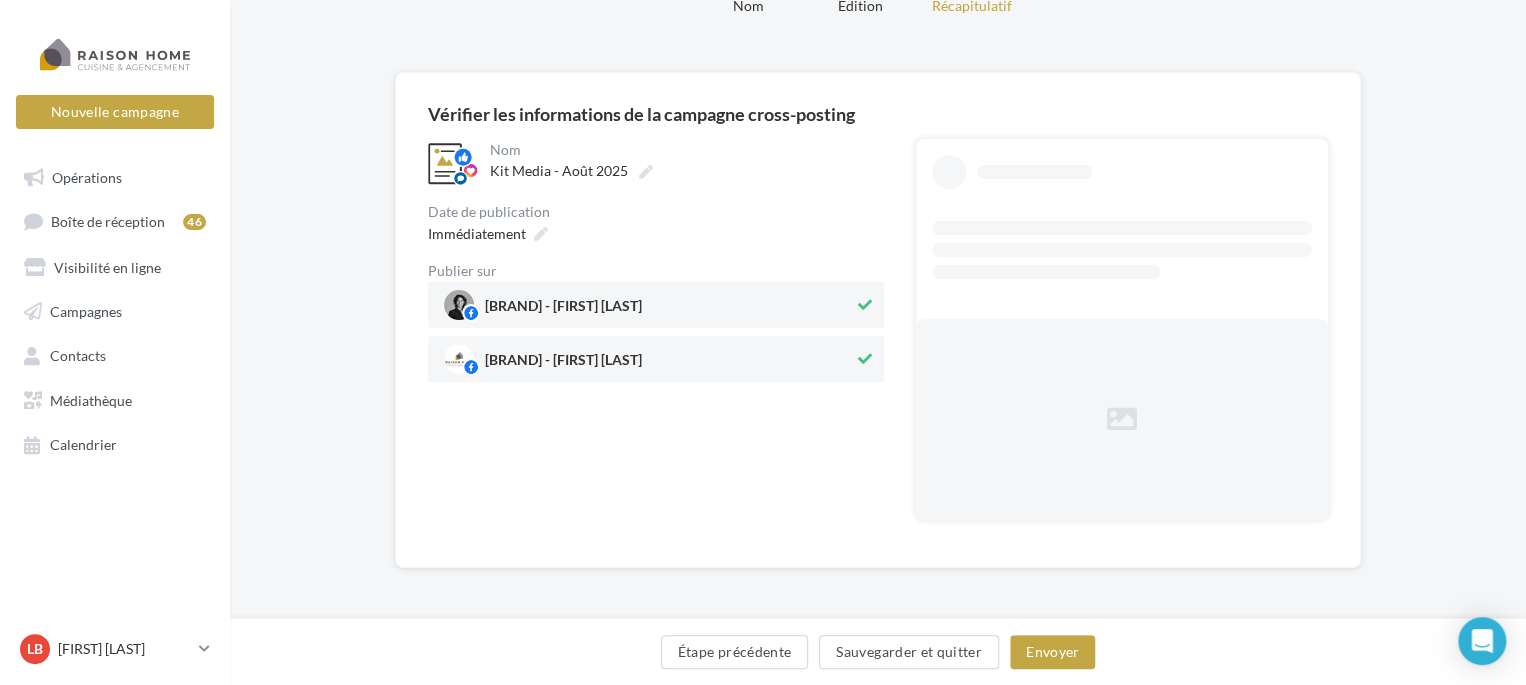 click on "[COMPANY] - [FIRST] [LAST]" at bounding box center (563, 309) 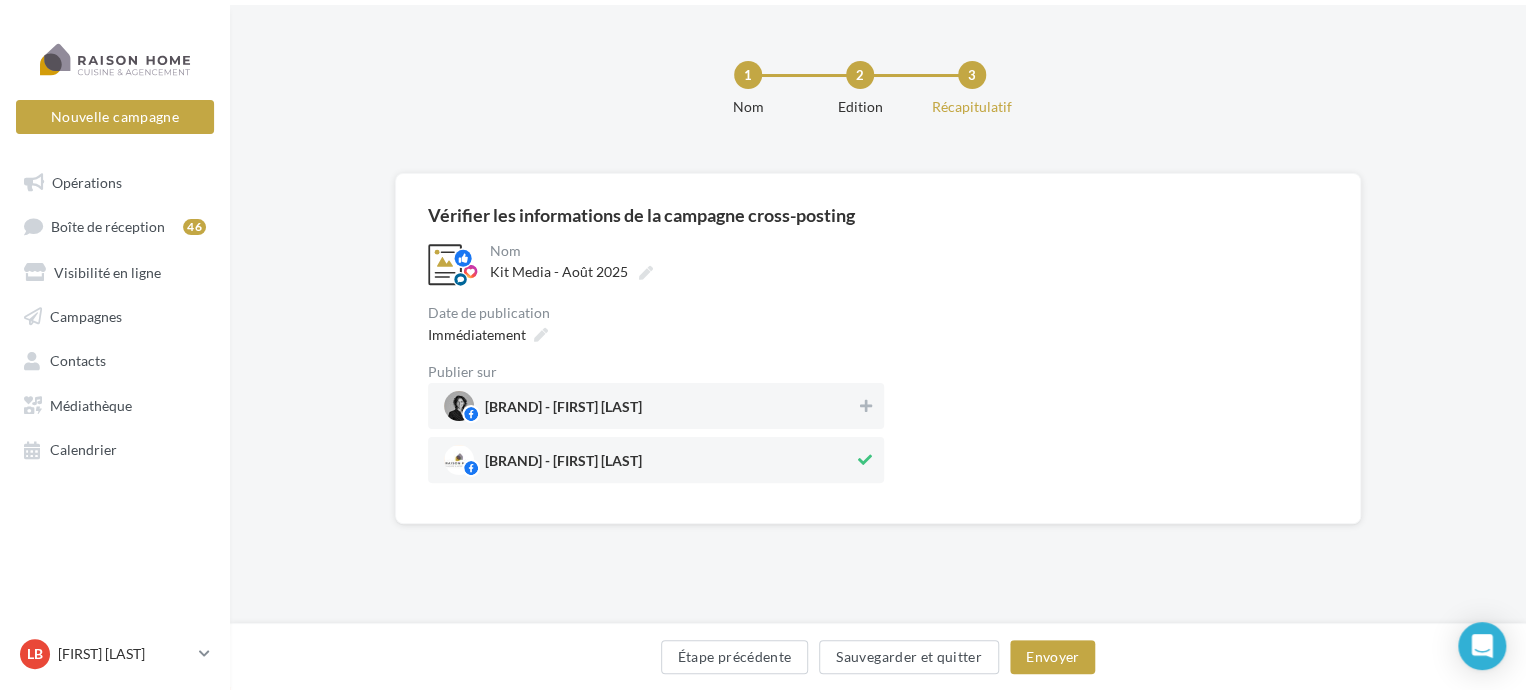 scroll, scrollTop: 0, scrollLeft: 0, axis: both 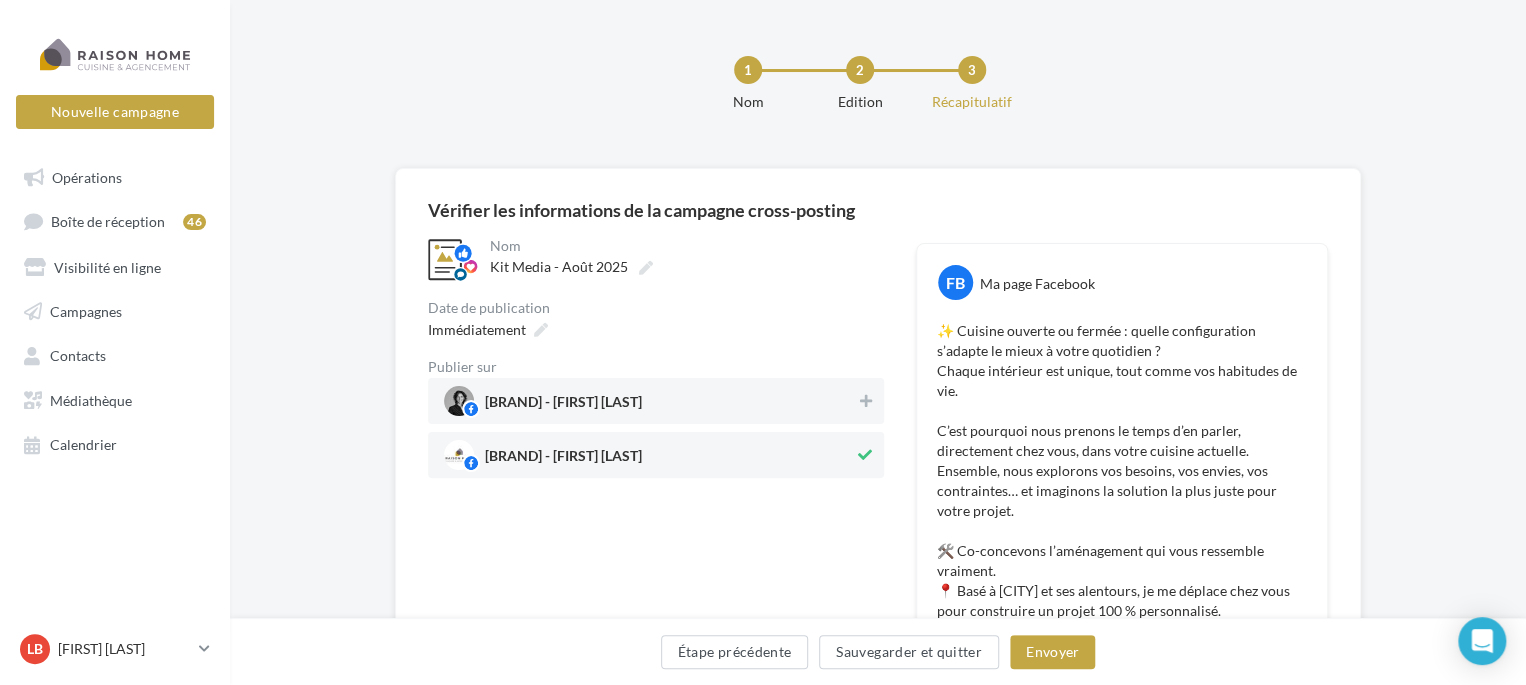 click on "[COMPANY] - [FIRST] [LAST]" at bounding box center [650, 401] 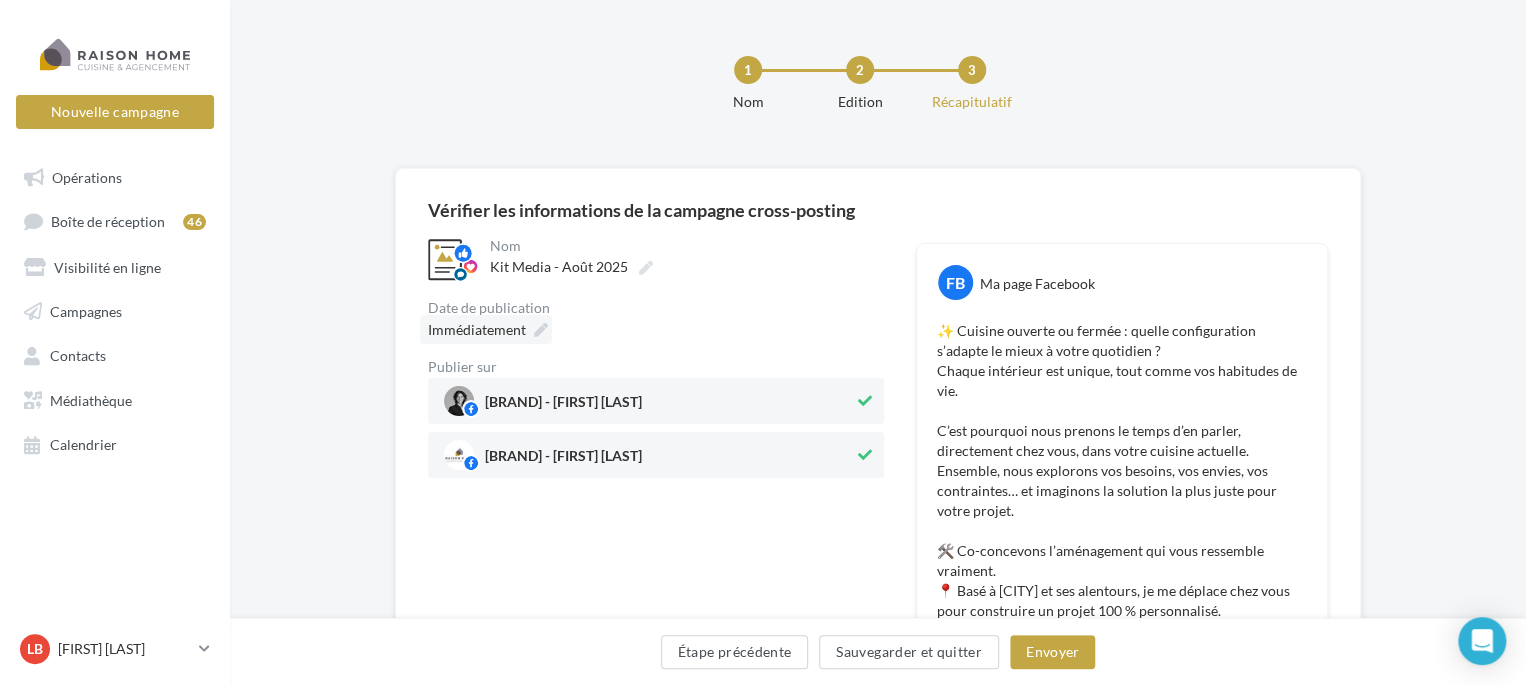 click on "Immédiatement" at bounding box center [477, 329] 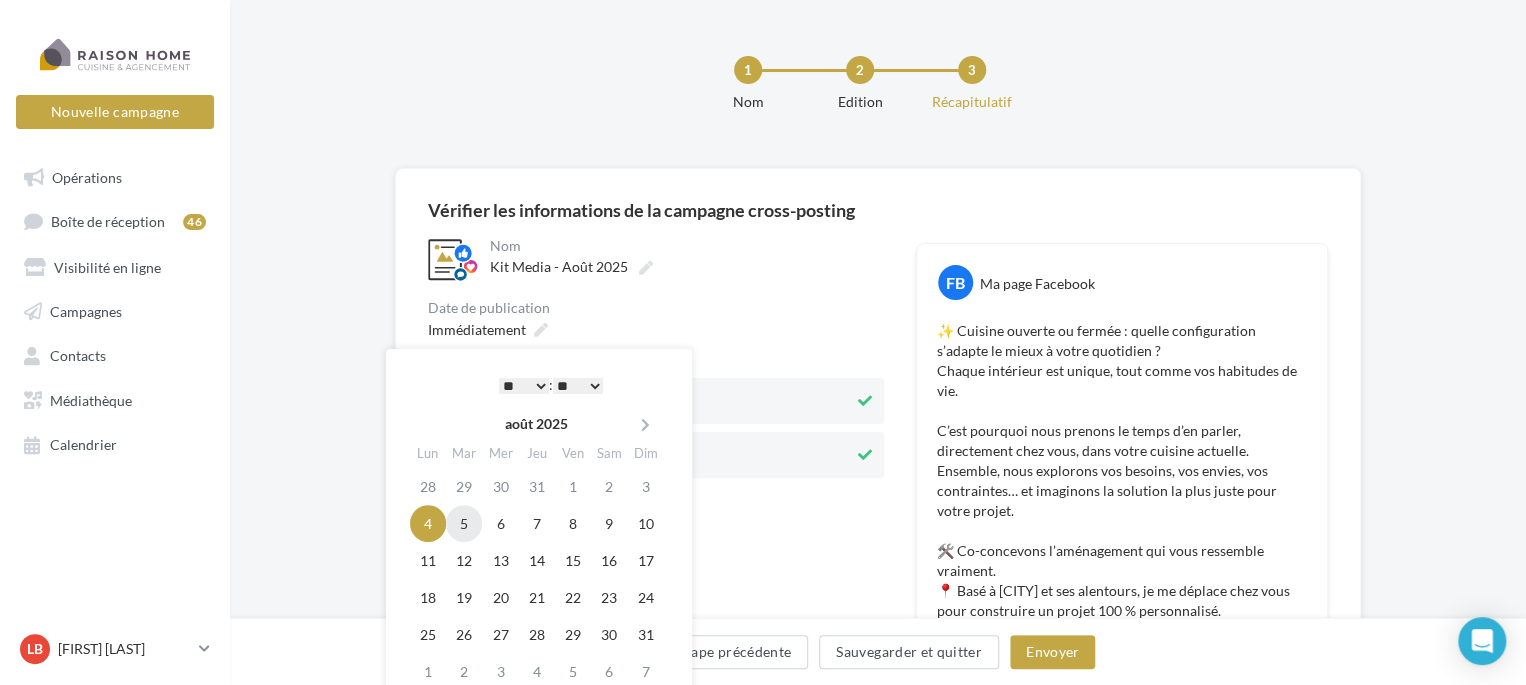 click on "5" at bounding box center [464, 523] 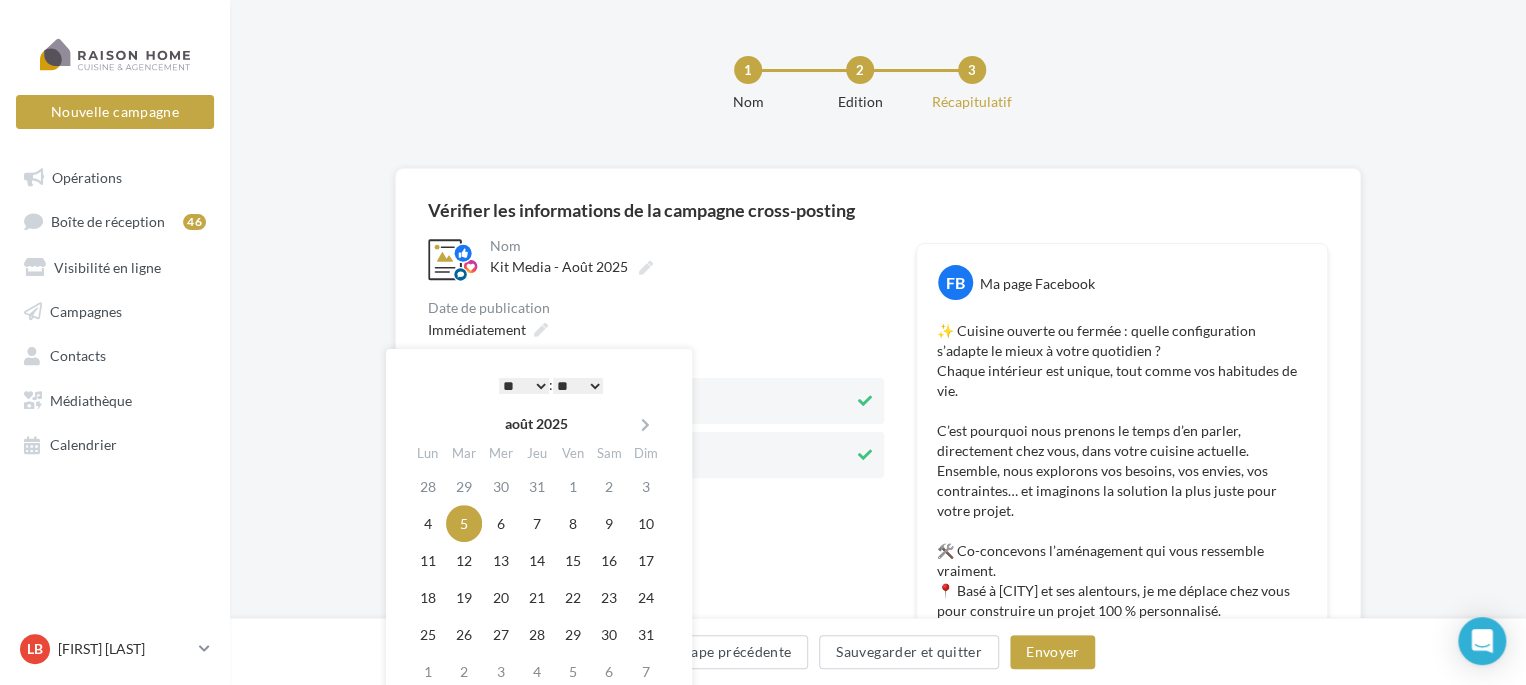 drag, startPoint x: 536, startPoint y: 382, endPoint x: 528, endPoint y: 390, distance: 11.313708 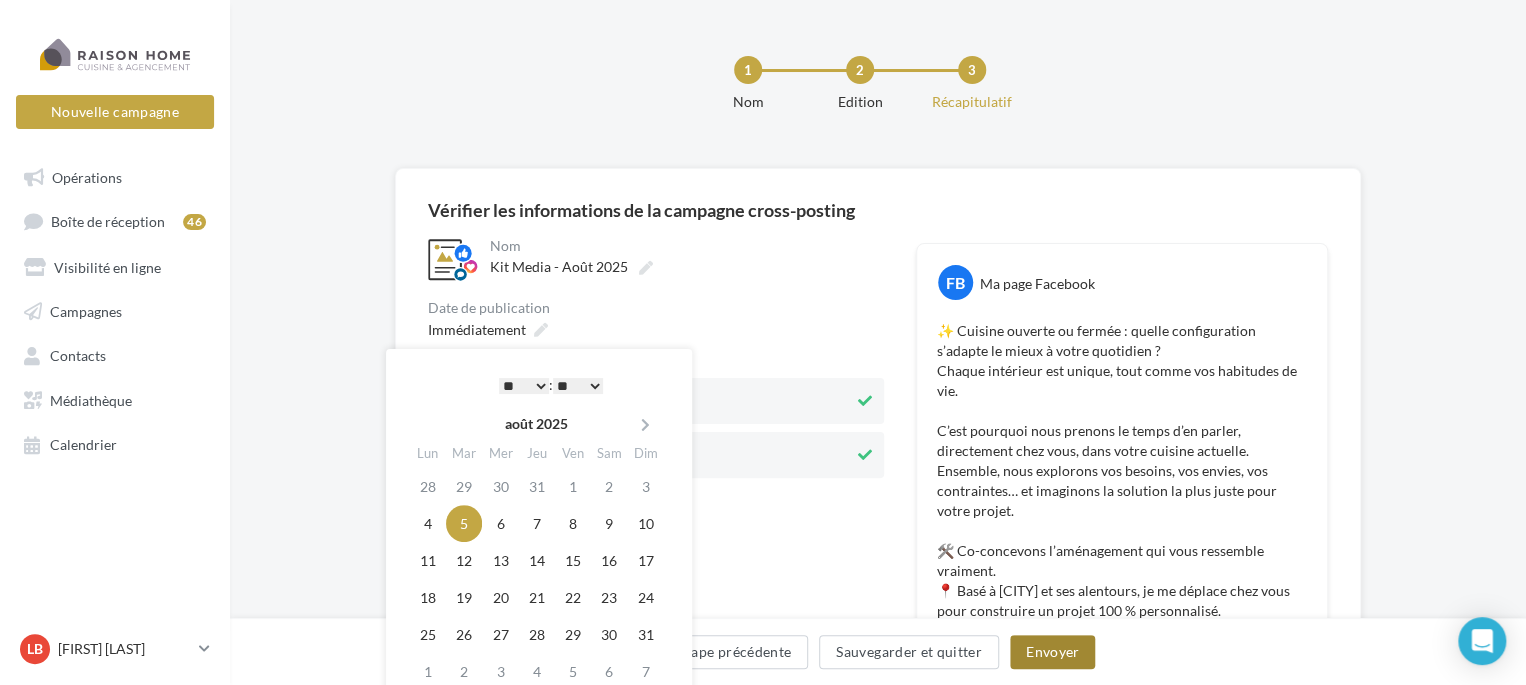 click on "Envoyer" at bounding box center (1052, 652) 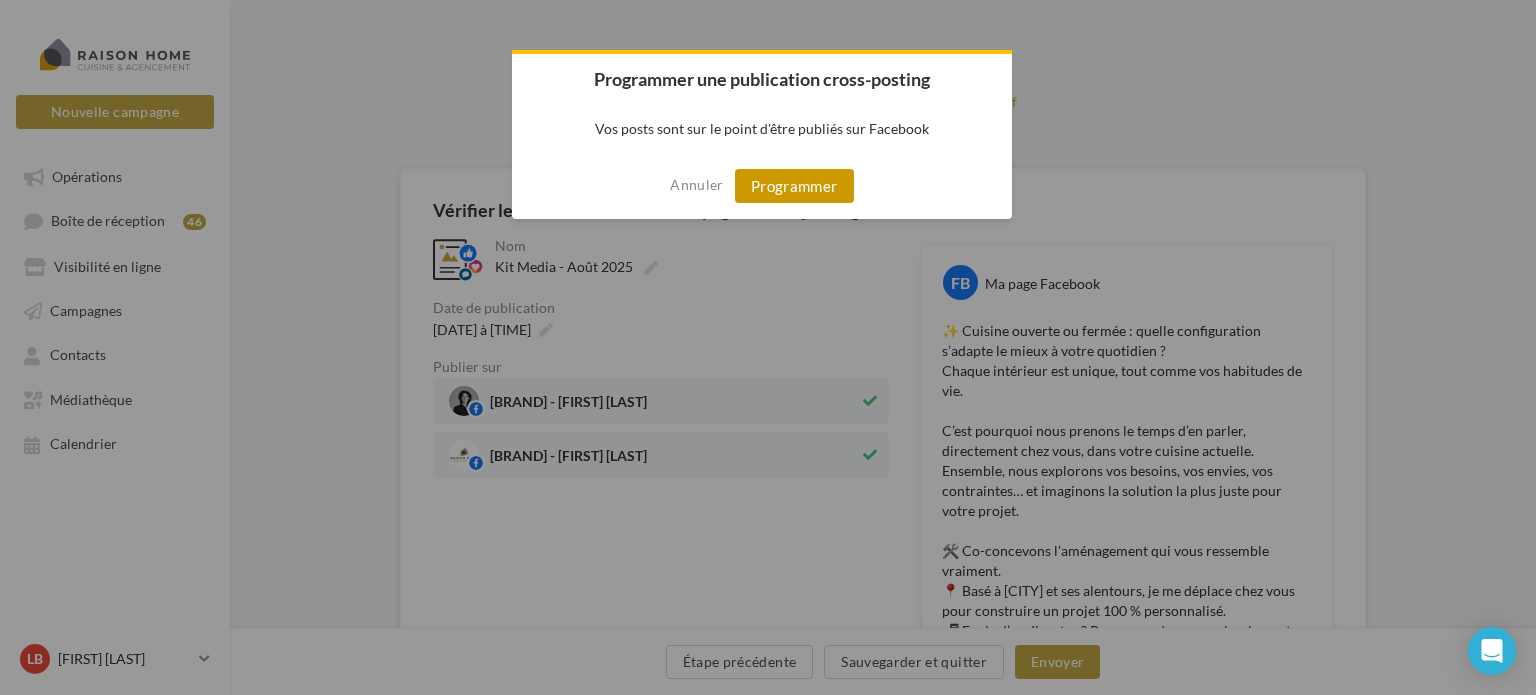 click on "Programmer" at bounding box center [794, 186] 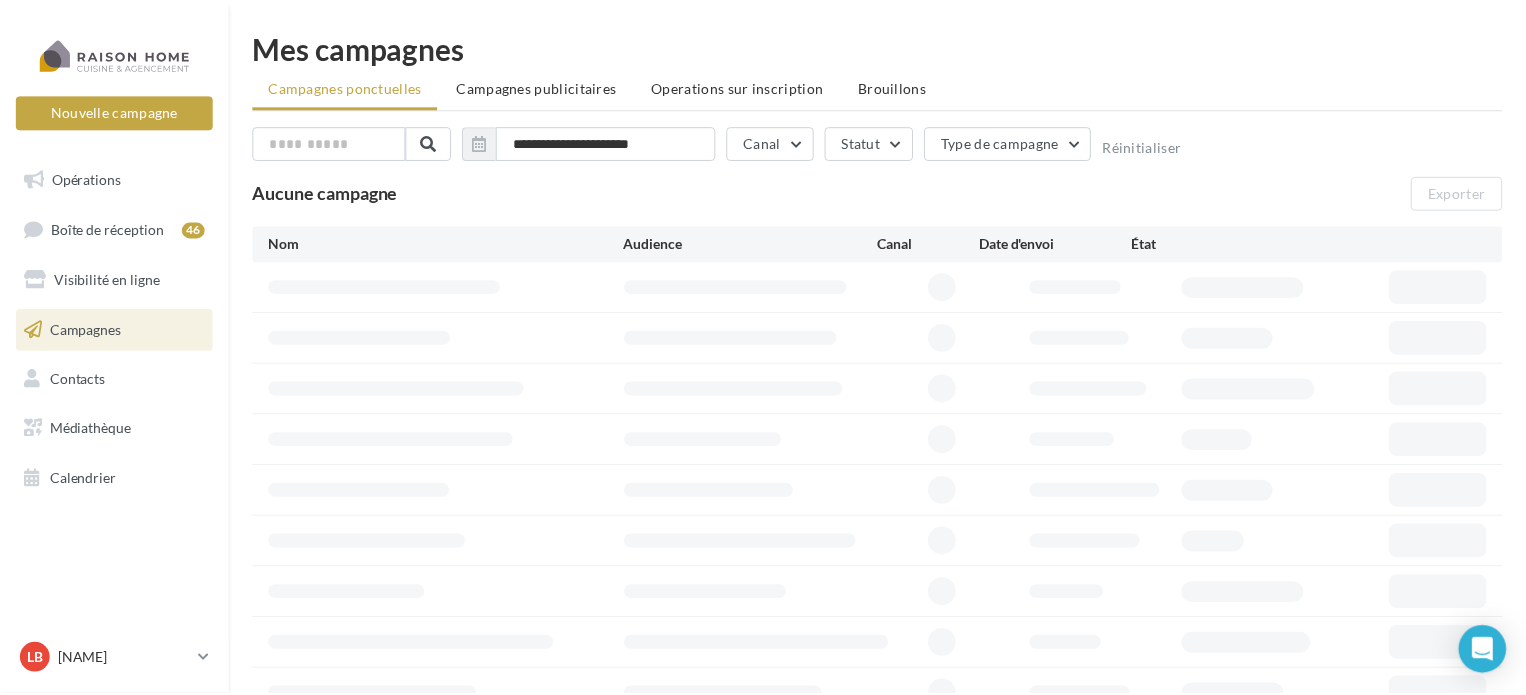 scroll, scrollTop: 0, scrollLeft: 0, axis: both 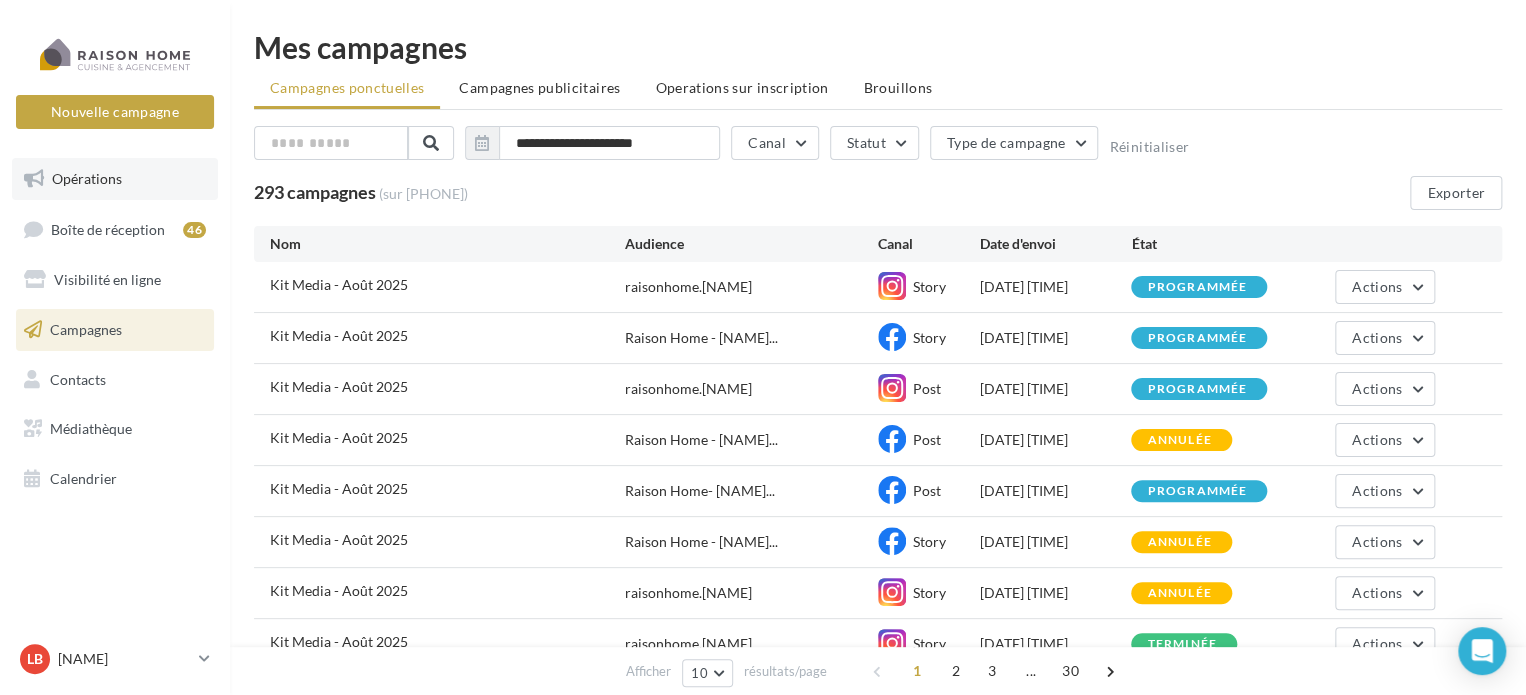 click on "Opérations" at bounding box center (87, 178) 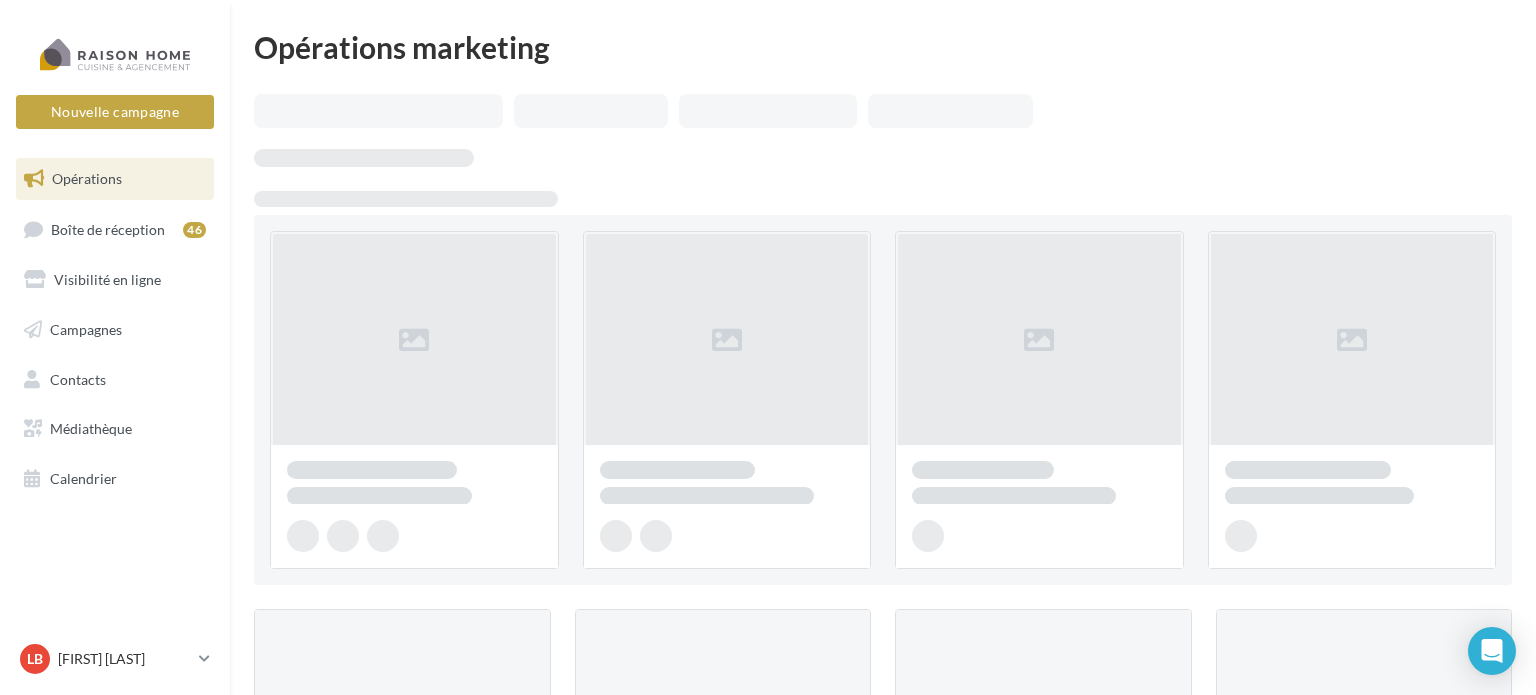 scroll, scrollTop: 0, scrollLeft: 0, axis: both 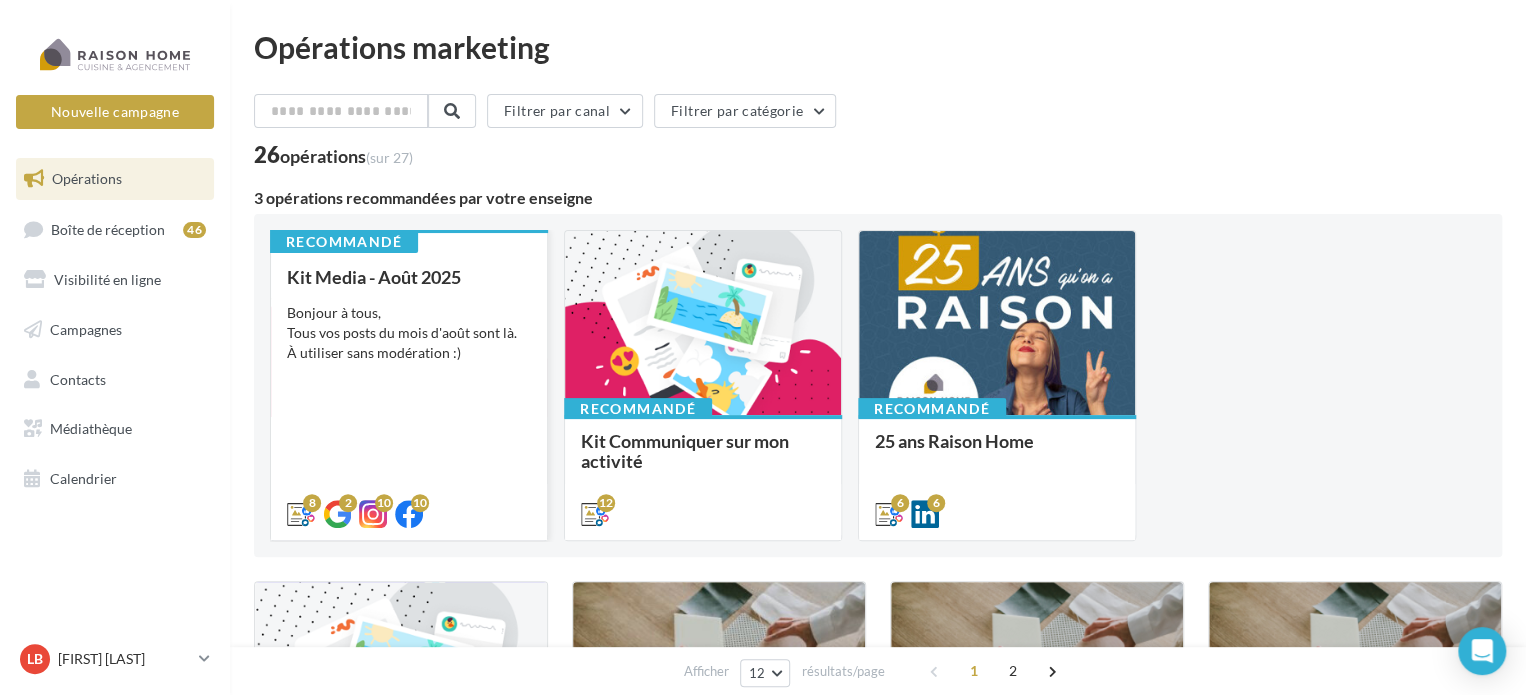 click on "Bonjour à tous,
Tous vos posts du mois d'août sont là.
À utiliser sans modération :)" at bounding box center [409, 333] 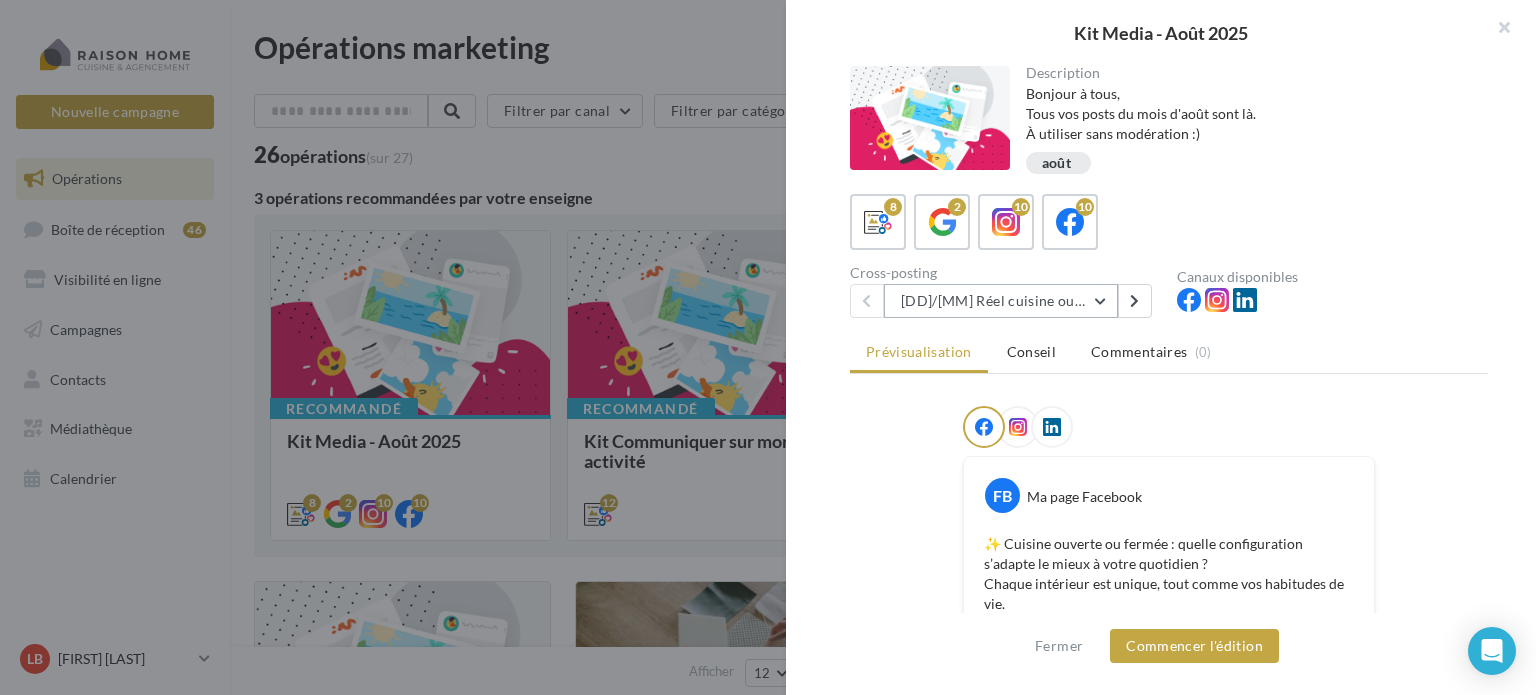 click on "04/08 Réel cuisine ouverte ou fermée" at bounding box center [1001, 301] 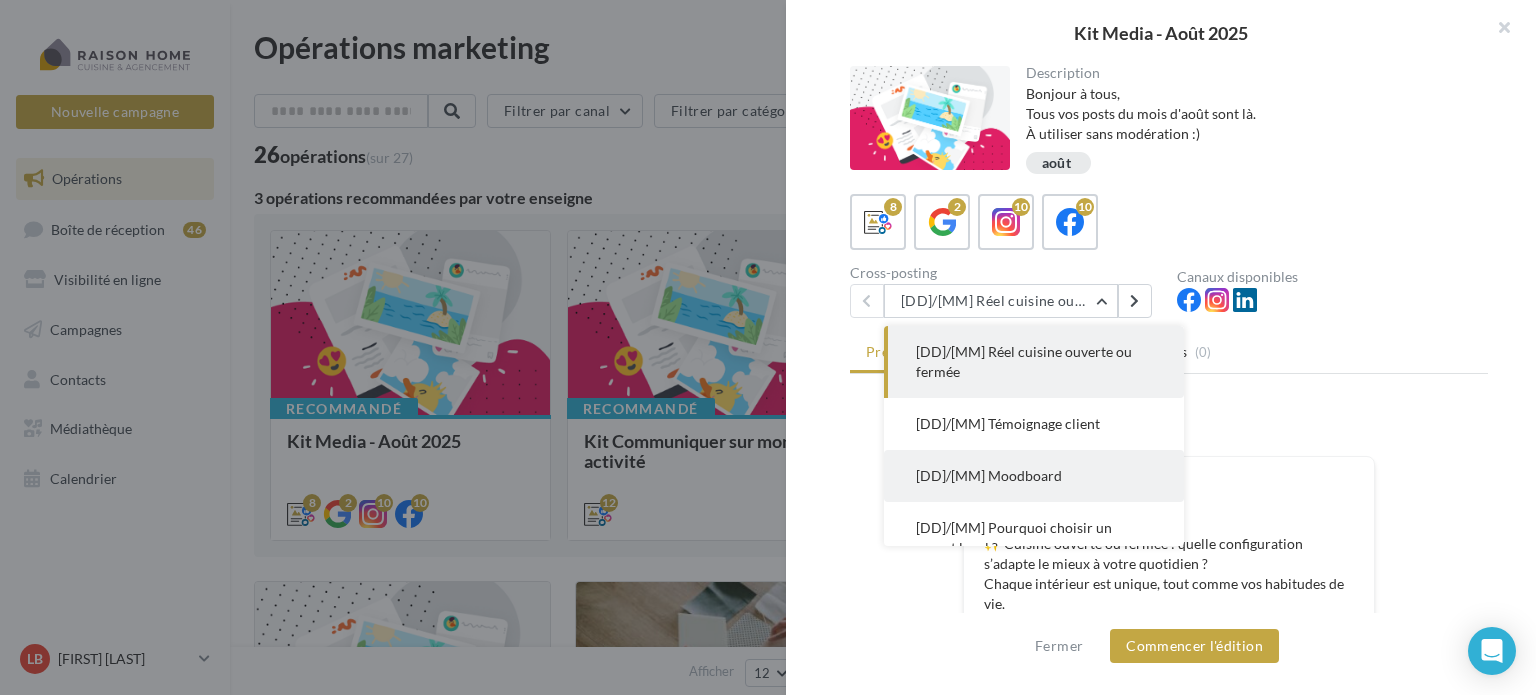 click on "12/08 Moodboard" at bounding box center [989, 475] 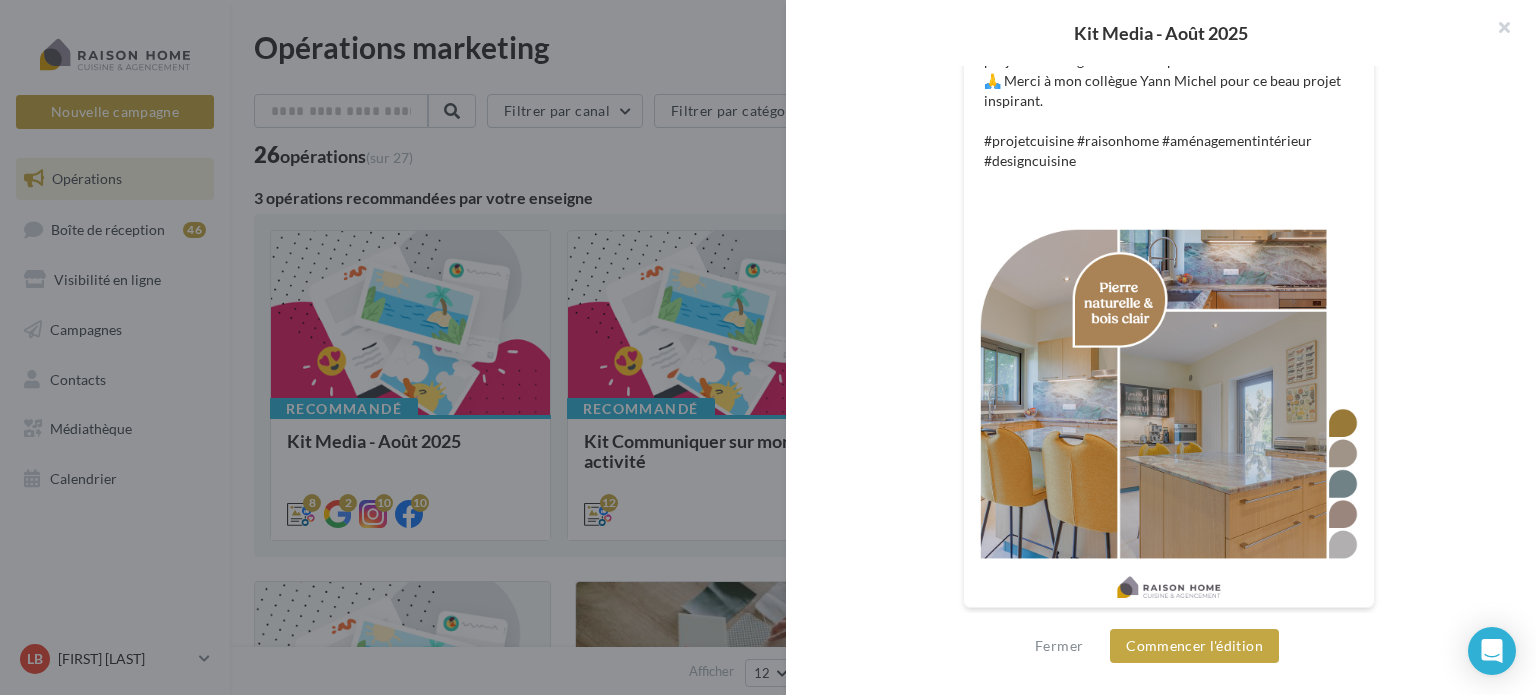 scroll, scrollTop: 443, scrollLeft: 0, axis: vertical 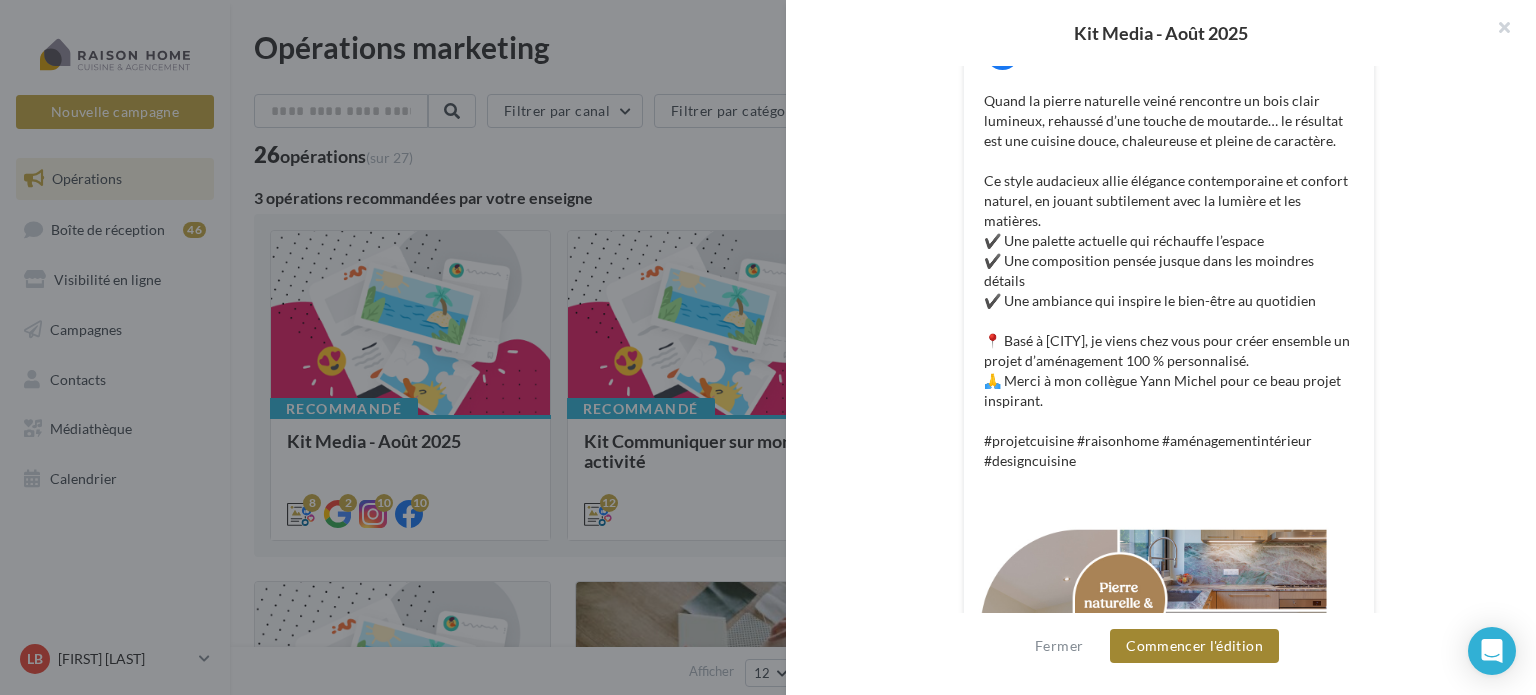 click on "Commencer l'édition" at bounding box center [1194, 646] 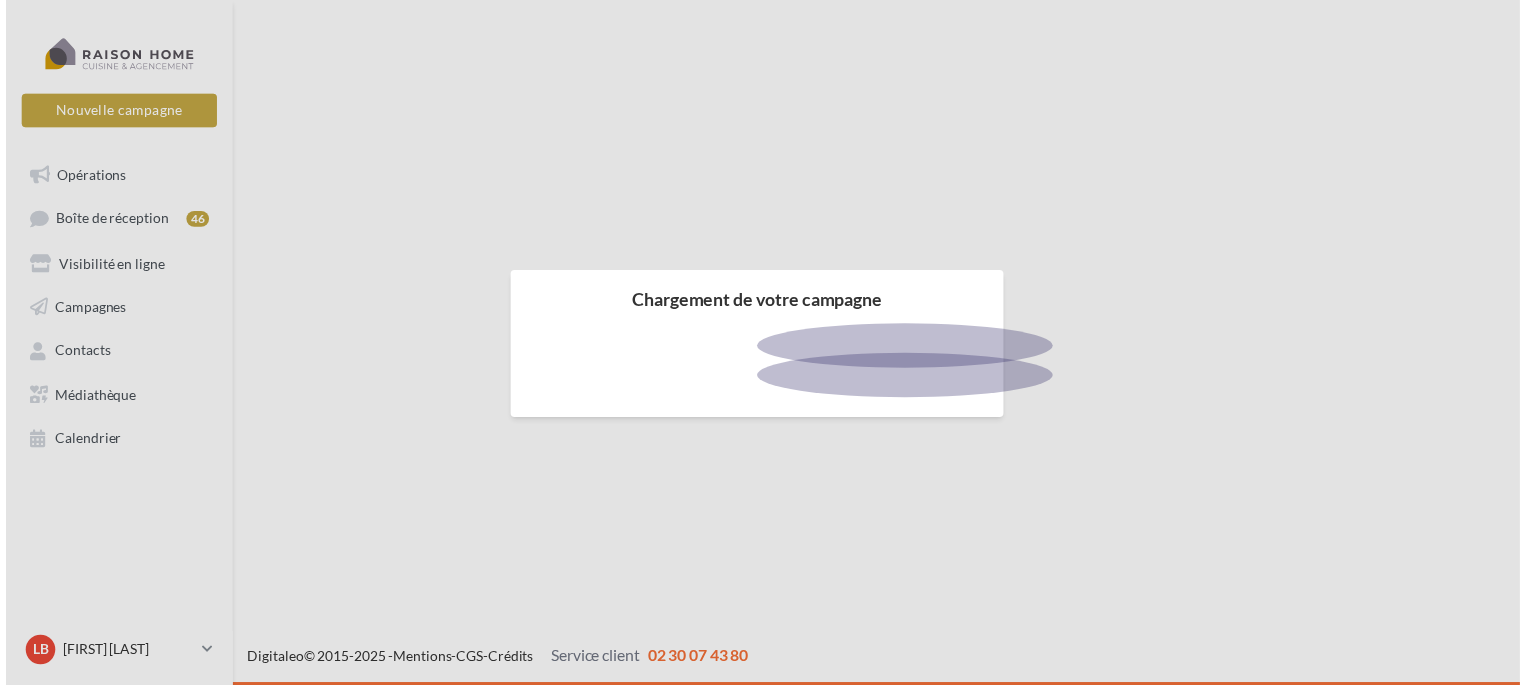 scroll, scrollTop: 0, scrollLeft: 0, axis: both 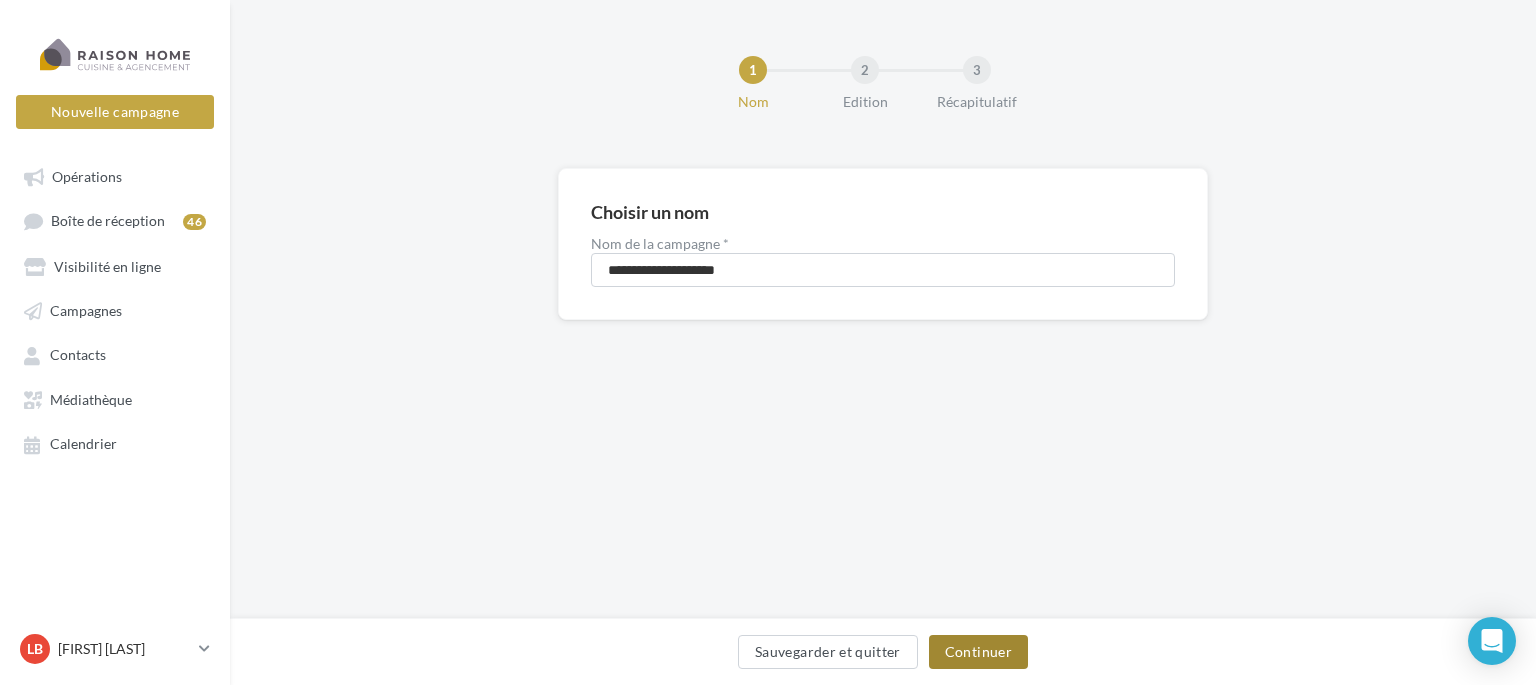click on "Continuer" at bounding box center (978, 652) 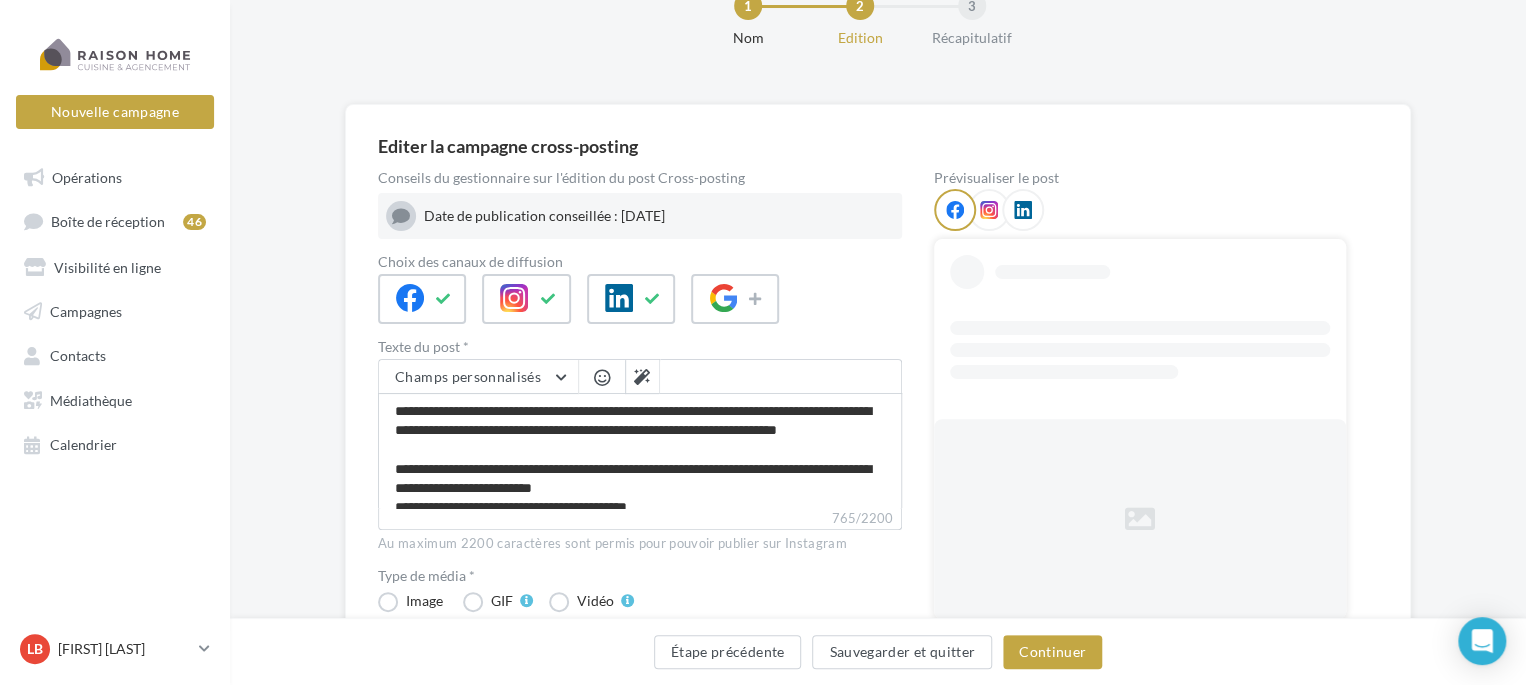 scroll, scrollTop: 100, scrollLeft: 0, axis: vertical 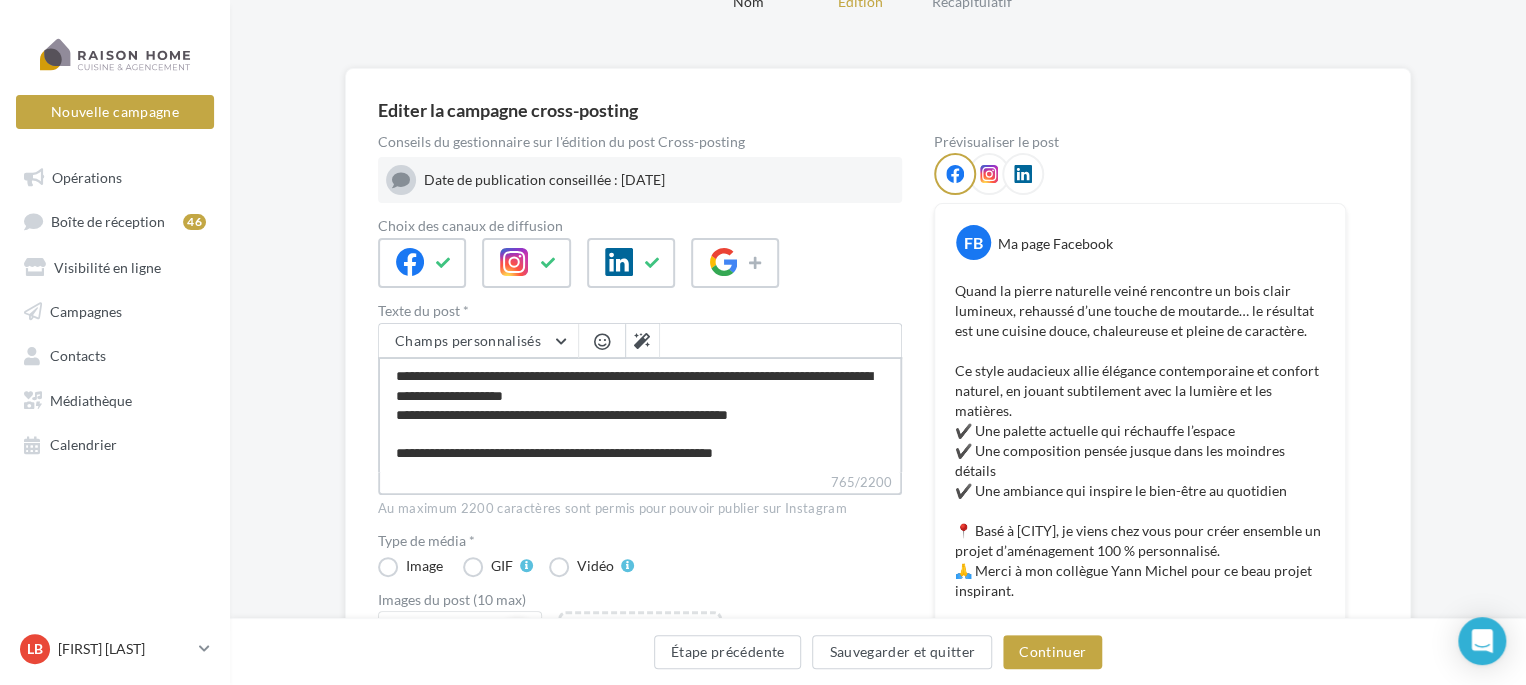 drag, startPoint x: 597, startPoint y: 377, endPoint x: 449, endPoint y: 377, distance: 148 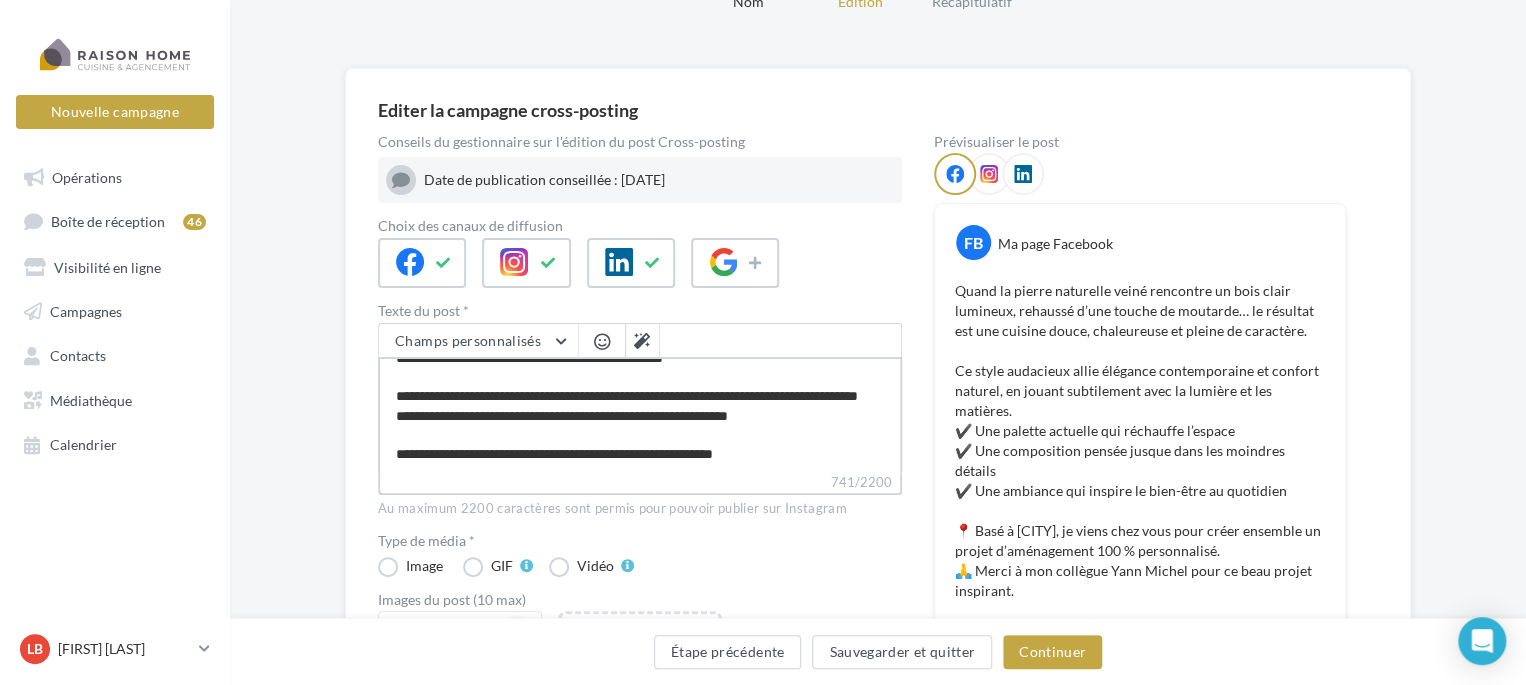 type on "**********" 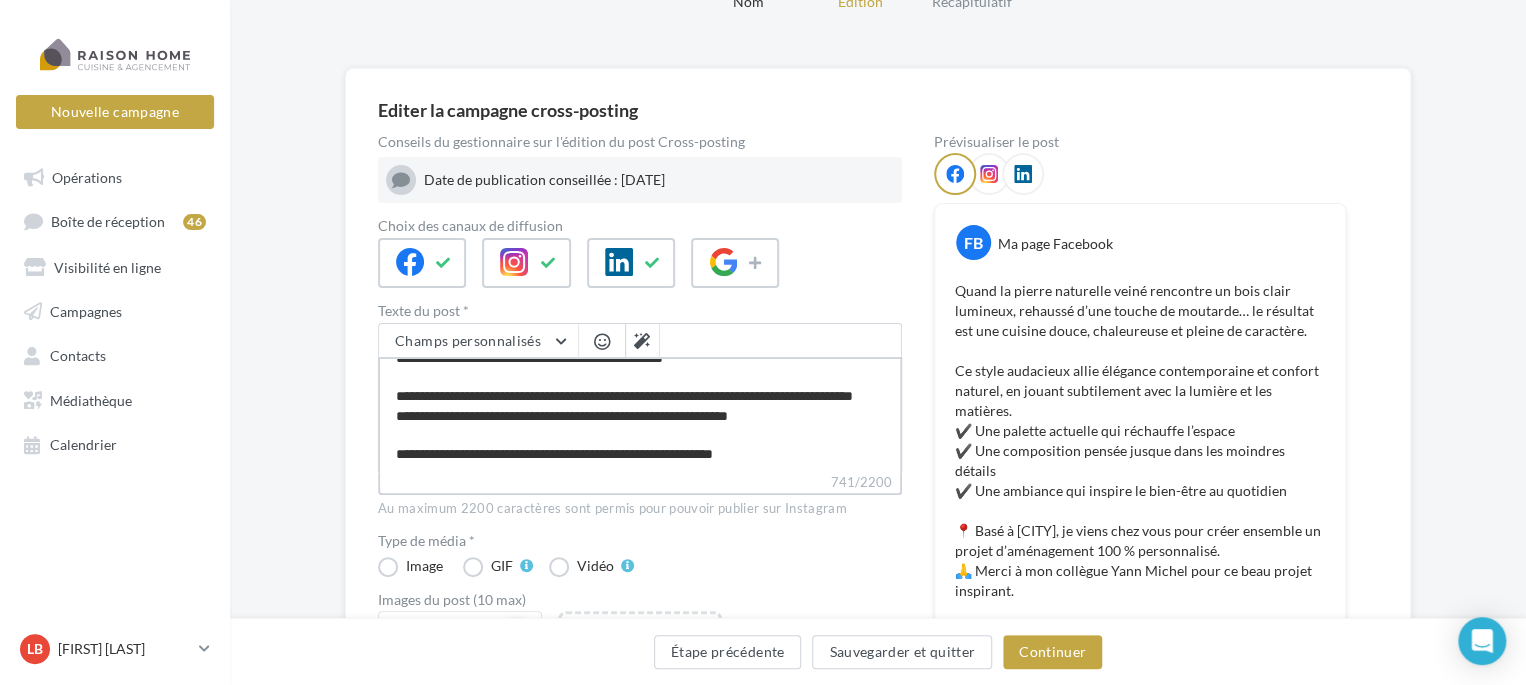 type on "**********" 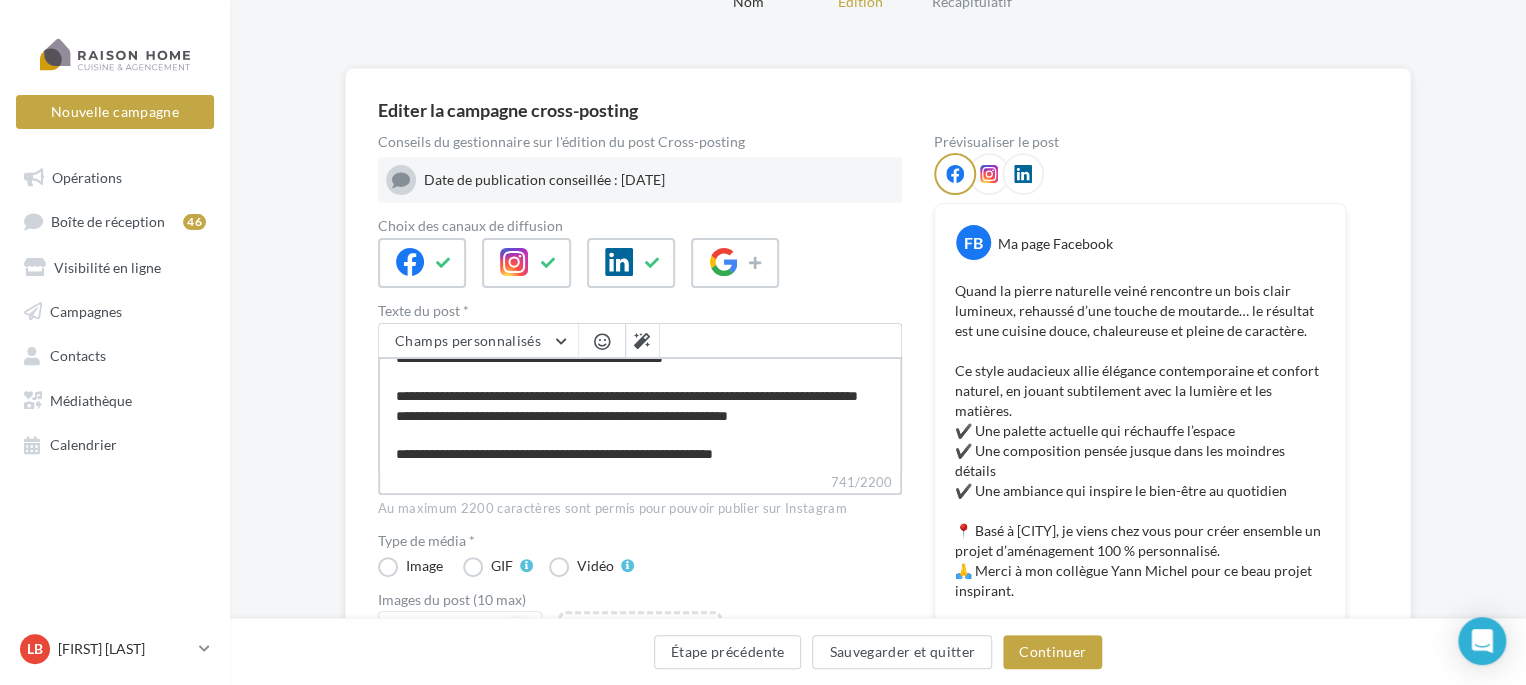 type on "**********" 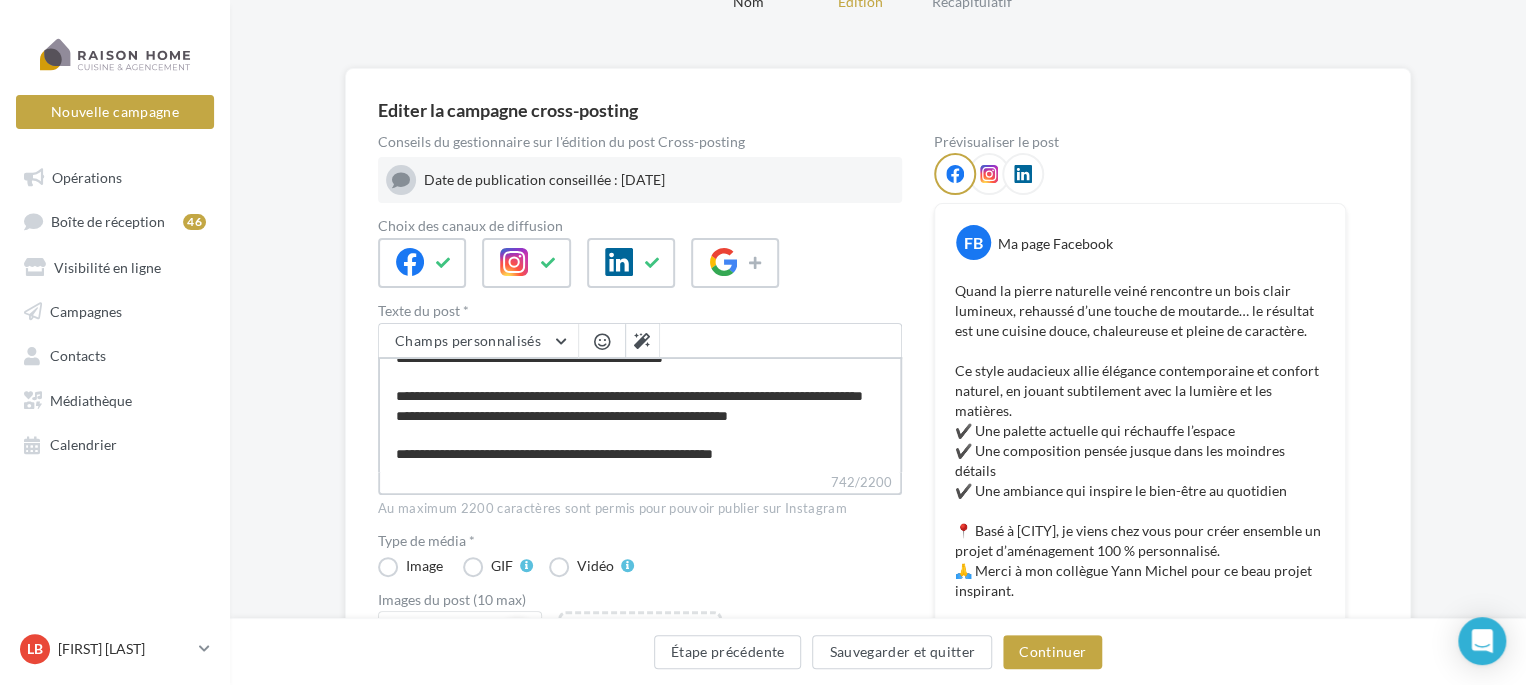 type on "**********" 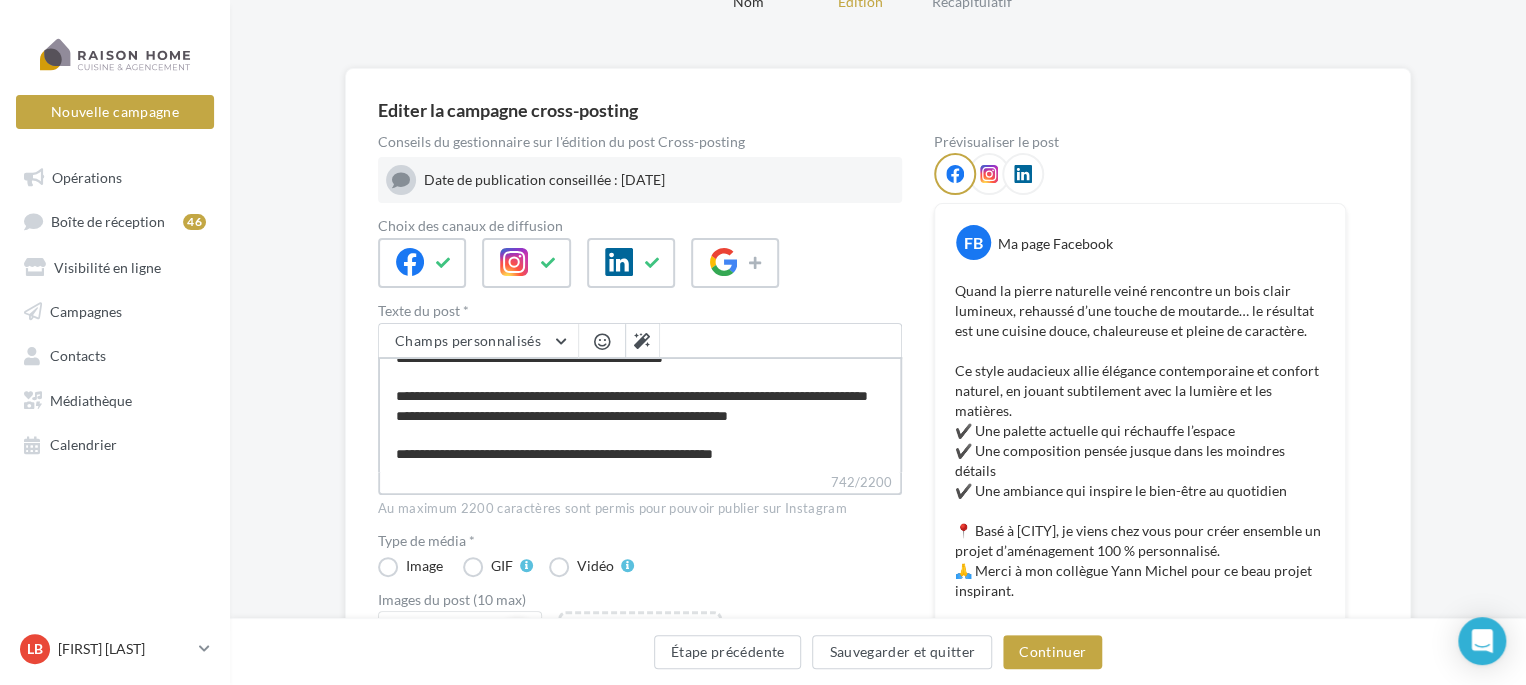type on "**********" 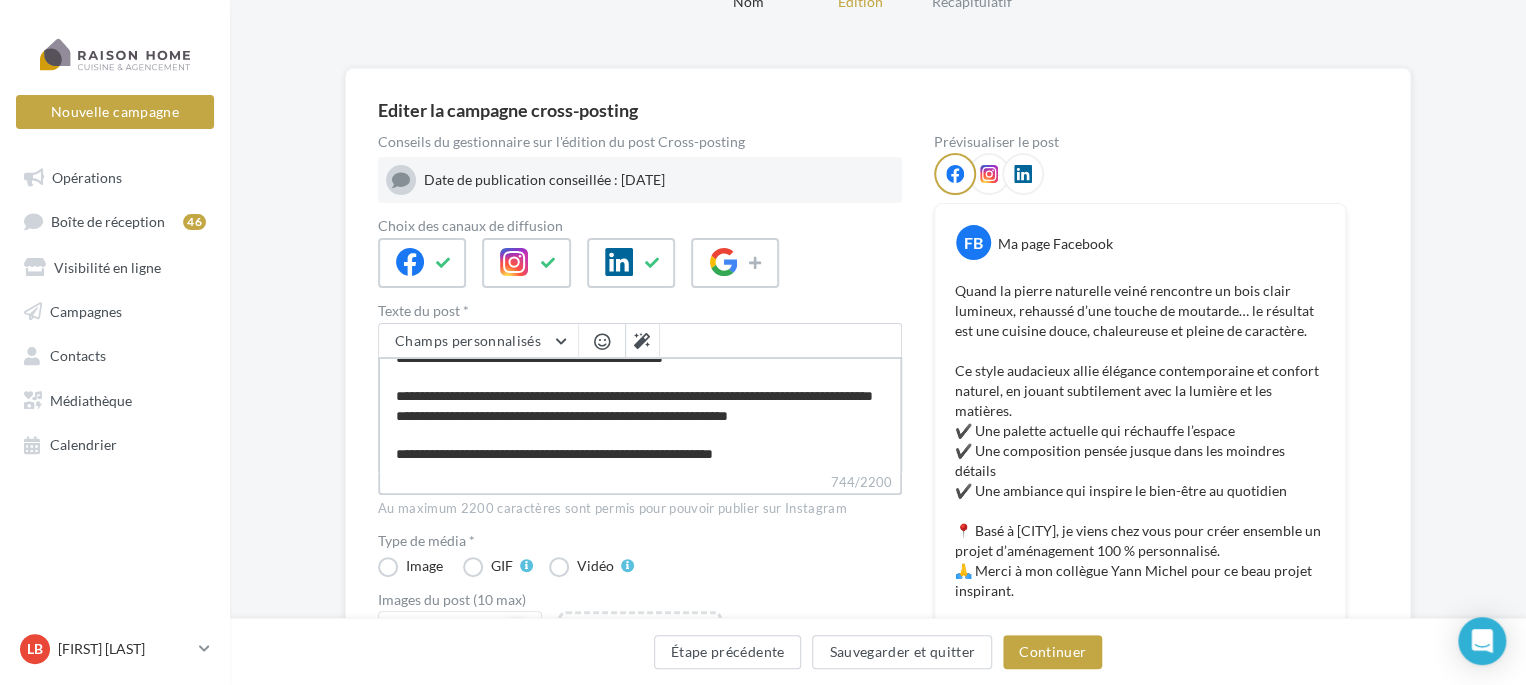 type on "**********" 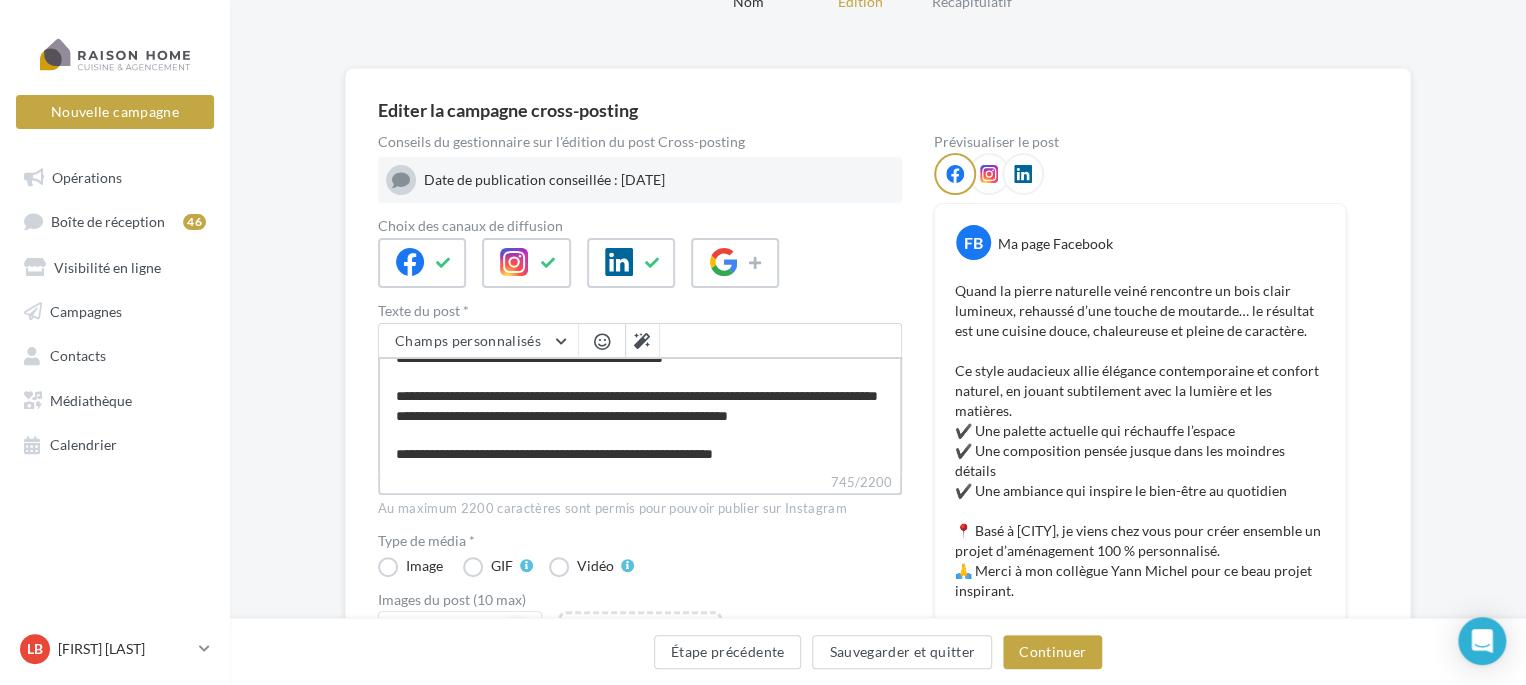 type on "**********" 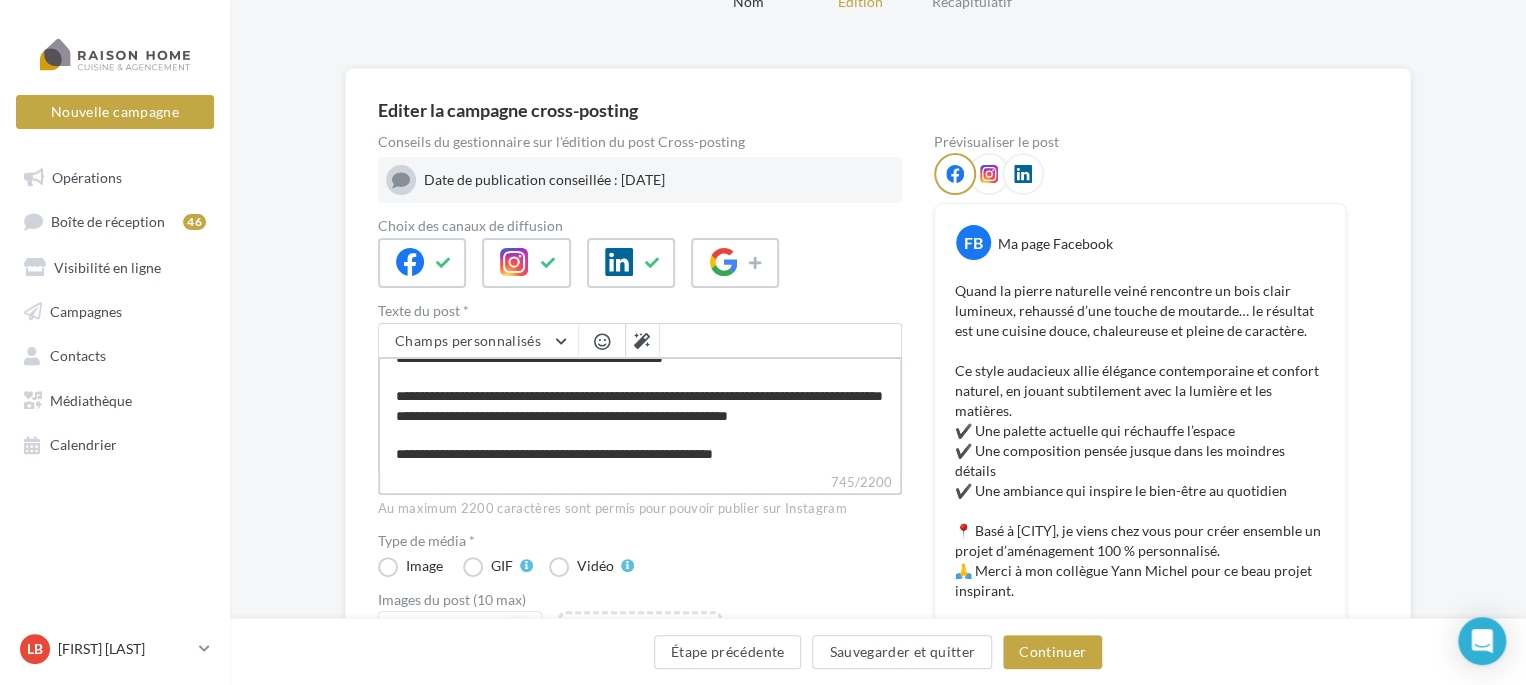 type on "**********" 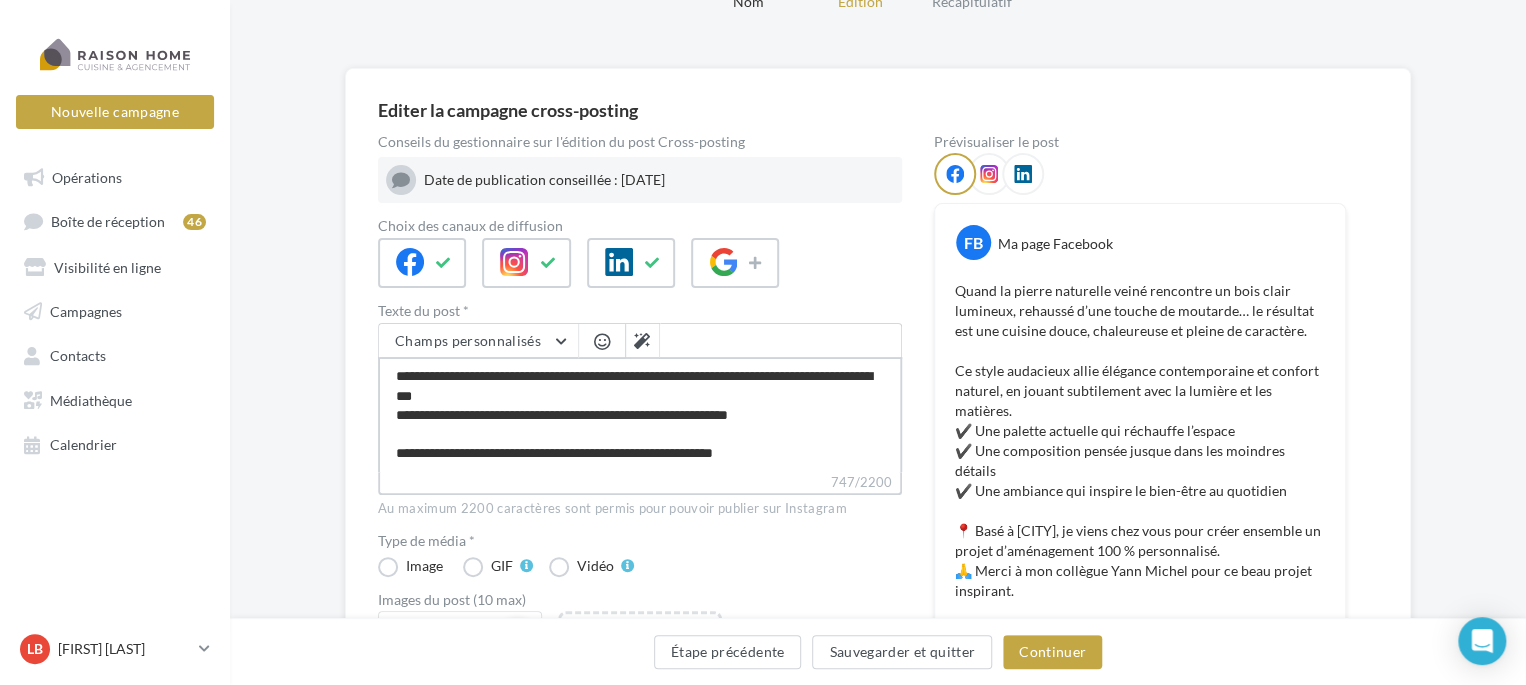 type on "**********" 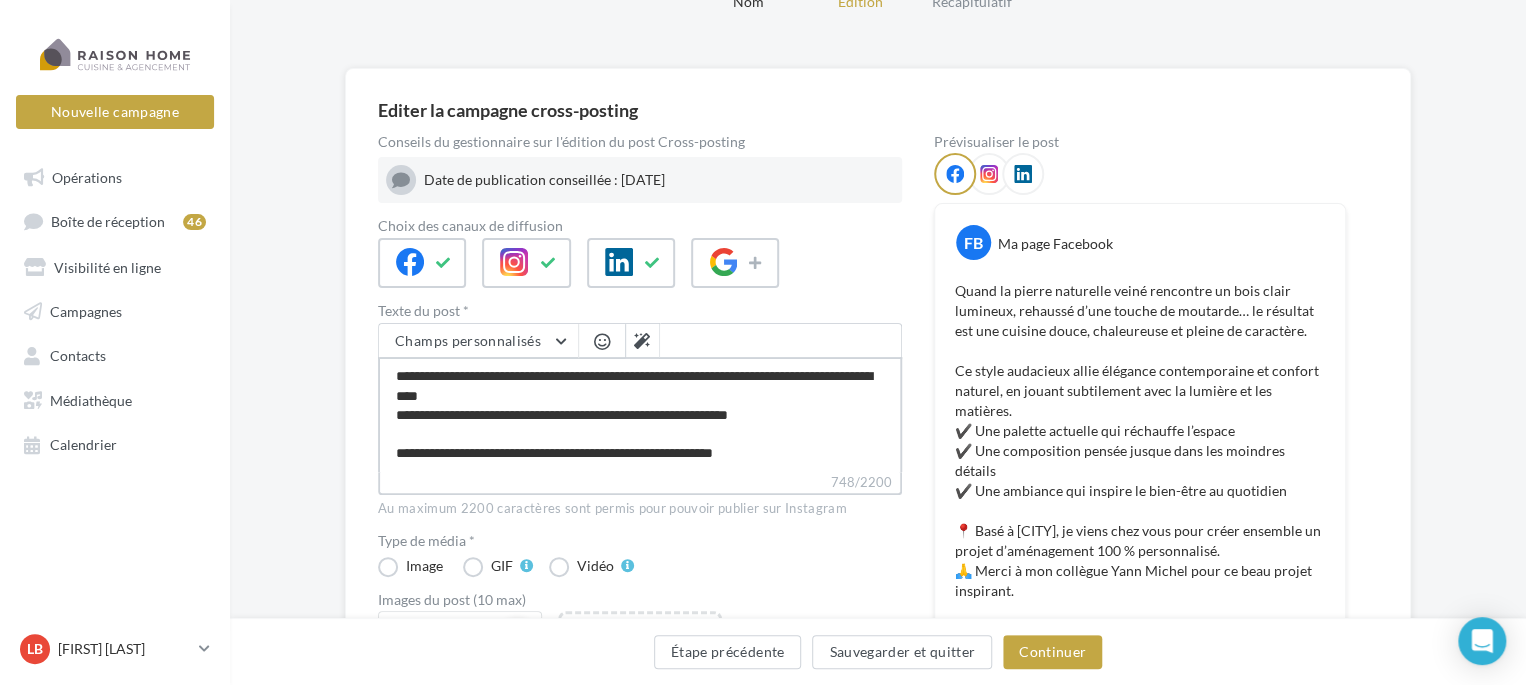 type on "**********" 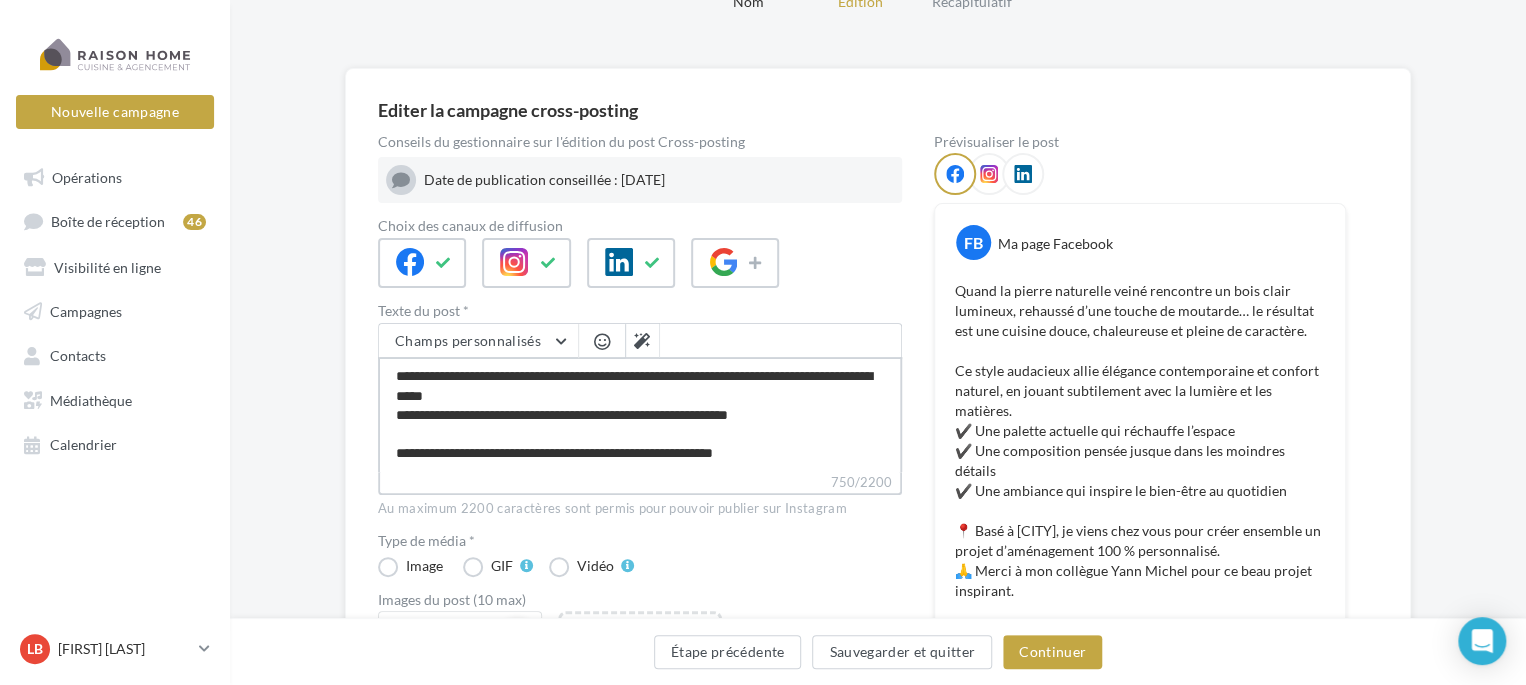 type on "**********" 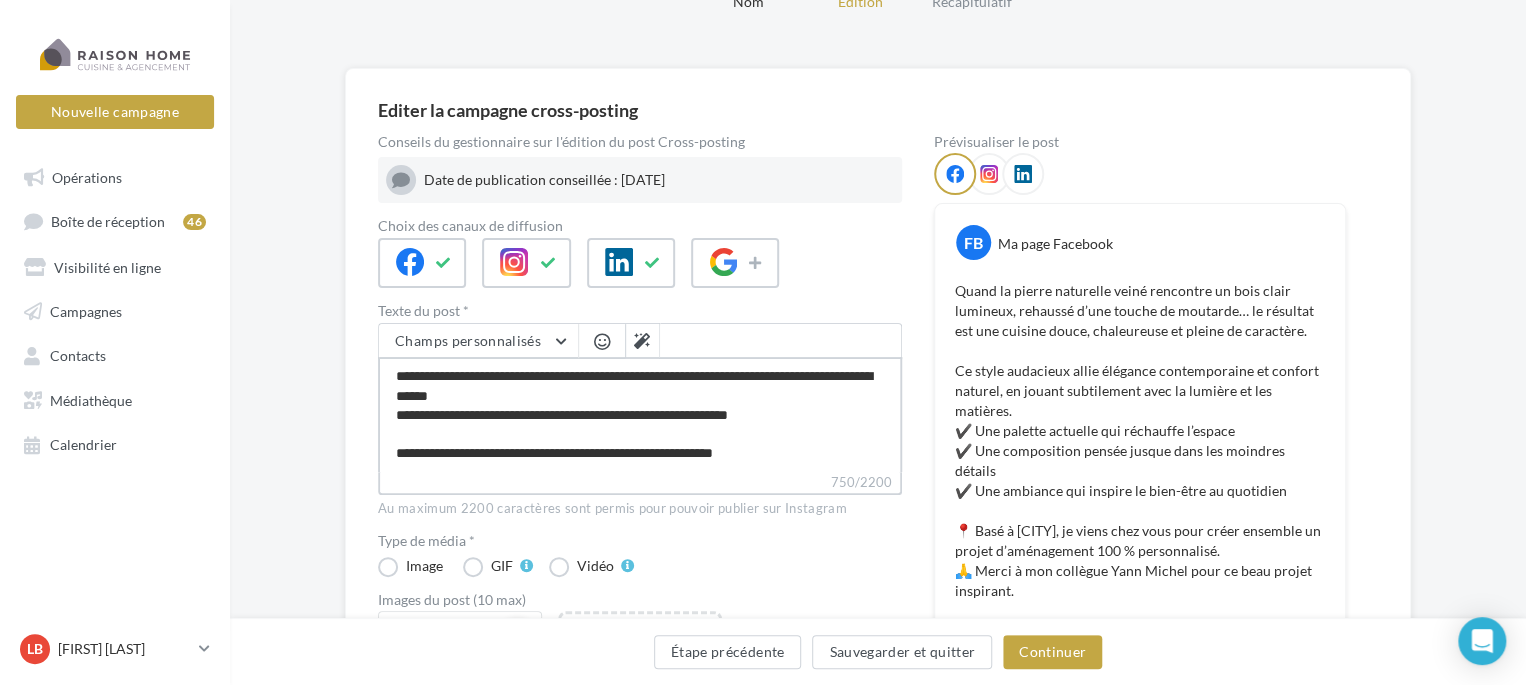 type on "**********" 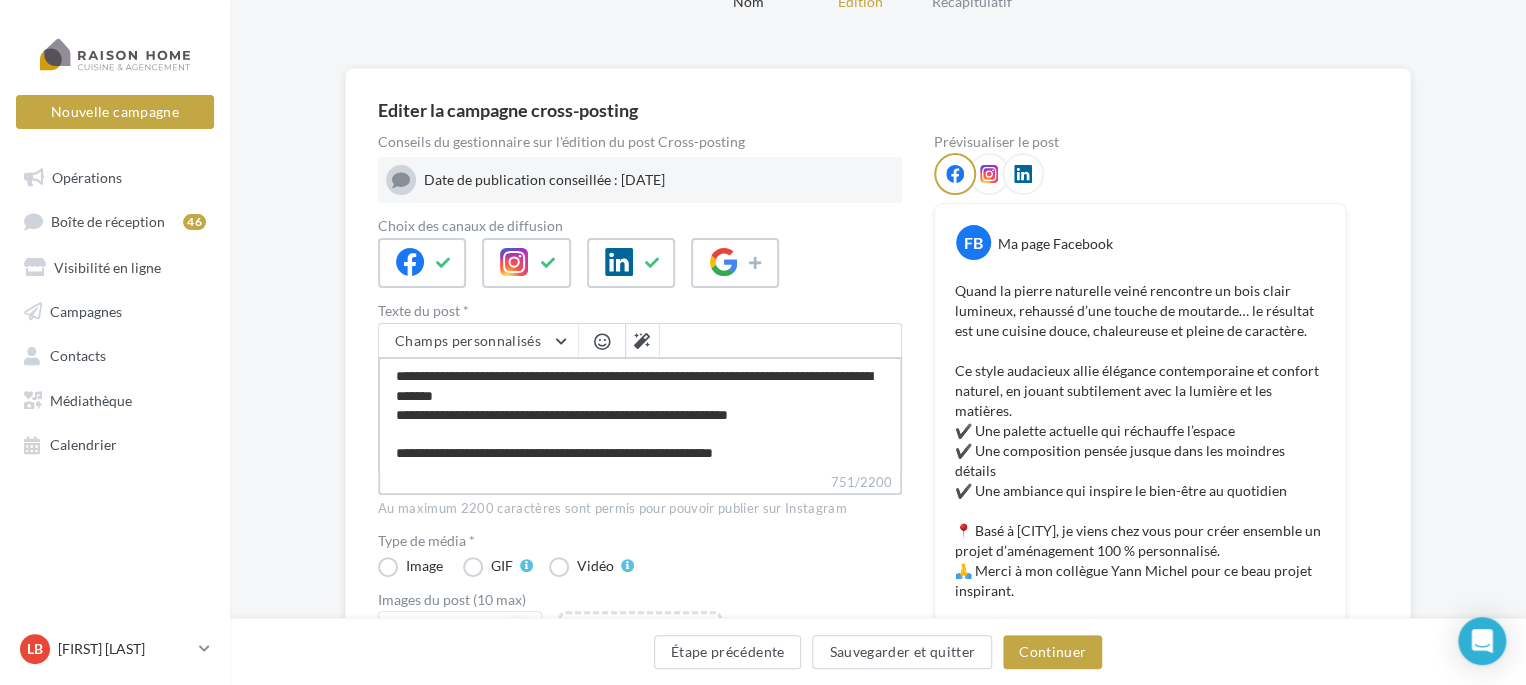 type on "**********" 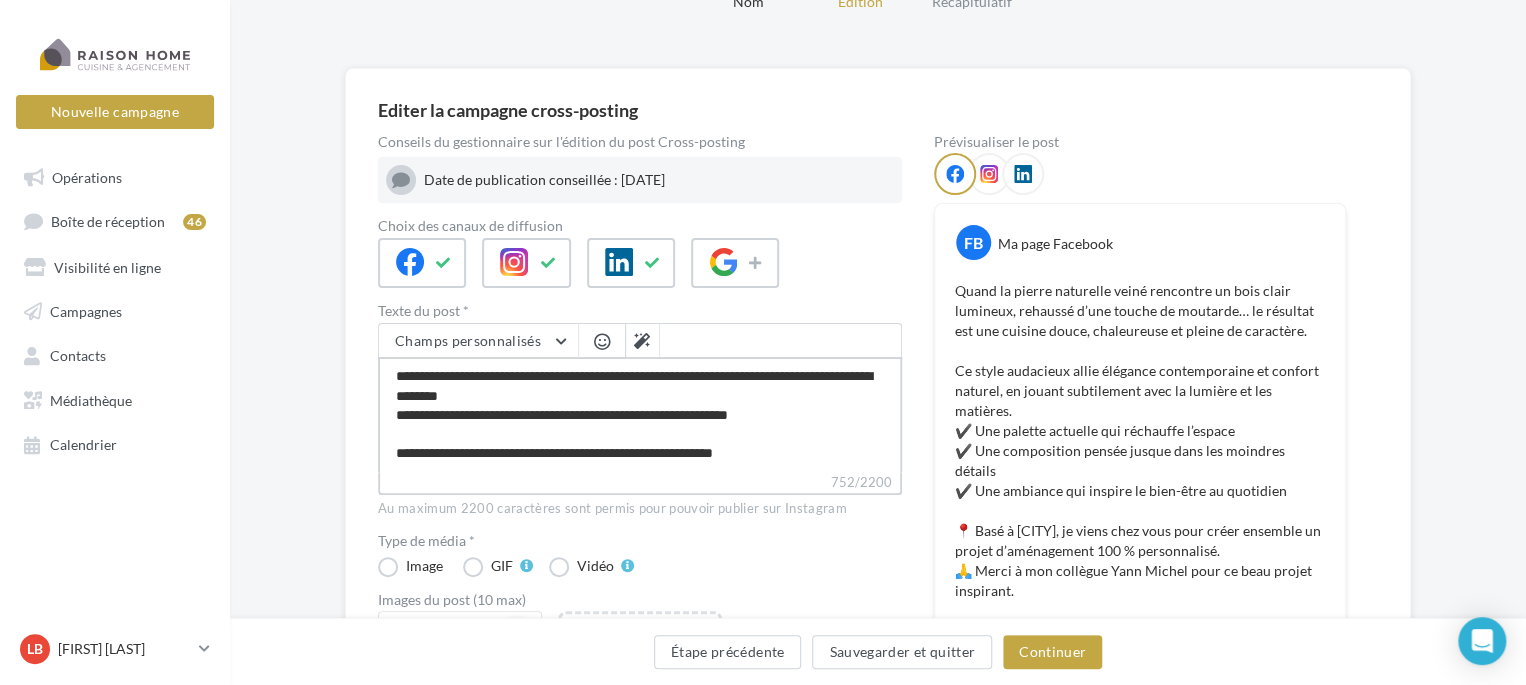 type on "**********" 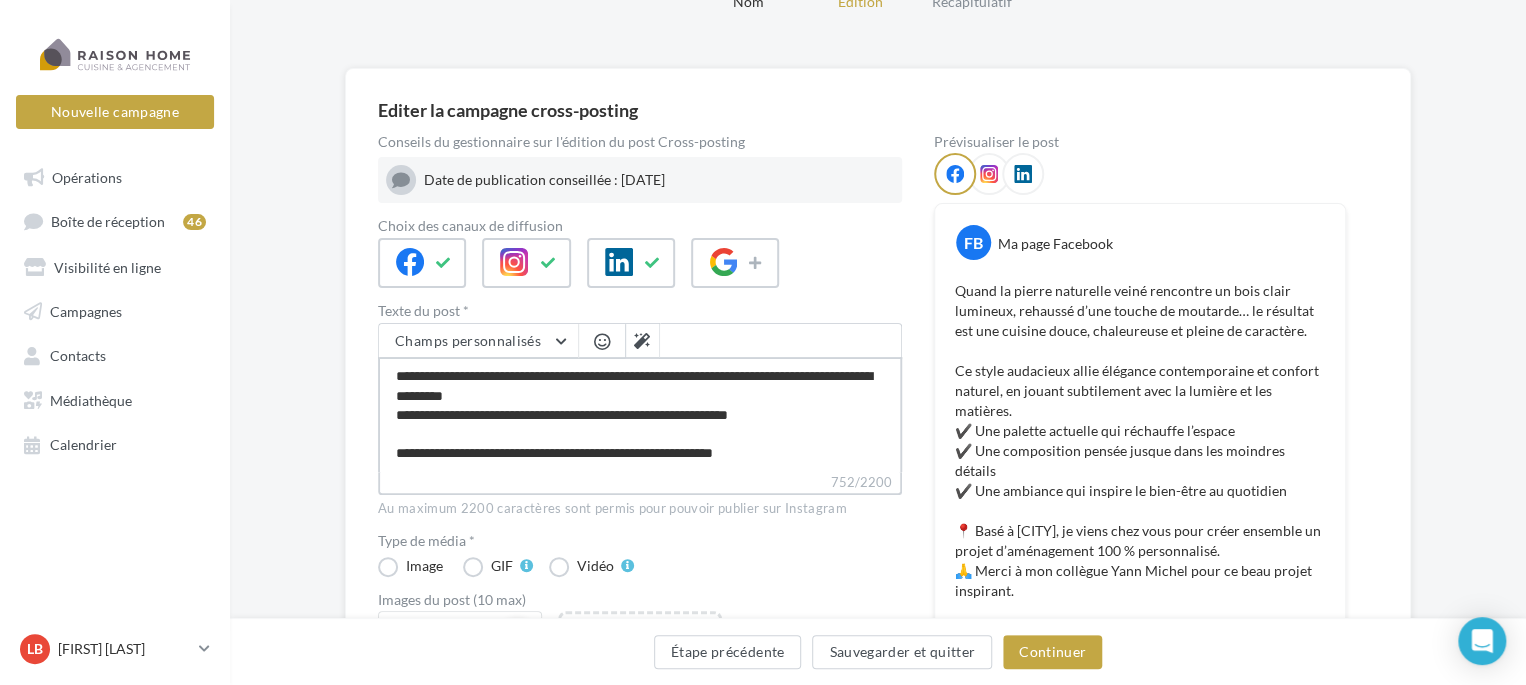 type on "**********" 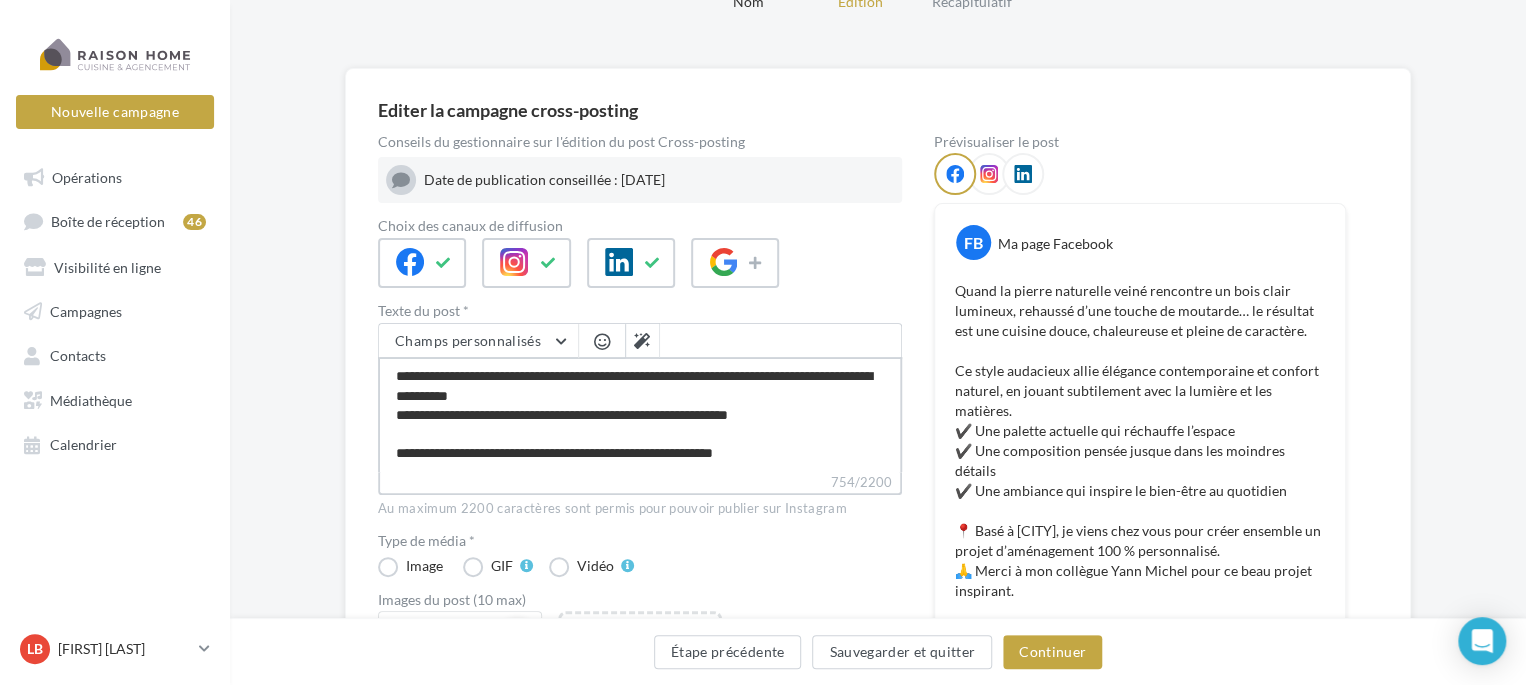 type on "**********" 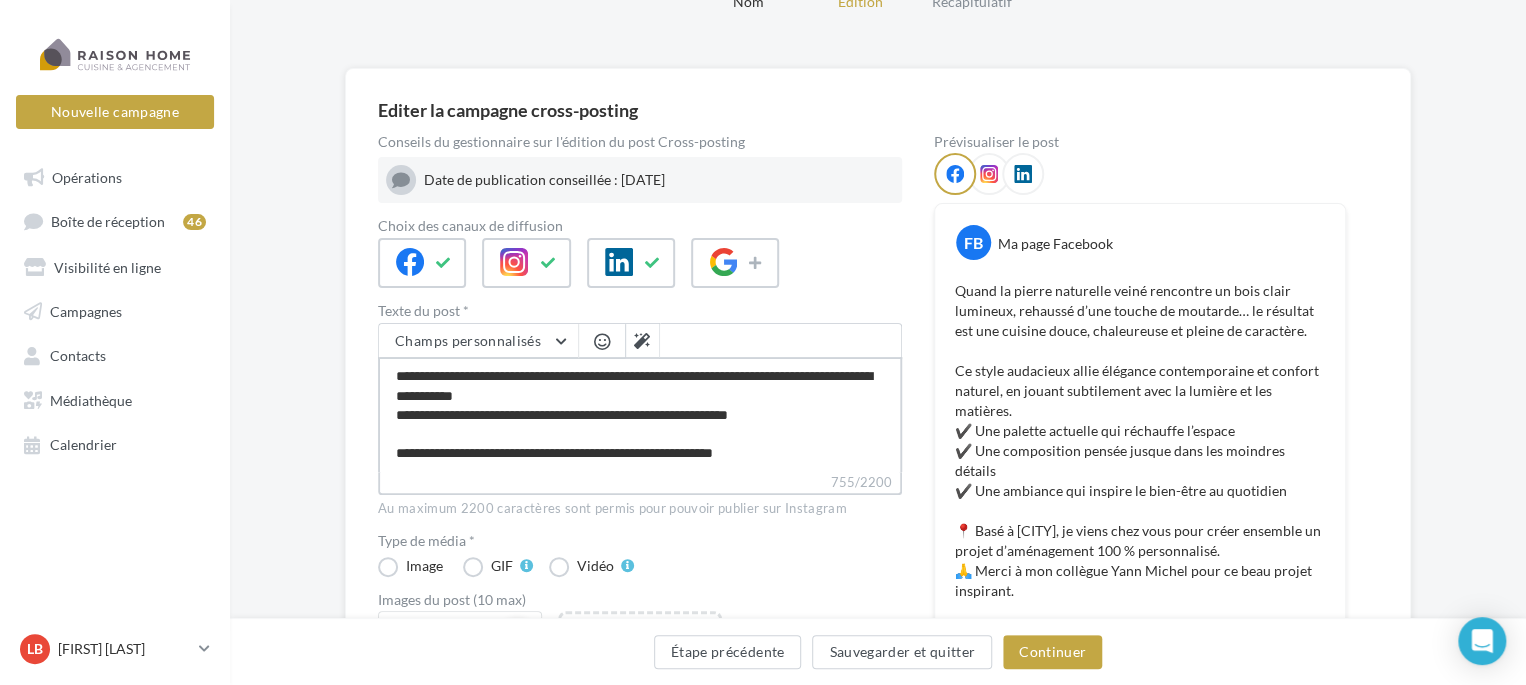 type on "**********" 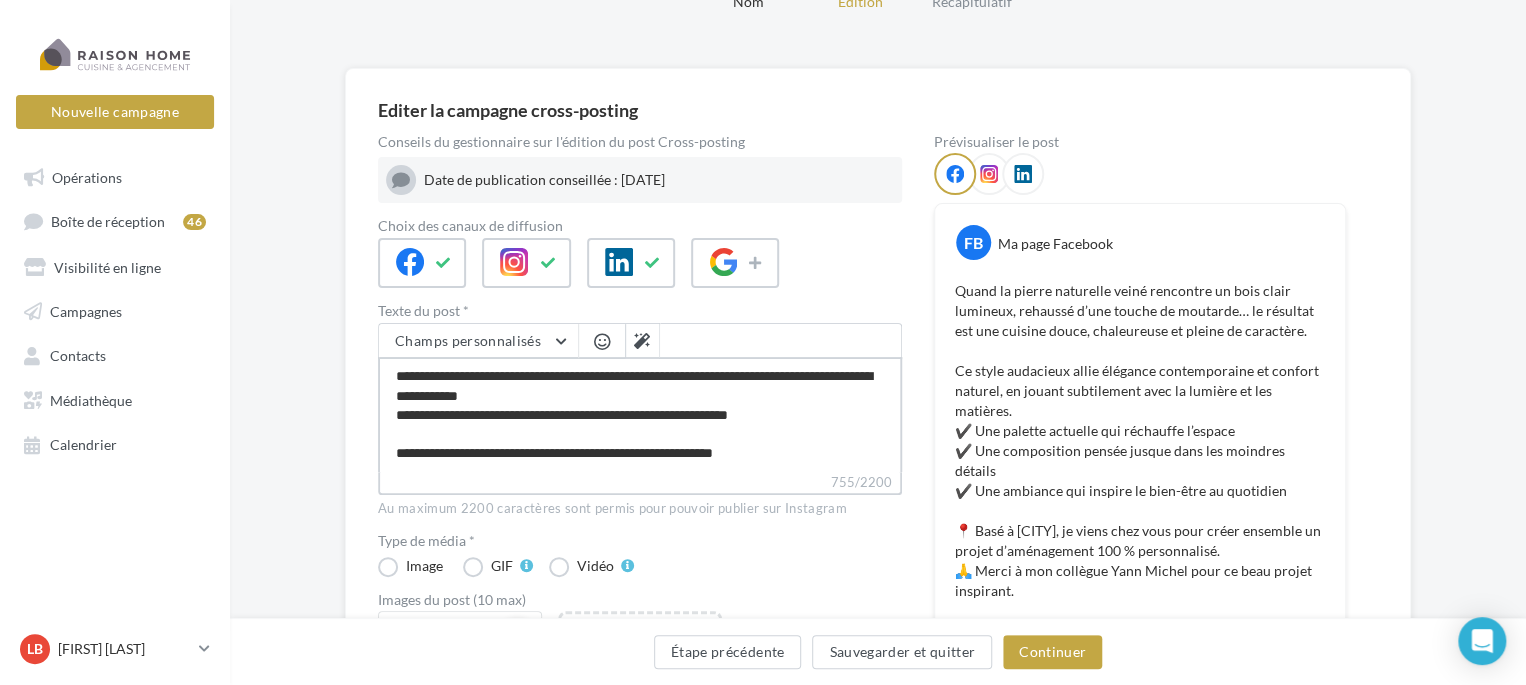 type on "**********" 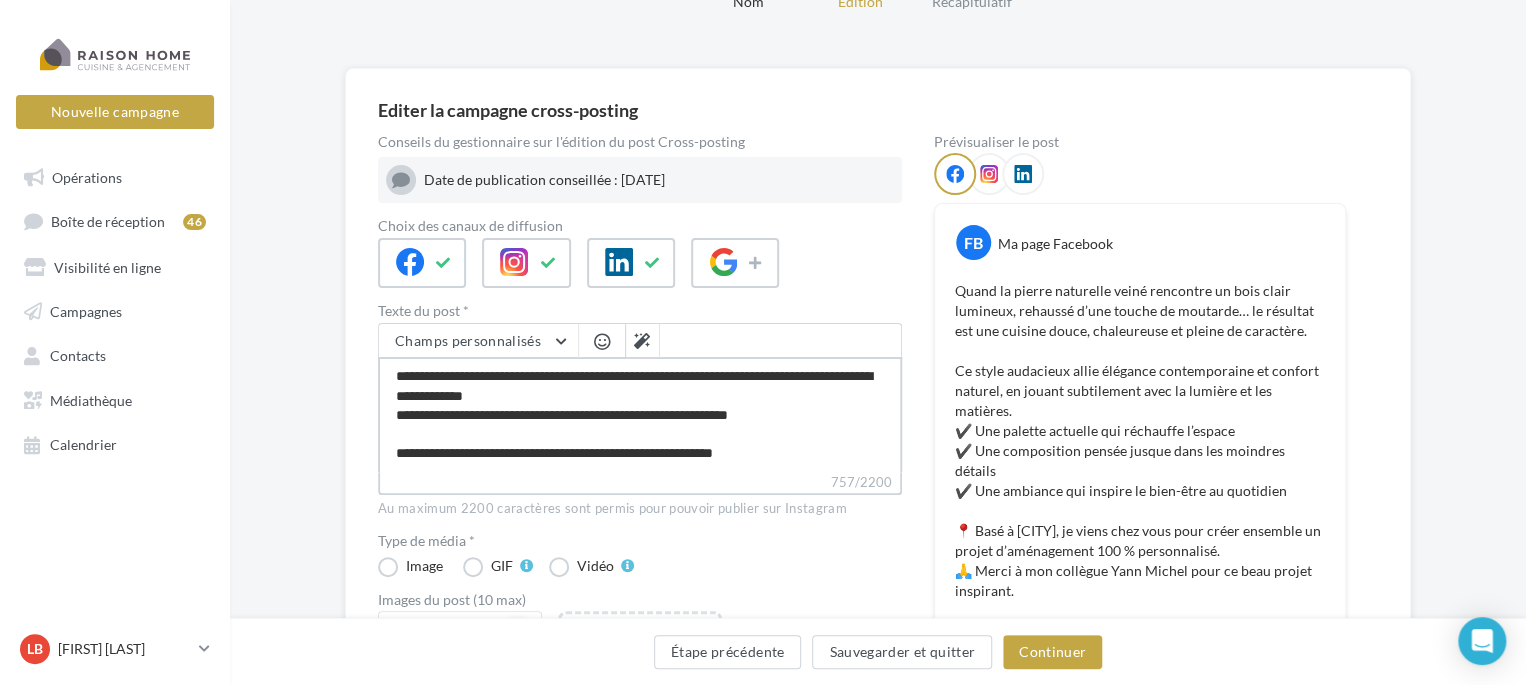 type on "**********" 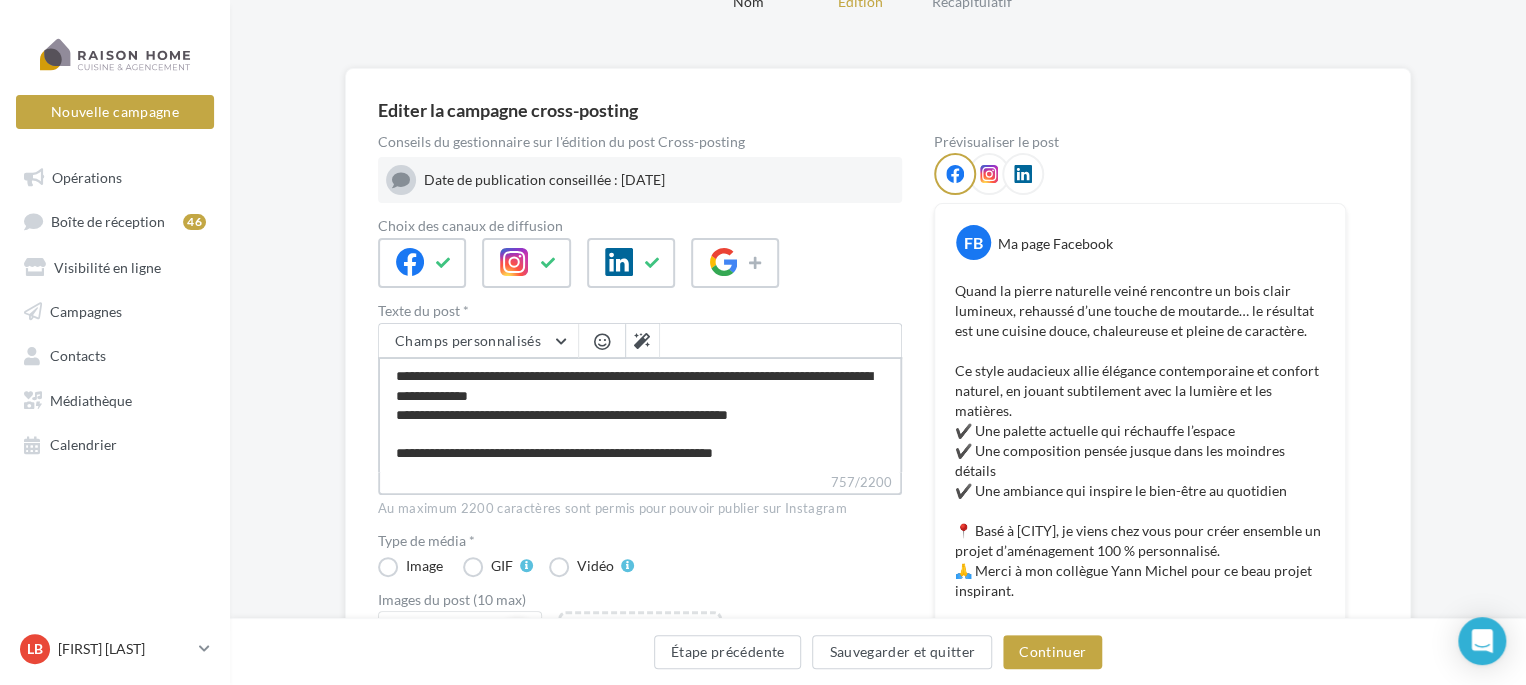 type on "**********" 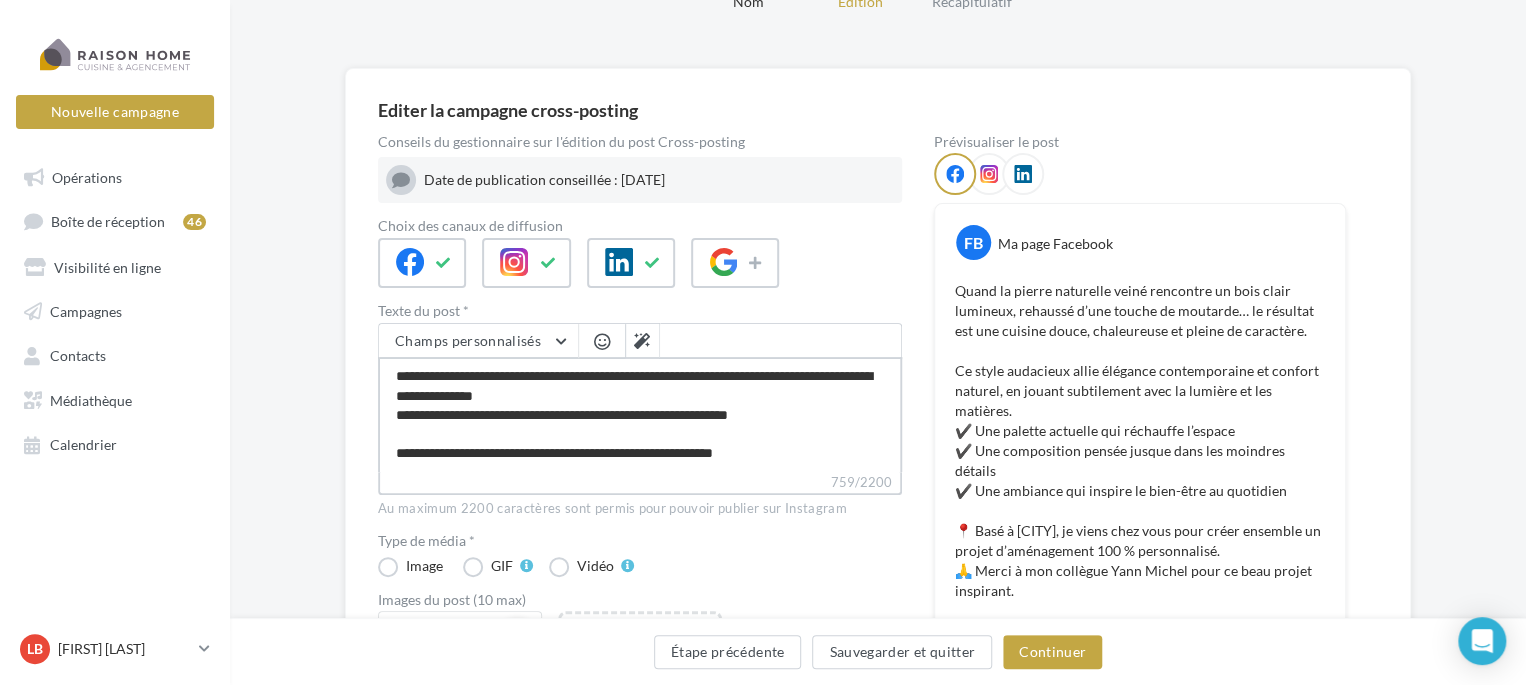 type on "**********" 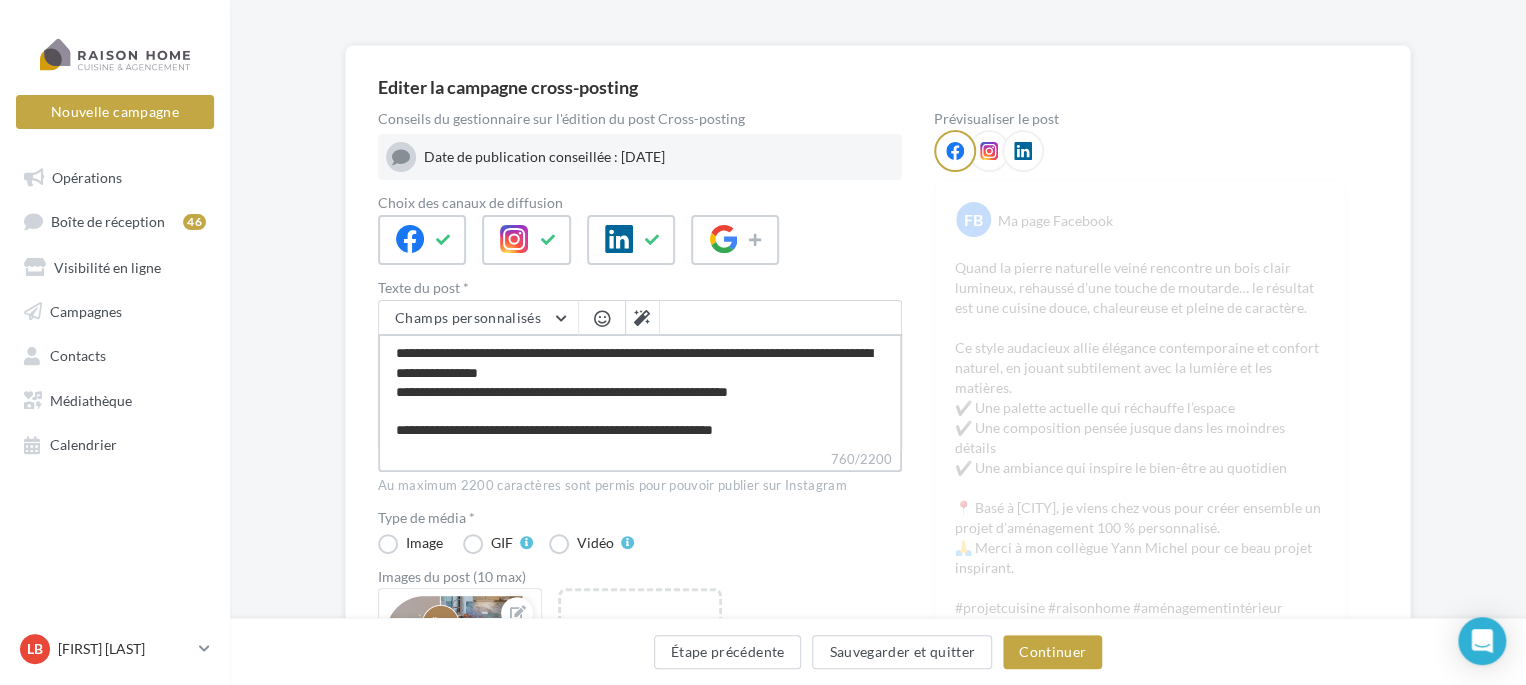 scroll, scrollTop: 200, scrollLeft: 0, axis: vertical 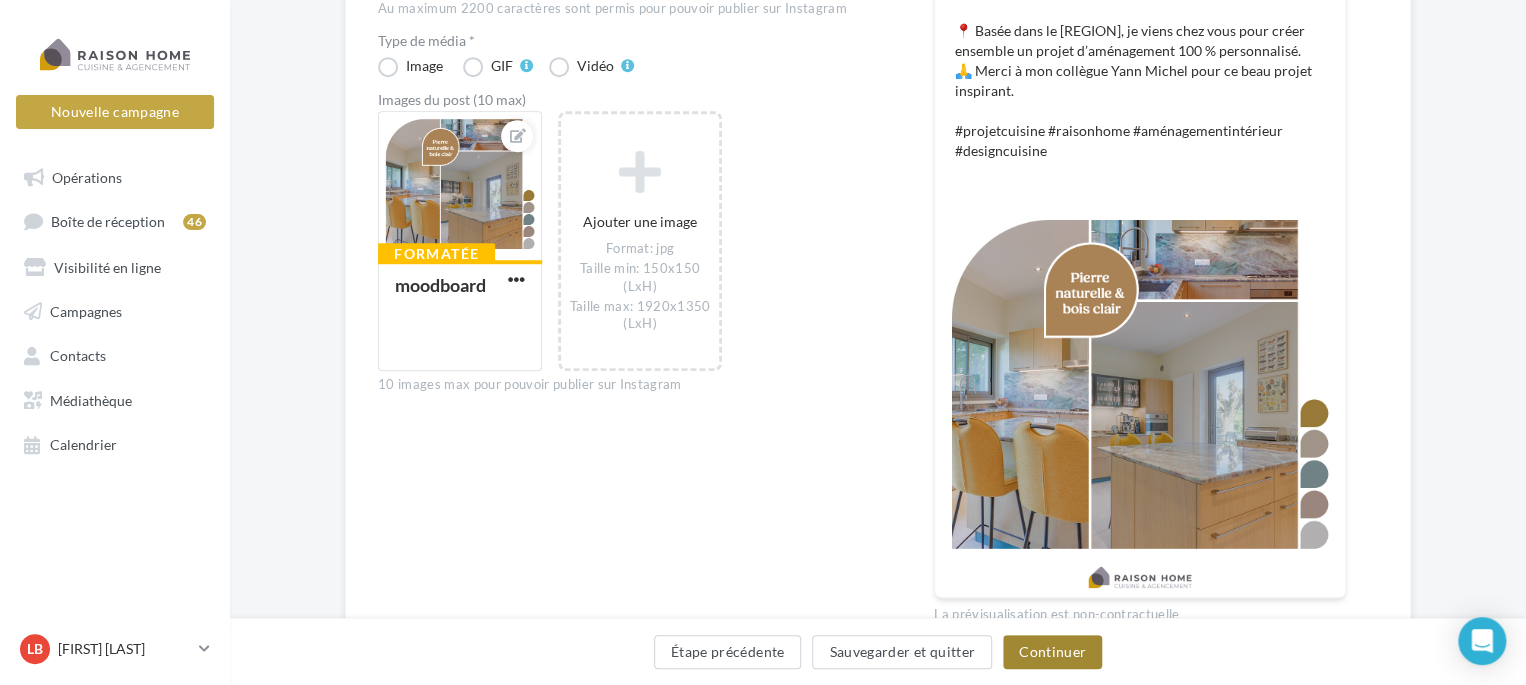 type on "**********" 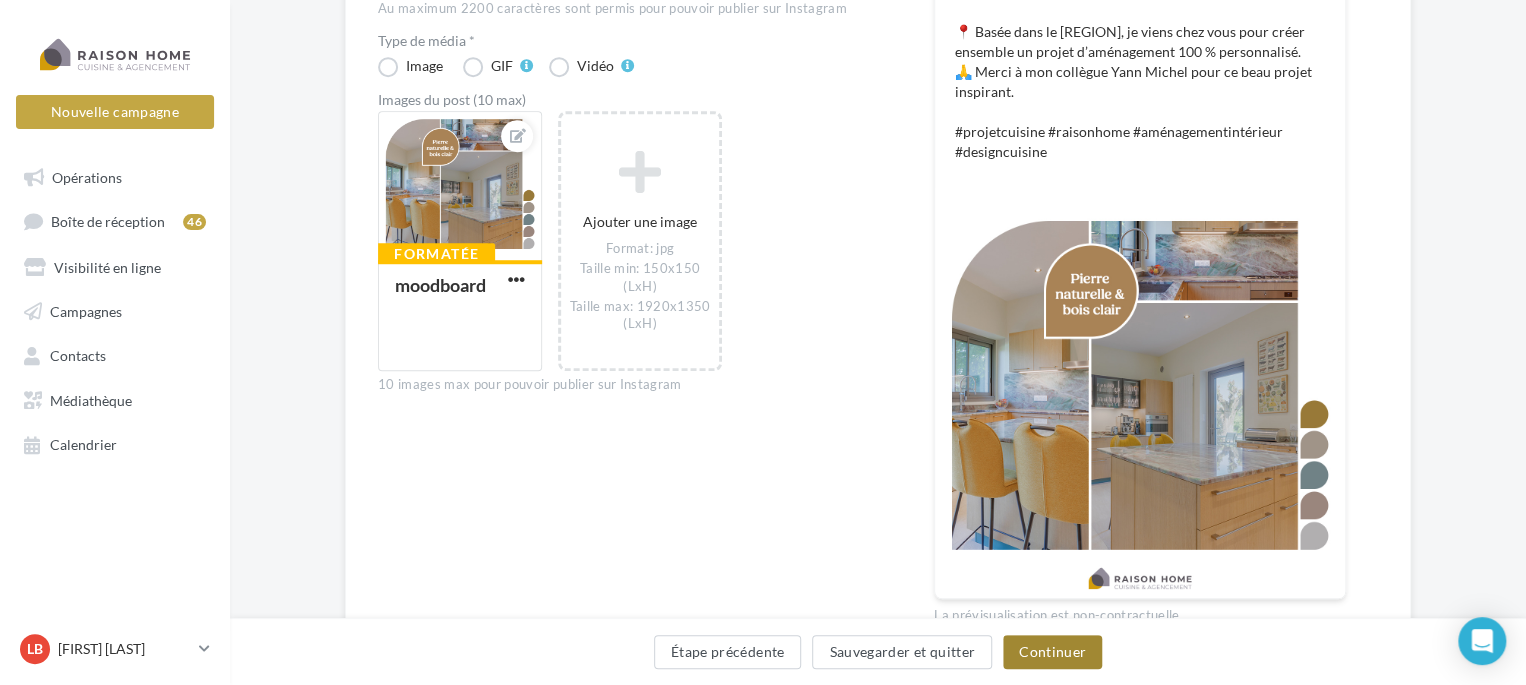 click on "Continuer" at bounding box center (1052, 652) 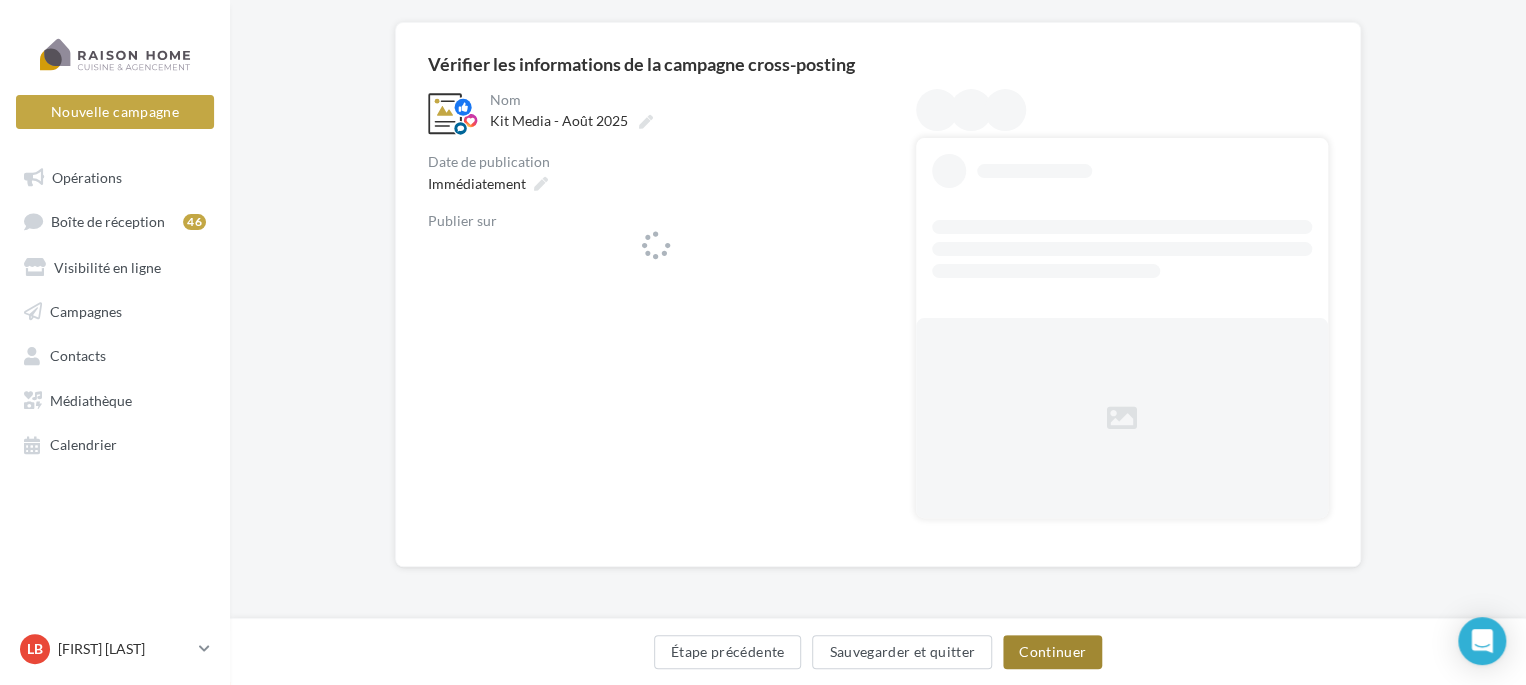scroll, scrollTop: 145, scrollLeft: 0, axis: vertical 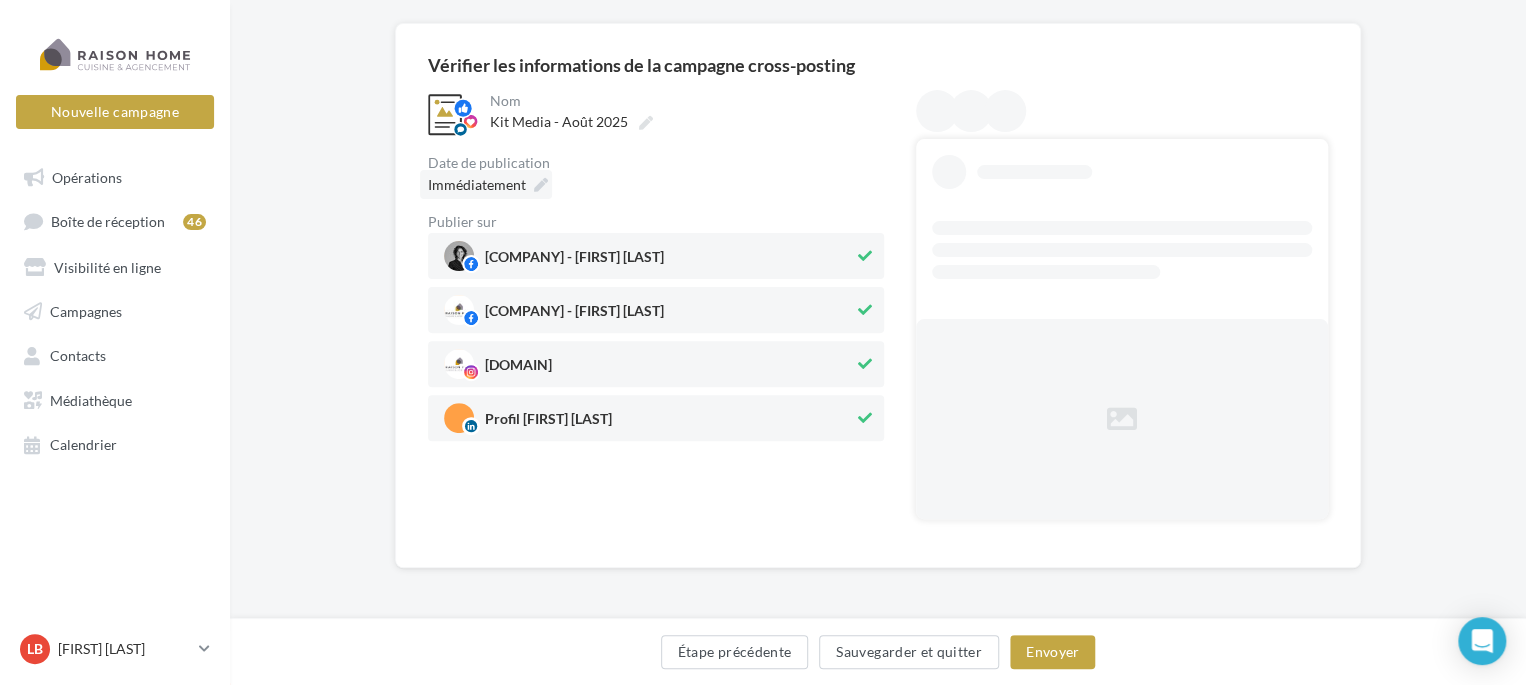 click on "Immédiatement" at bounding box center [477, 184] 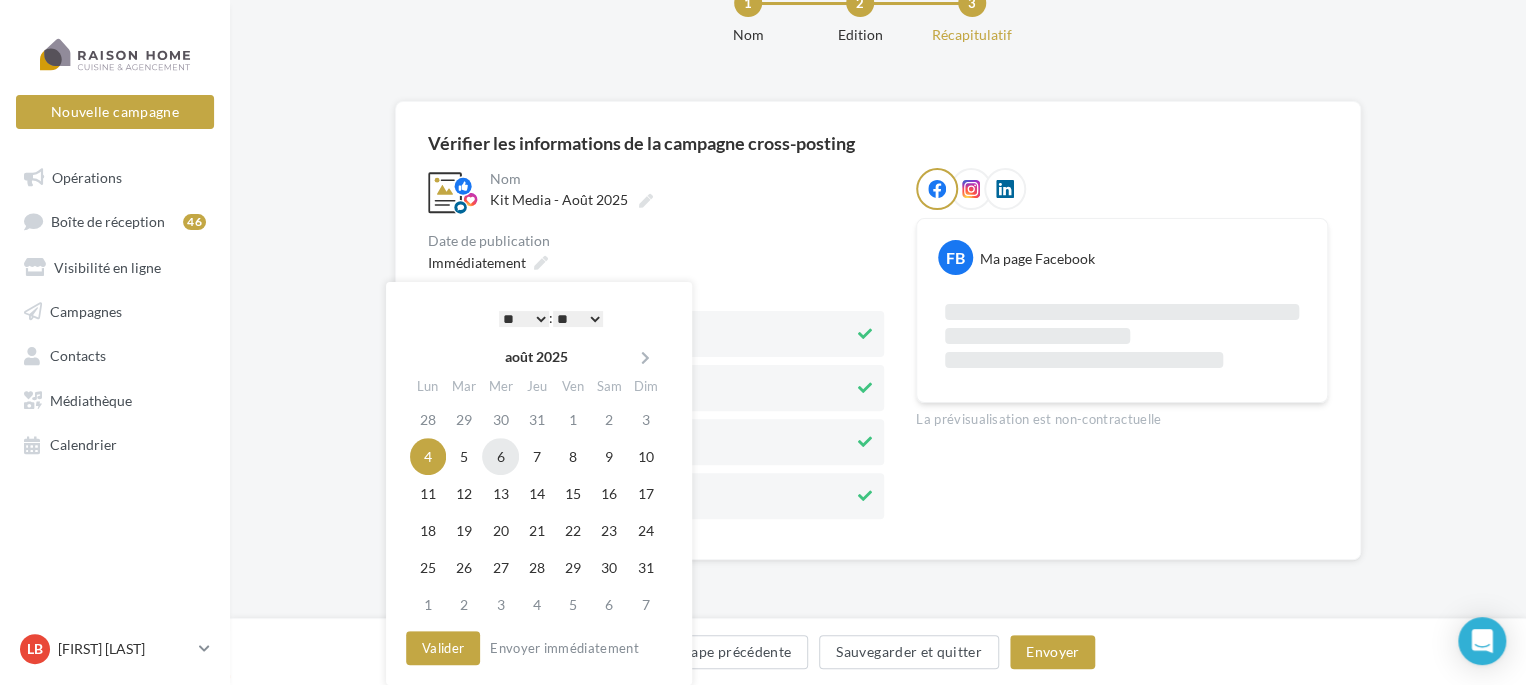 scroll, scrollTop: 67, scrollLeft: 0, axis: vertical 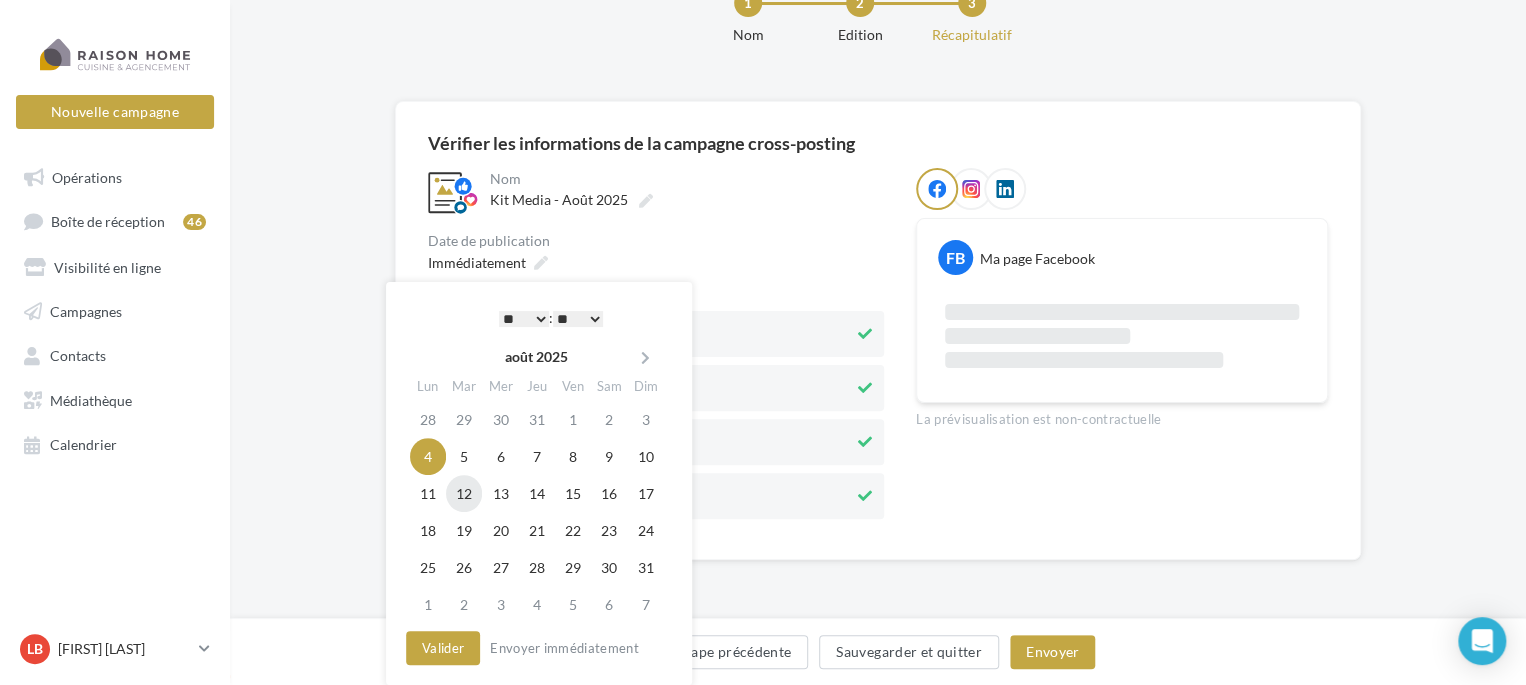 click on "12" at bounding box center [464, 493] 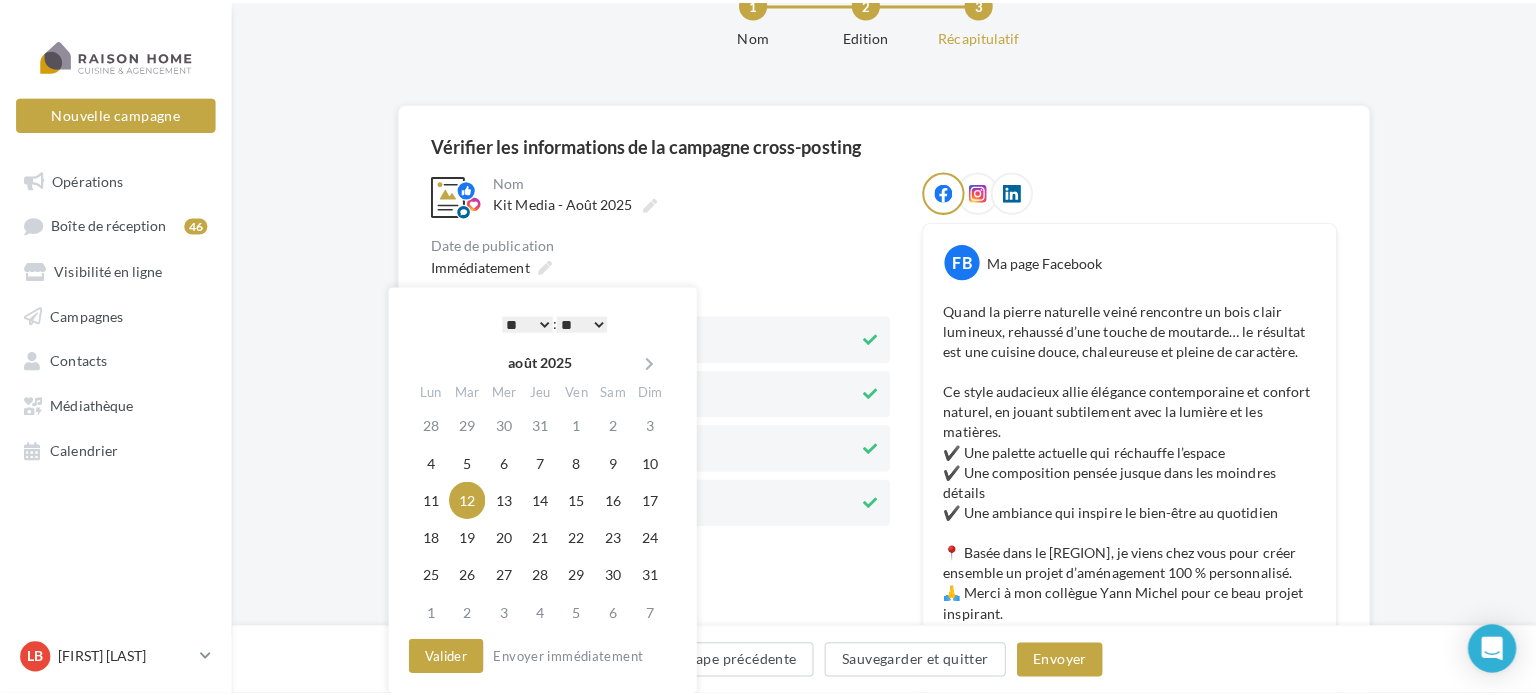 scroll, scrollTop: 145, scrollLeft: 0, axis: vertical 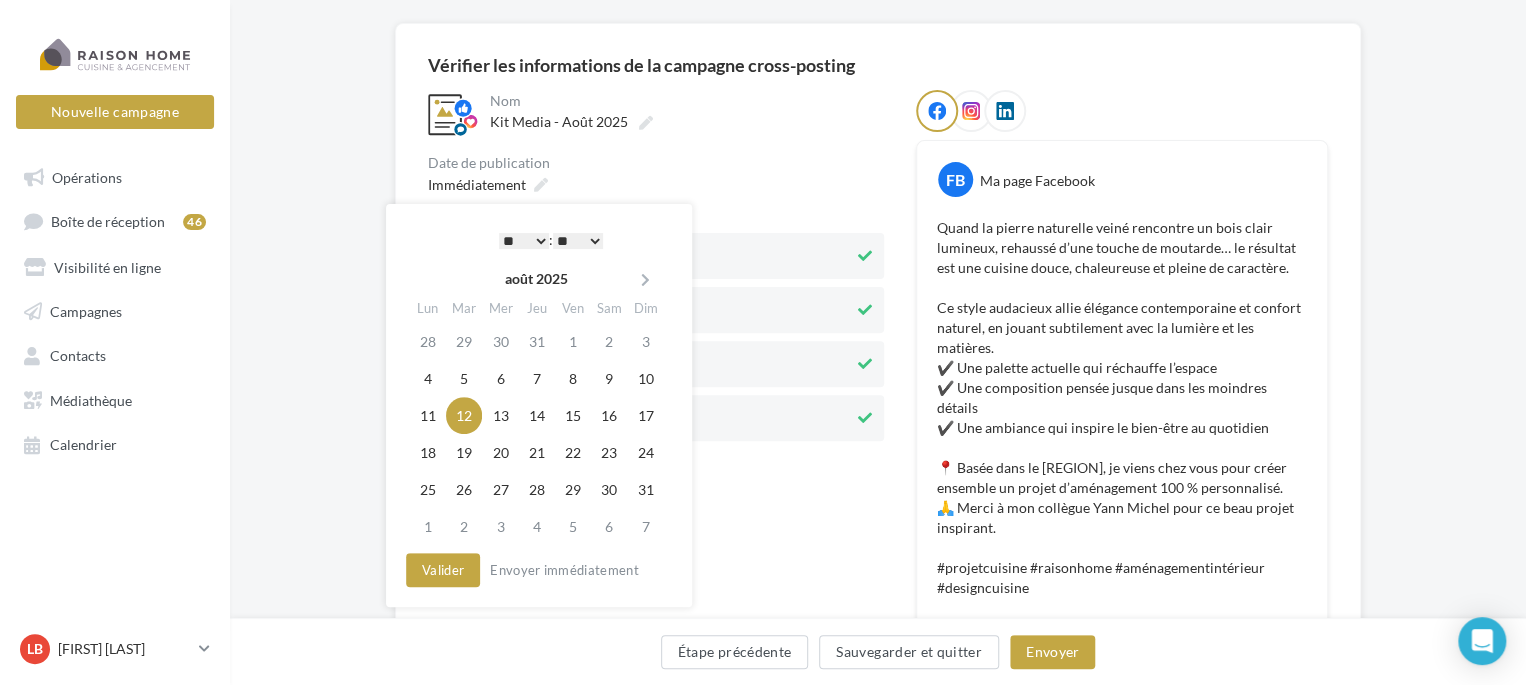 click on "* * * * * * * * * * ** ** ** ** ** ** ** ** ** ** ** ** ** **" at bounding box center (524, 241) 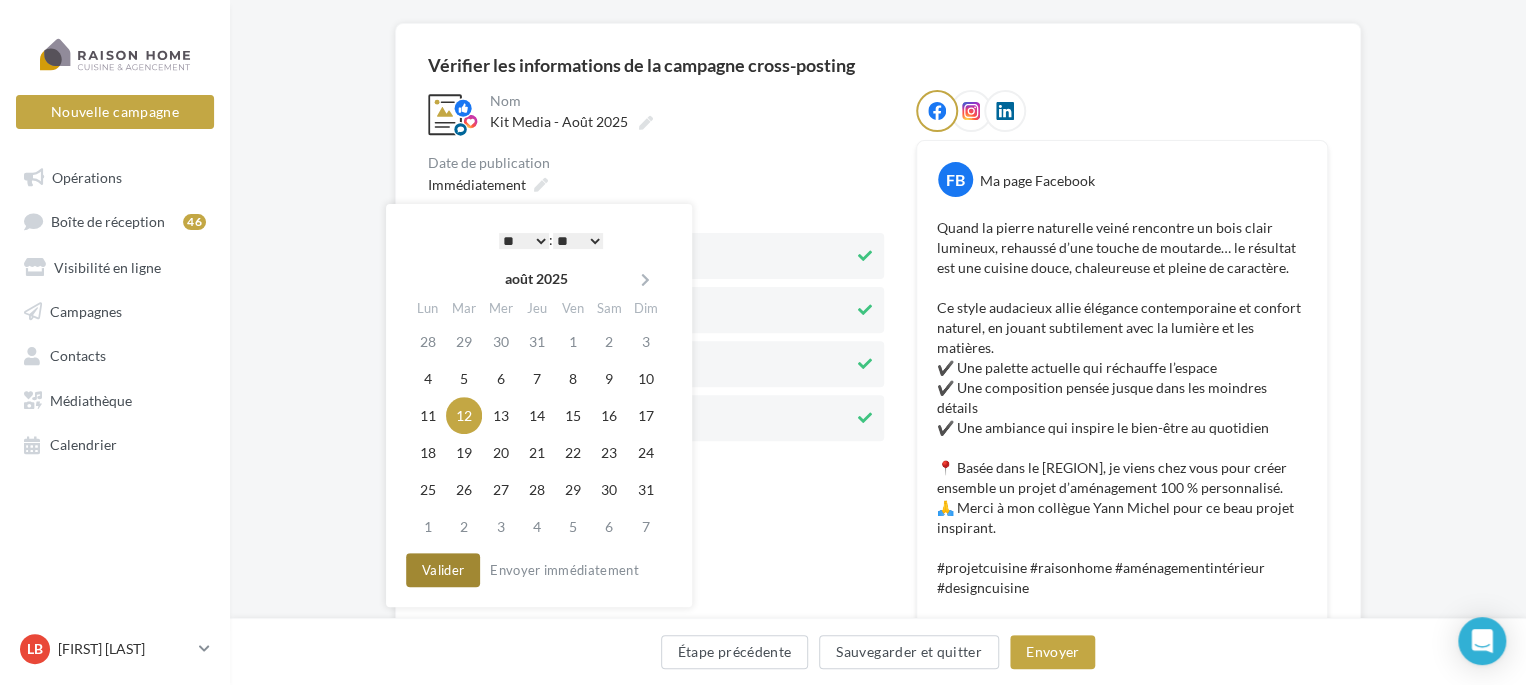 click on "Valider" at bounding box center (443, 570) 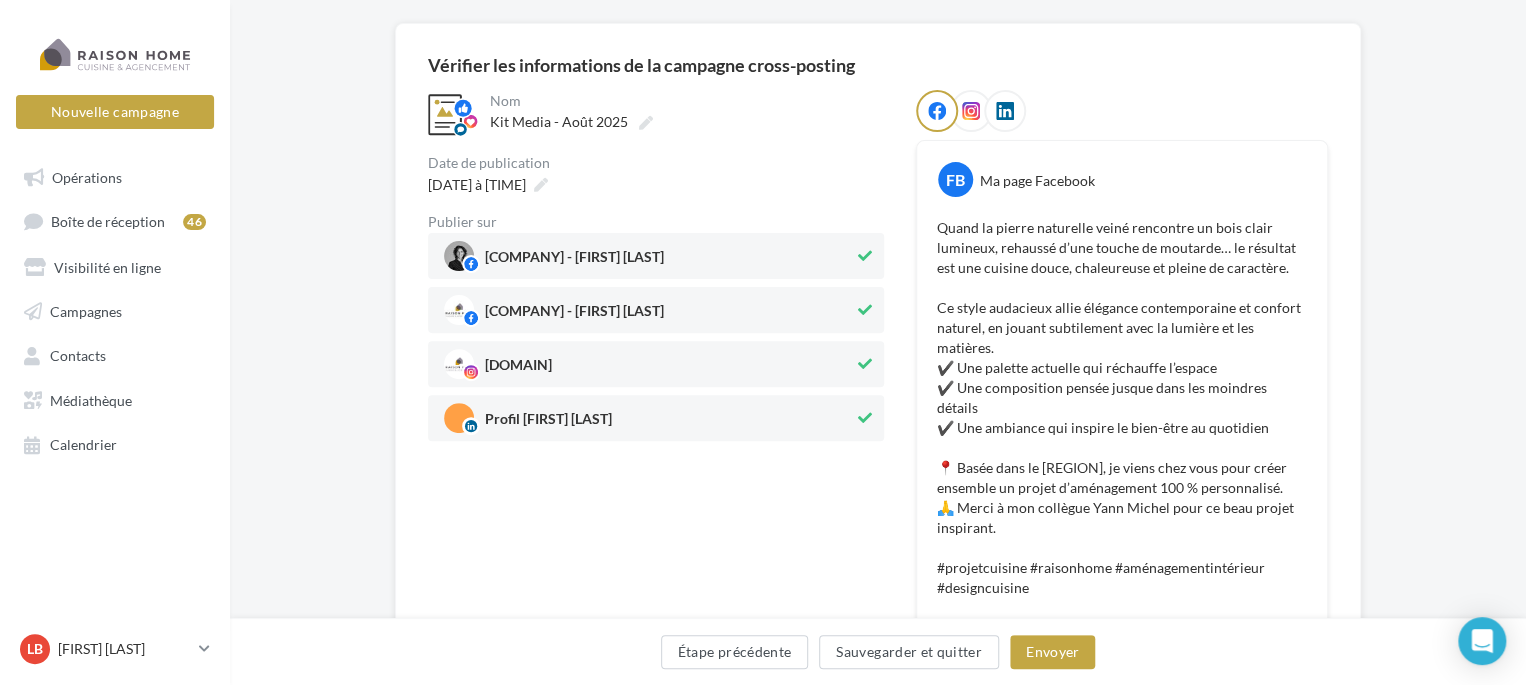 click at bounding box center [865, 418] 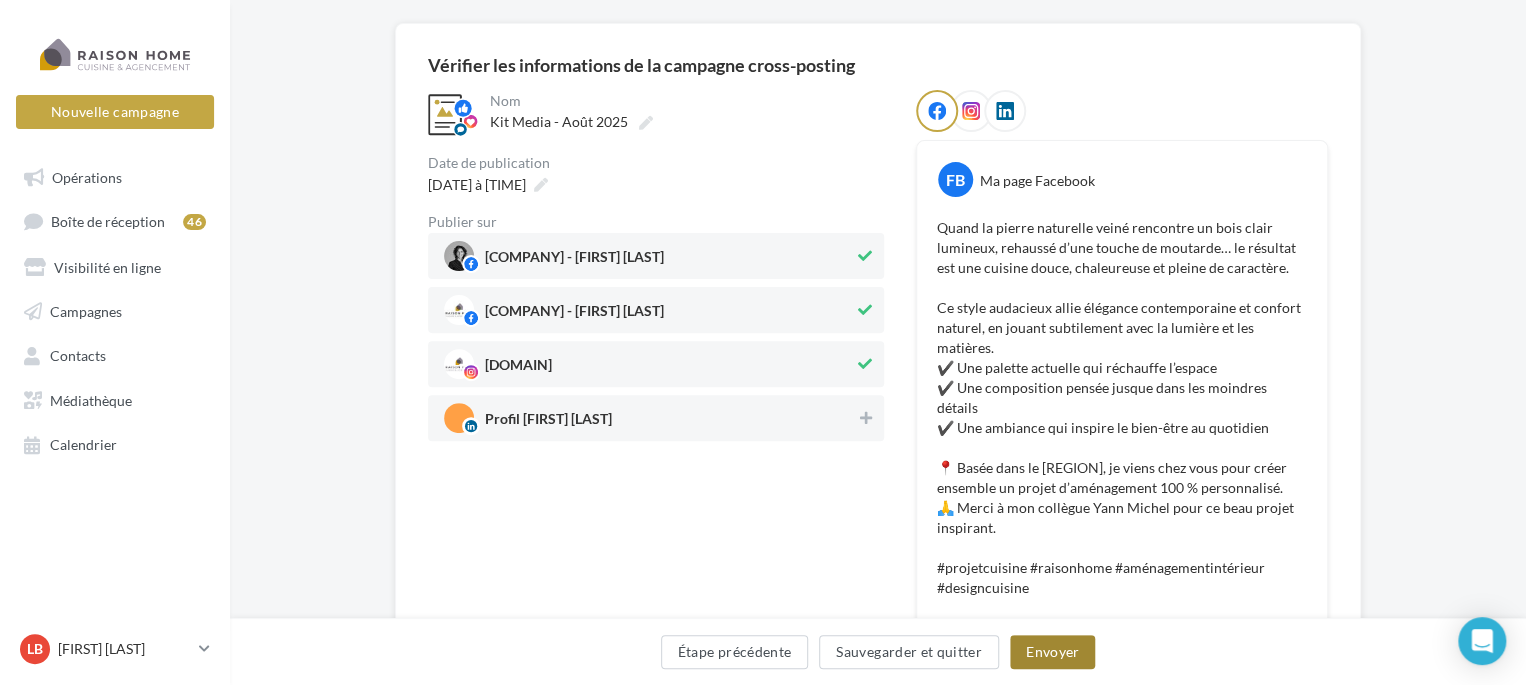 click on "Envoyer" at bounding box center [1052, 652] 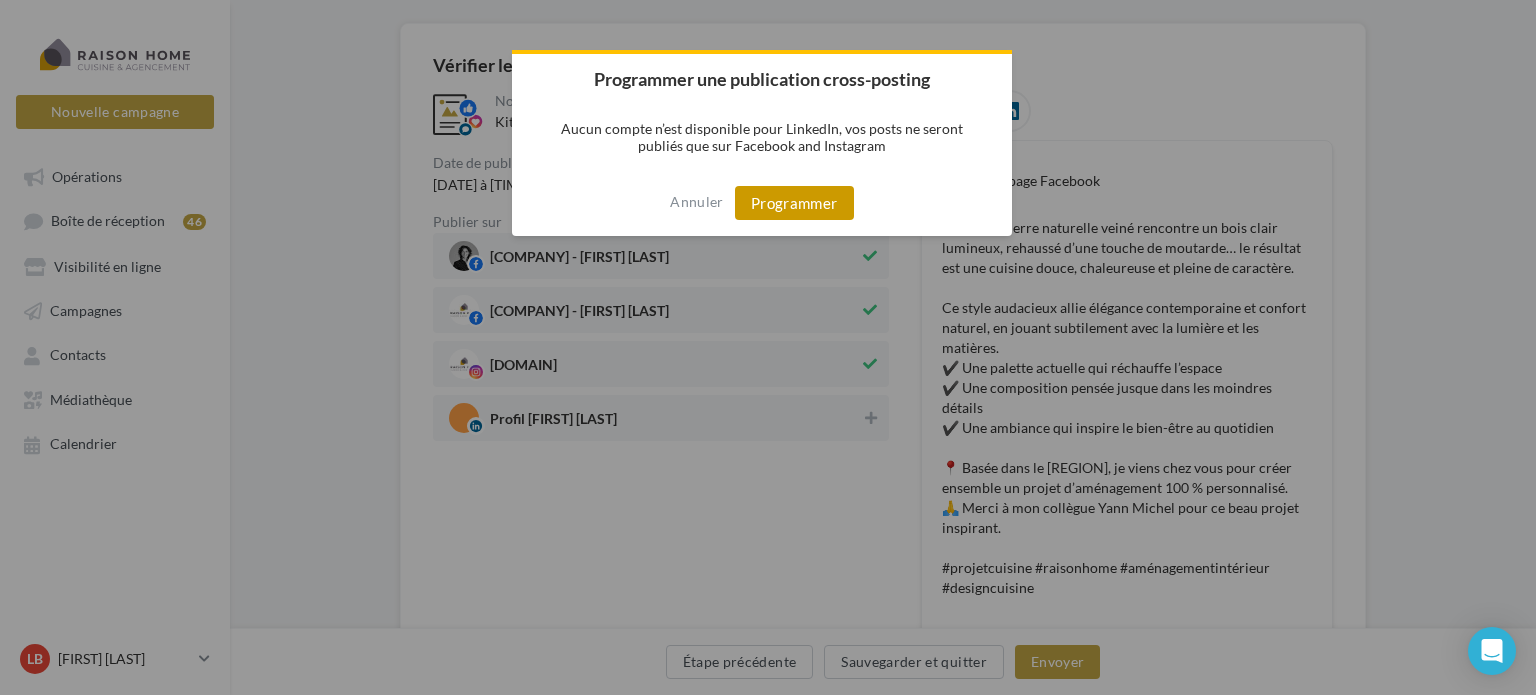 click on "Programmer" at bounding box center [794, 203] 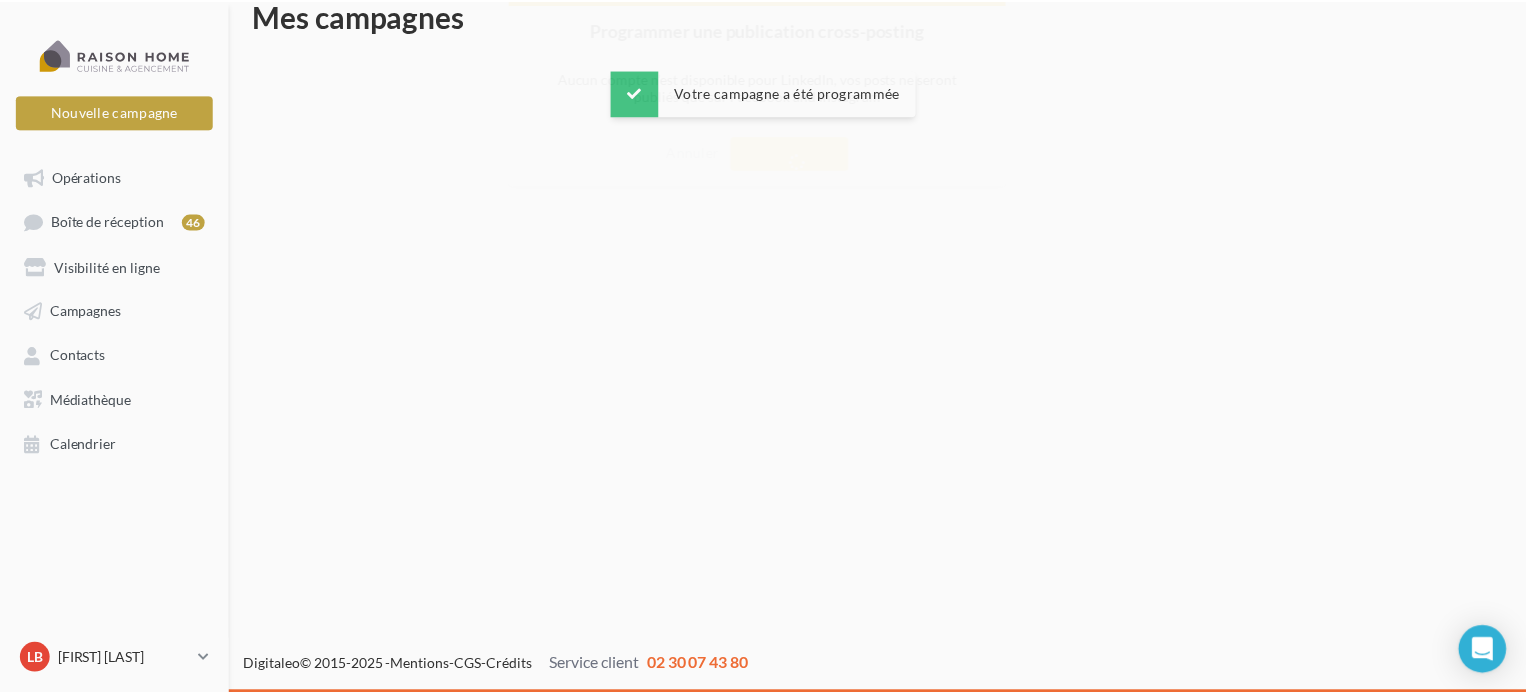 scroll, scrollTop: 32, scrollLeft: 0, axis: vertical 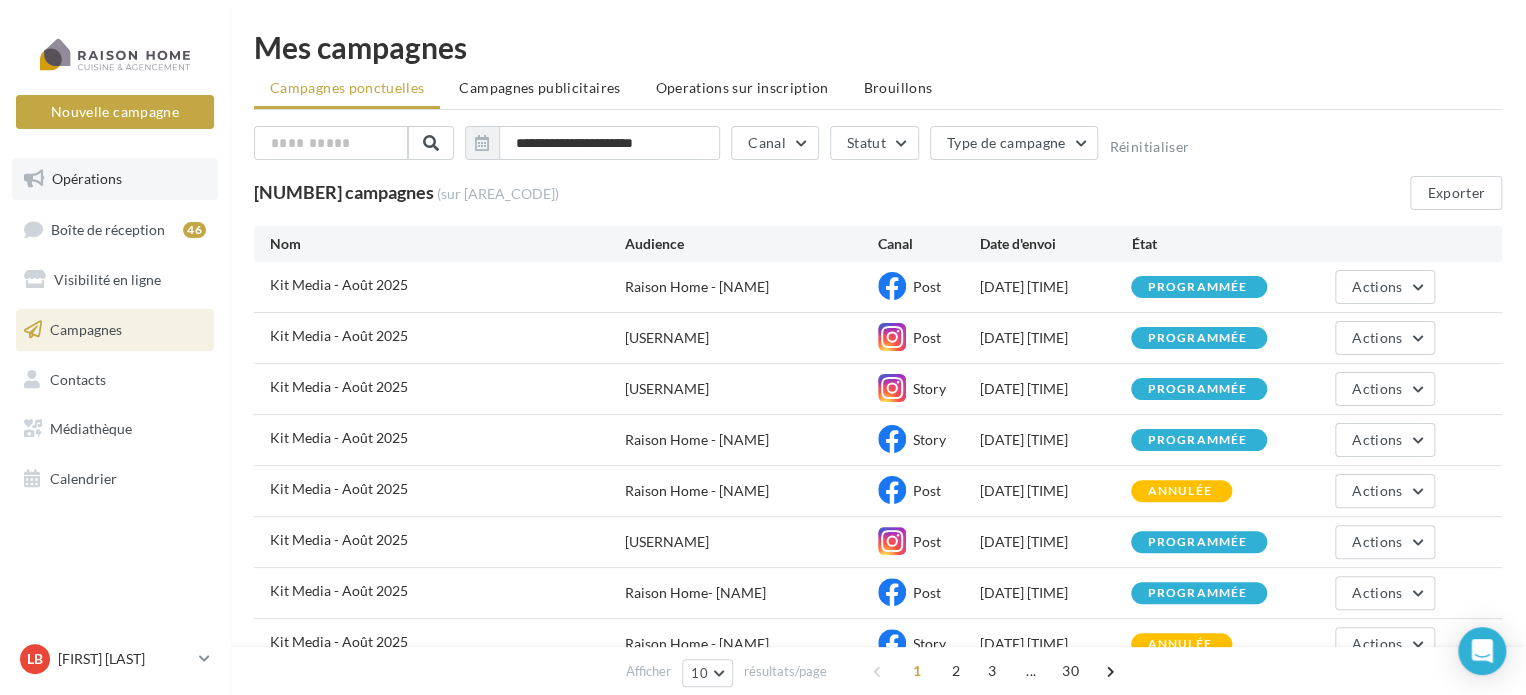 click on "Opérations" at bounding box center [115, 179] 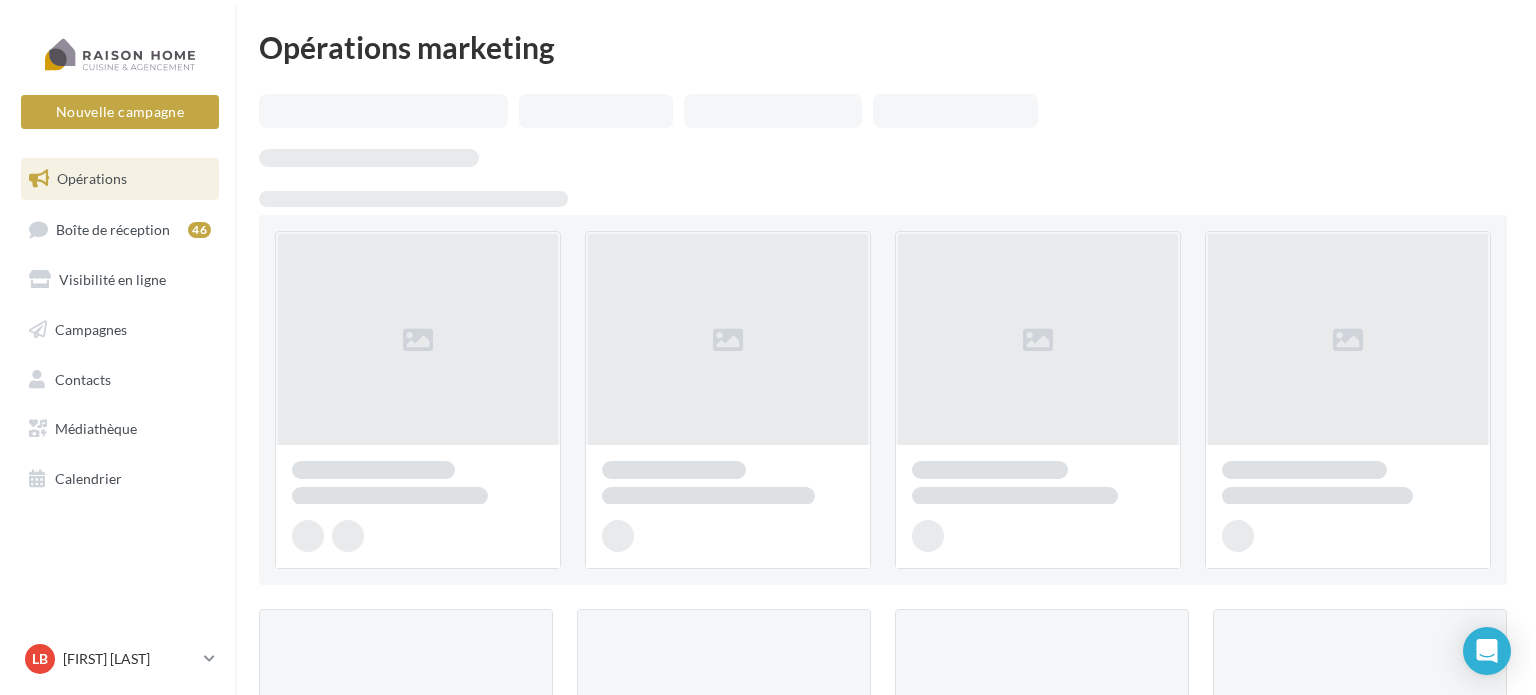 scroll, scrollTop: 0, scrollLeft: 0, axis: both 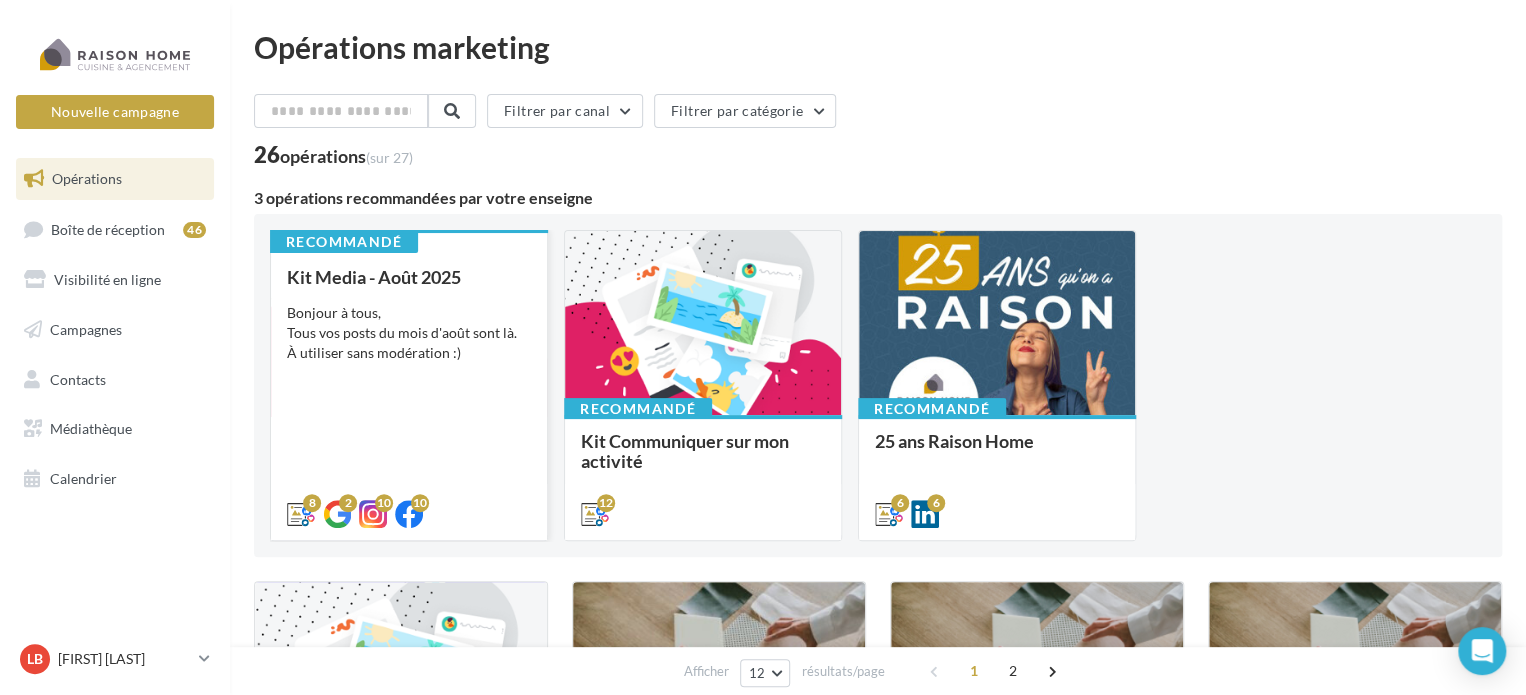 click on "Bonjour à tous,
Tous vos posts du mois d'août sont là.
À utiliser sans modération :)" at bounding box center [409, 333] 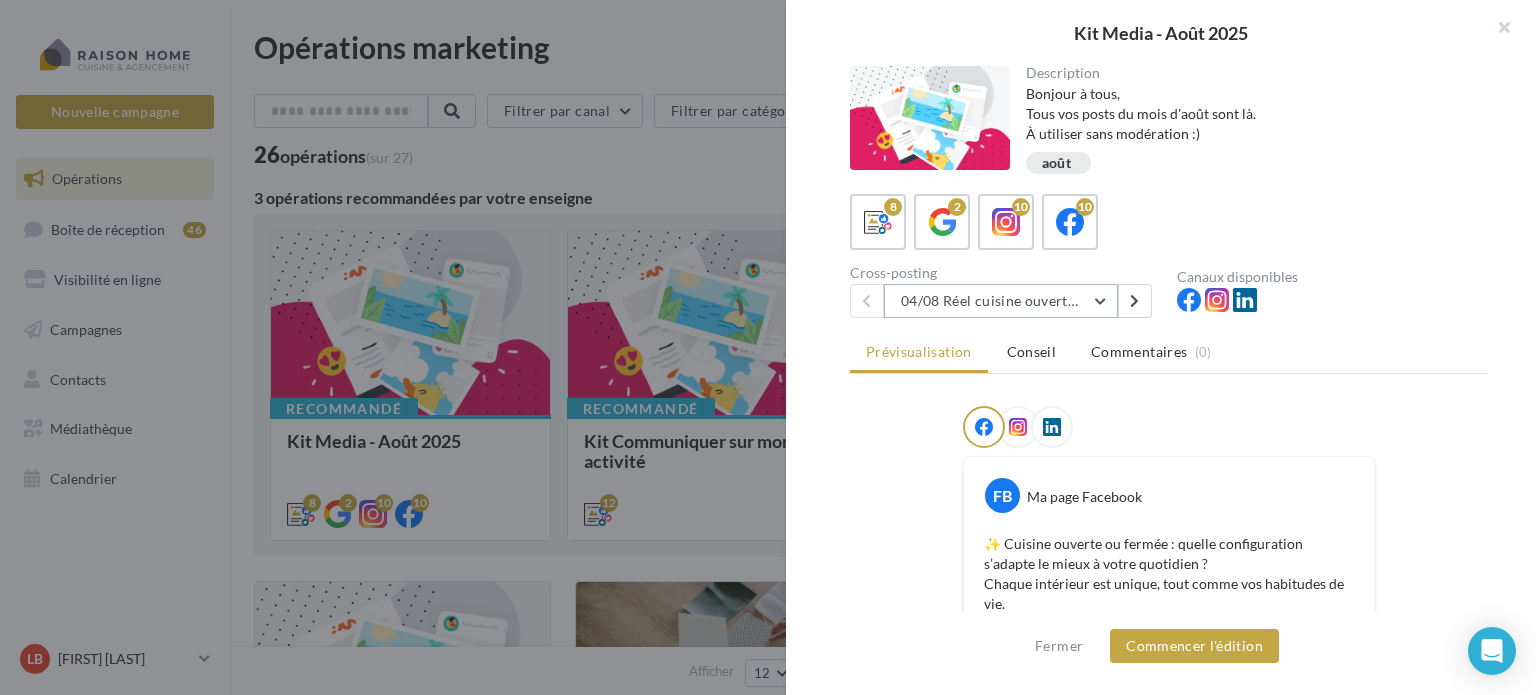 click on "04/08 Réel cuisine ouverte ou fermée" at bounding box center [1001, 301] 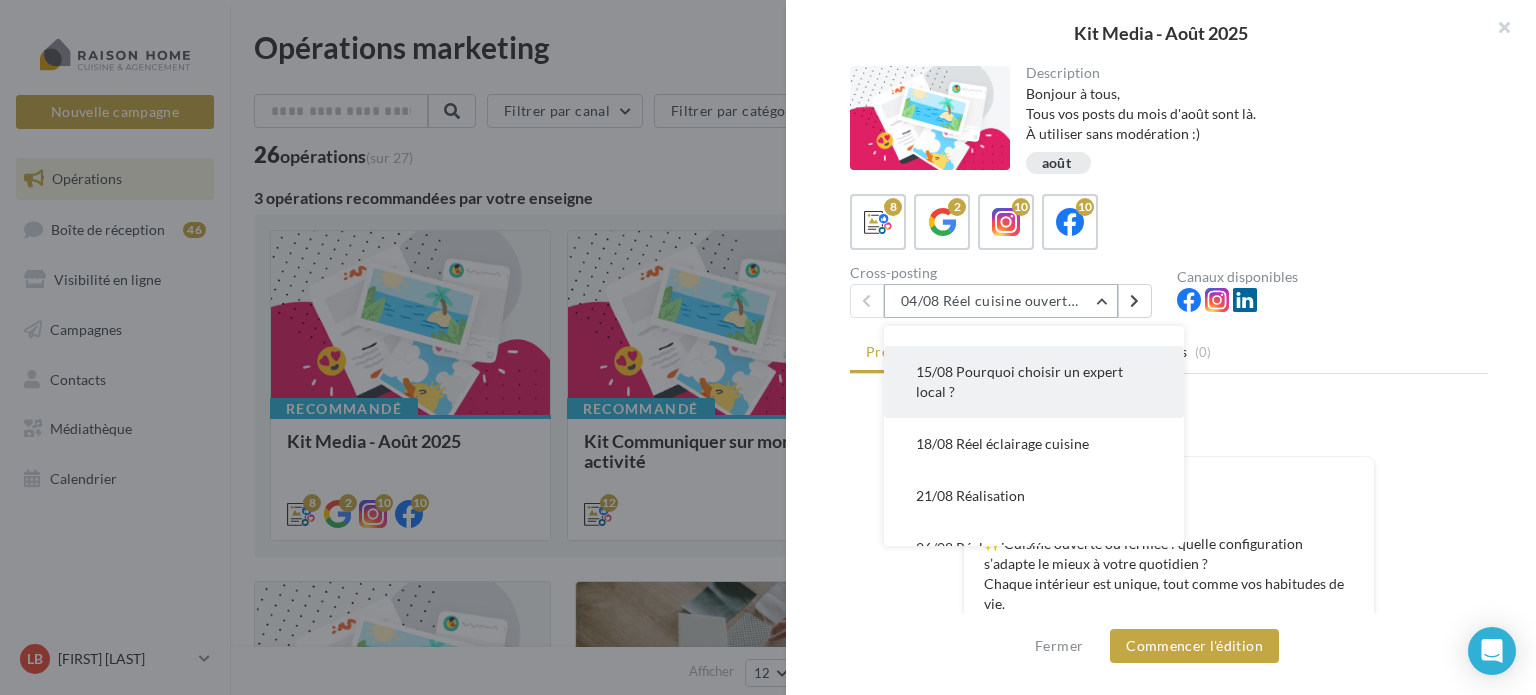 scroll, scrollTop: 36, scrollLeft: 0, axis: vertical 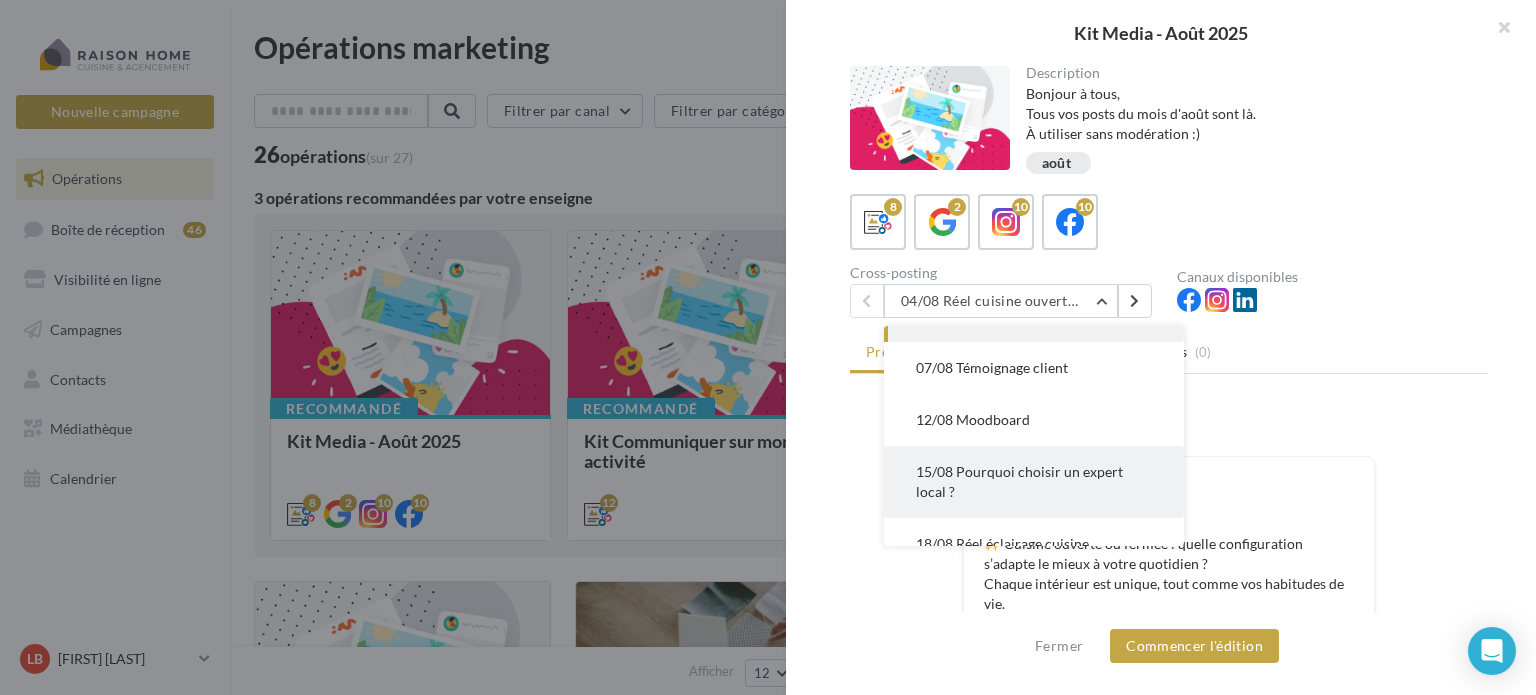 click on "15/08 Pourquoi choisir un expert local ?" at bounding box center [1019, 481] 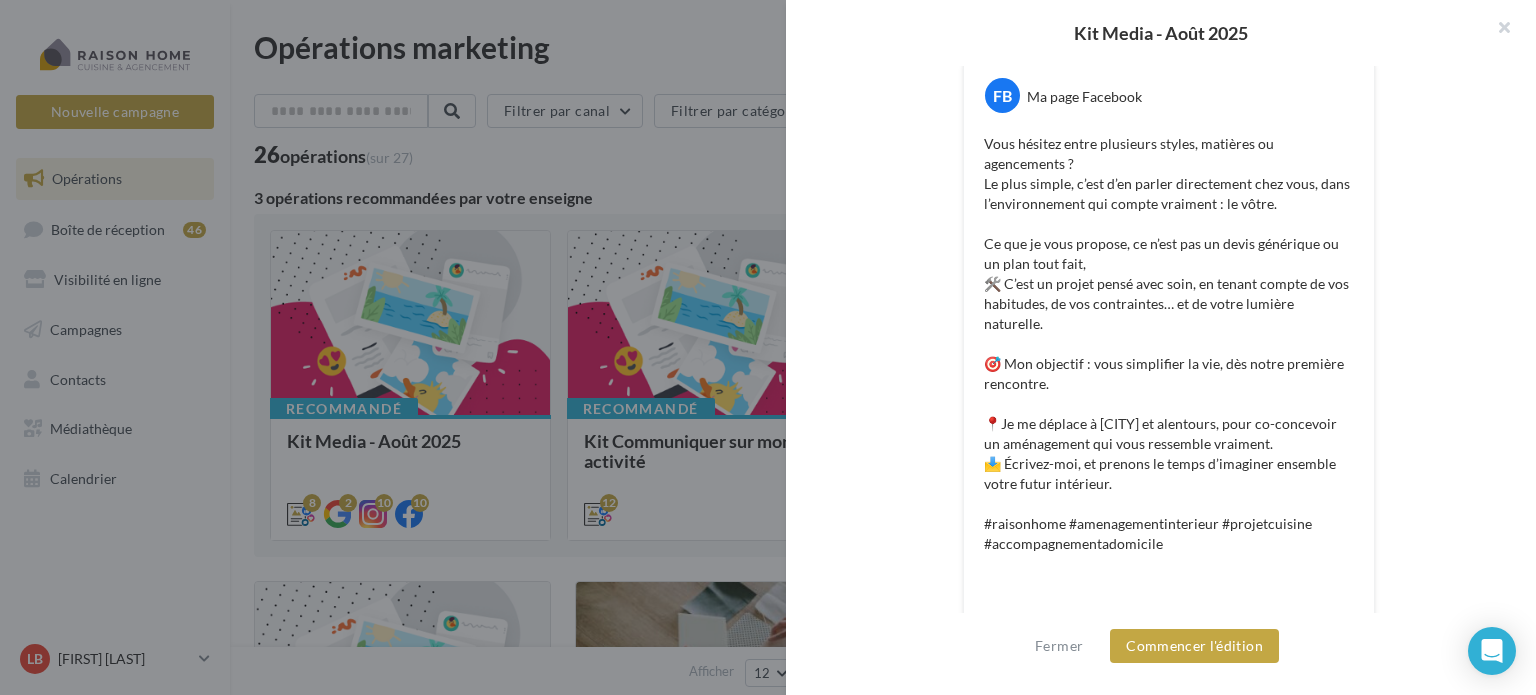scroll, scrollTop: 488, scrollLeft: 0, axis: vertical 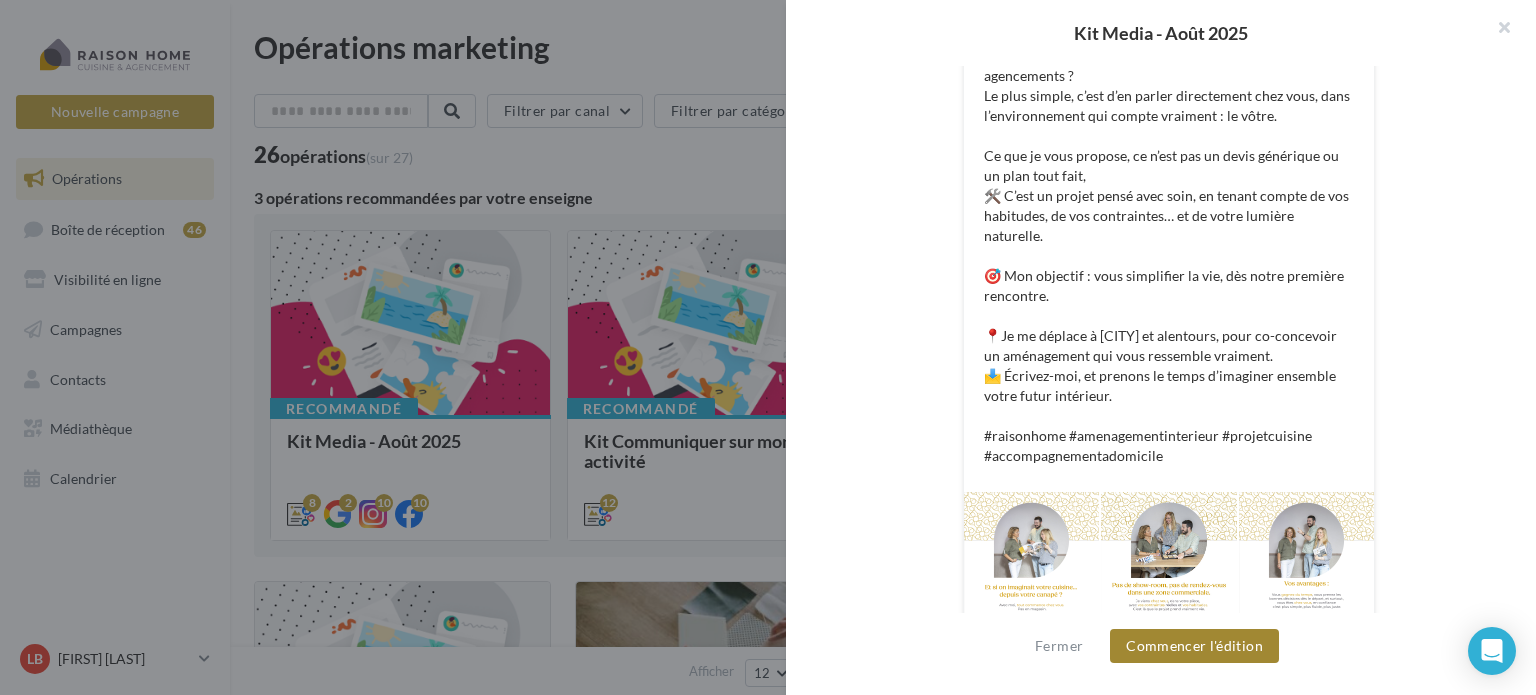 click on "Commencer l'édition" at bounding box center (1194, 646) 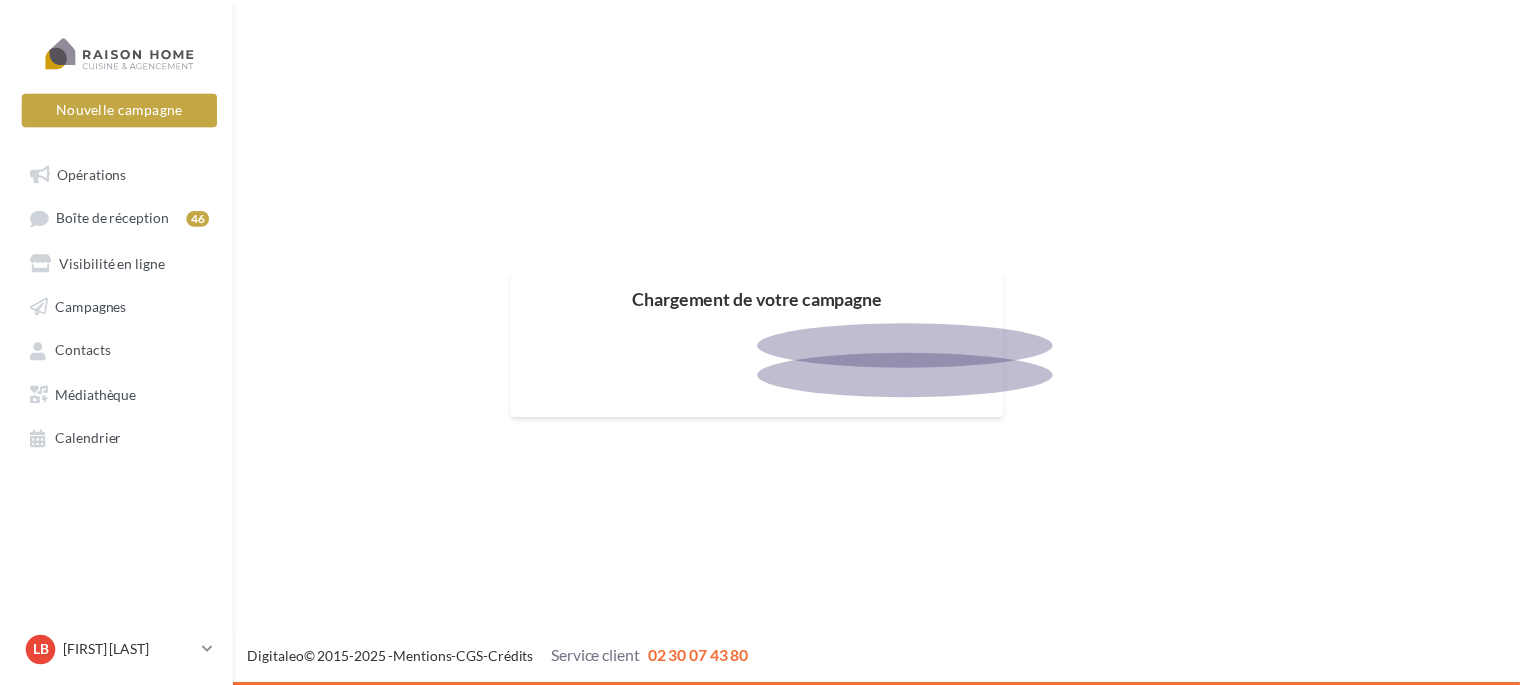 scroll, scrollTop: 0, scrollLeft: 0, axis: both 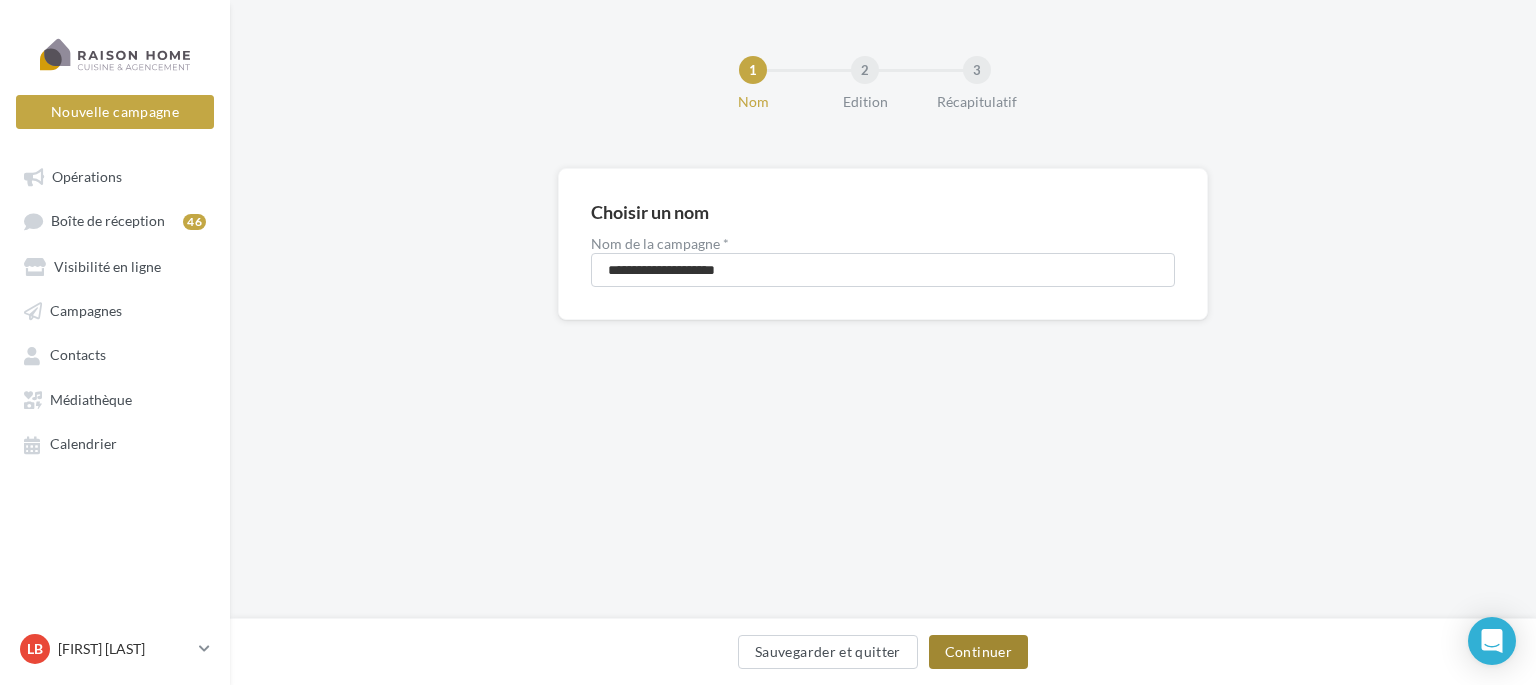 click on "Continuer" at bounding box center [978, 652] 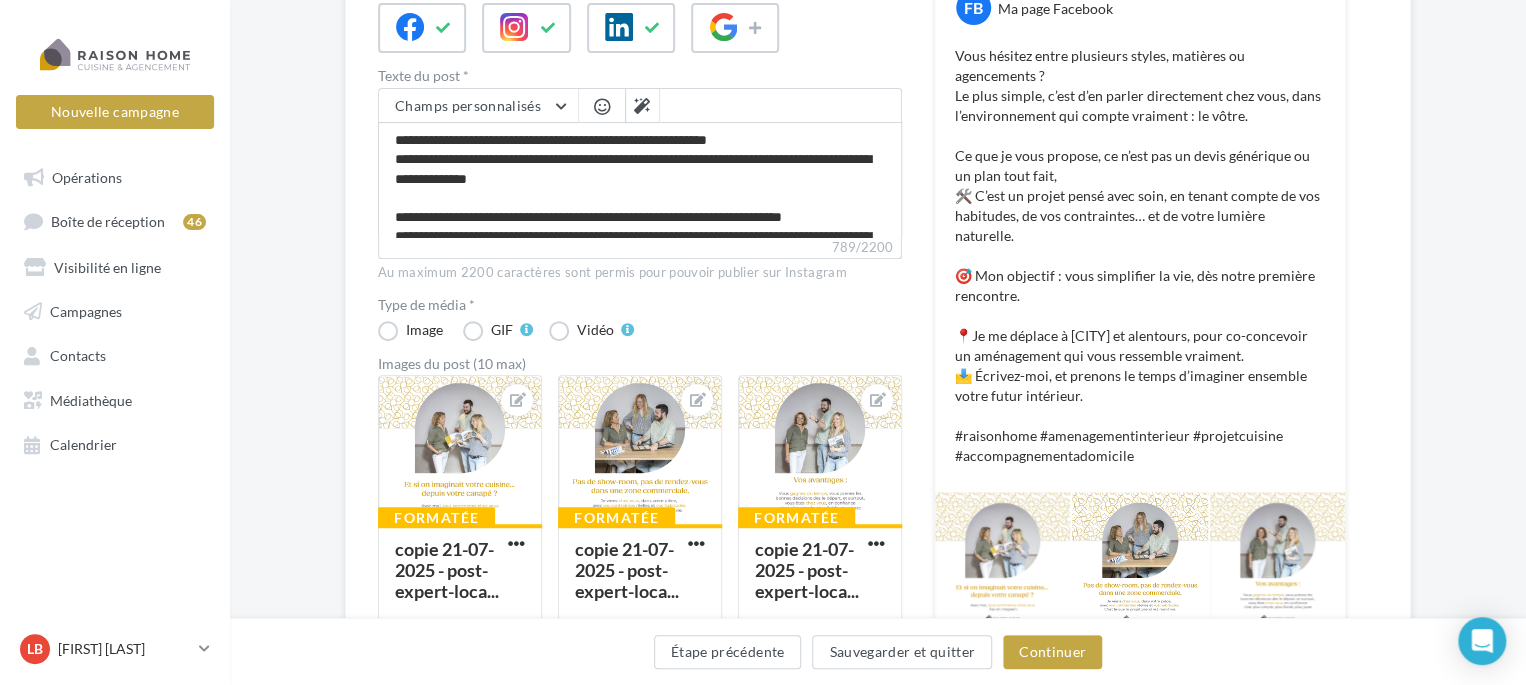scroll, scrollTop: 300, scrollLeft: 0, axis: vertical 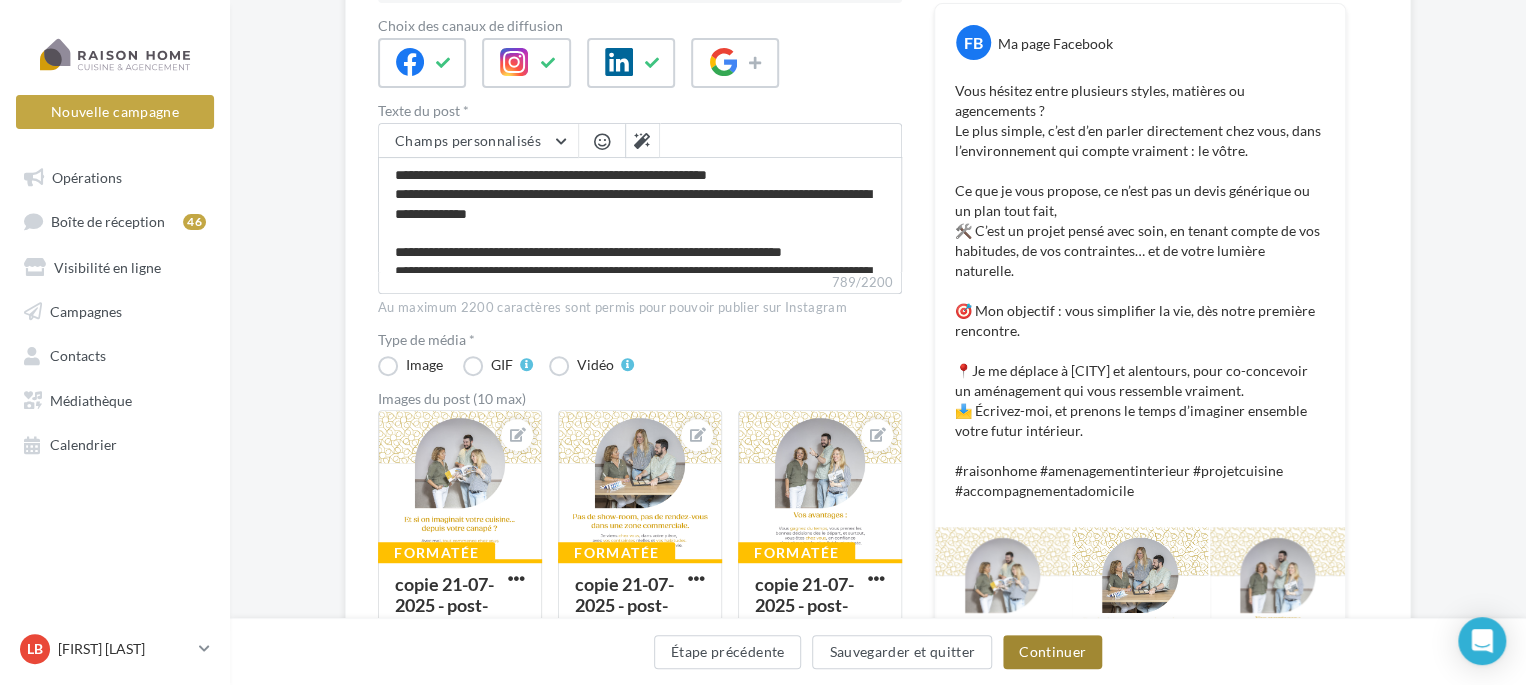 click on "Continuer" at bounding box center (1052, 652) 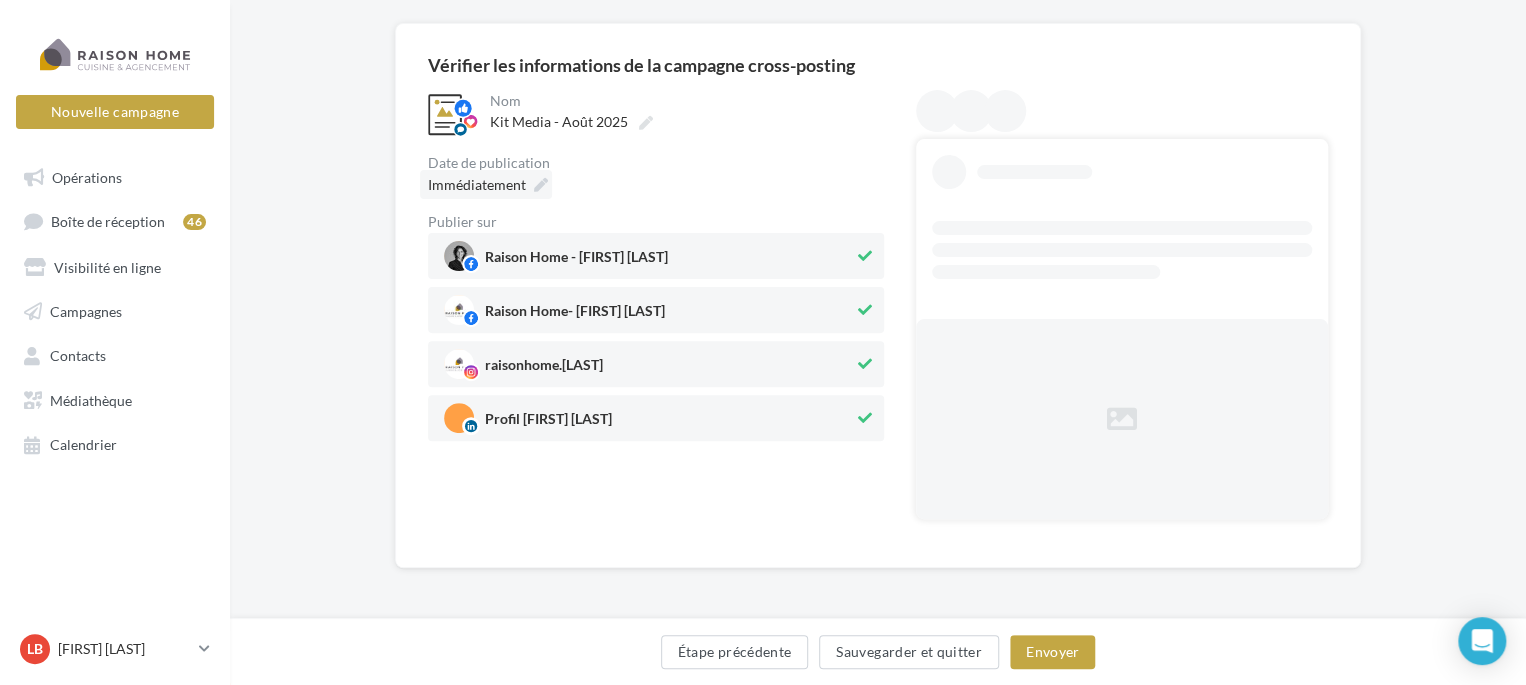 click on "Immédiatement" at bounding box center (477, 184) 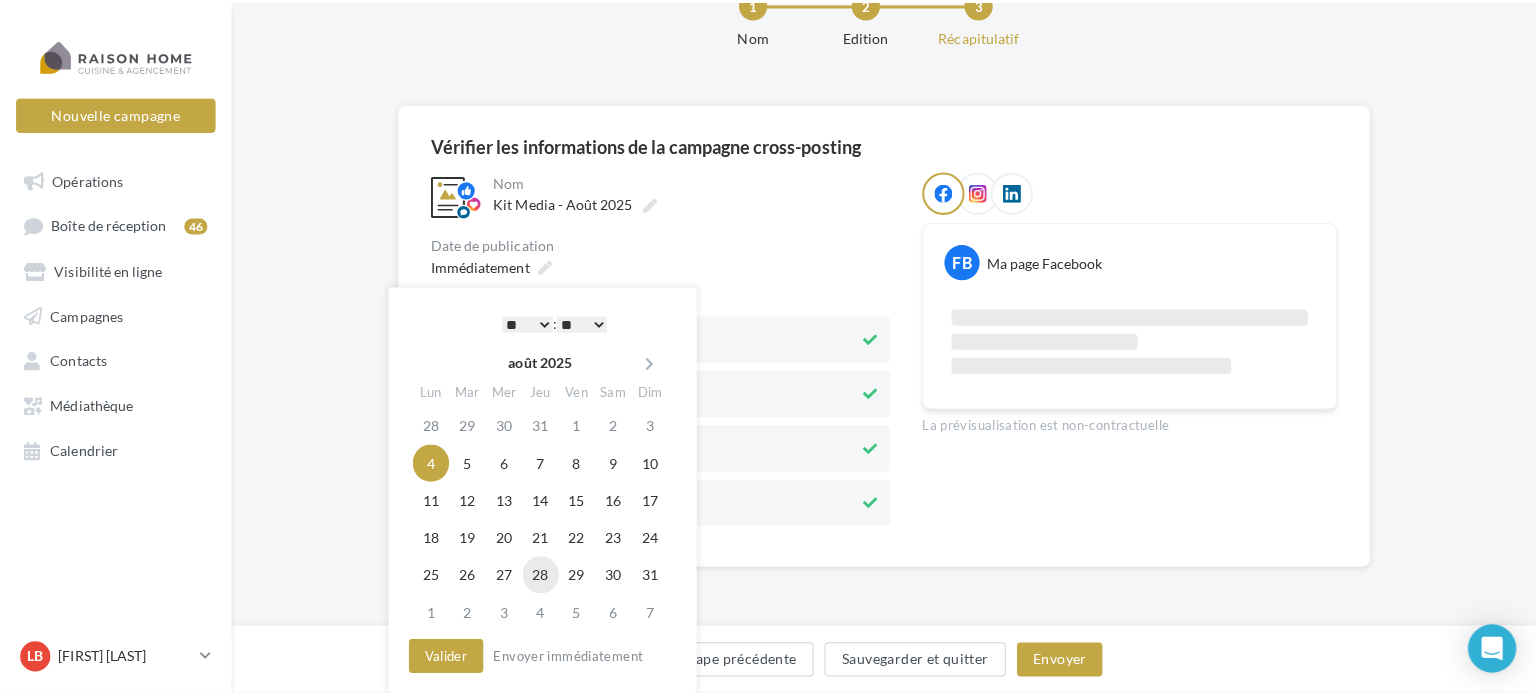 scroll, scrollTop: 145, scrollLeft: 0, axis: vertical 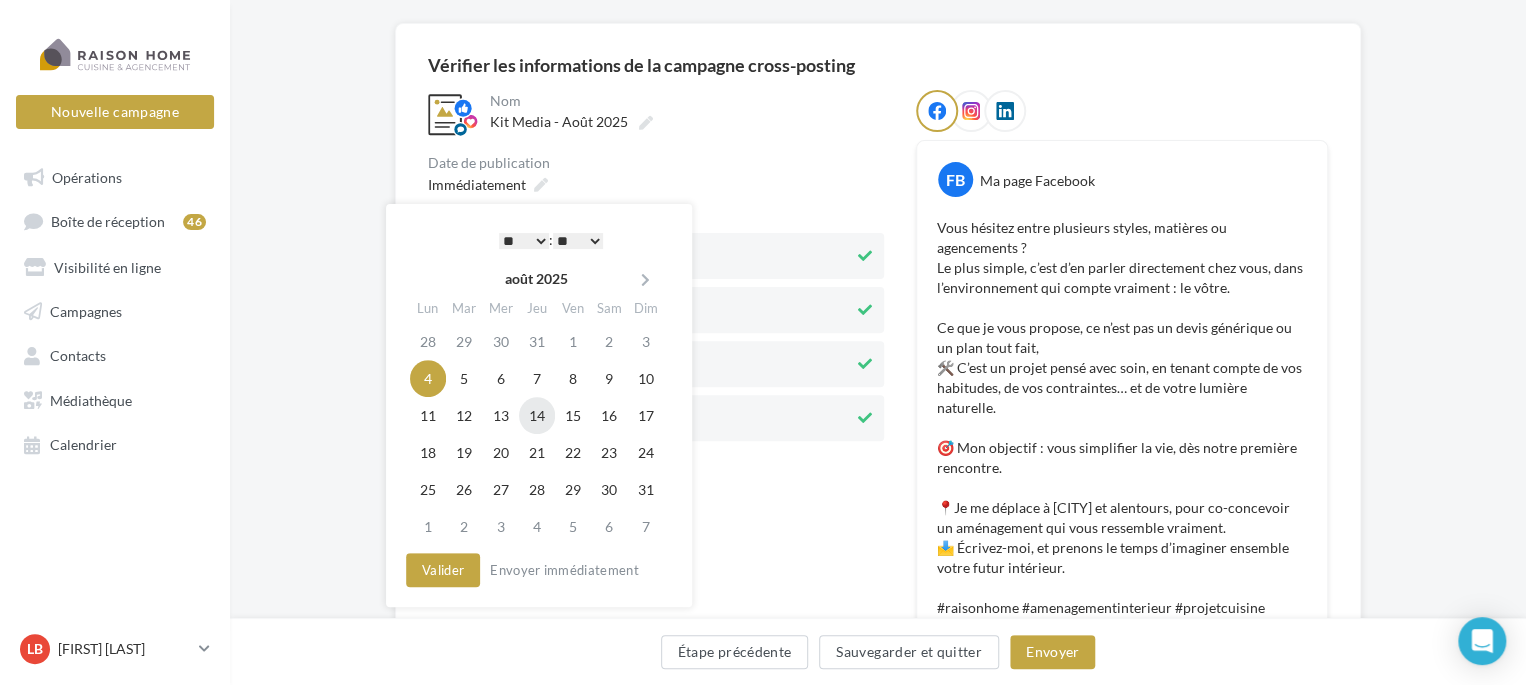 click on "14" at bounding box center [537, 415] 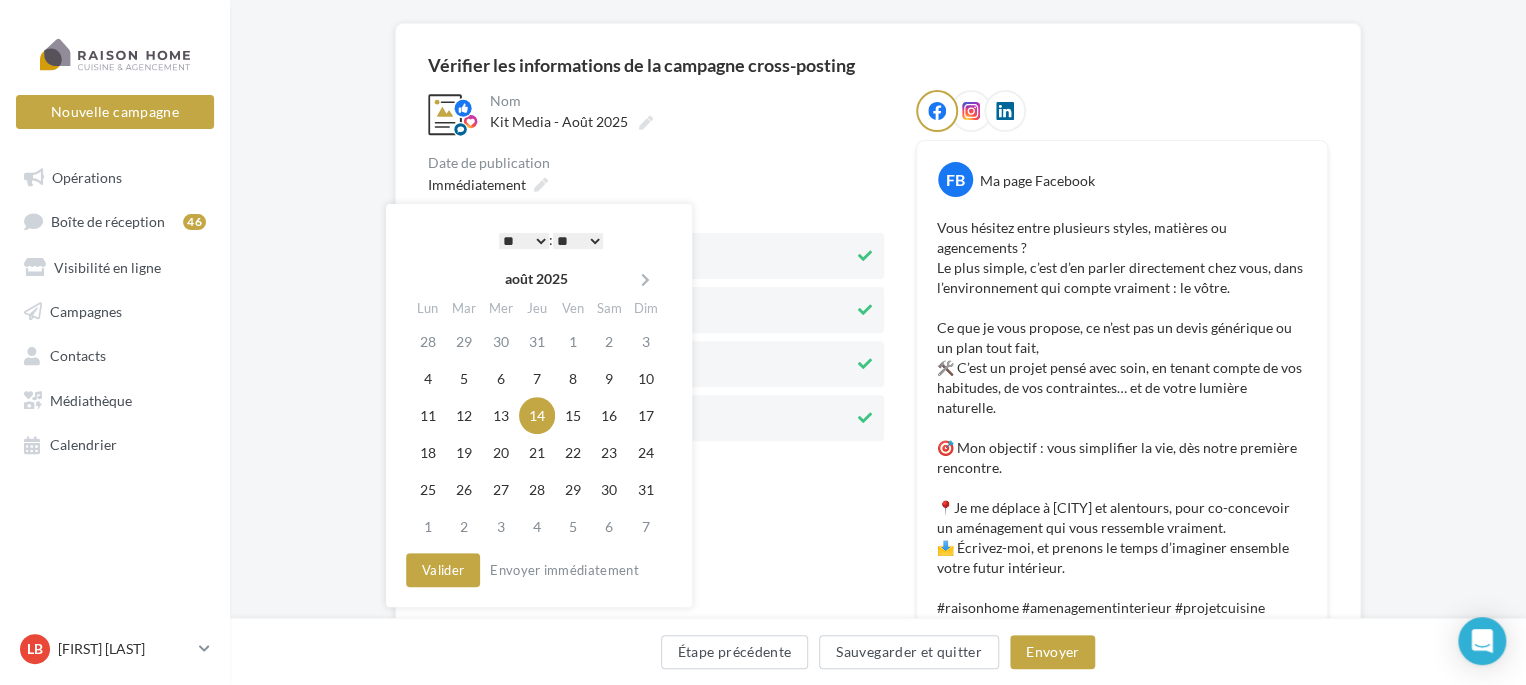 click on "* * * * * * * * * * ** ** ** ** ** ** ** ** ** ** ** ** ** **" at bounding box center [524, 241] 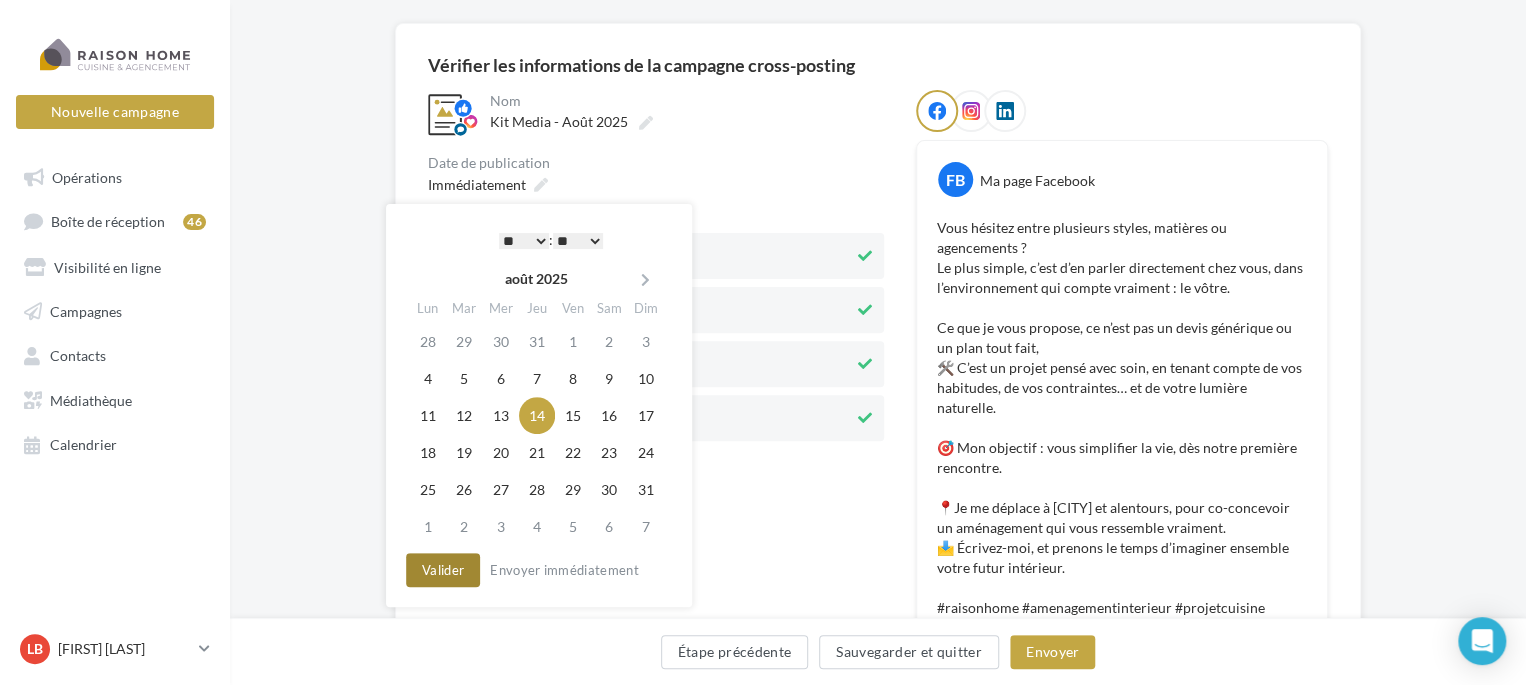 click on "Valider" at bounding box center (443, 570) 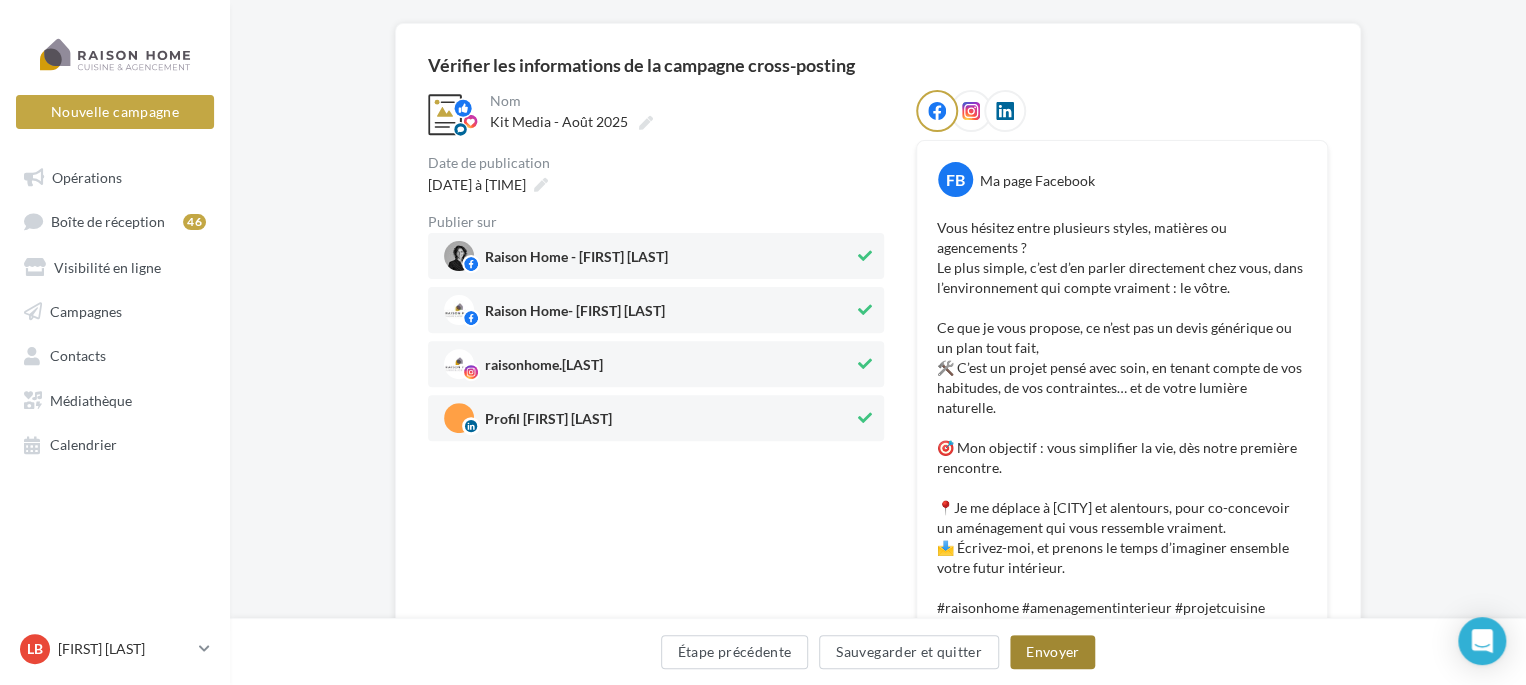 click on "Envoyer" at bounding box center (1052, 652) 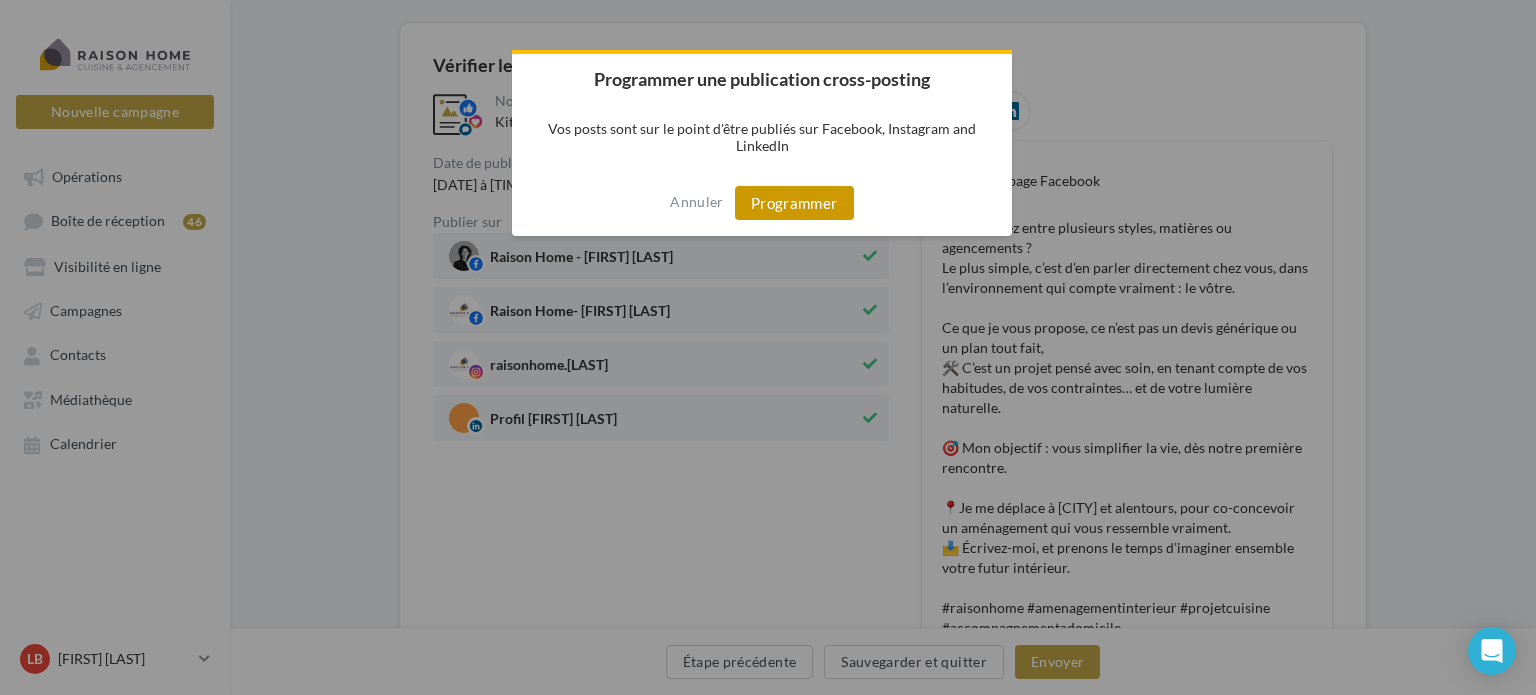 click on "Programmer" at bounding box center [794, 203] 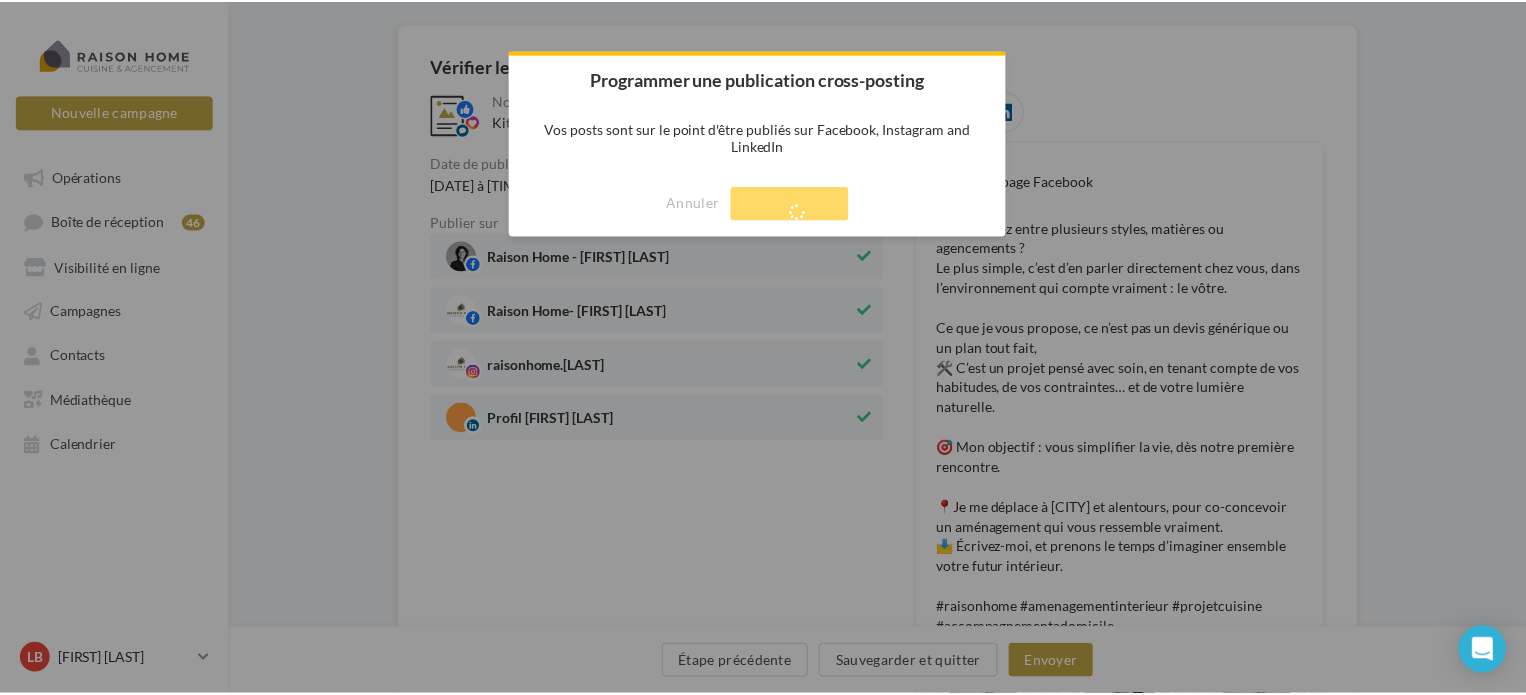 scroll, scrollTop: 32, scrollLeft: 0, axis: vertical 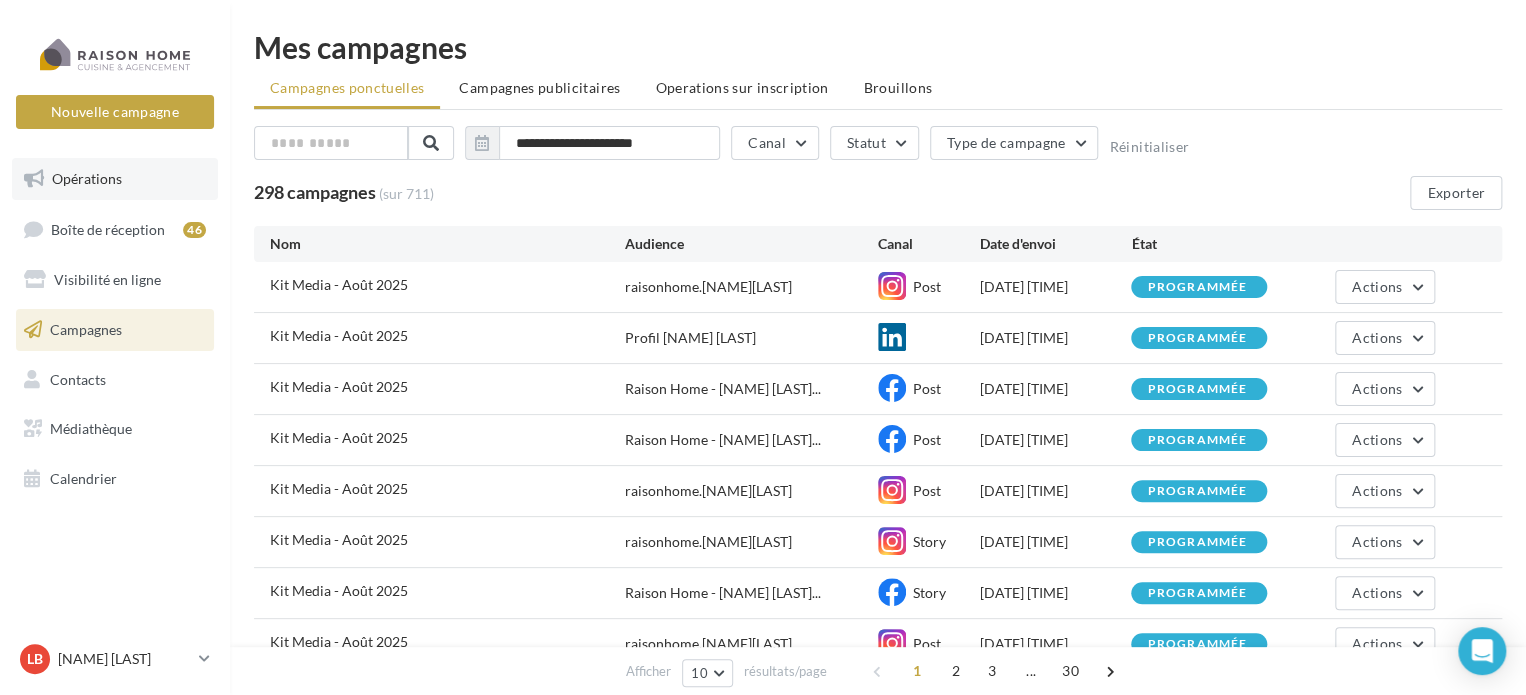 click on "Opérations" at bounding box center (87, 178) 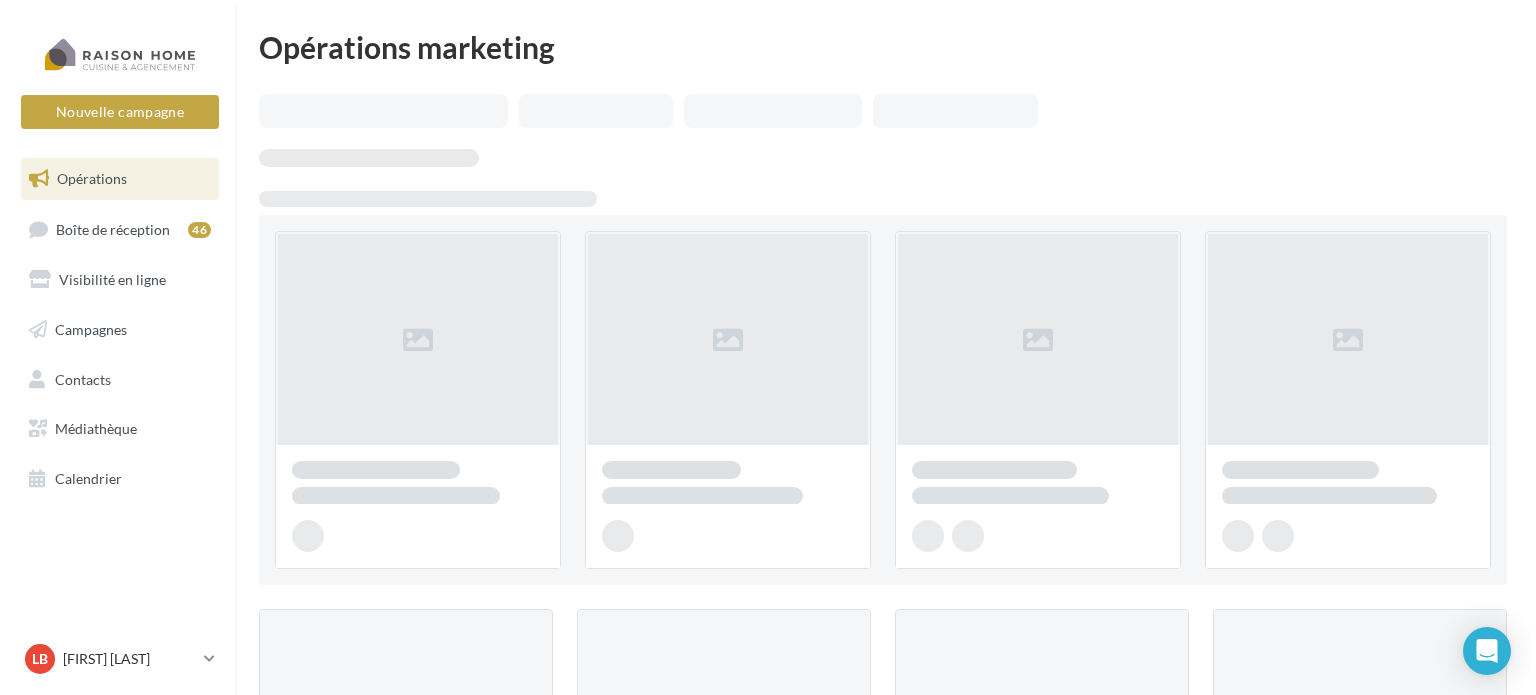 scroll, scrollTop: 0, scrollLeft: 0, axis: both 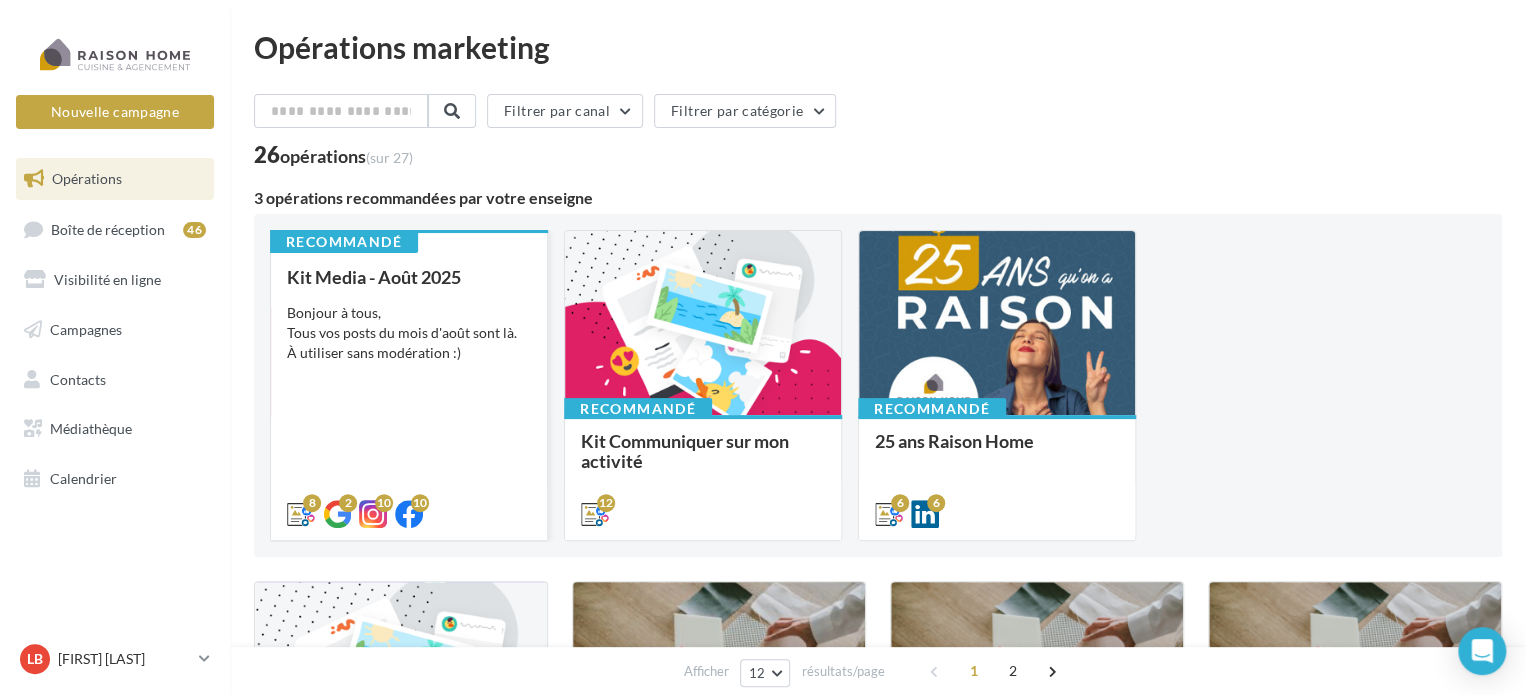 click on "Bonjour à tous,
Tous vos posts du mois d'août sont là.
À utiliser sans modération :)" at bounding box center [409, 333] 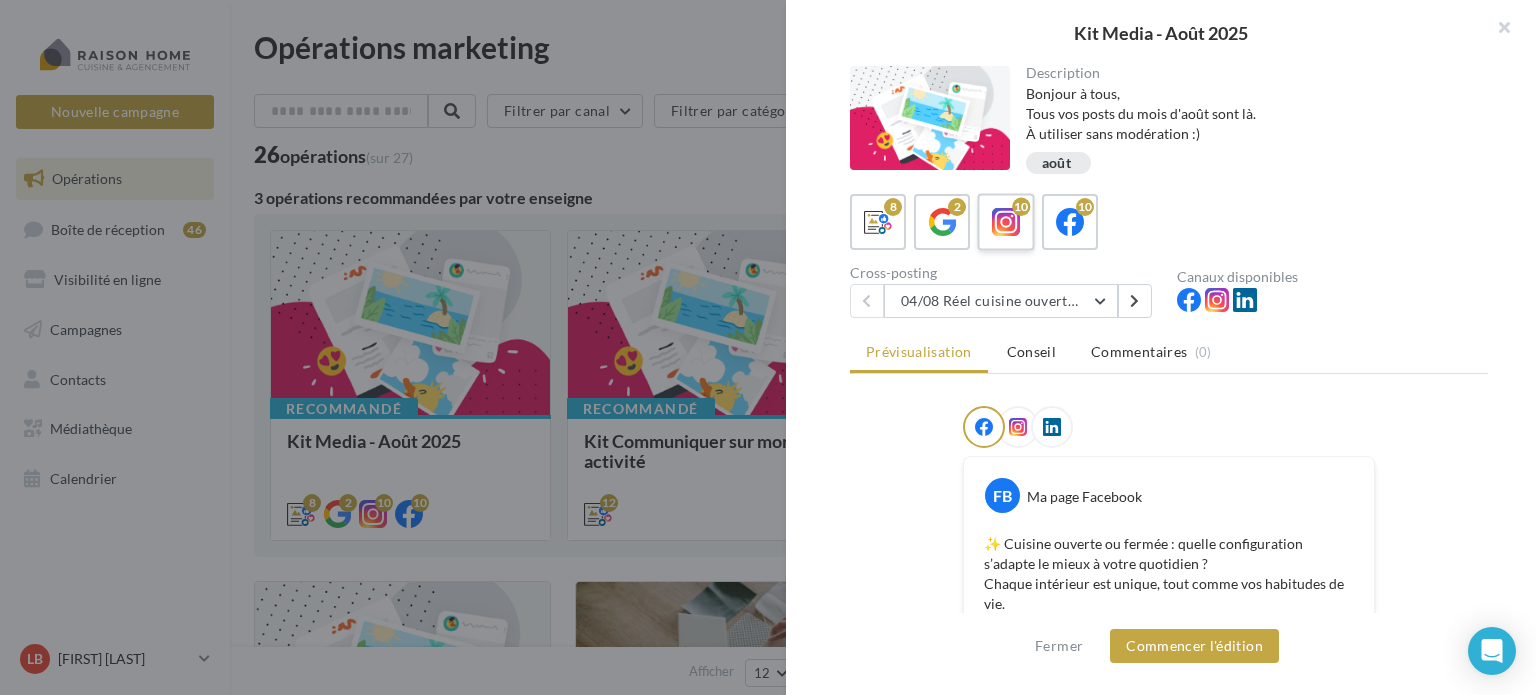 click at bounding box center (1006, 222) 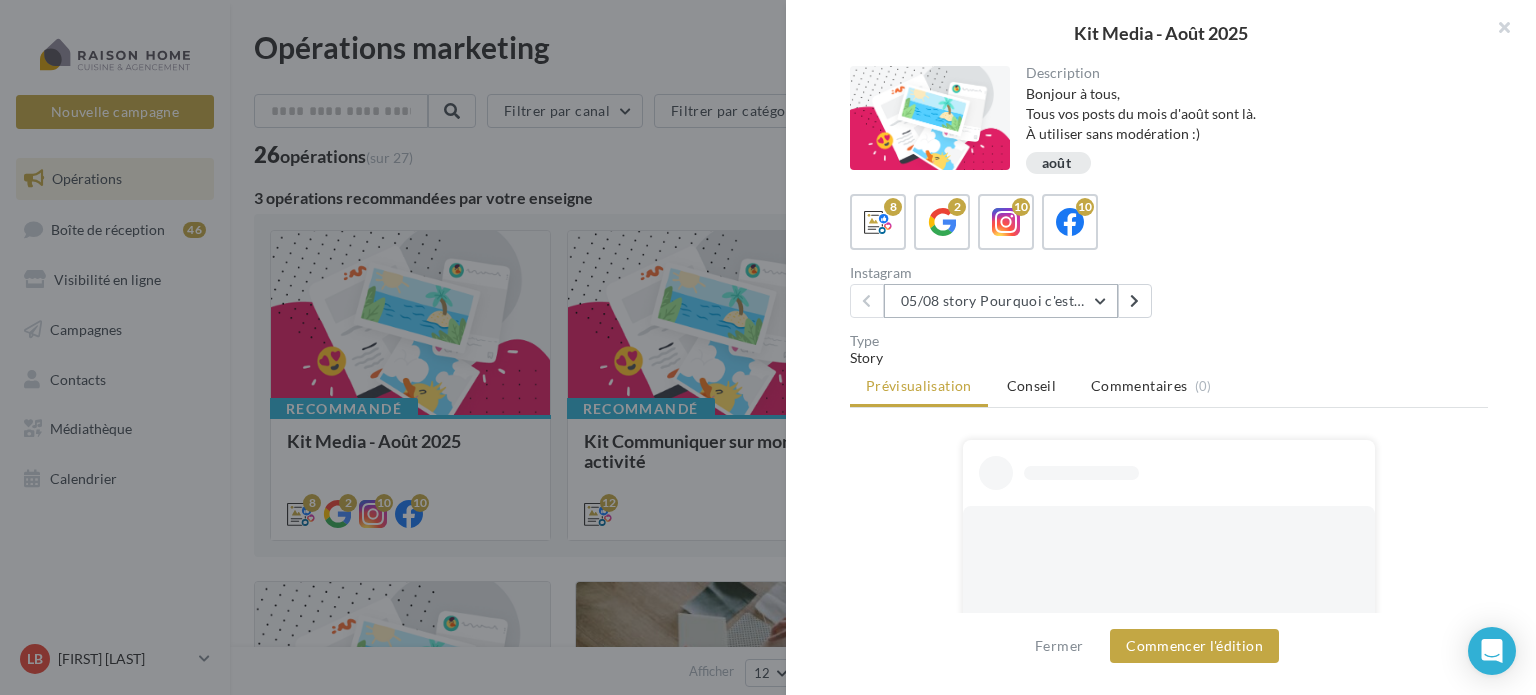 click on "05/08 story Pourquoi c'est différent avec moi ?" at bounding box center [1001, 301] 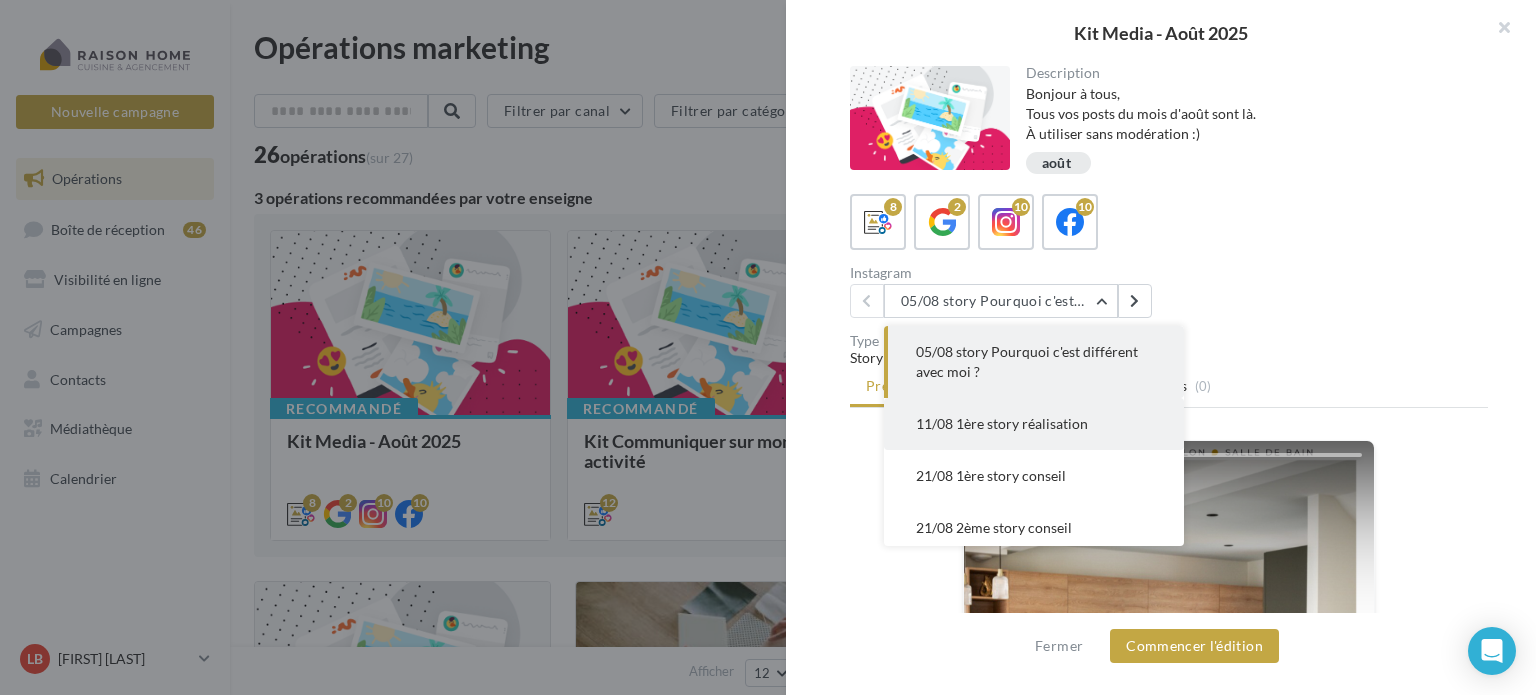 click on "11/08 1ère story réalisation" at bounding box center (1002, 423) 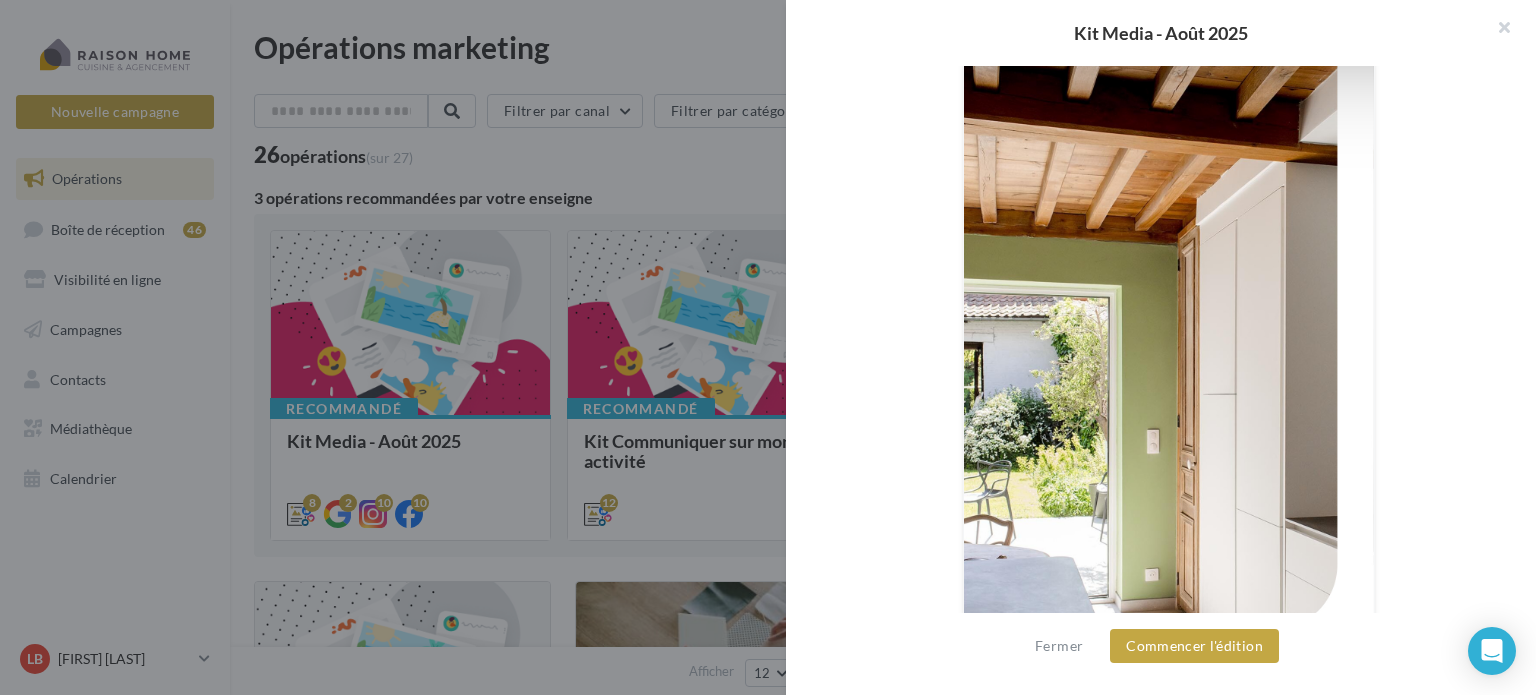 scroll, scrollTop: 364, scrollLeft: 0, axis: vertical 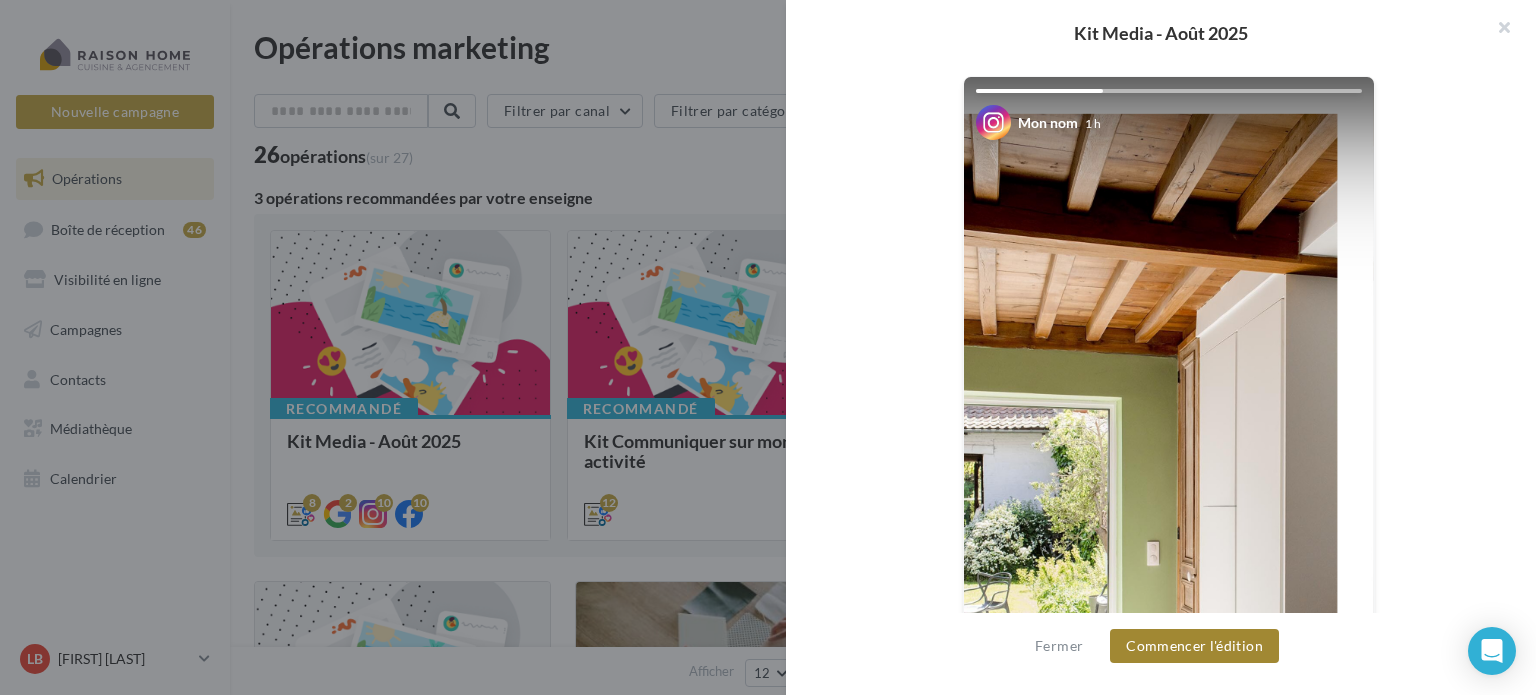 click on "Commencer l'édition" at bounding box center [1194, 646] 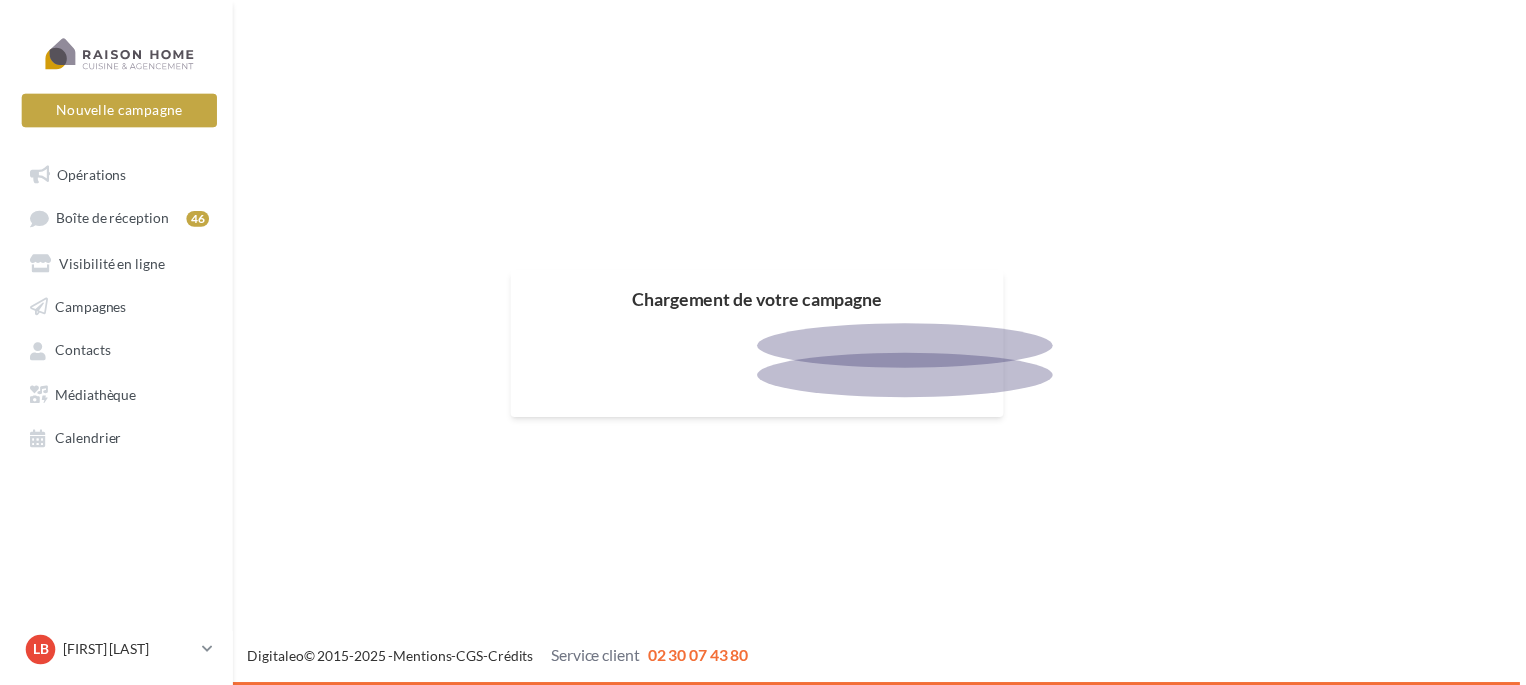 scroll, scrollTop: 0, scrollLeft: 0, axis: both 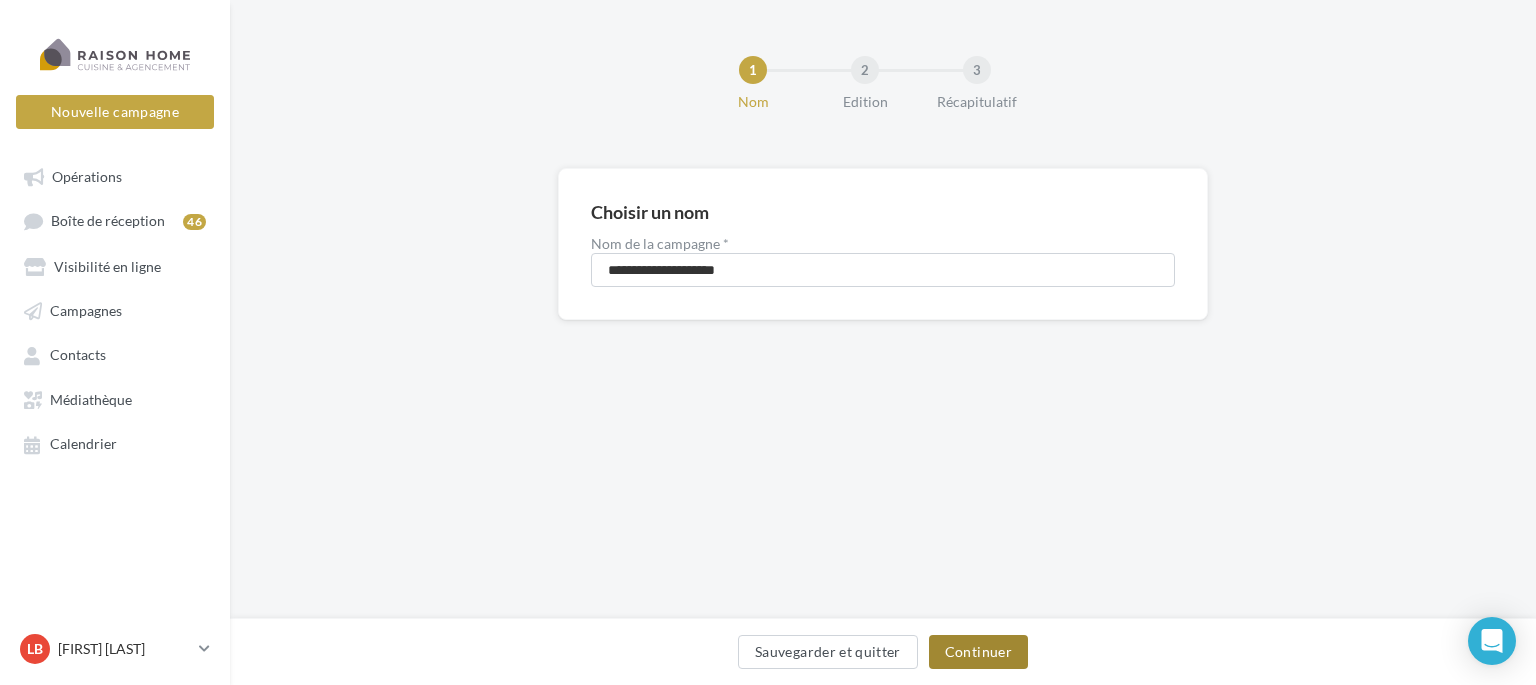 drag, startPoint x: 983, startPoint y: 644, endPoint x: 996, endPoint y: 634, distance: 16.40122 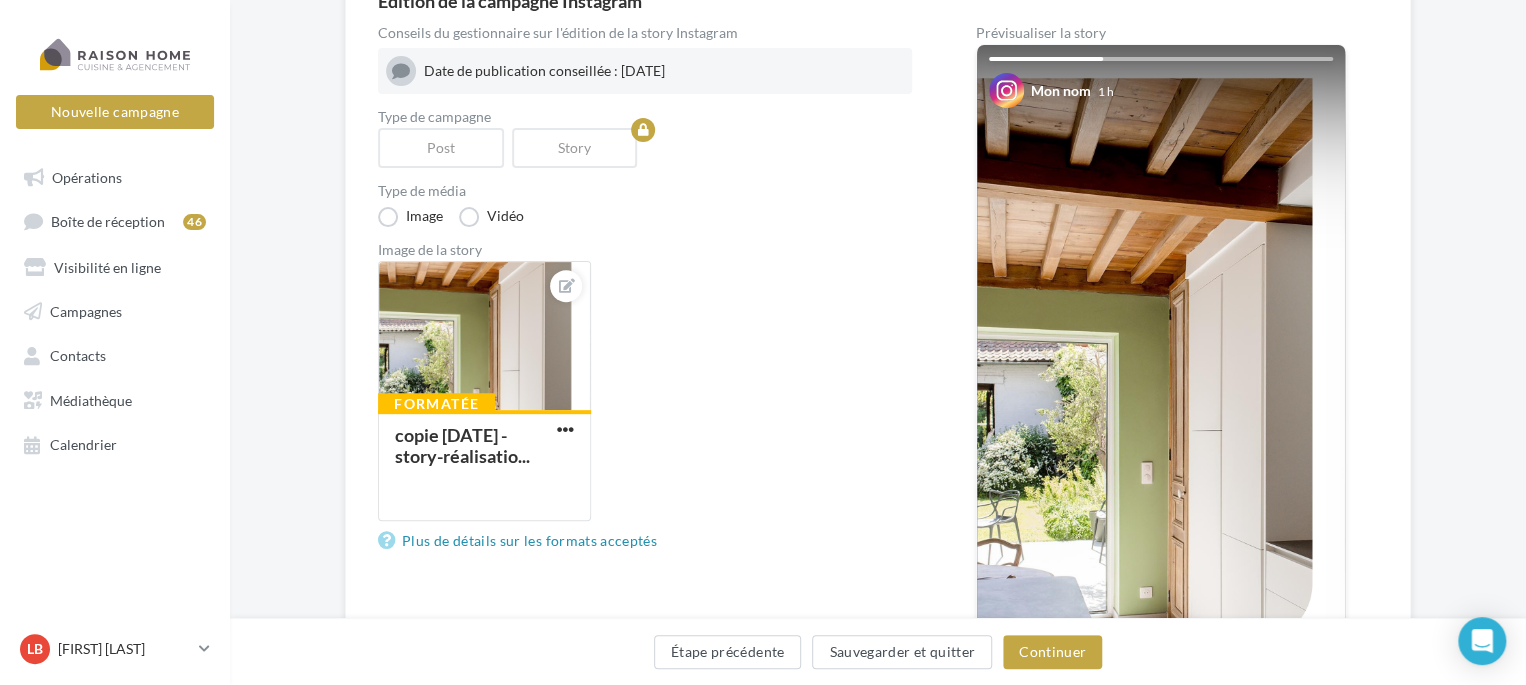 scroll, scrollTop: 200, scrollLeft: 0, axis: vertical 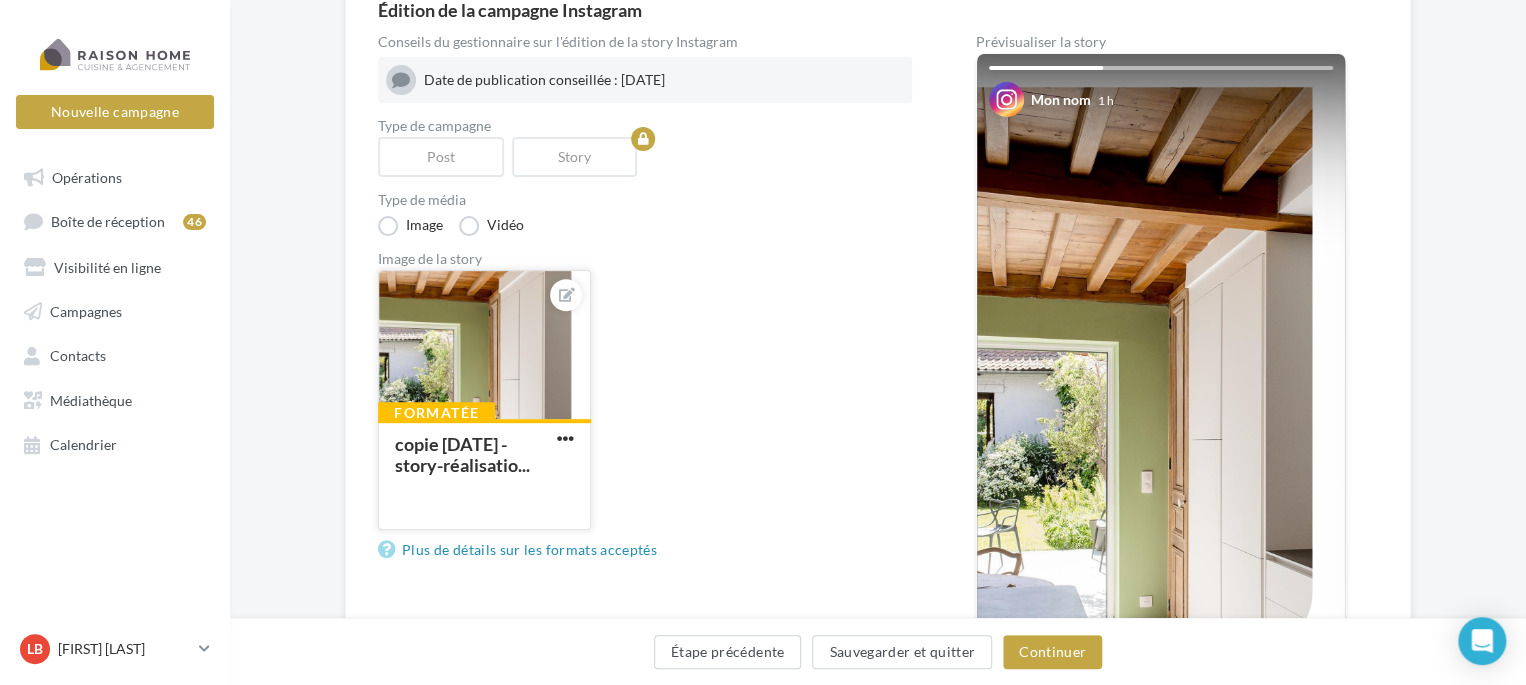 click at bounding box center (484, 346) 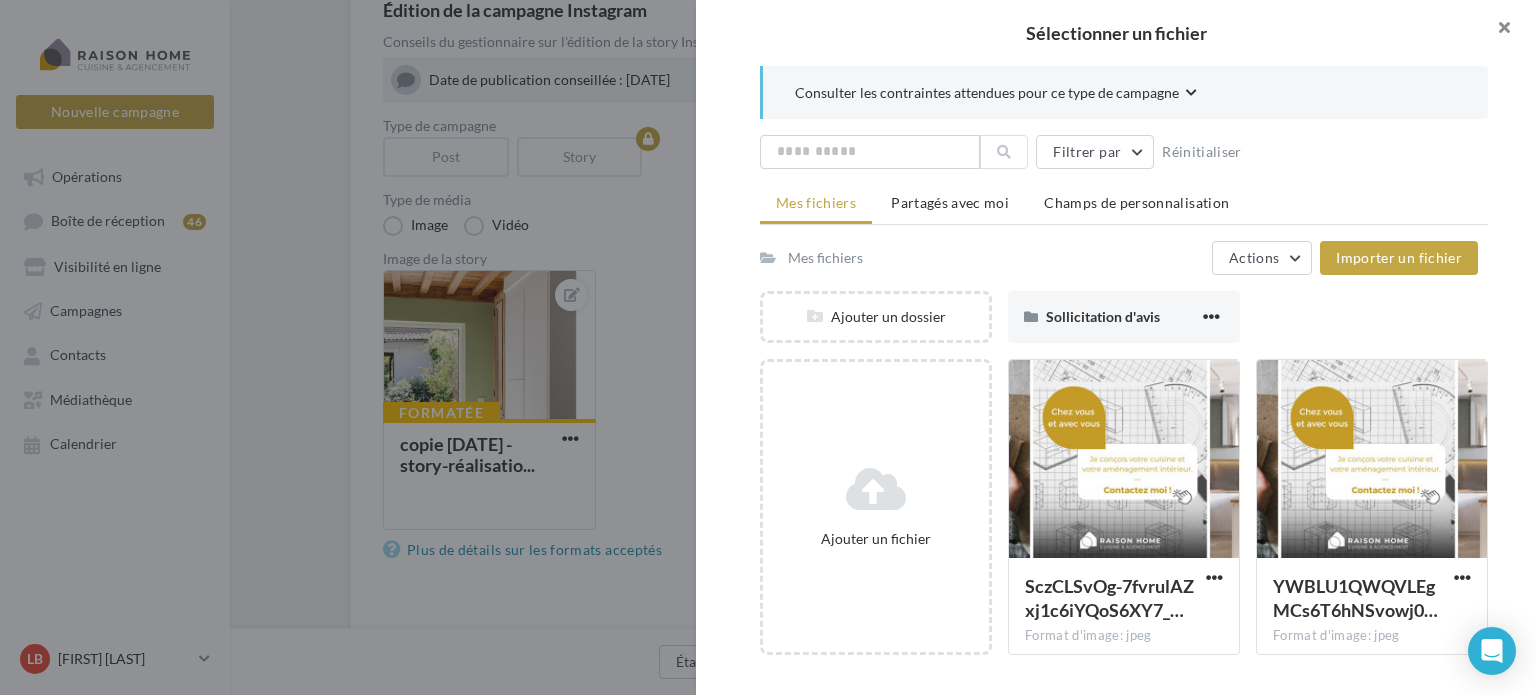 click at bounding box center [1496, 30] 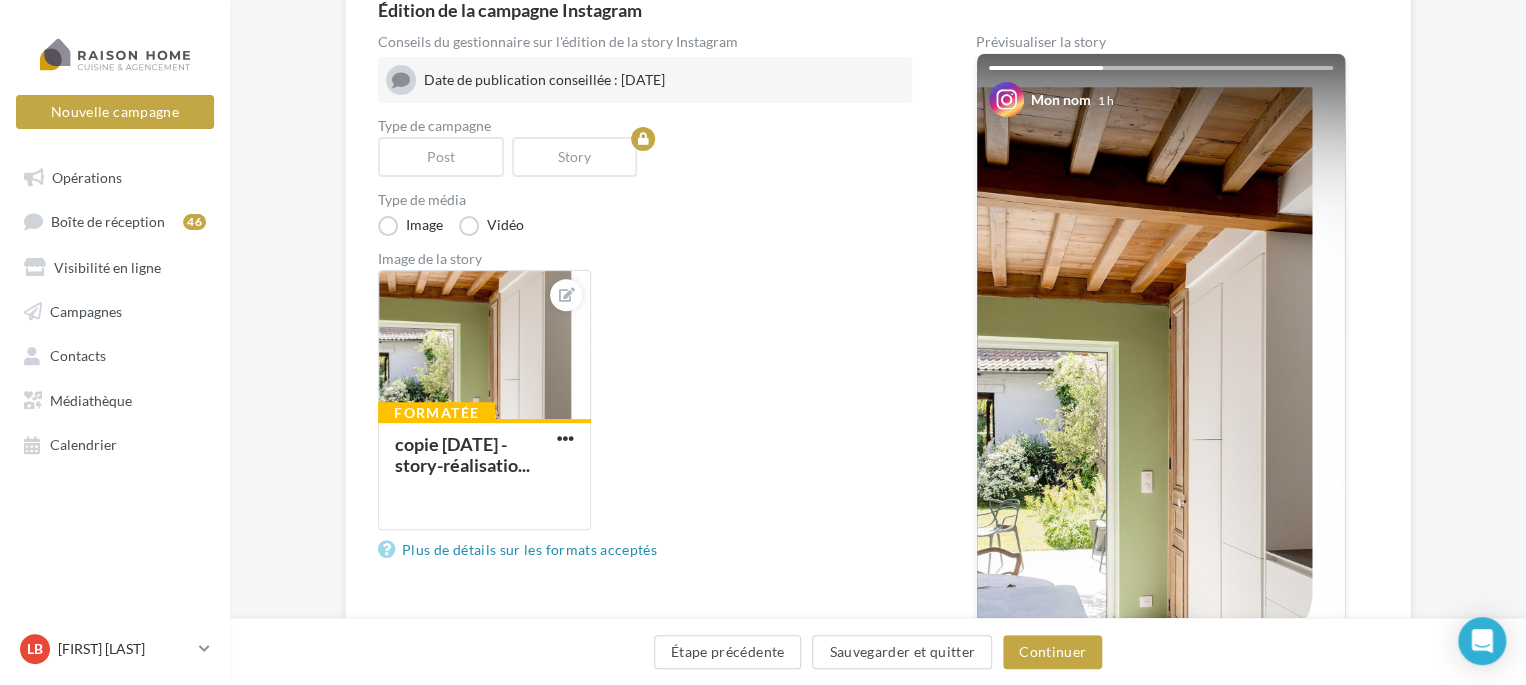 scroll, scrollTop: 300, scrollLeft: 0, axis: vertical 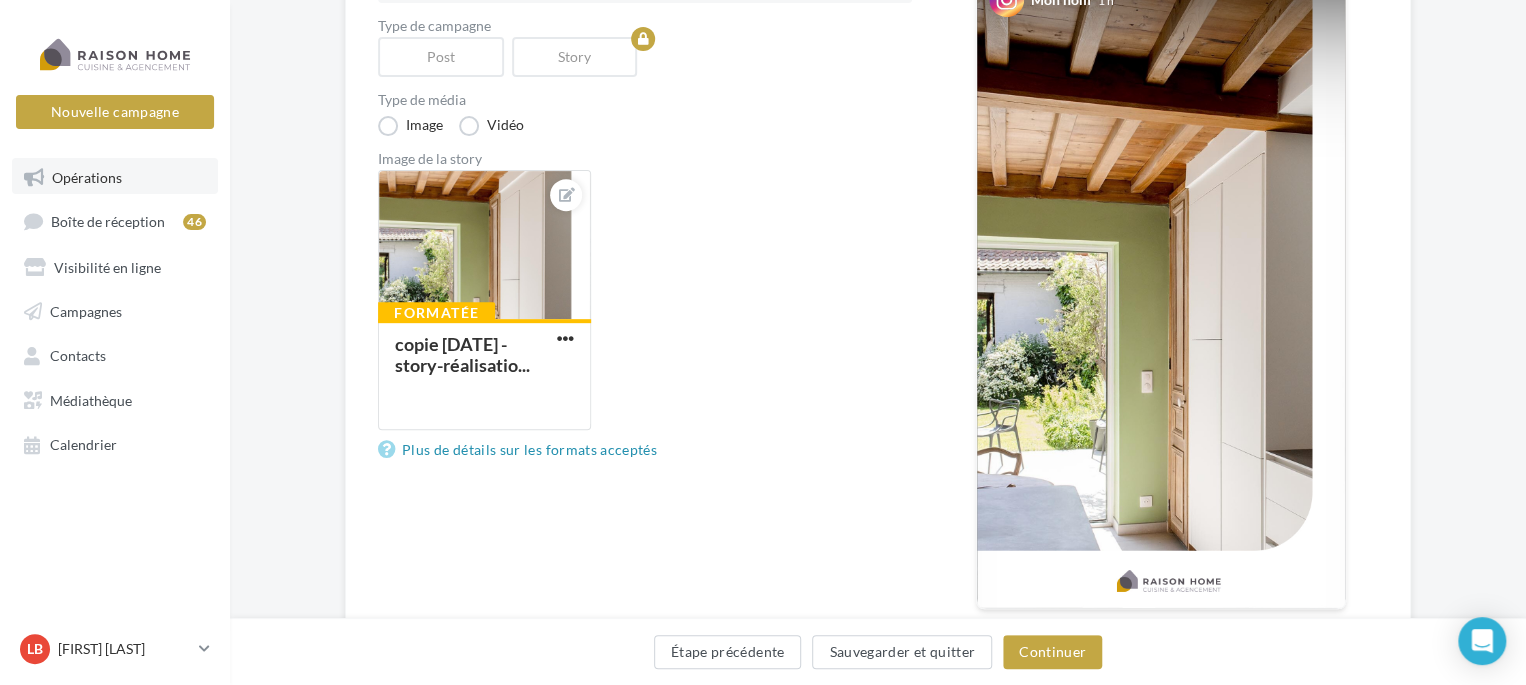 click on "Opérations" at bounding box center (87, 176) 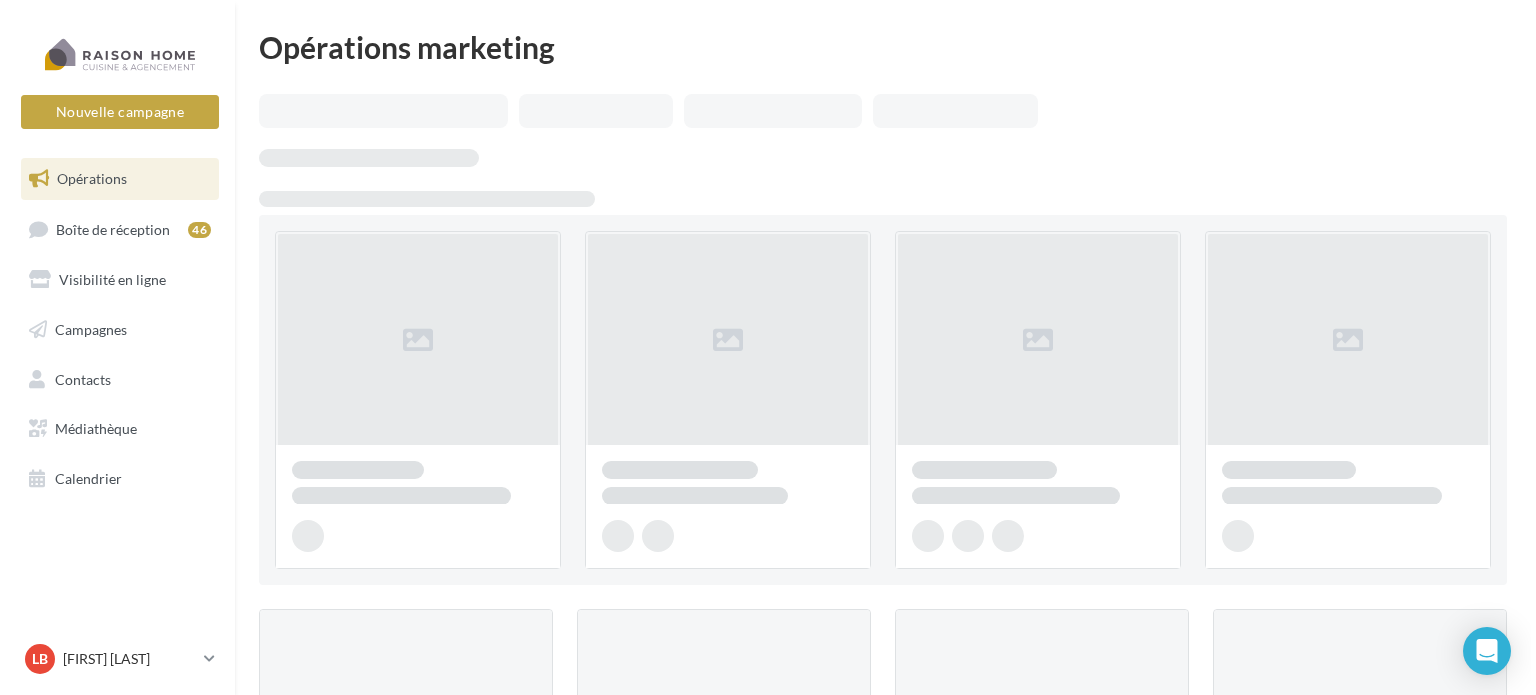 scroll, scrollTop: 0, scrollLeft: 0, axis: both 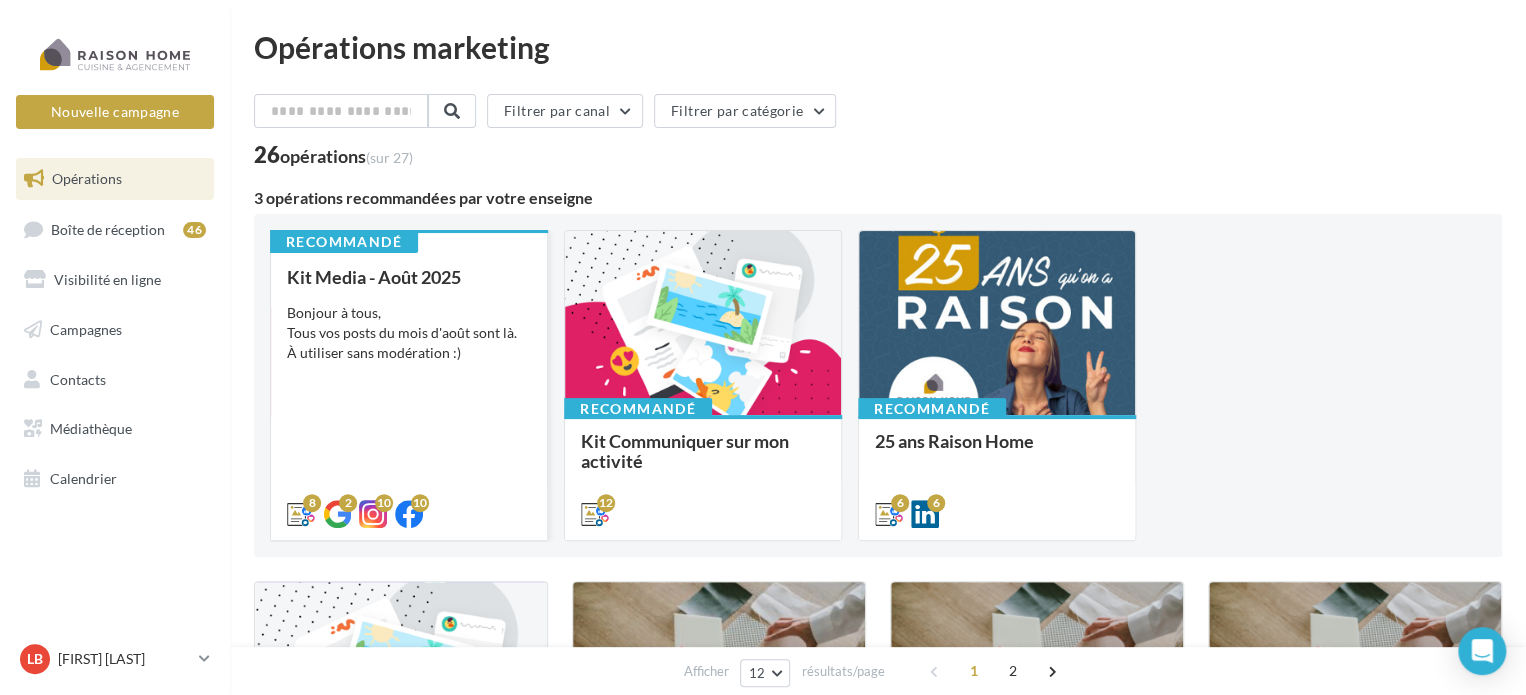 click on "Bonjour à tous,
Tous vos posts du mois d'août sont là.
À utiliser sans modération :)" at bounding box center [409, 333] 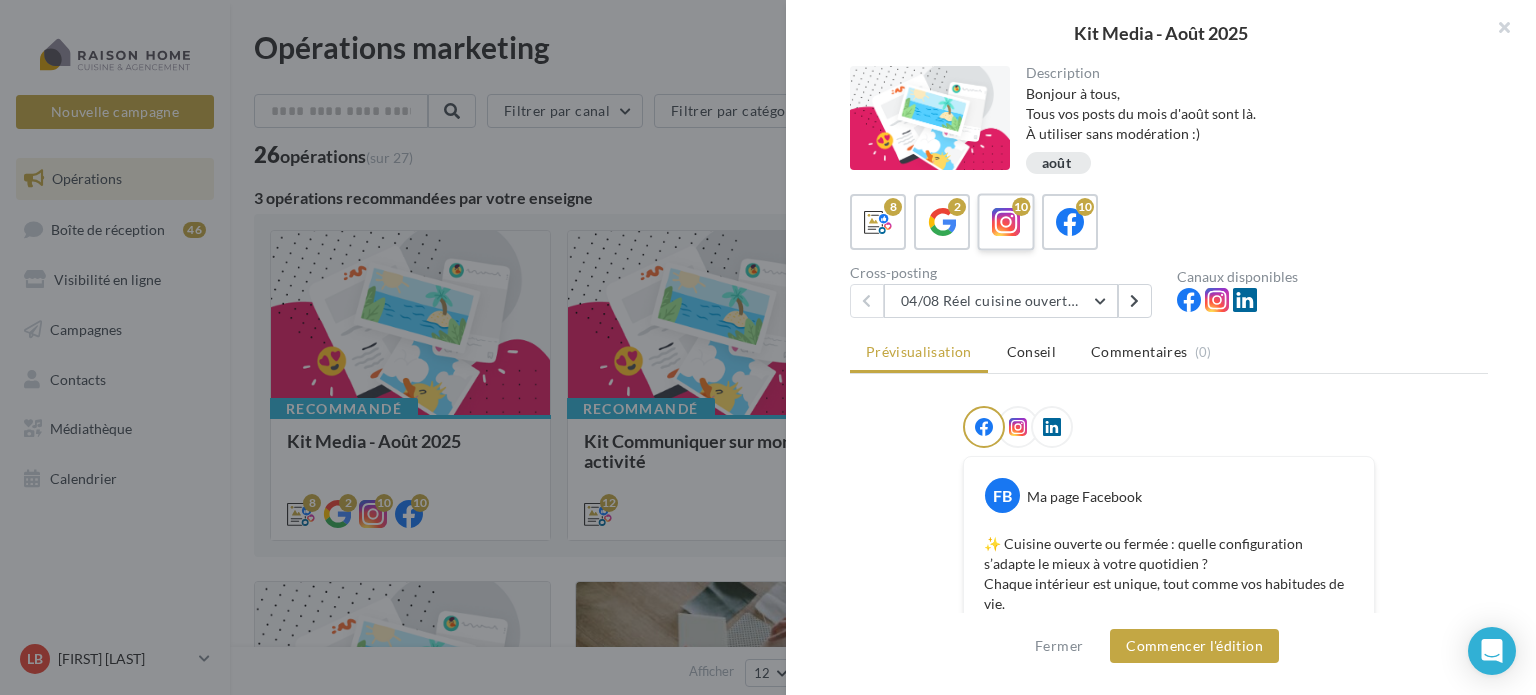 click at bounding box center (1006, 222) 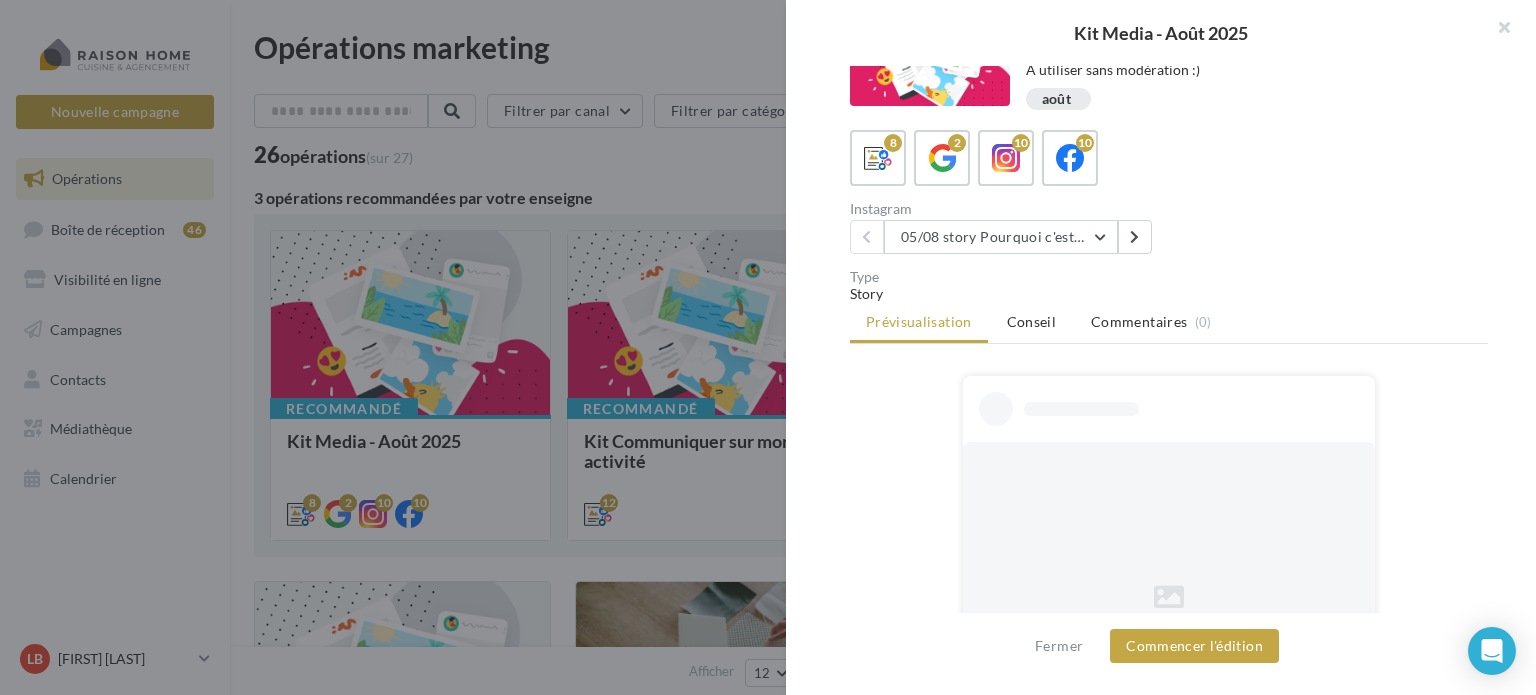scroll, scrollTop: 100, scrollLeft: 0, axis: vertical 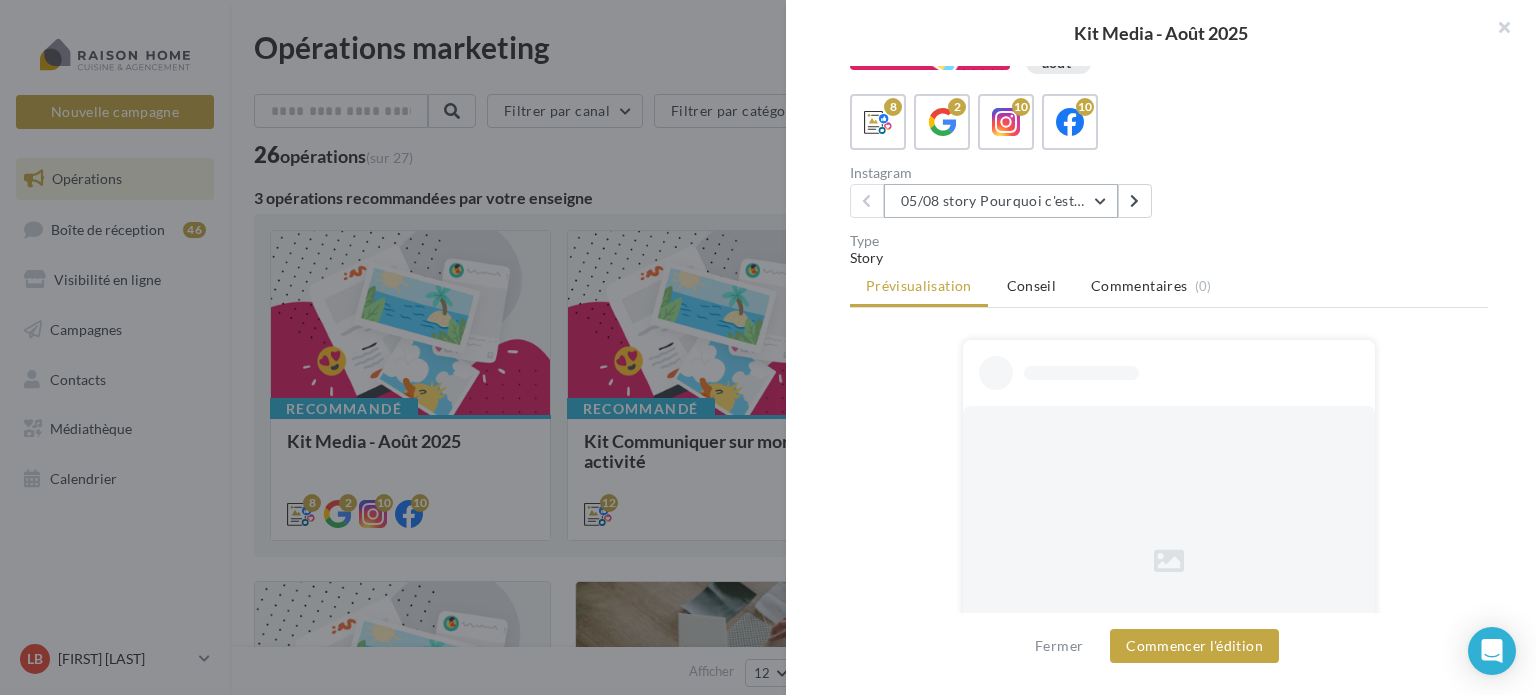 click on "05/08 story Pourquoi c'est différent avec moi ?" at bounding box center (1001, 201) 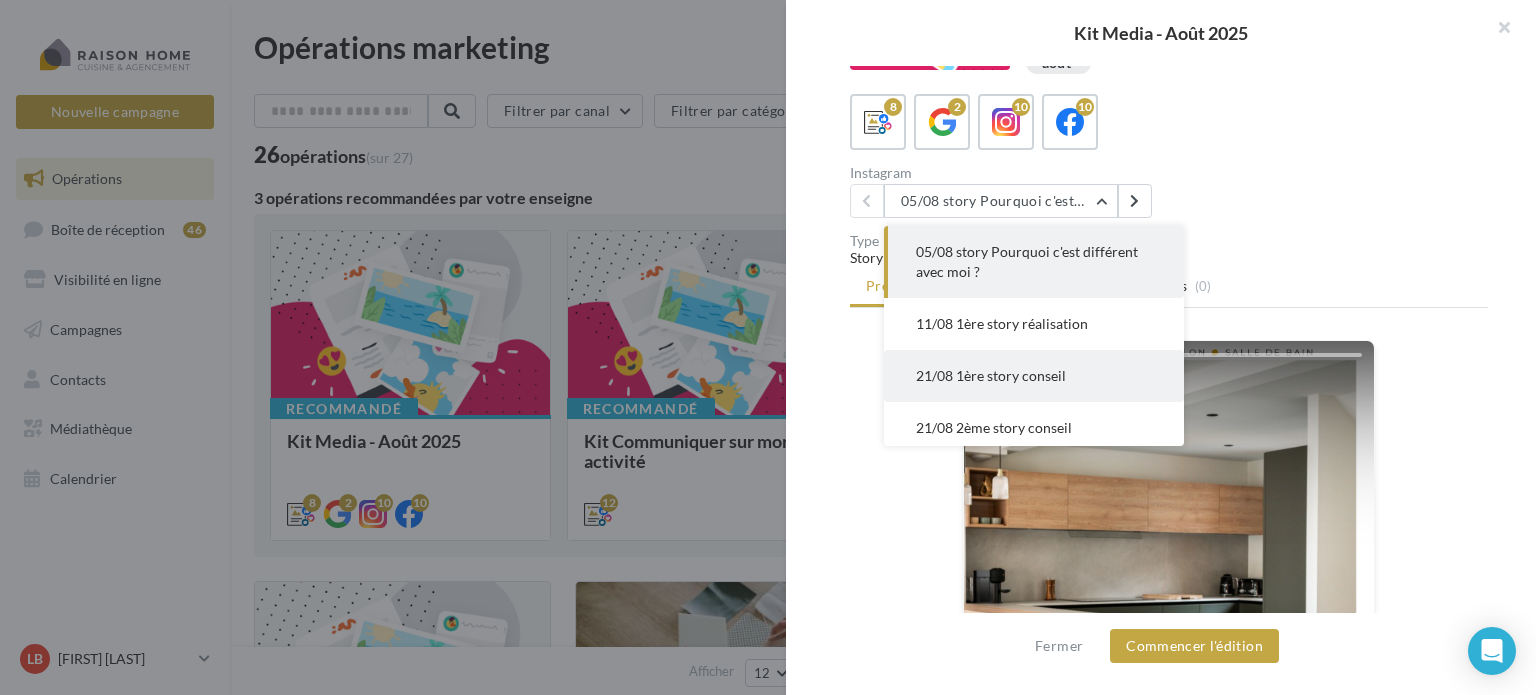click on "21/08 1ère story conseil" at bounding box center [991, 375] 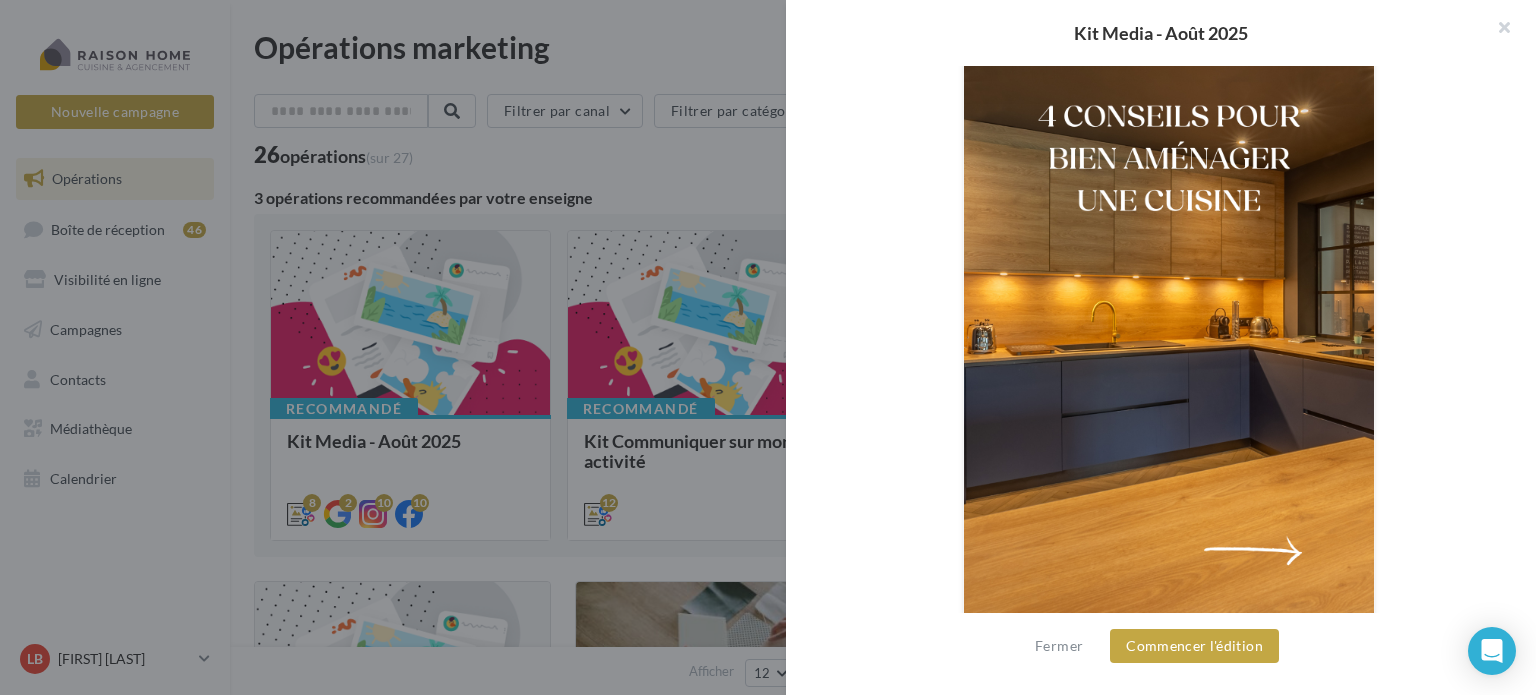 scroll, scrollTop: 564, scrollLeft: 0, axis: vertical 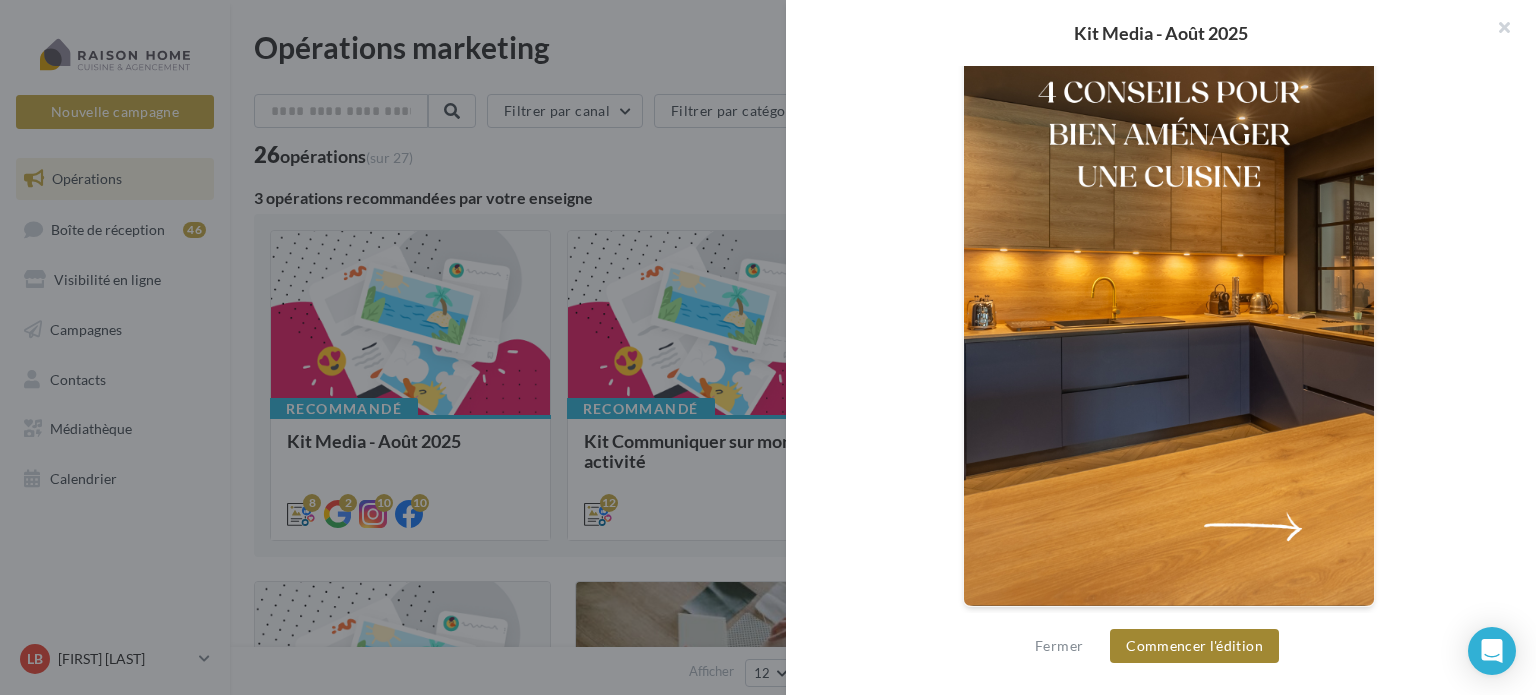 click on "Commencer l'édition" at bounding box center [1194, 646] 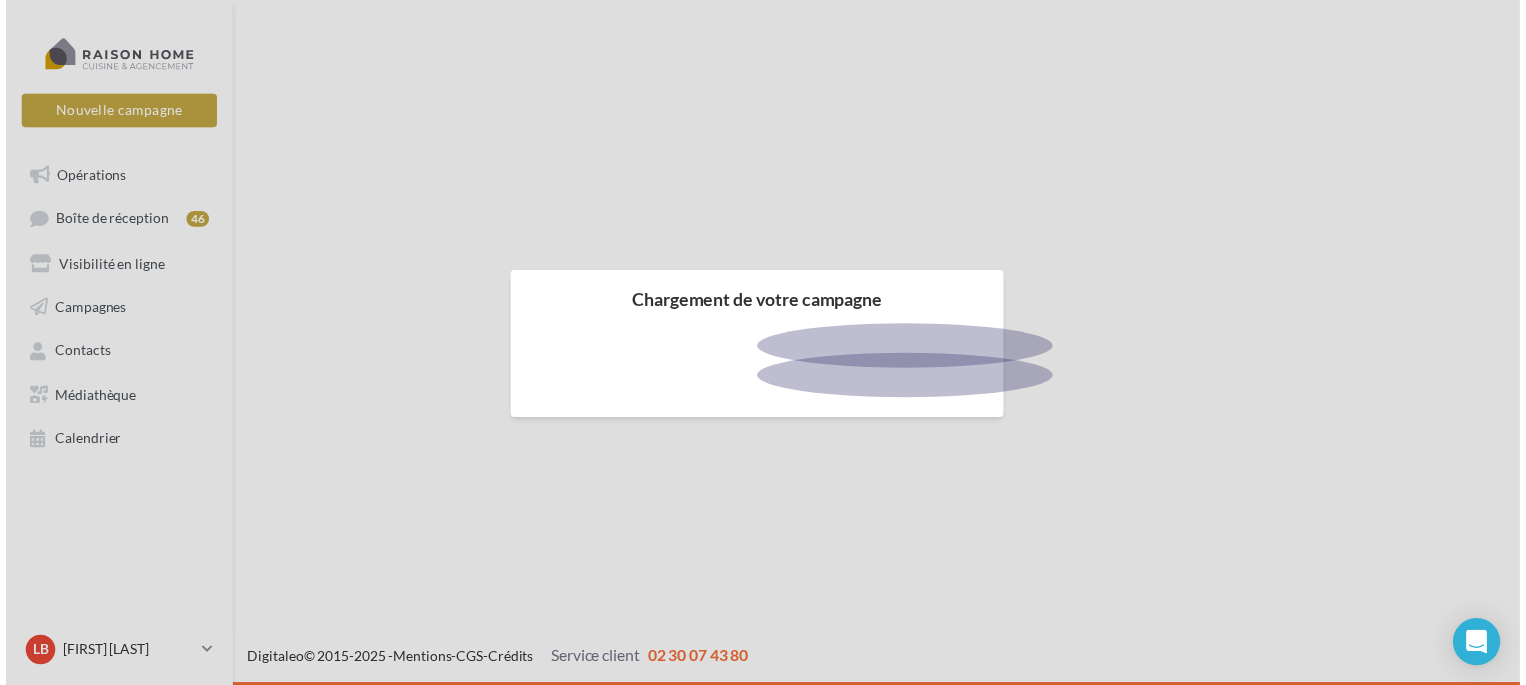 scroll, scrollTop: 0, scrollLeft: 0, axis: both 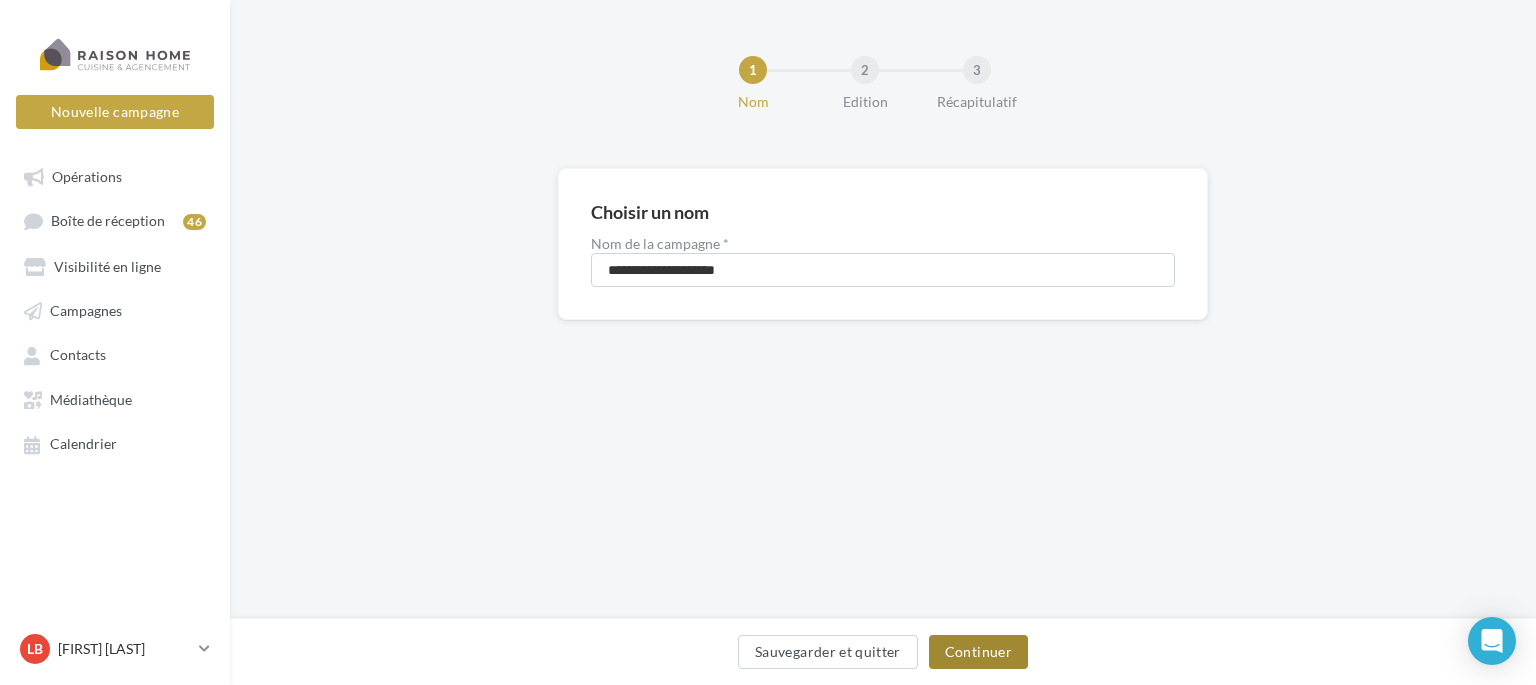 click on "Continuer" at bounding box center [978, 652] 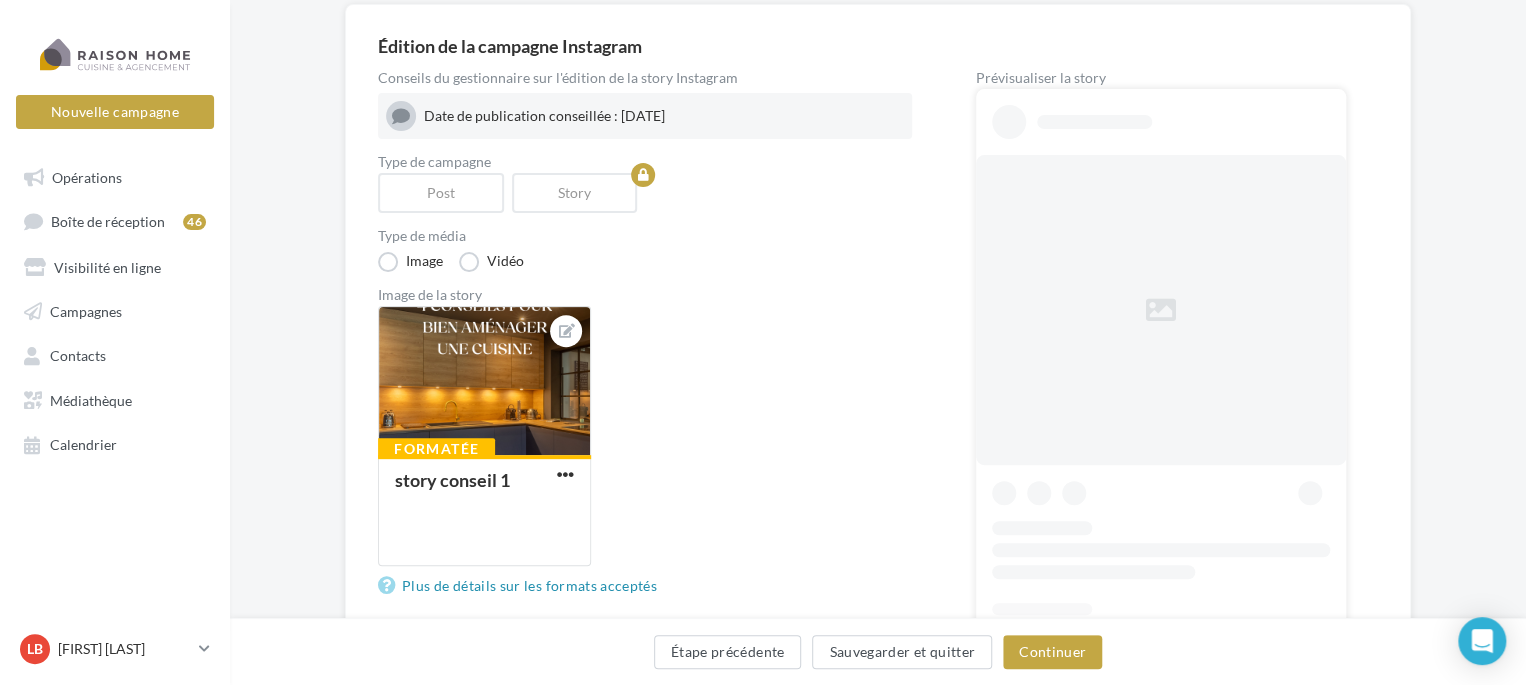 scroll, scrollTop: 200, scrollLeft: 0, axis: vertical 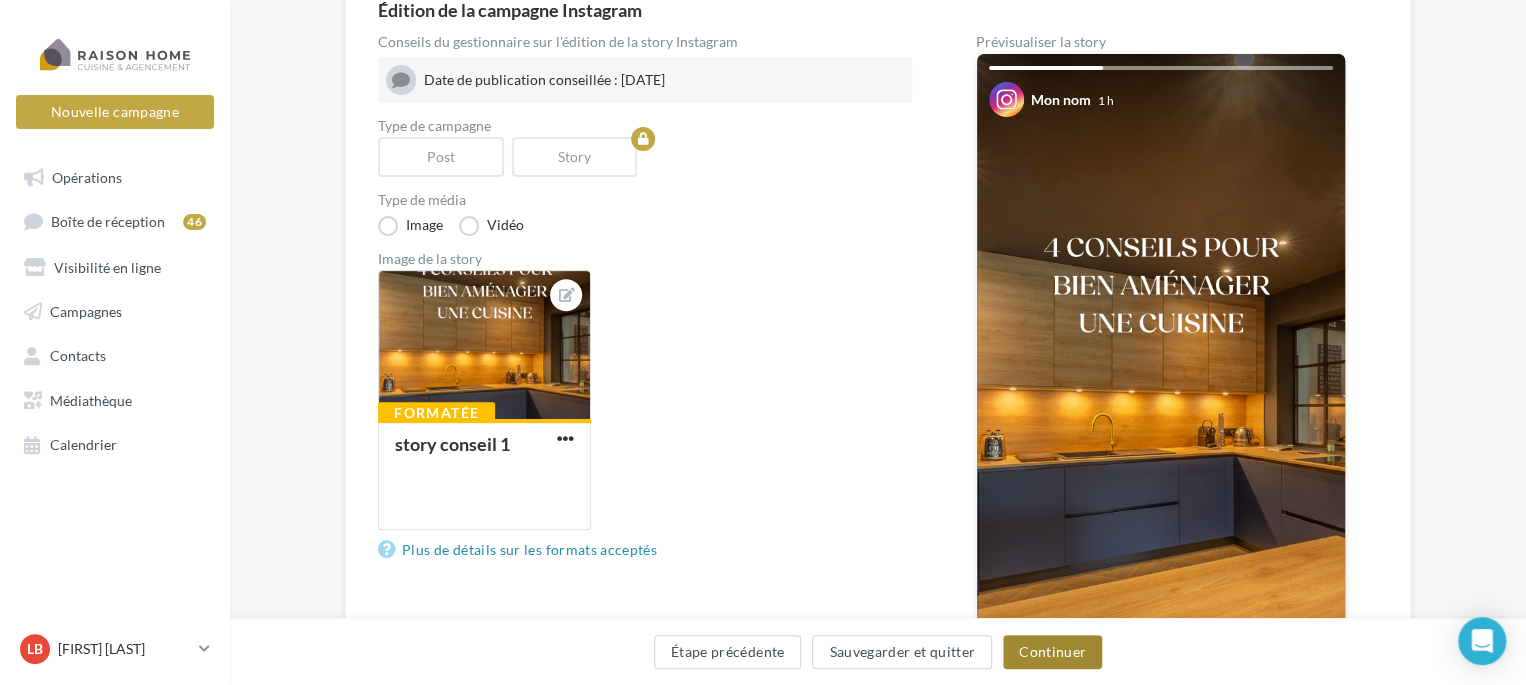 click on "Continuer" at bounding box center [1052, 652] 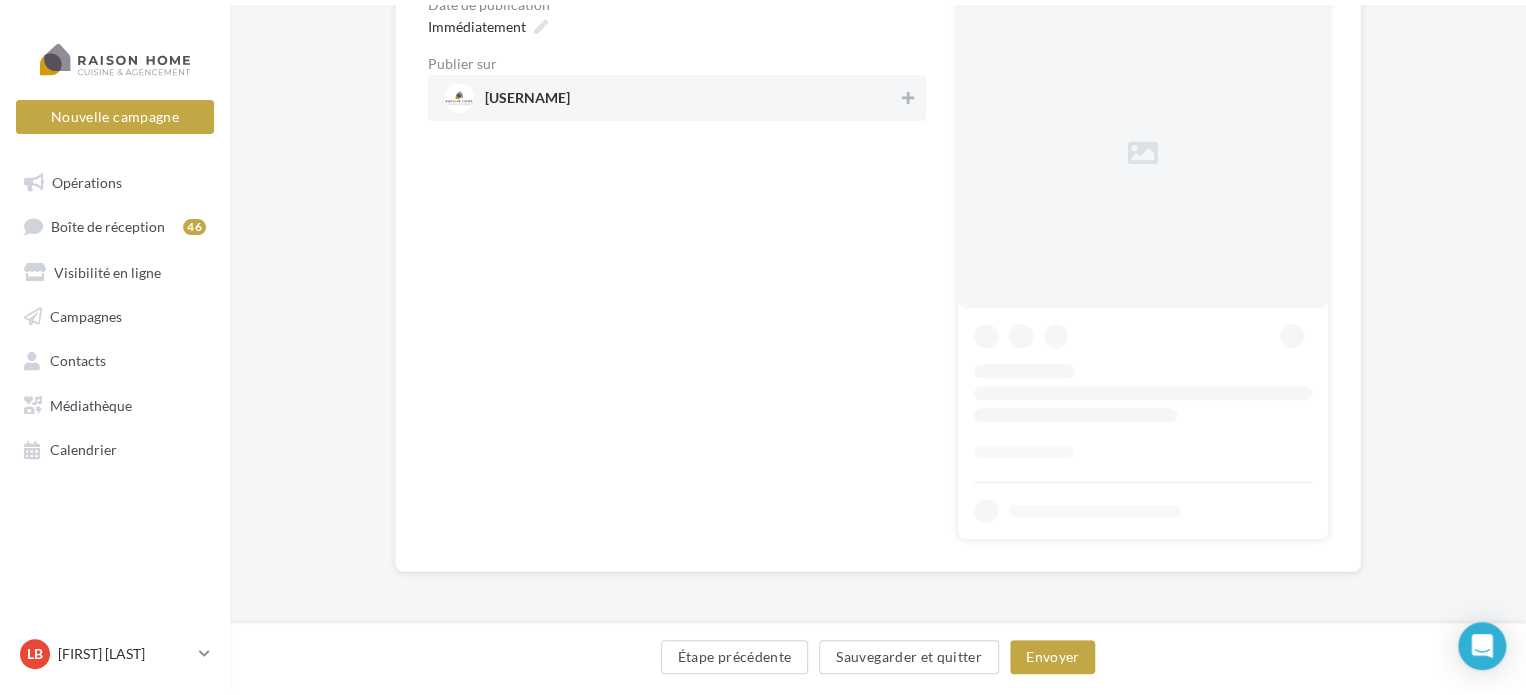 scroll, scrollTop: 0, scrollLeft: 0, axis: both 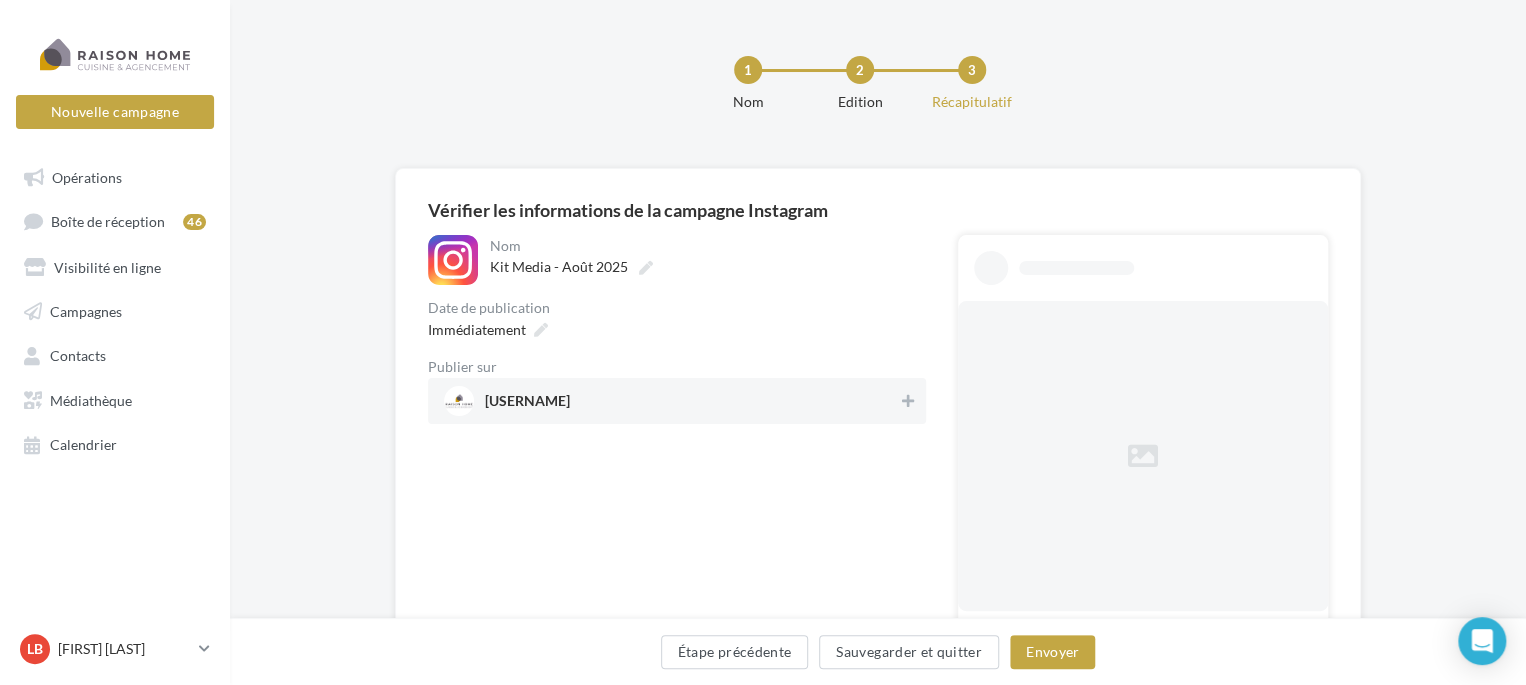 click on "[USERNAME]" at bounding box center [671, 401] 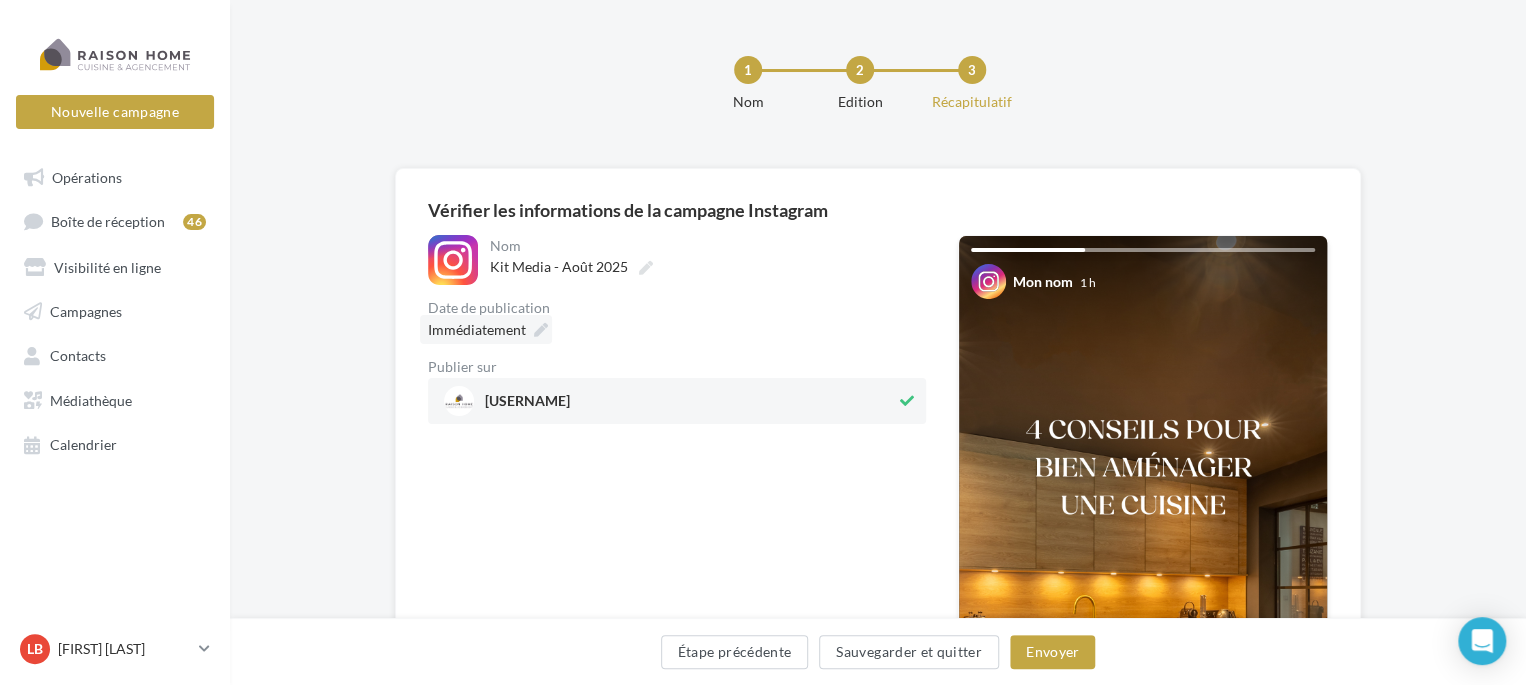 click on "Immédiatement" at bounding box center (477, 329) 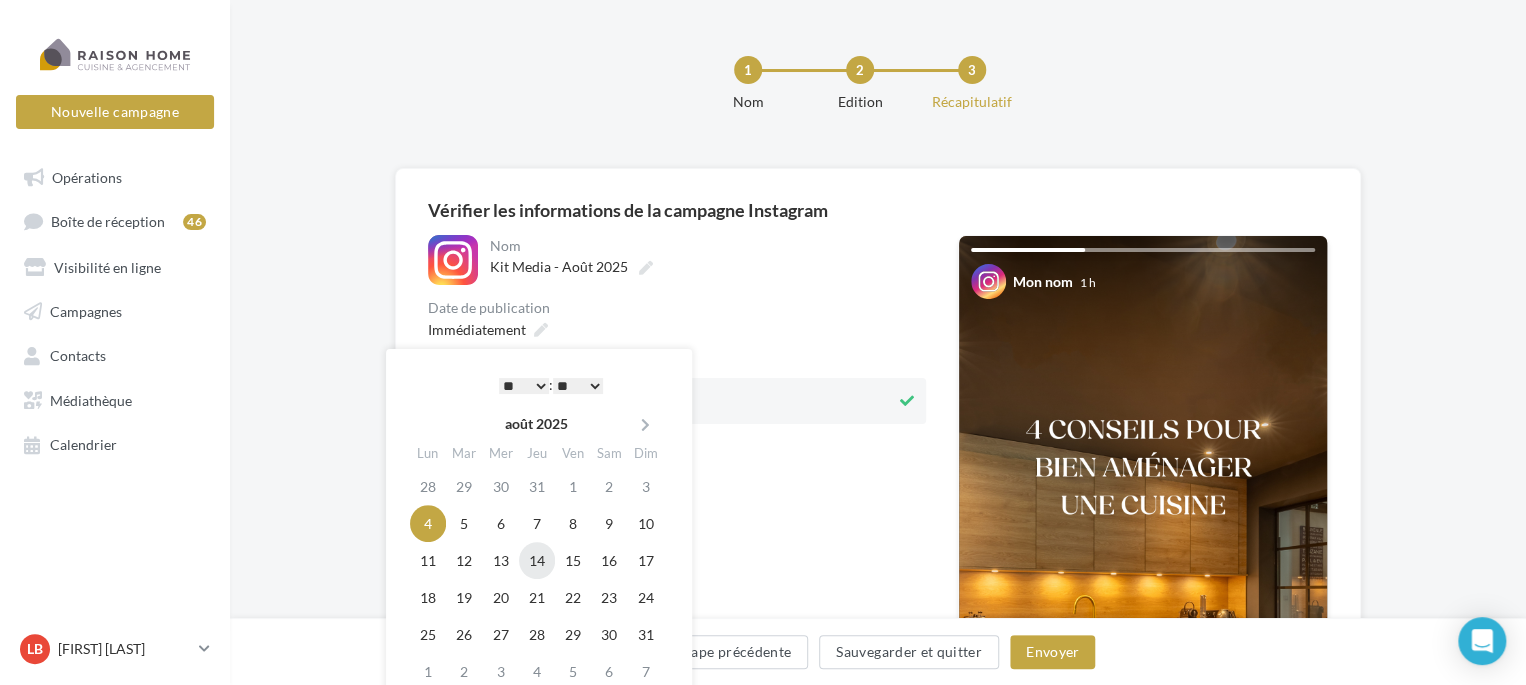 click on "14" at bounding box center [537, 560] 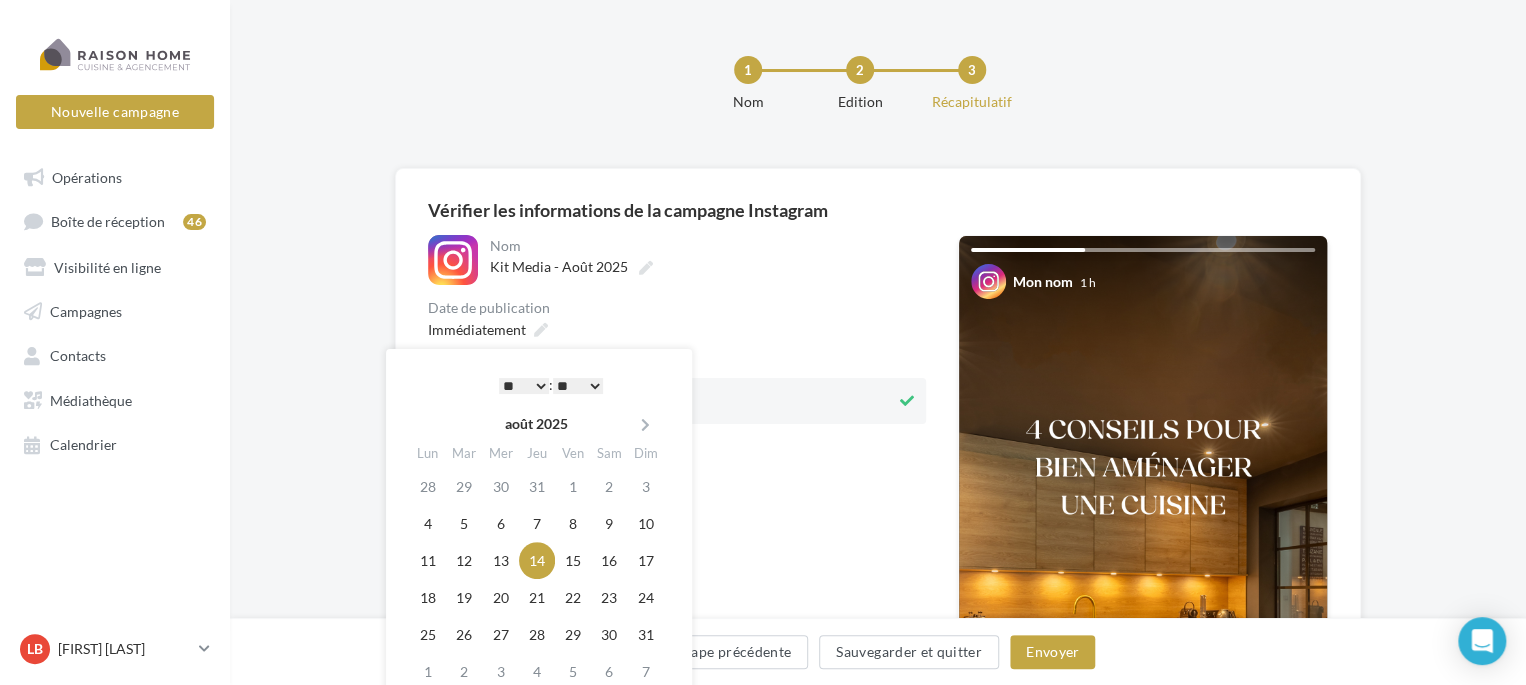 click on "* * * * * * * * * * ** ** ** ** ** ** ** ** ** ** ** ** ** **" at bounding box center (524, 386) 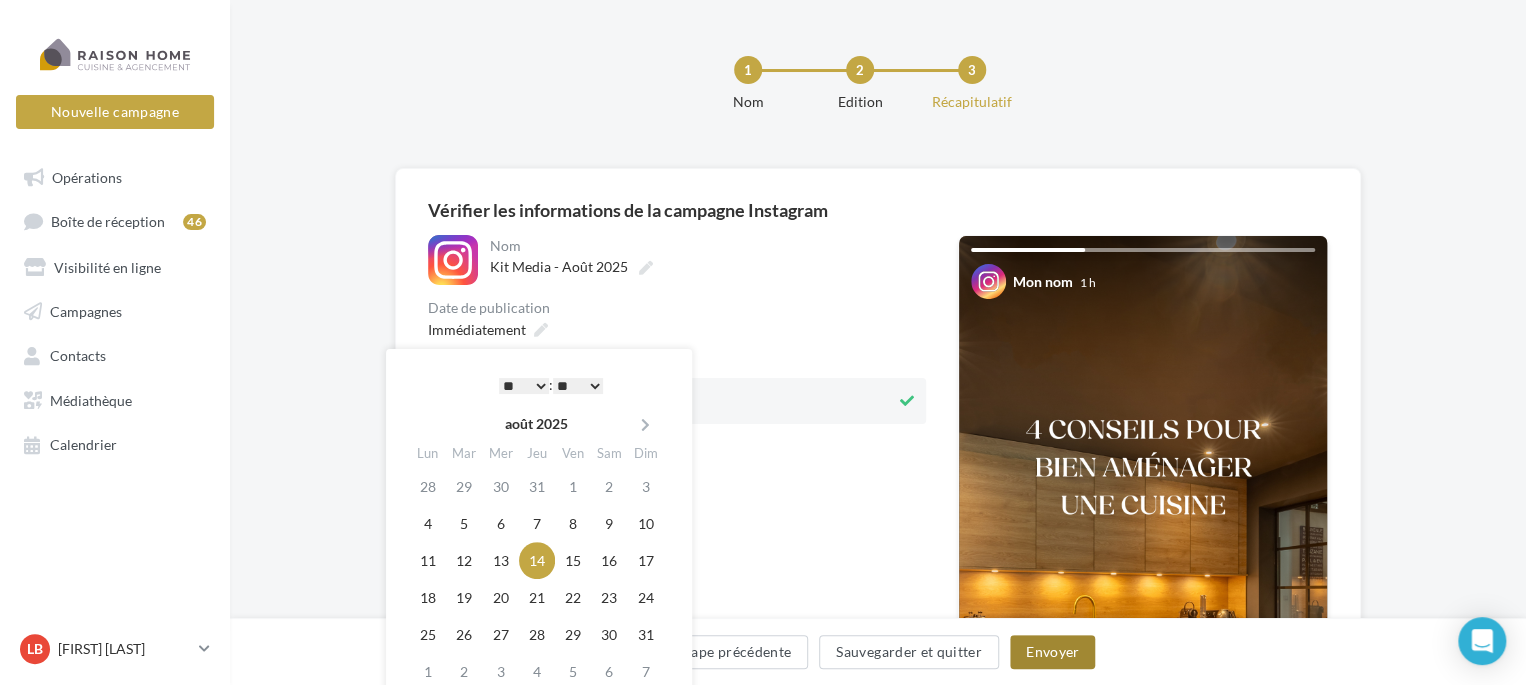 click on "Envoyer" at bounding box center (1052, 652) 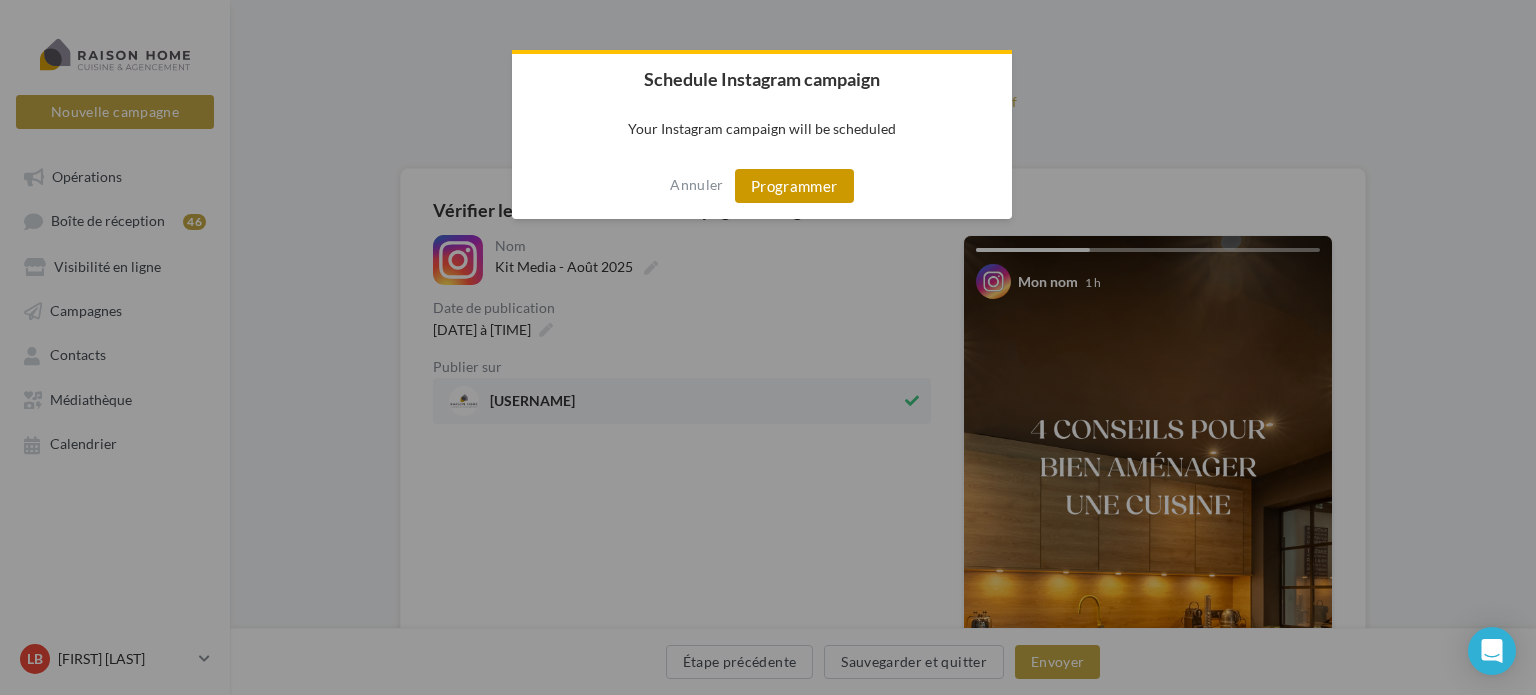 click on "Programmer" at bounding box center (794, 186) 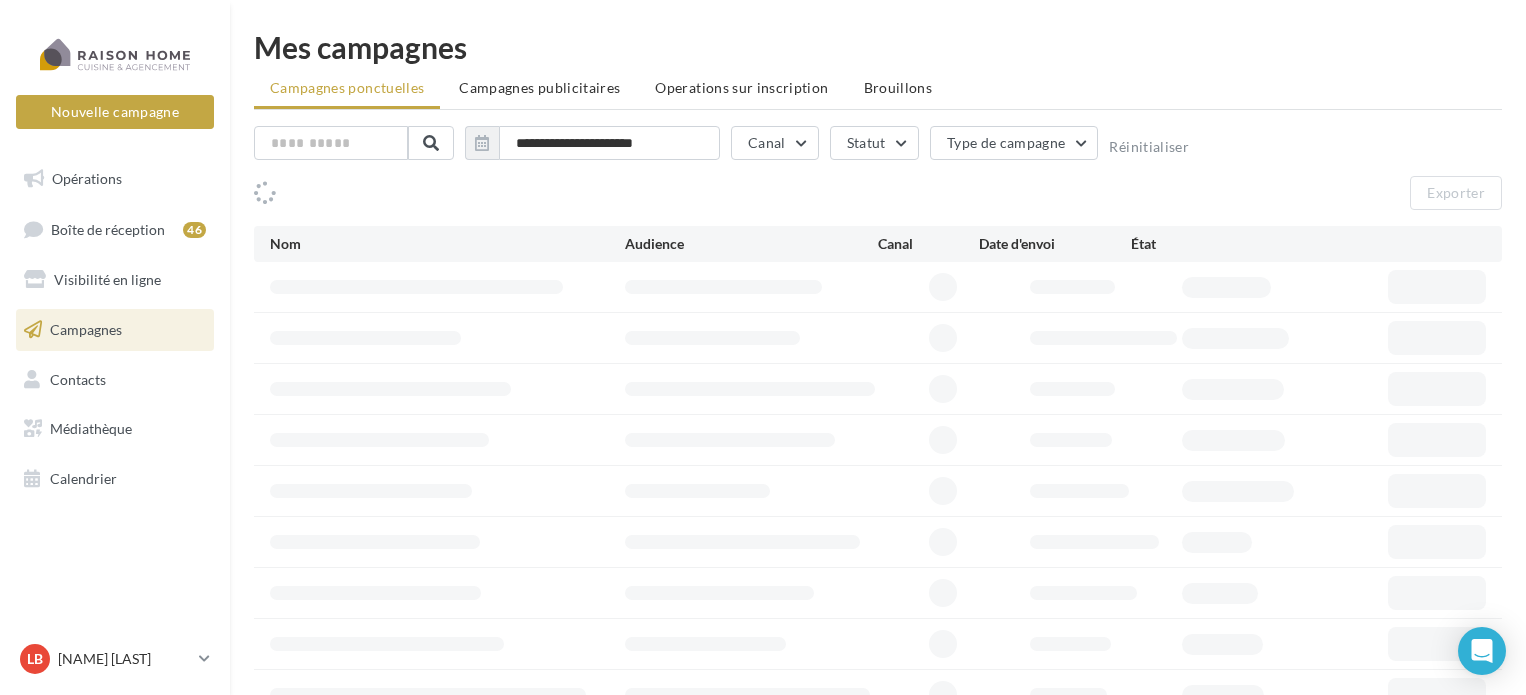 scroll, scrollTop: 0, scrollLeft: 0, axis: both 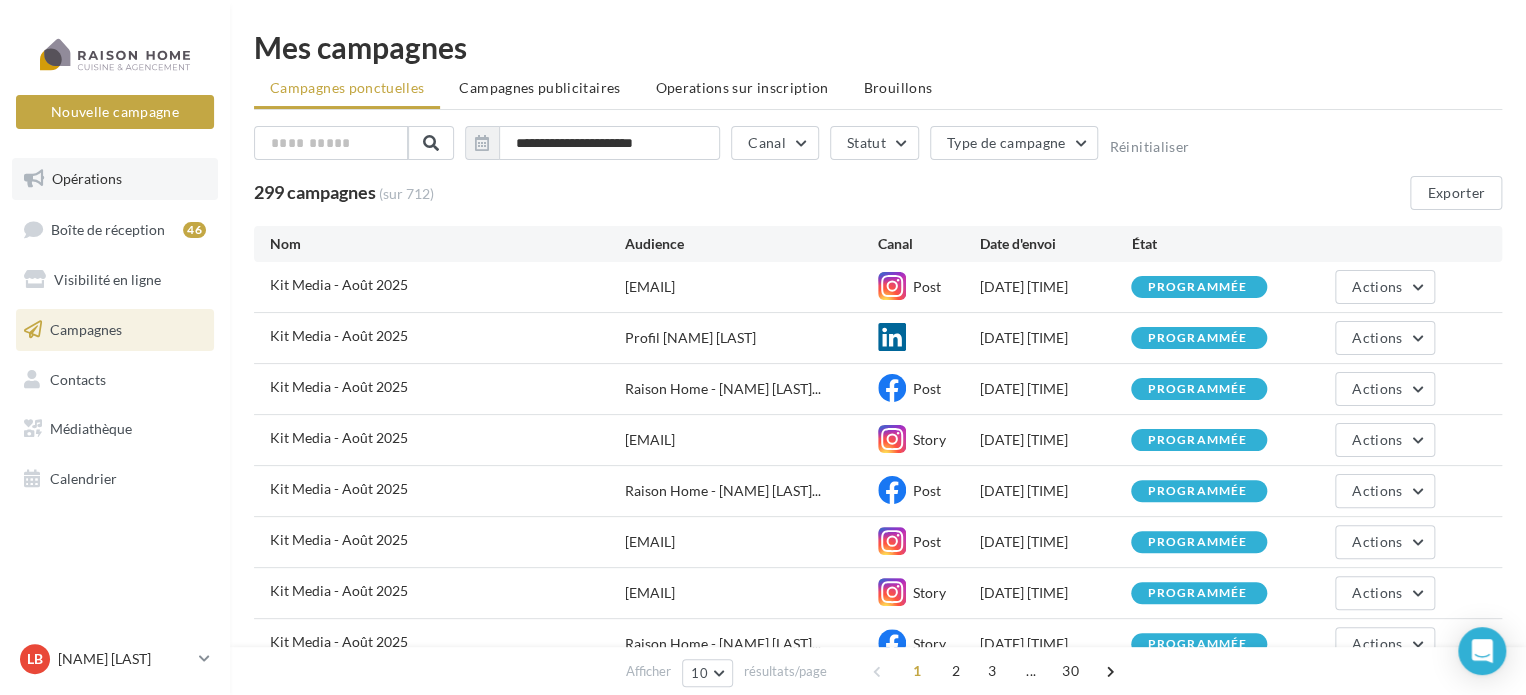 click on "Opérations" at bounding box center (87, 178) 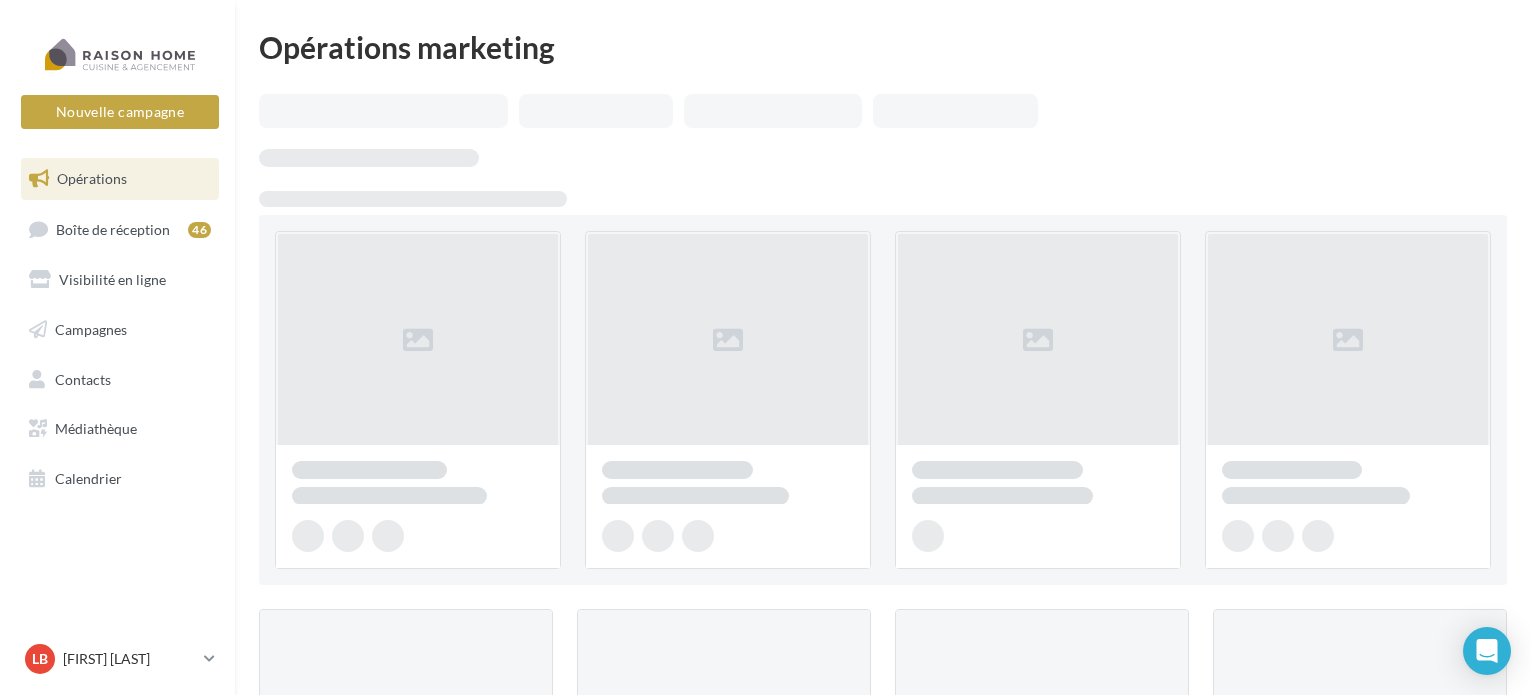 scroll, scrollTop: 0, scrollLeft: 0, axis: both 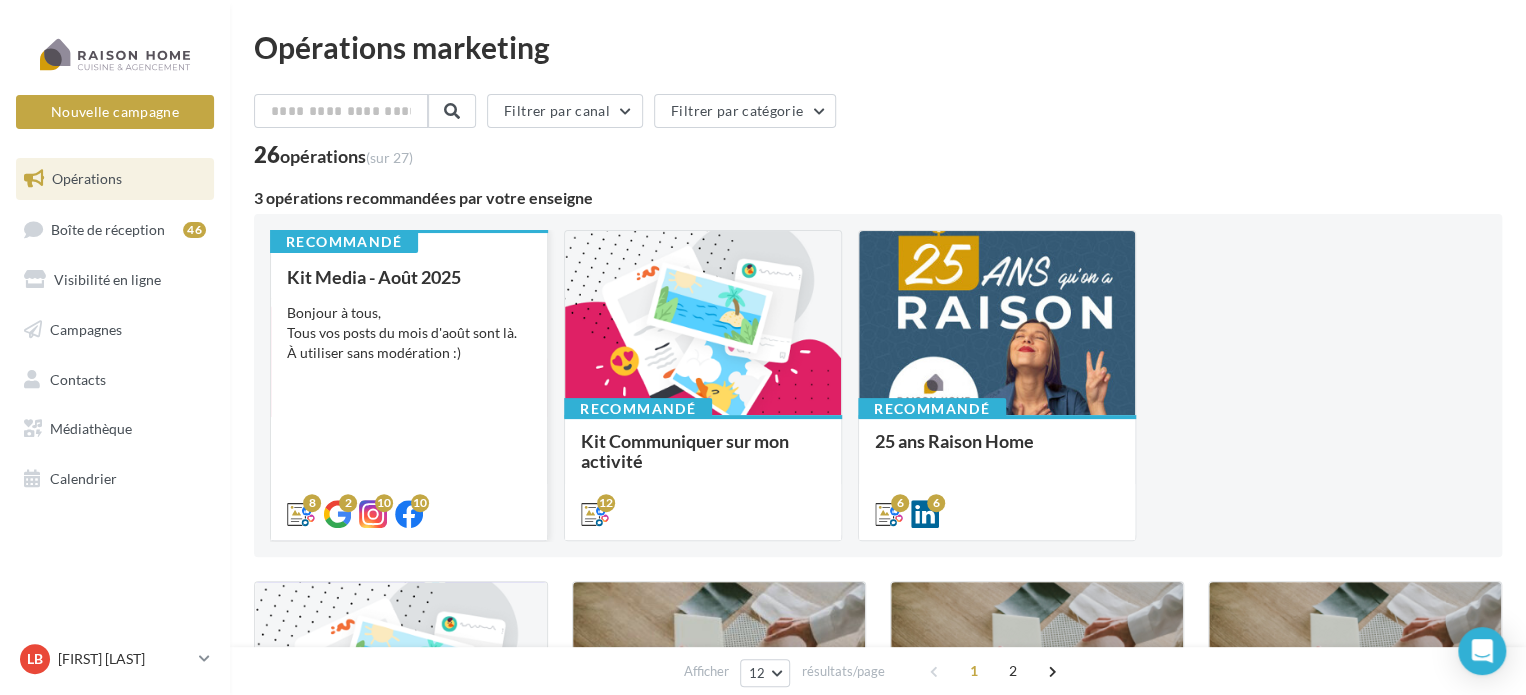 click on "Kit Media - Août 2025        Bonjour à tous,
Tous vos posts du mois d'août sont là.
À utiliser sans modération :)" at bounding box center (409, 394) 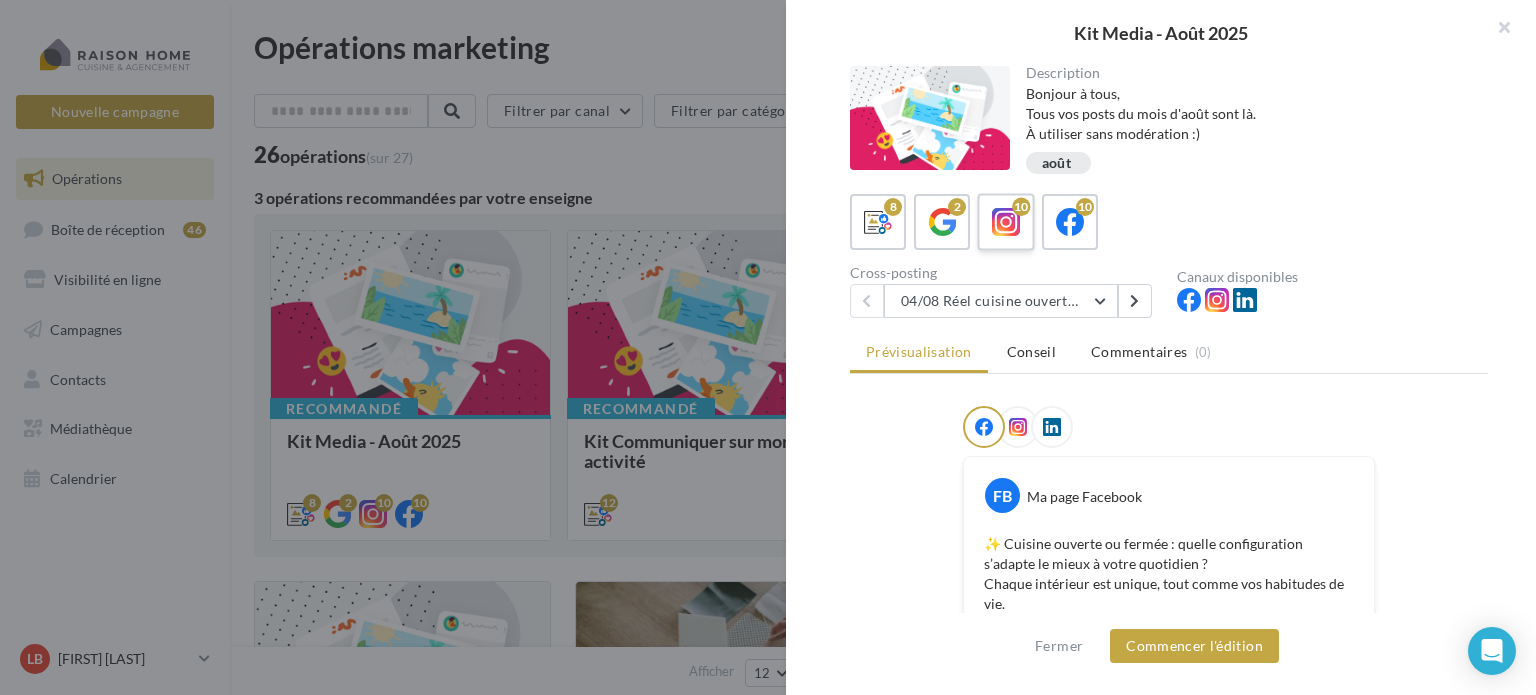 click at bounding box center (1006, 222) 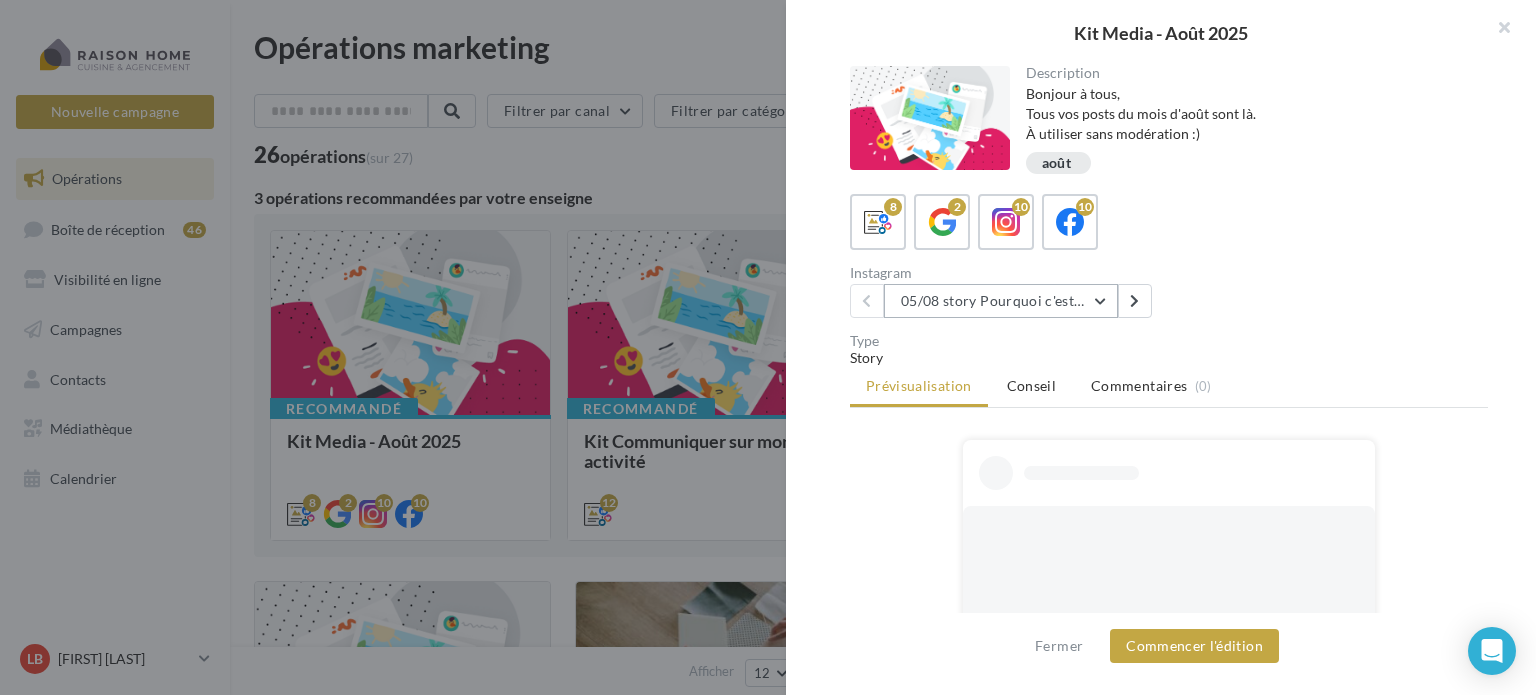 click on "05/08 story Pourquoi c'est différent avec moi ?" at bounding box center (1001, 301) 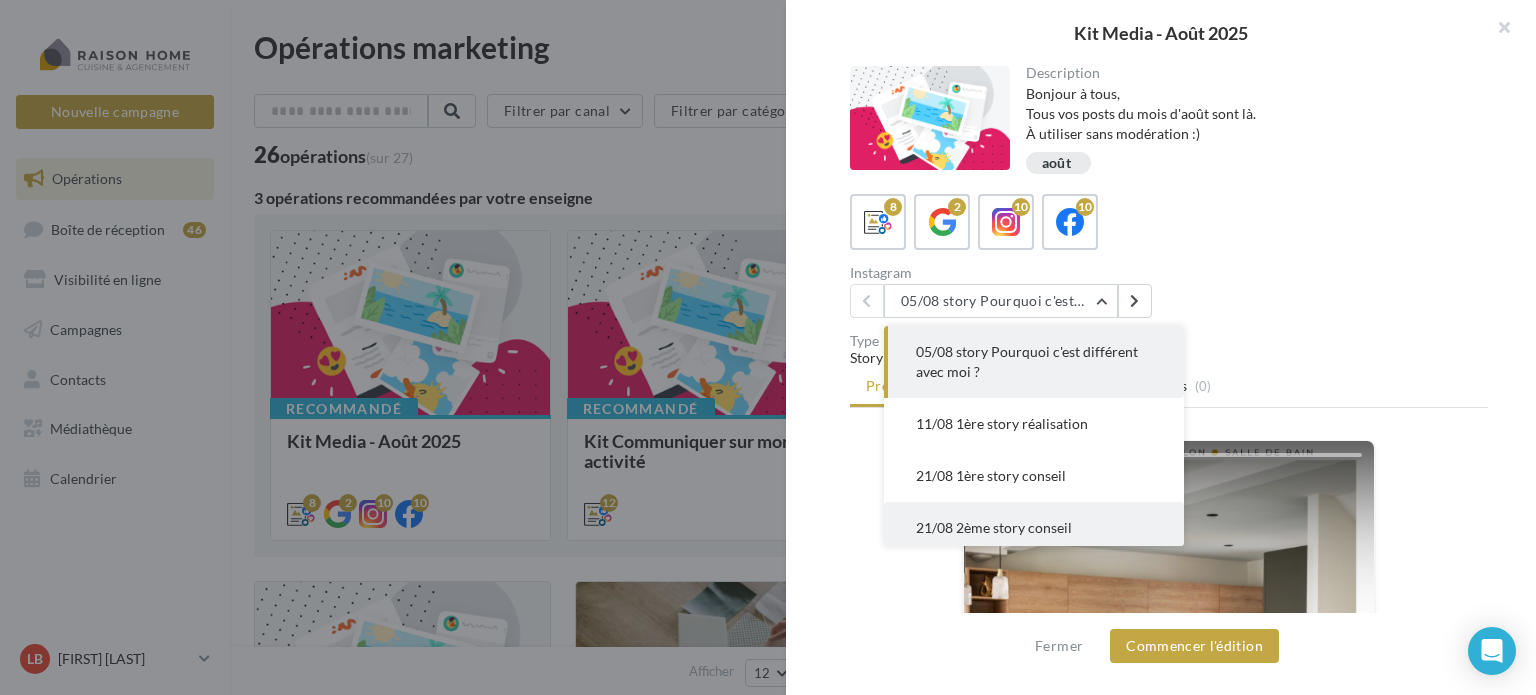 click on "21/08 2ème story conseil" at bounding box center (994, 527) 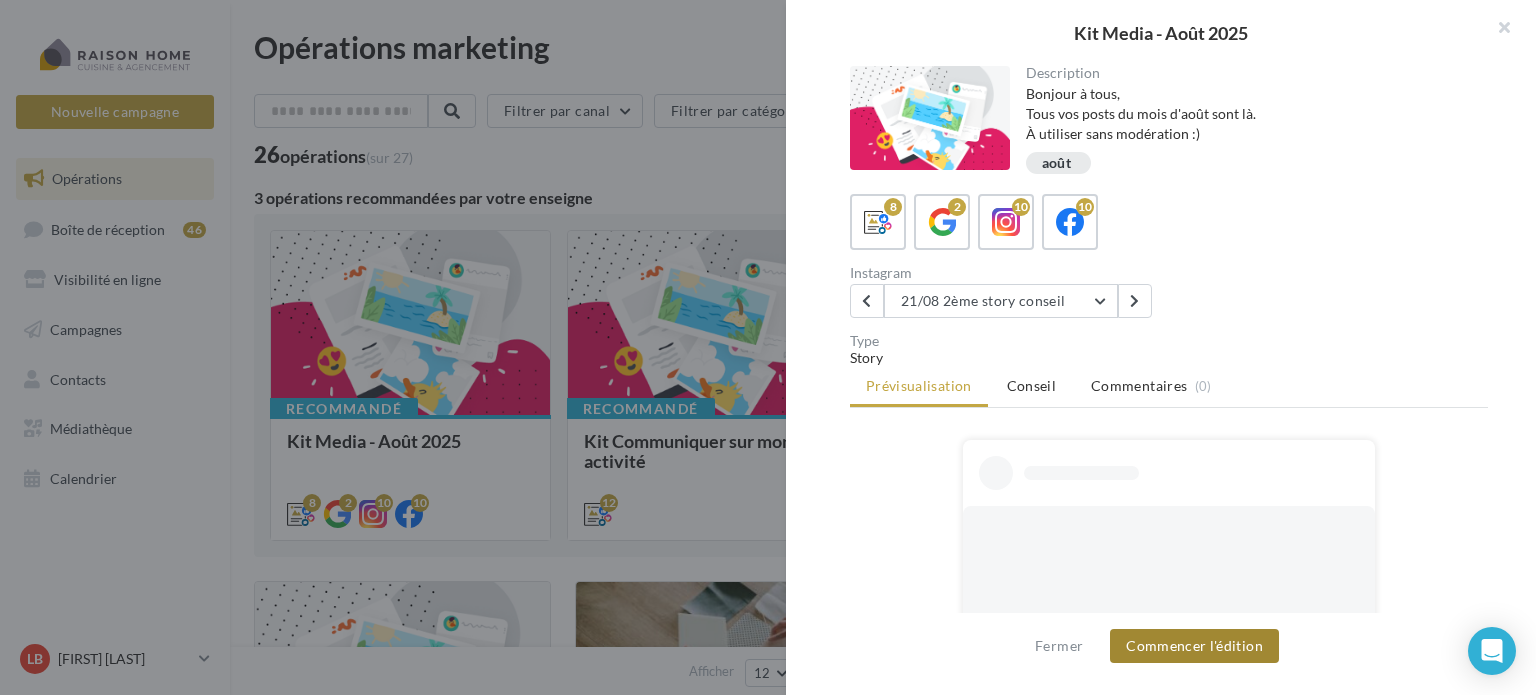 click on "Commencer l'édition" at bounding box center (1194, 646) 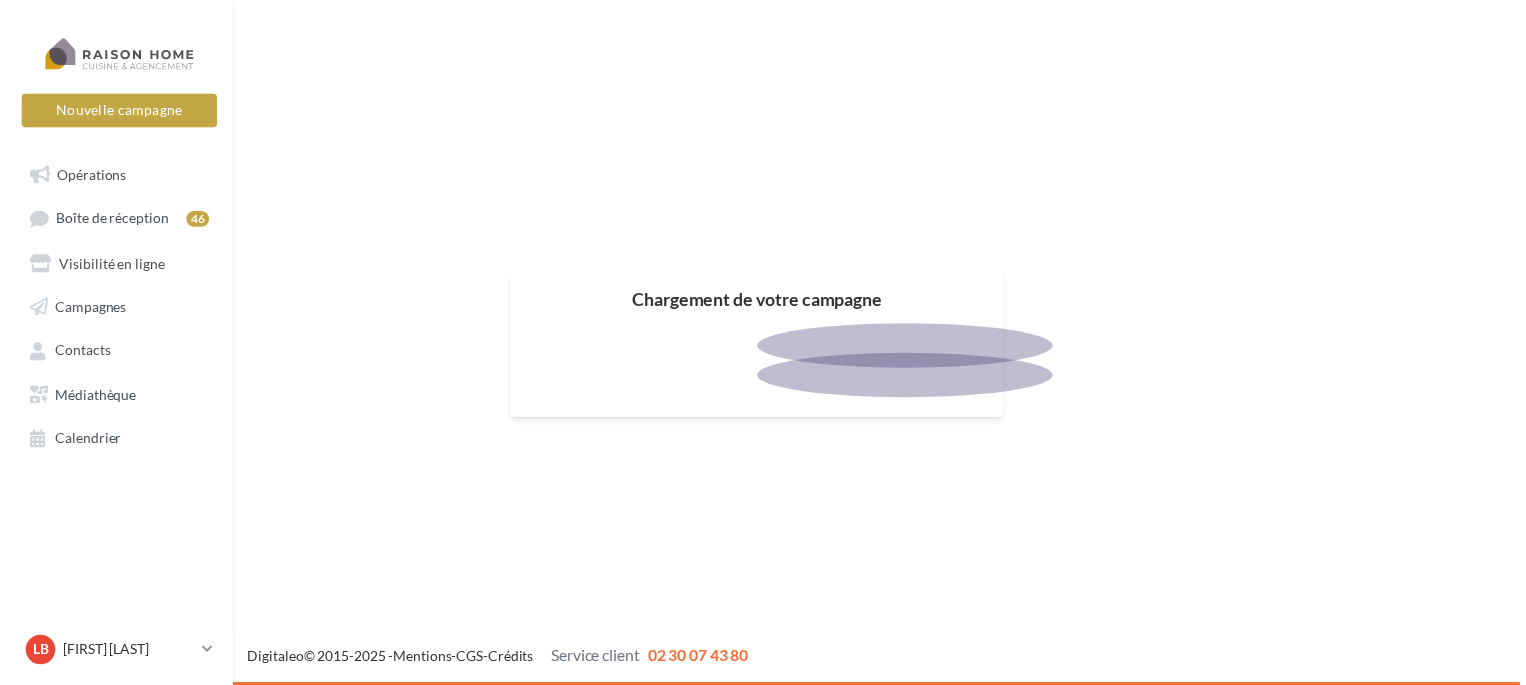 scroll, scrollTop: 0, scrollLeft: 0, axis: both 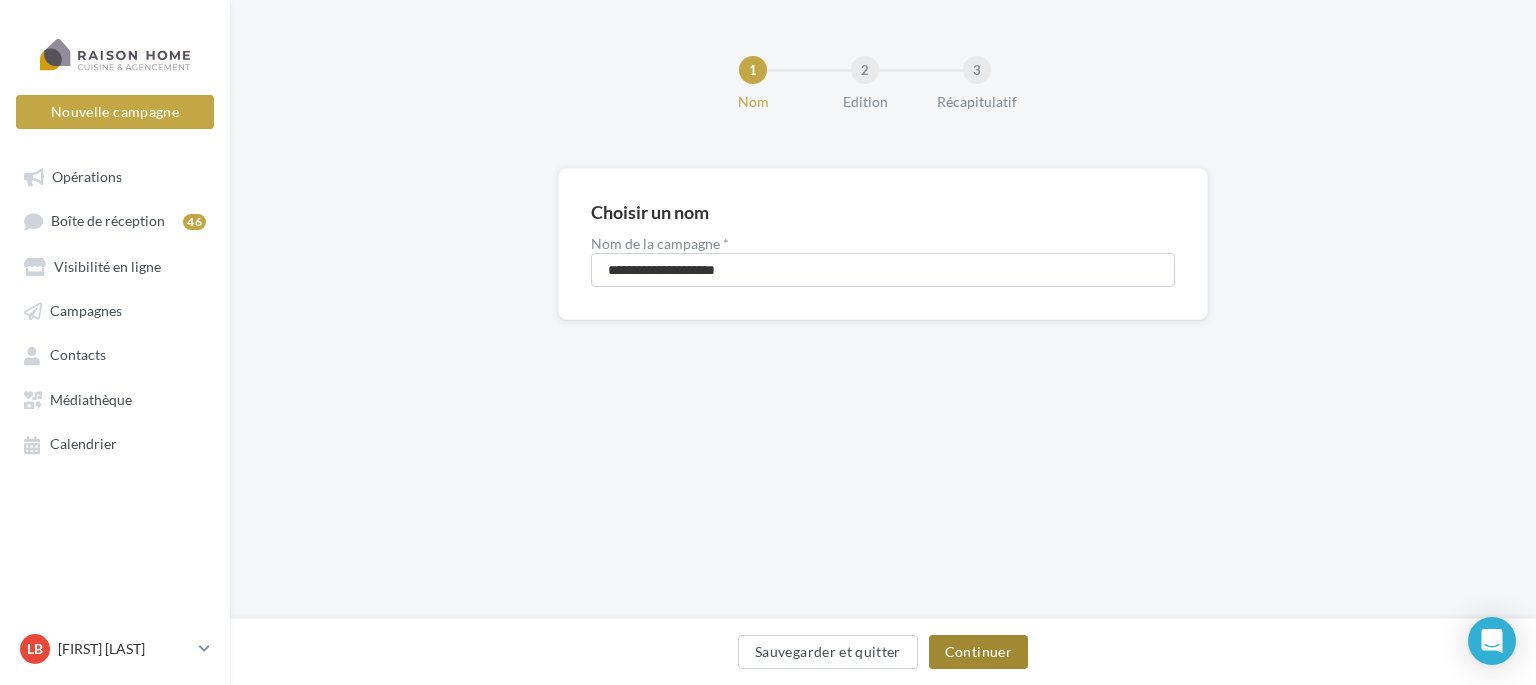 click on "Continuer" at bounding box center (978, 652) 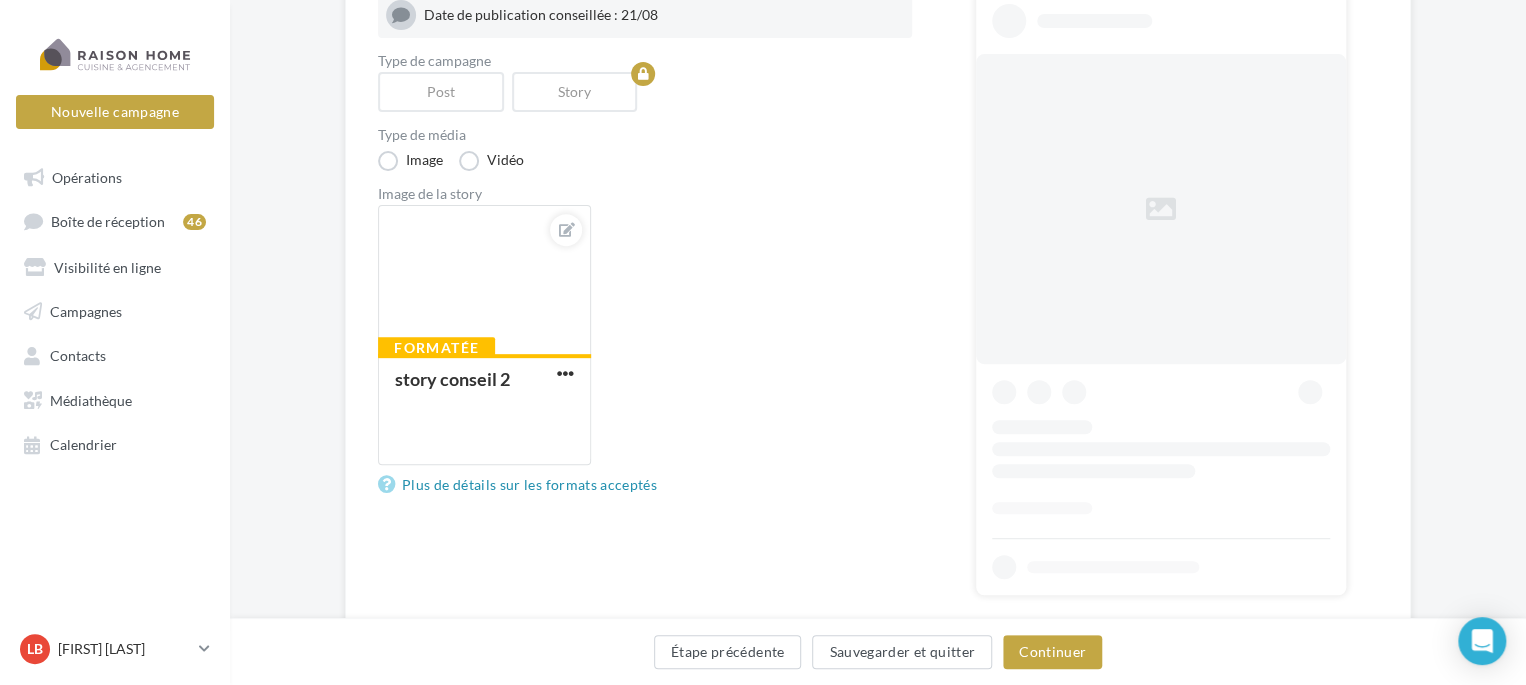 scroll, scrollTop: 300, scrollLeft: 0, axis: vertical 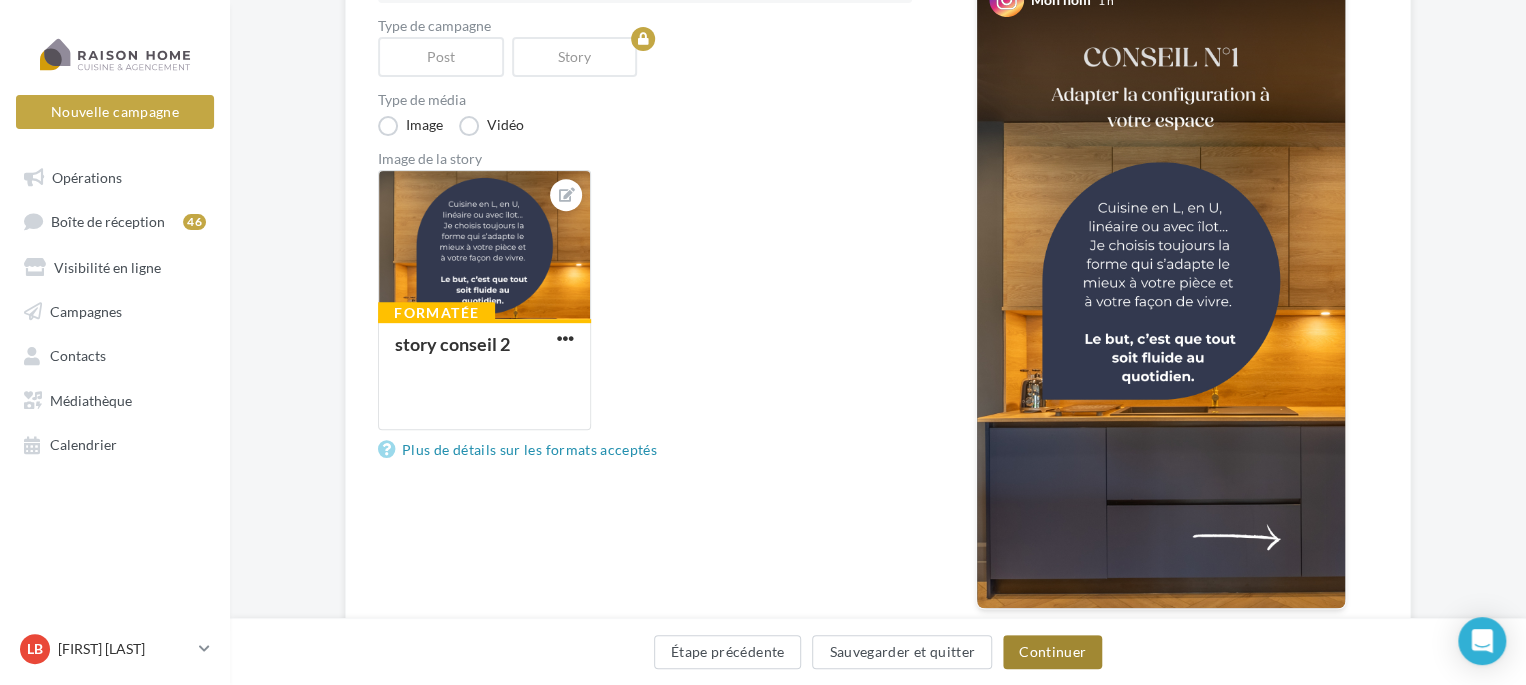 click on "Continuer" at bounding box center (1052, 652) 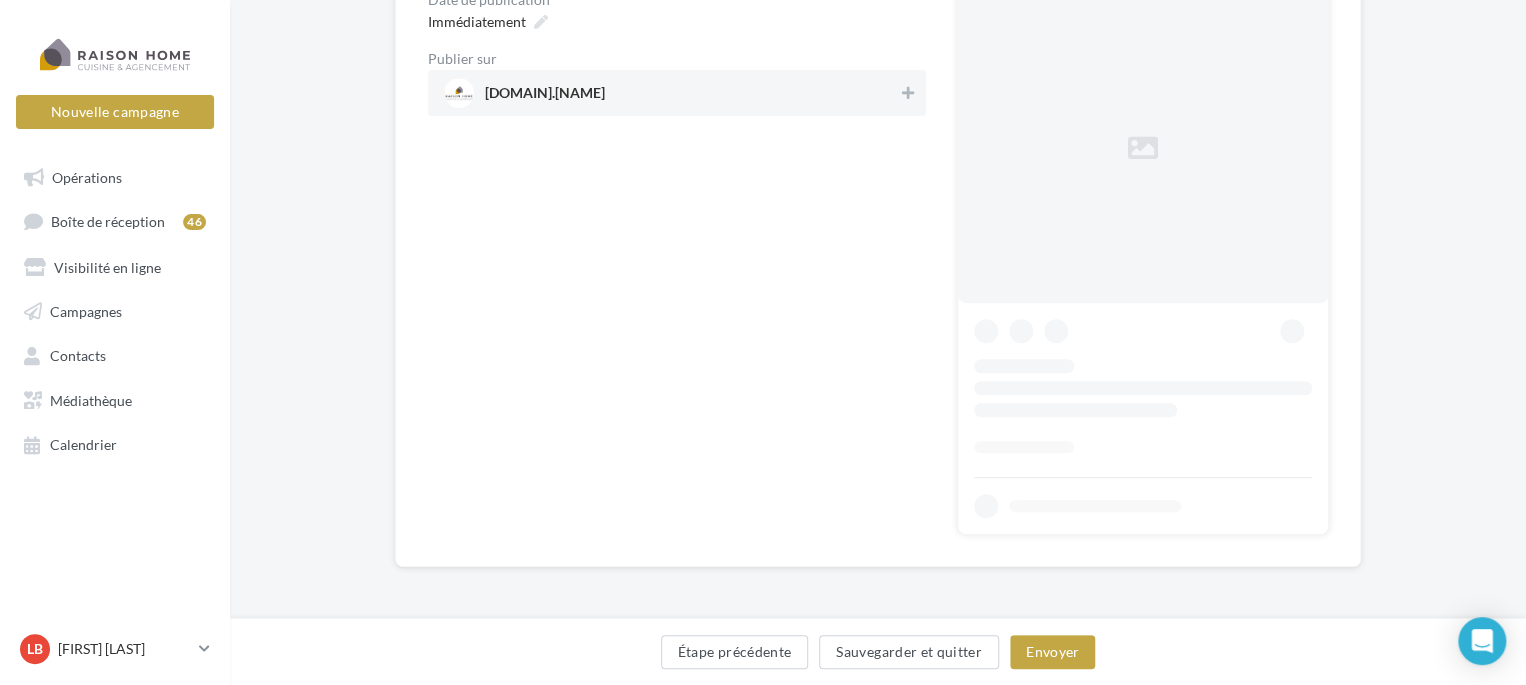 click on "[DOMAIN].[NAME]" at bounding box center [545, 97] 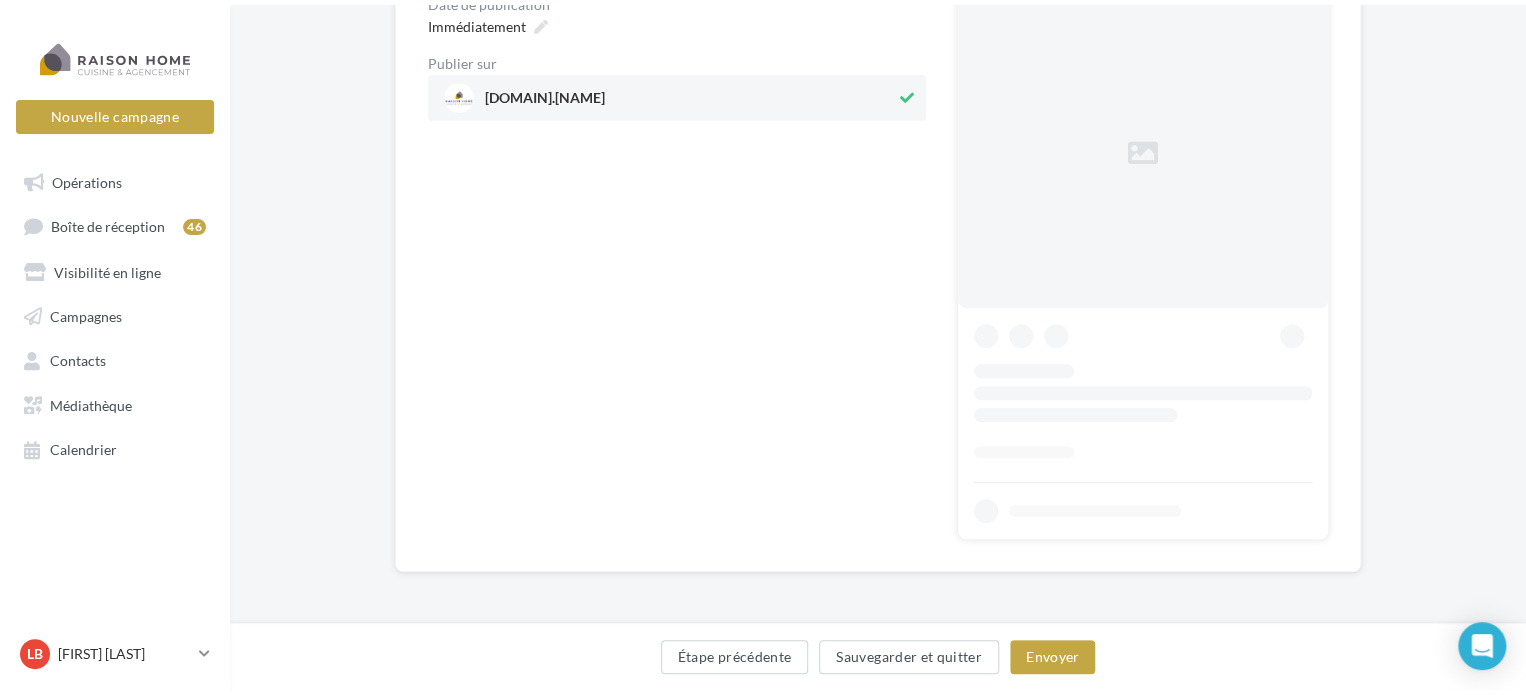 scroll, scrollTop: 0, scrollLeft: 0, axis: both 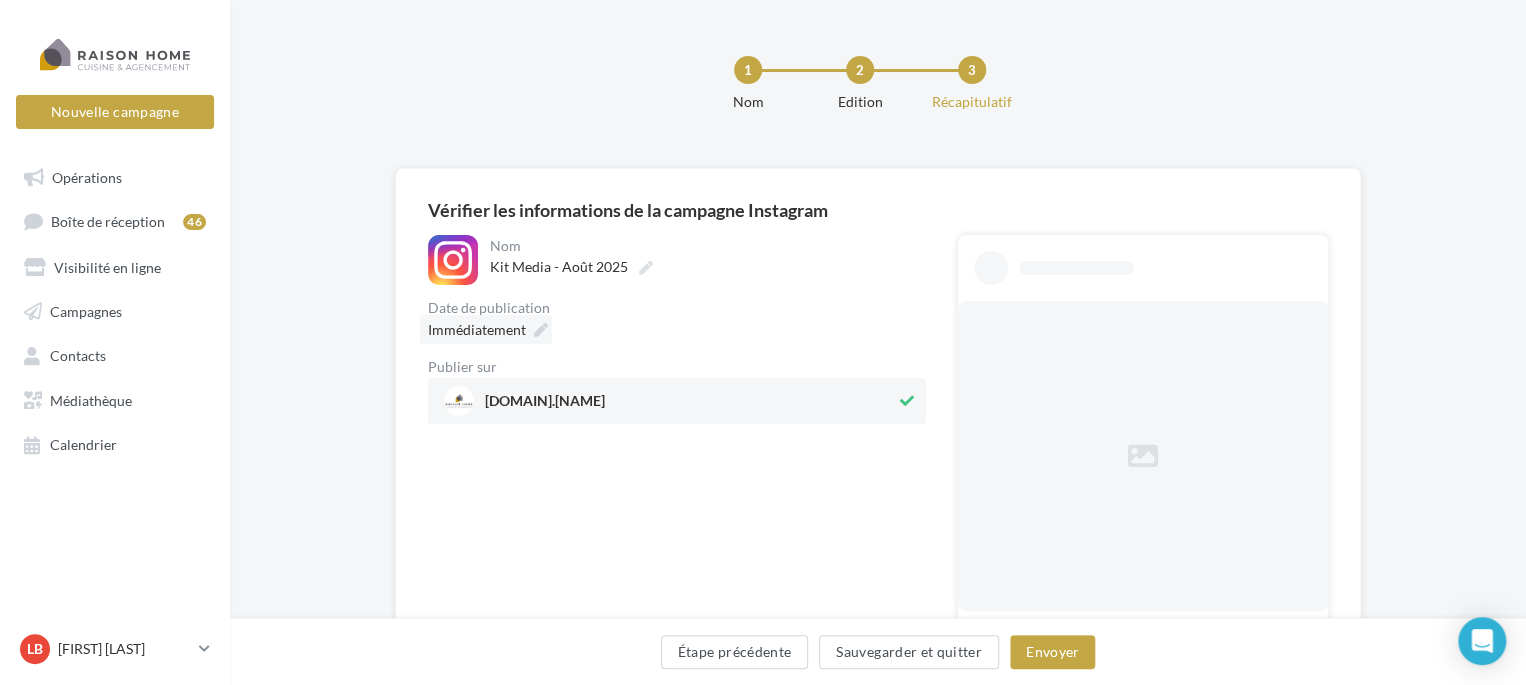 click on "Immédiatement" at bounding box center [477, 329] 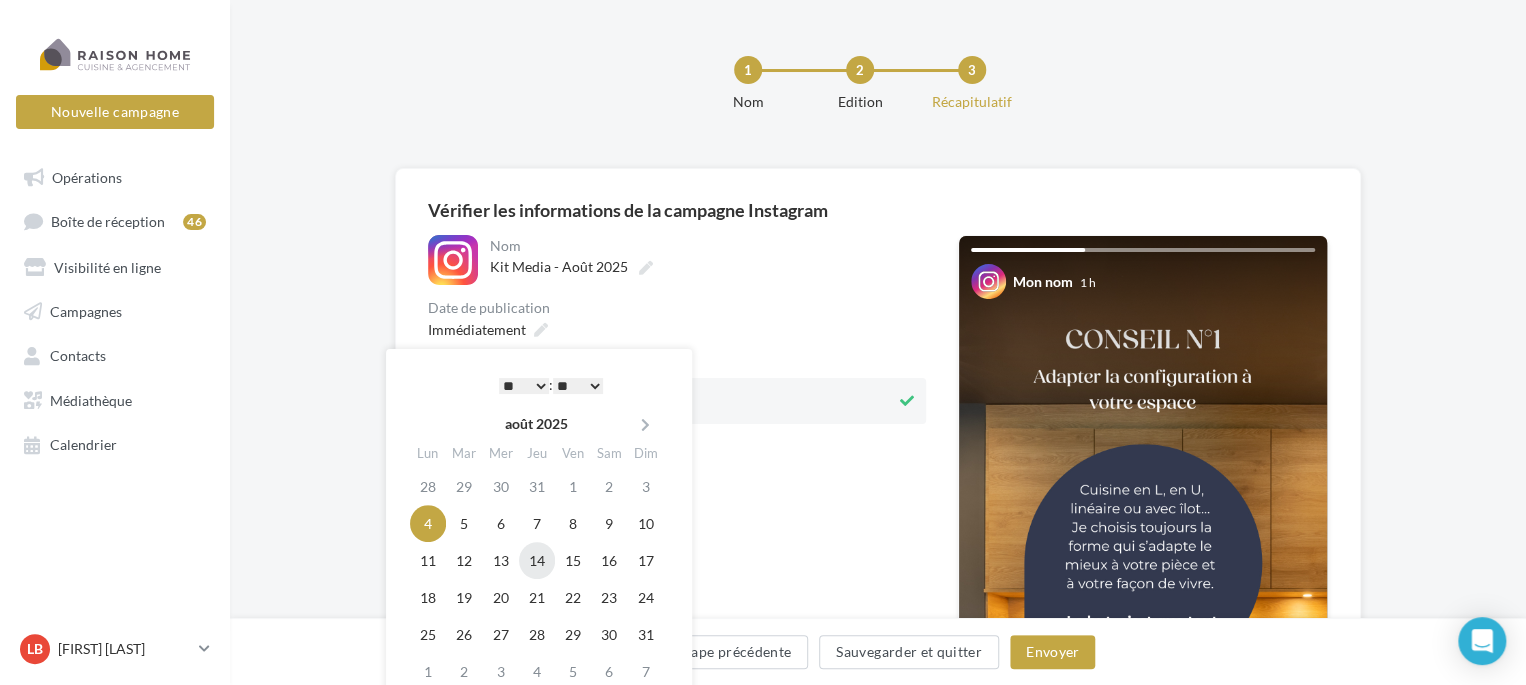 click on "14" at bounding box center [537, 560] 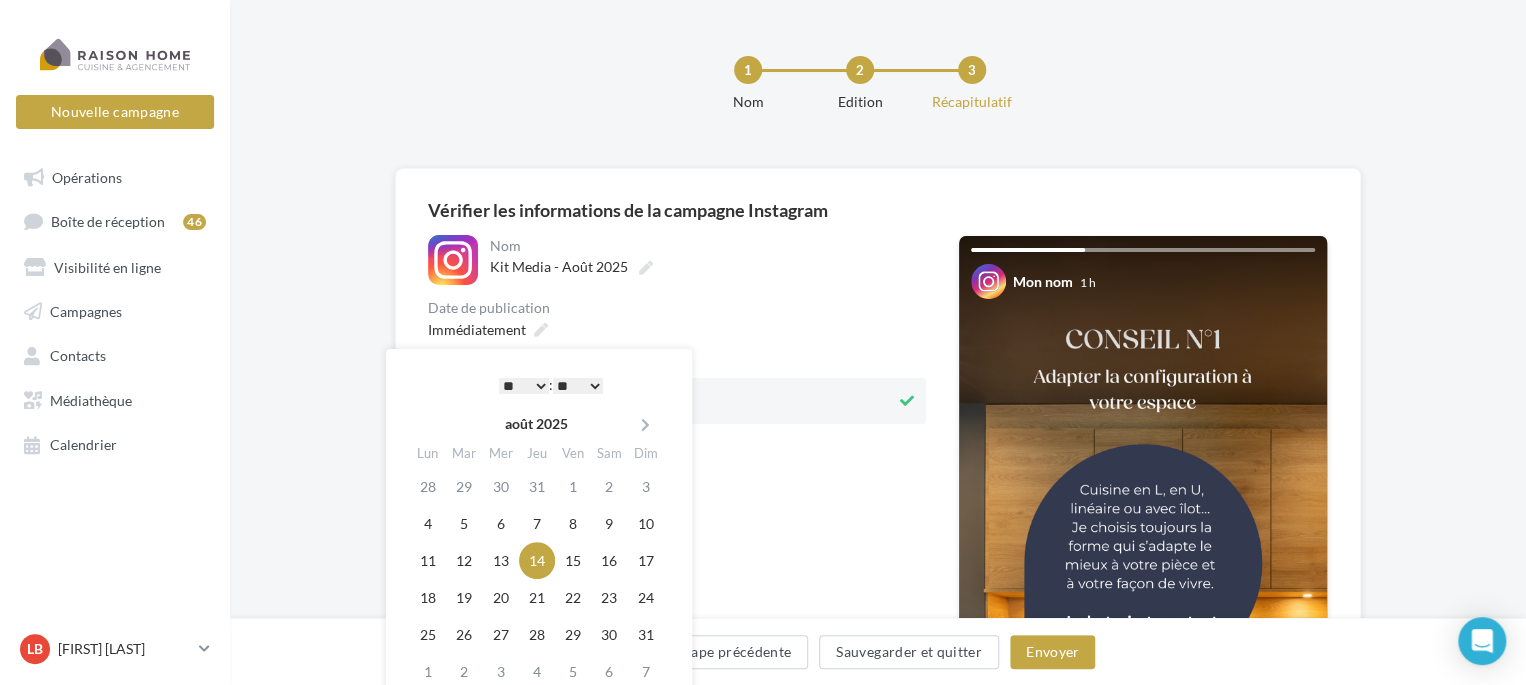 click on "* * * * * * * * * * ** ** ** ** ** ** ** ** ** ** ** ** ** **" at bounding box center [524, 386] 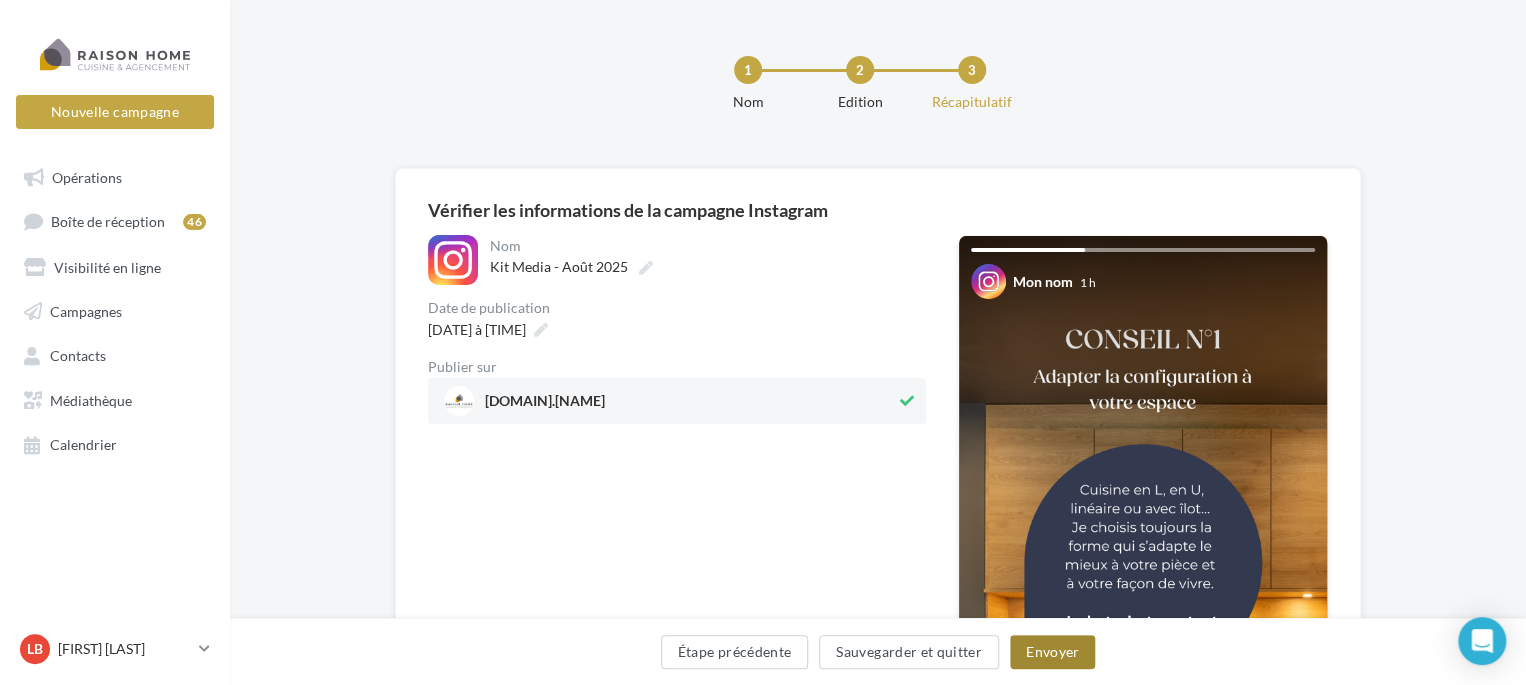 click on "Envoyer" at bounding box center (1052, 652) 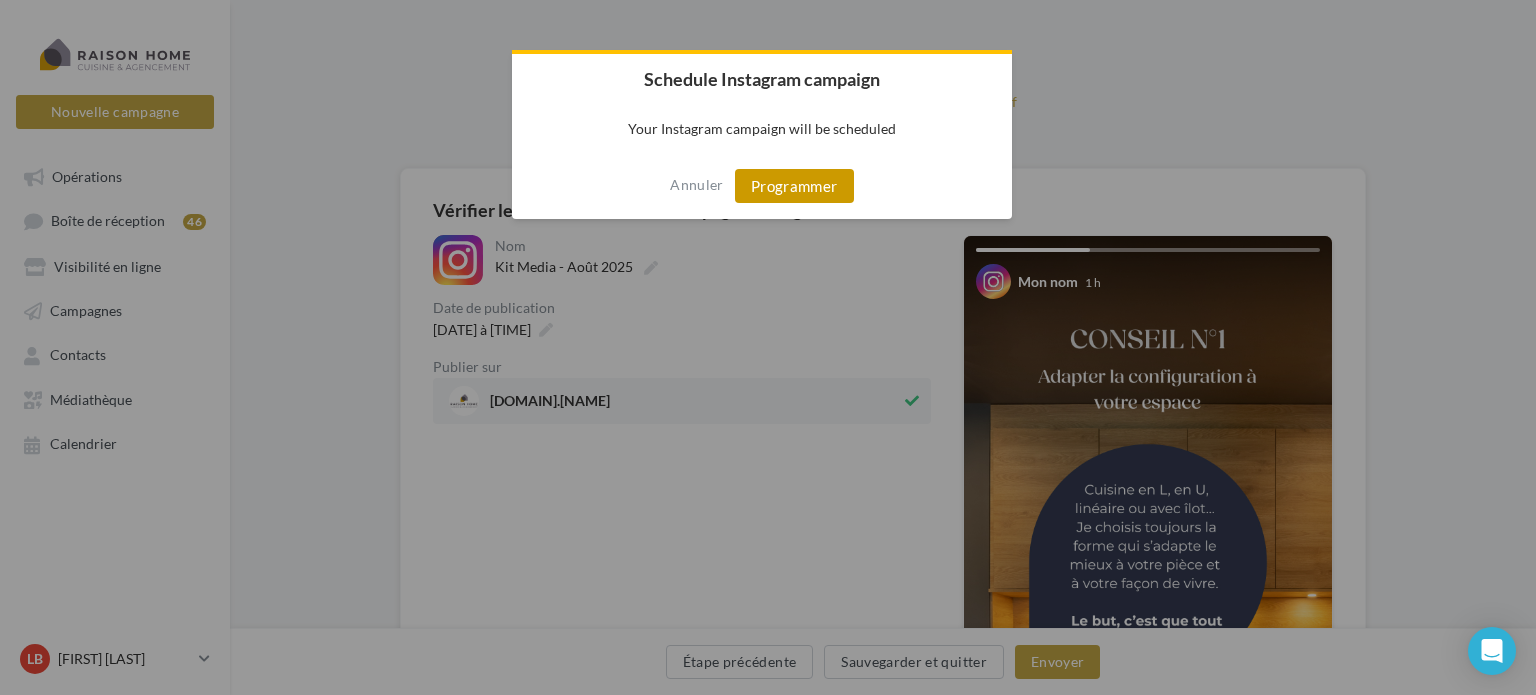 click on "Programmer" at bounding box center [794, 186] 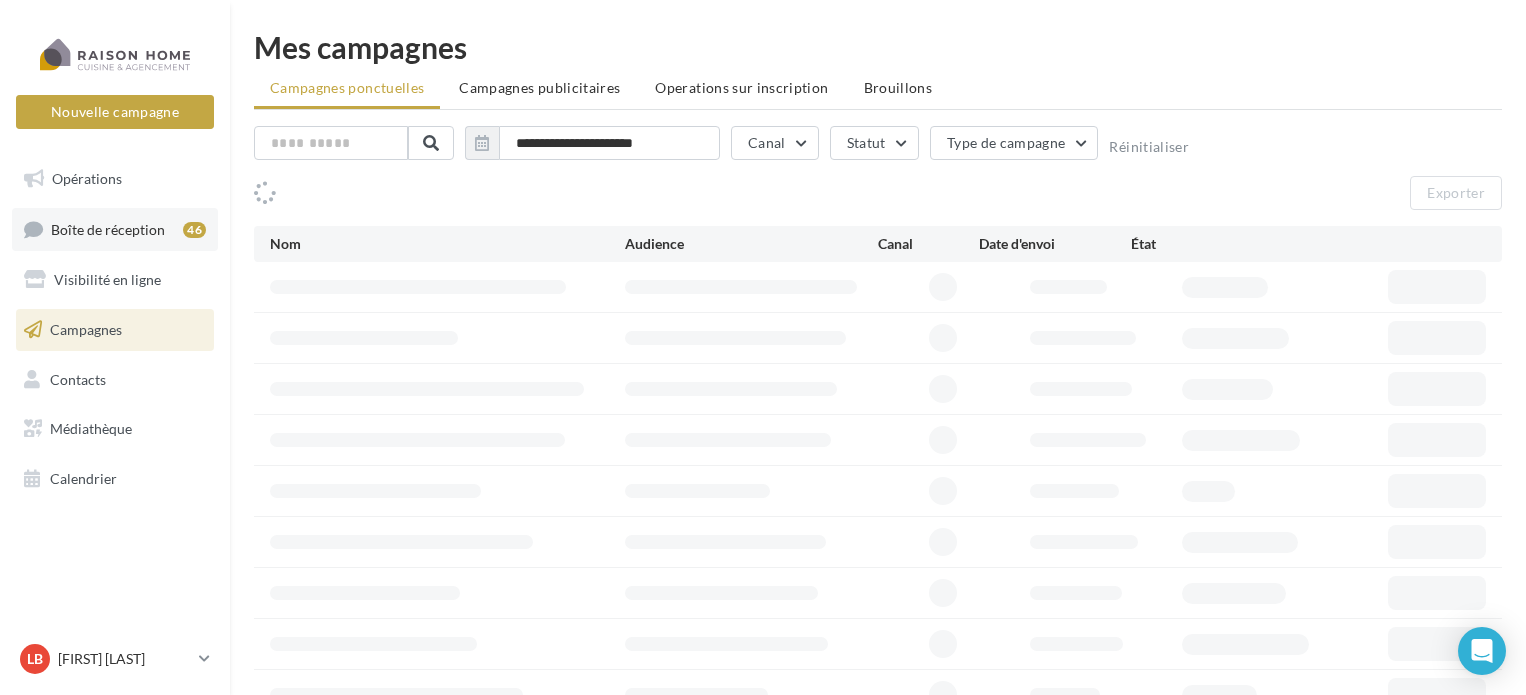 scroll, scrollTop: 0, scrollLeft: 0, axis: both 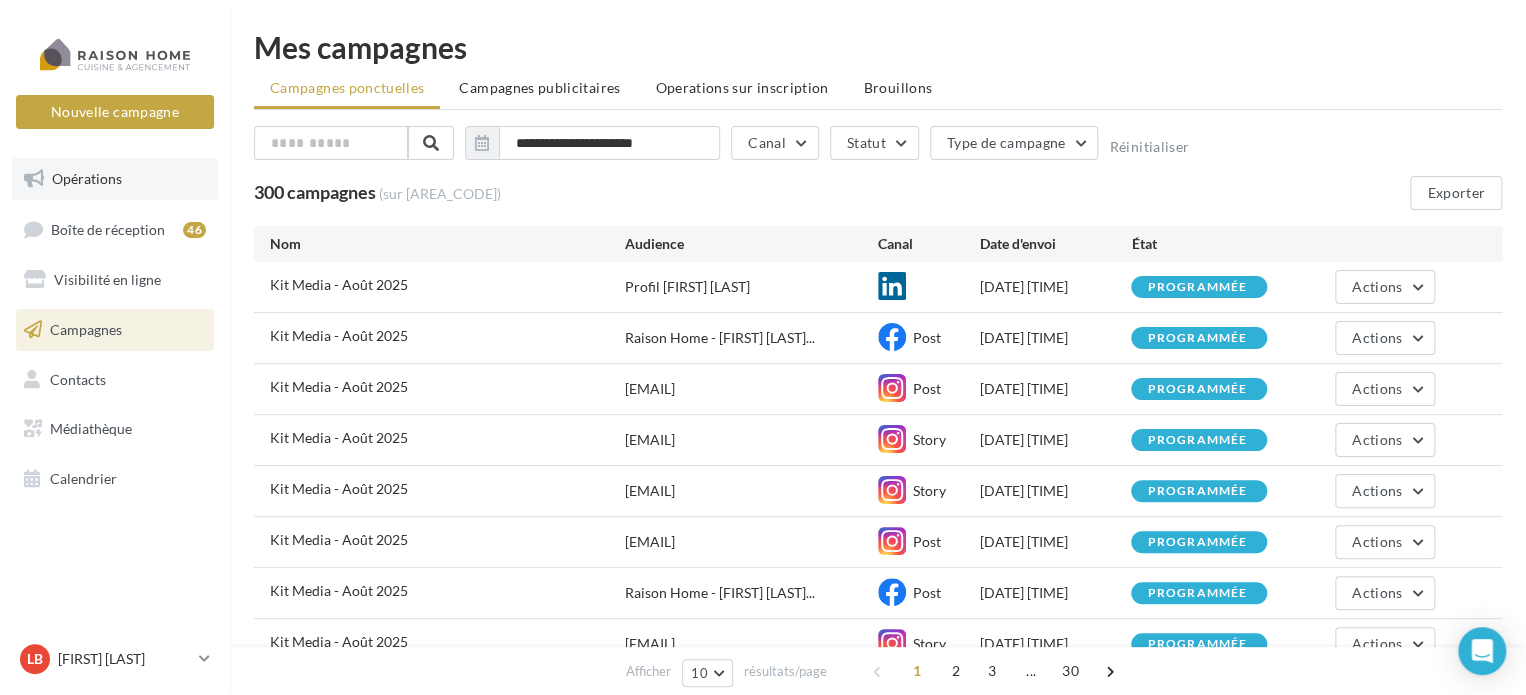 click on "Opérations" at bounding box center (87, 178) 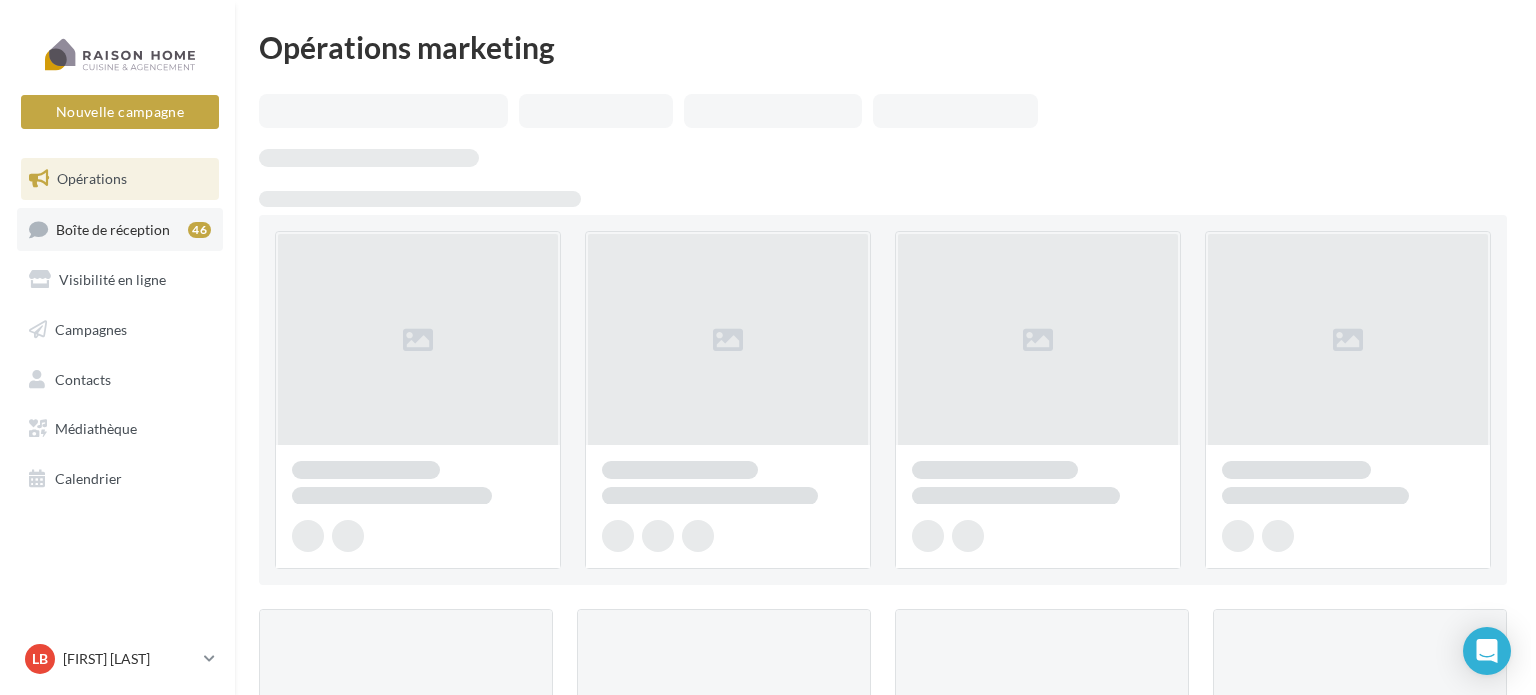 scroll, scrollTop: 0, scrollLeft: 0, axis: both 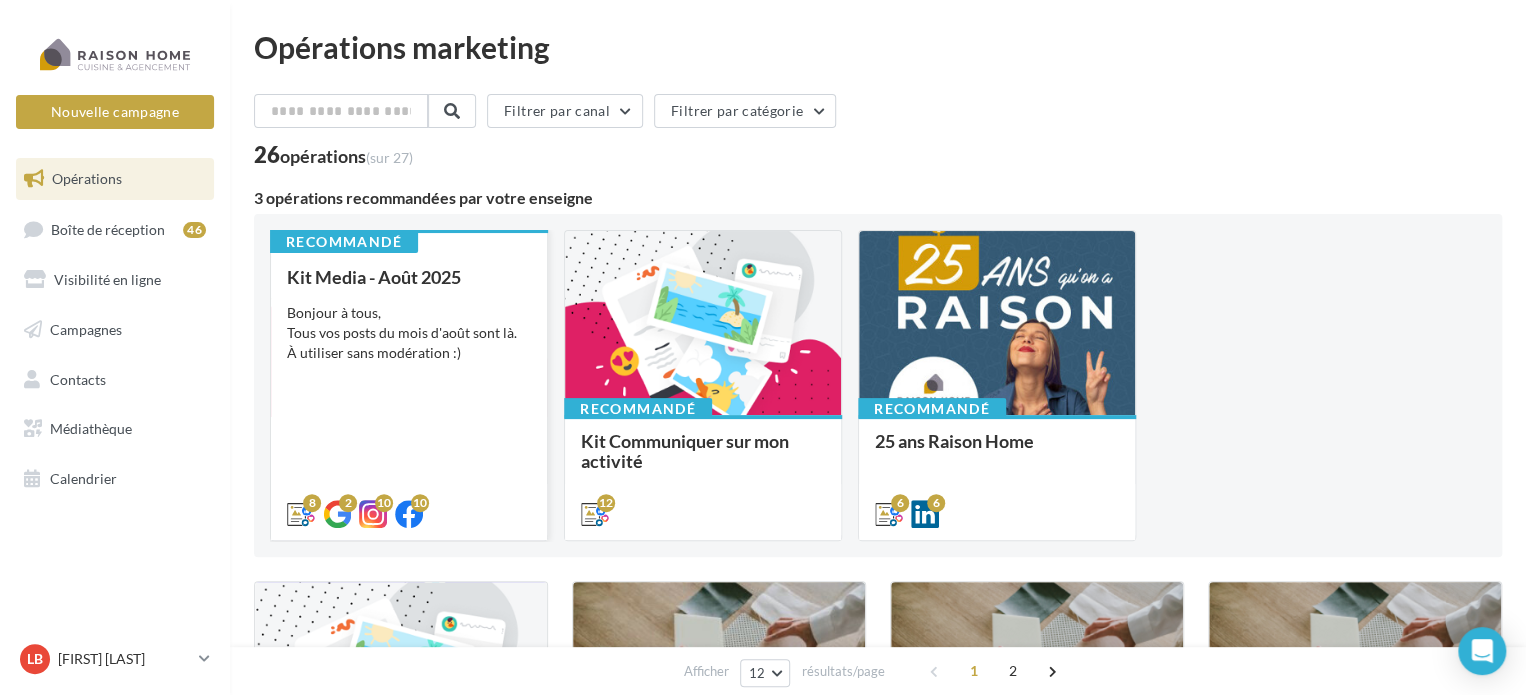click on "Bonjour à tous,
Tous vos posts du mois d'août sont là.
À utiliser sans modération :)" at bounding box center (409, 333) 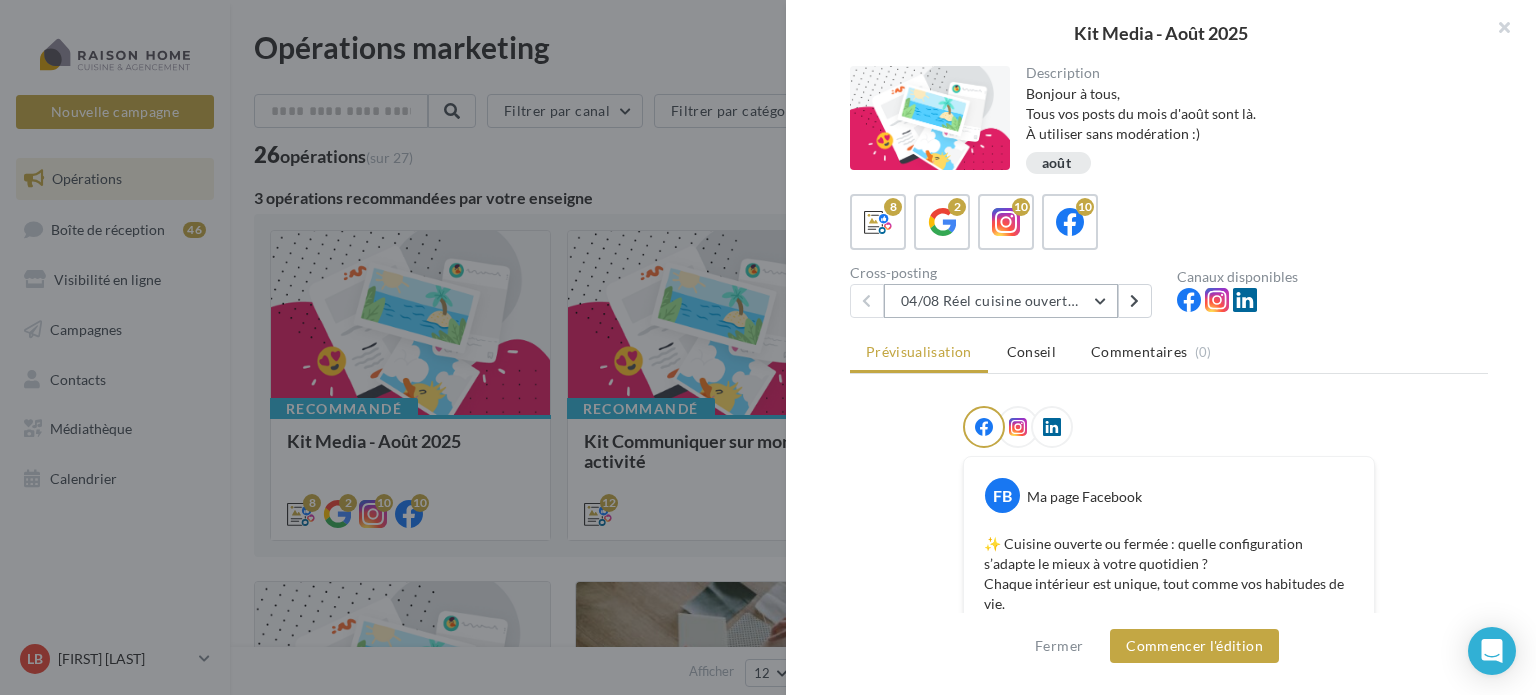 click on "04/08 Réel cuisine ouverte ou fermée" at bounding box center [1001, 301] 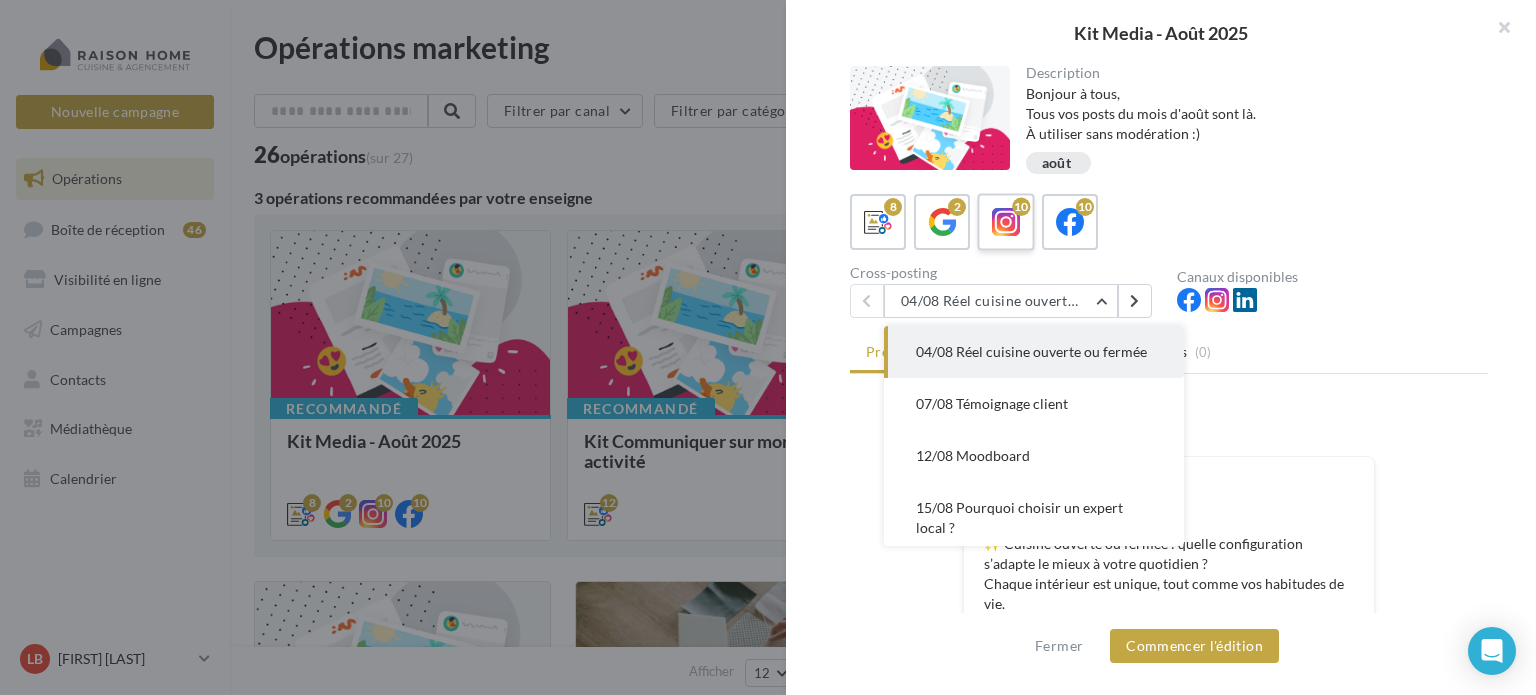 click at bounding box center [1006, 222] 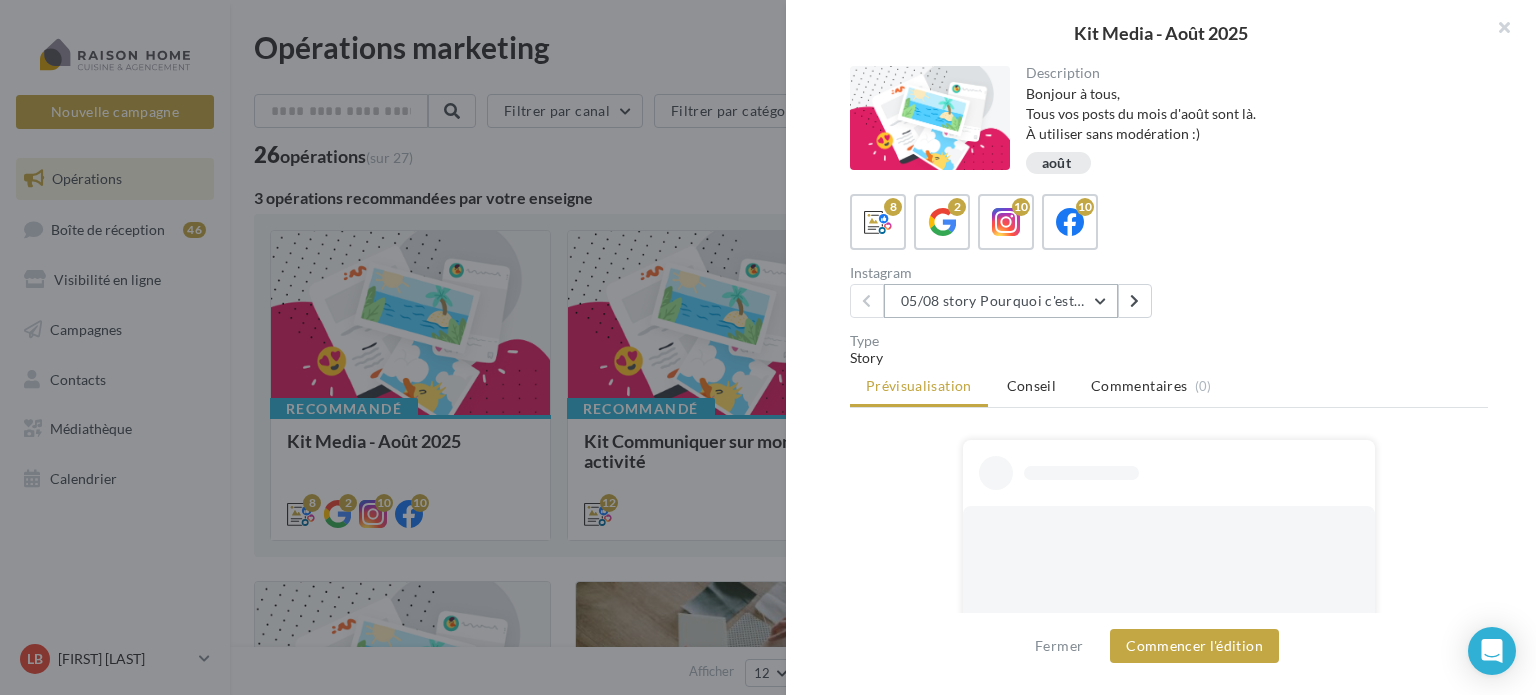 click on "05/08 story Pourquoi c'est différent avec moi ?" at bounding box center (1001, 301) 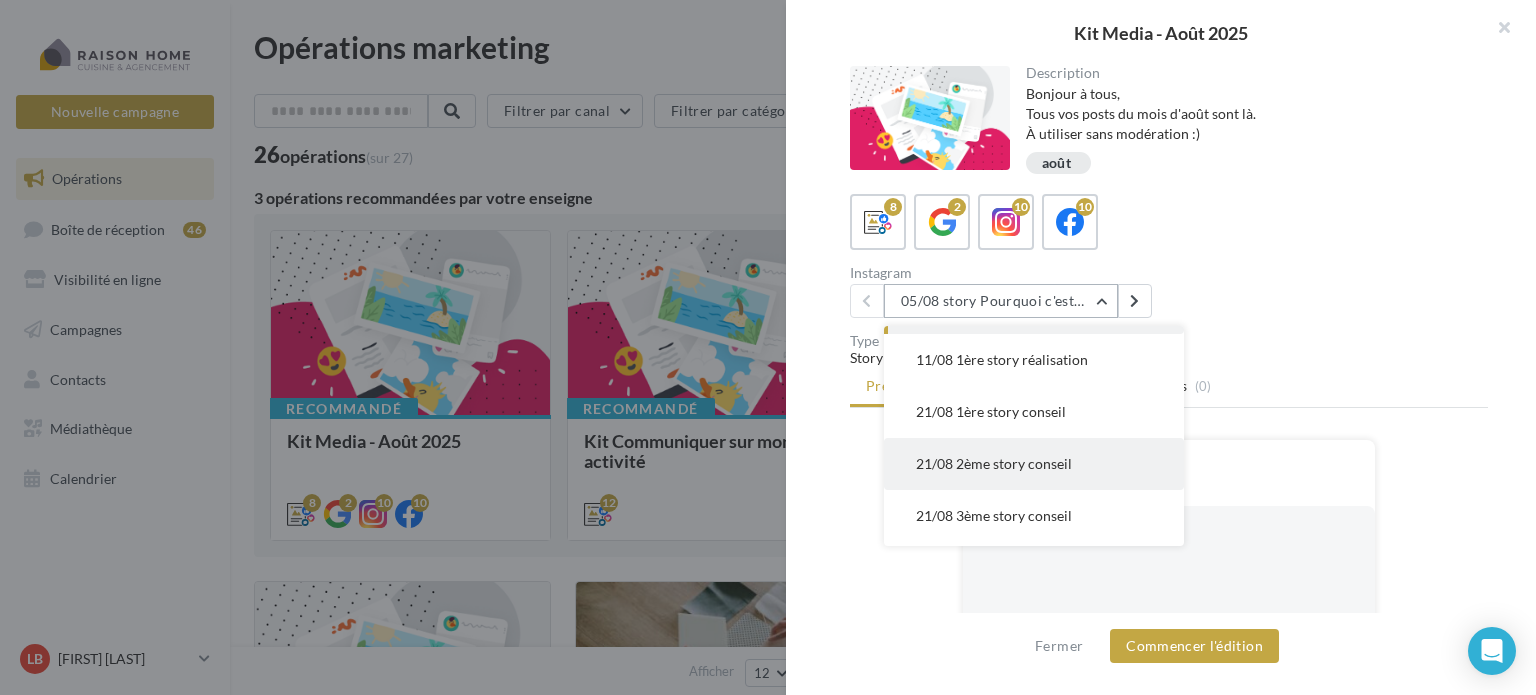 scroll, scrollTop: 100, scrollLeft: 0, axis: vertical 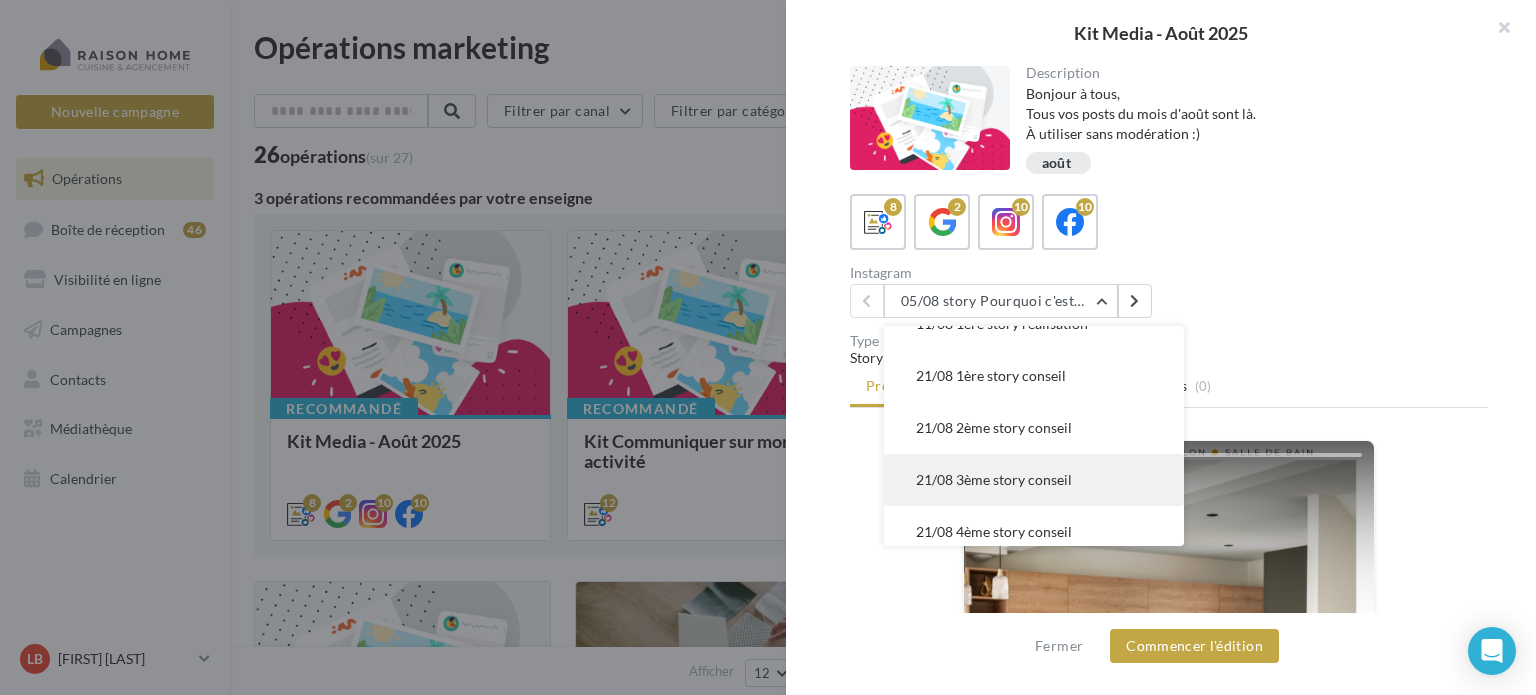 click on "21/08 3ème story conseil" at bounding box center [994, 479] 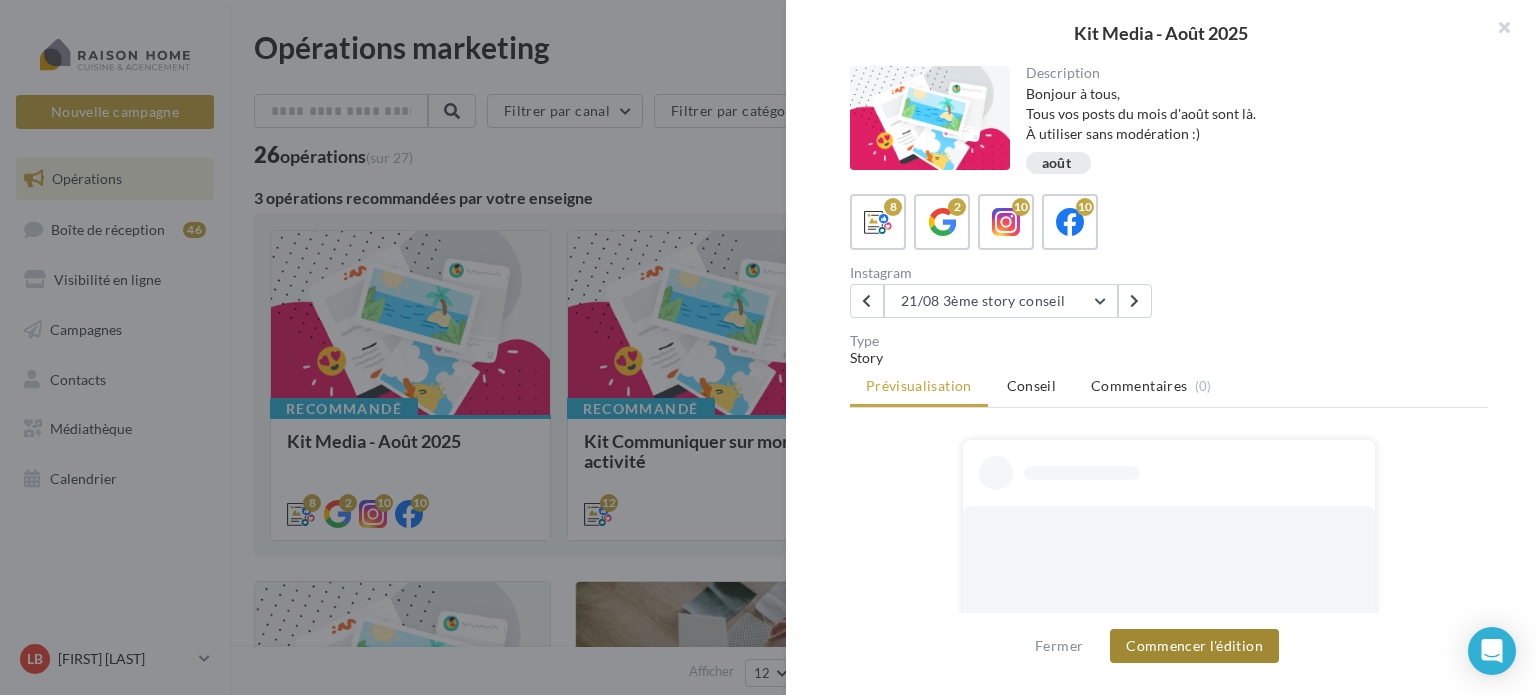 click on "Commencer l'édition" at bounding box center [1194, 646] 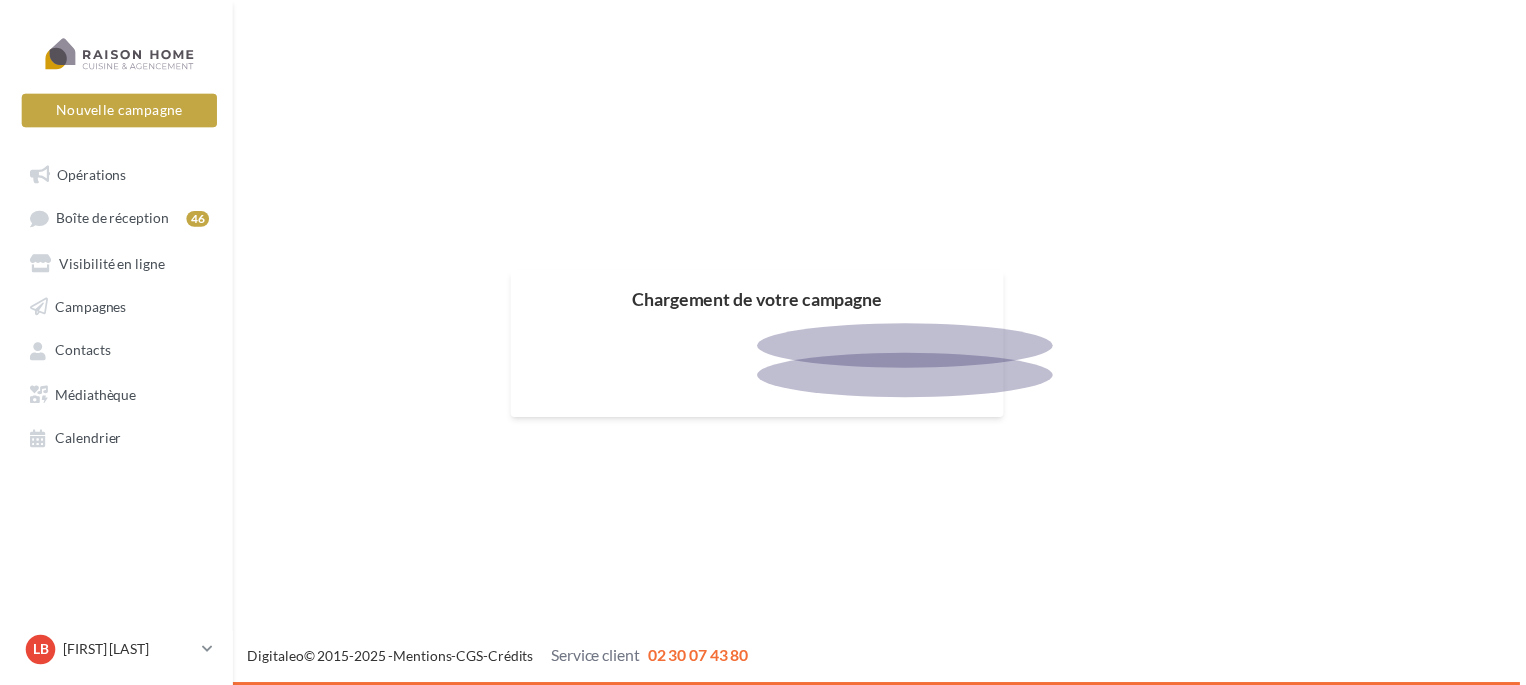 scroll, scrollTop: 0, scrollLeft: 0, axis: both 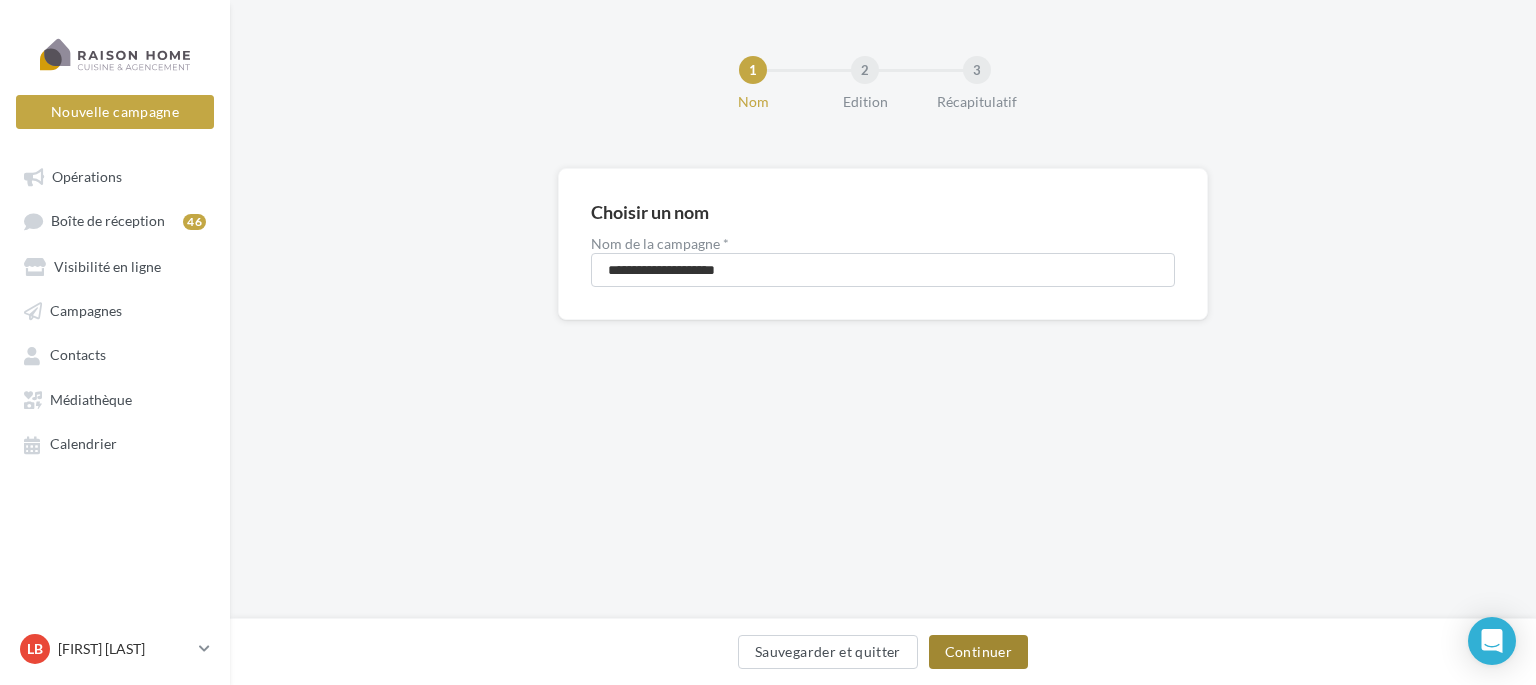 click on "Continuer" at bounding box center (978, 652) 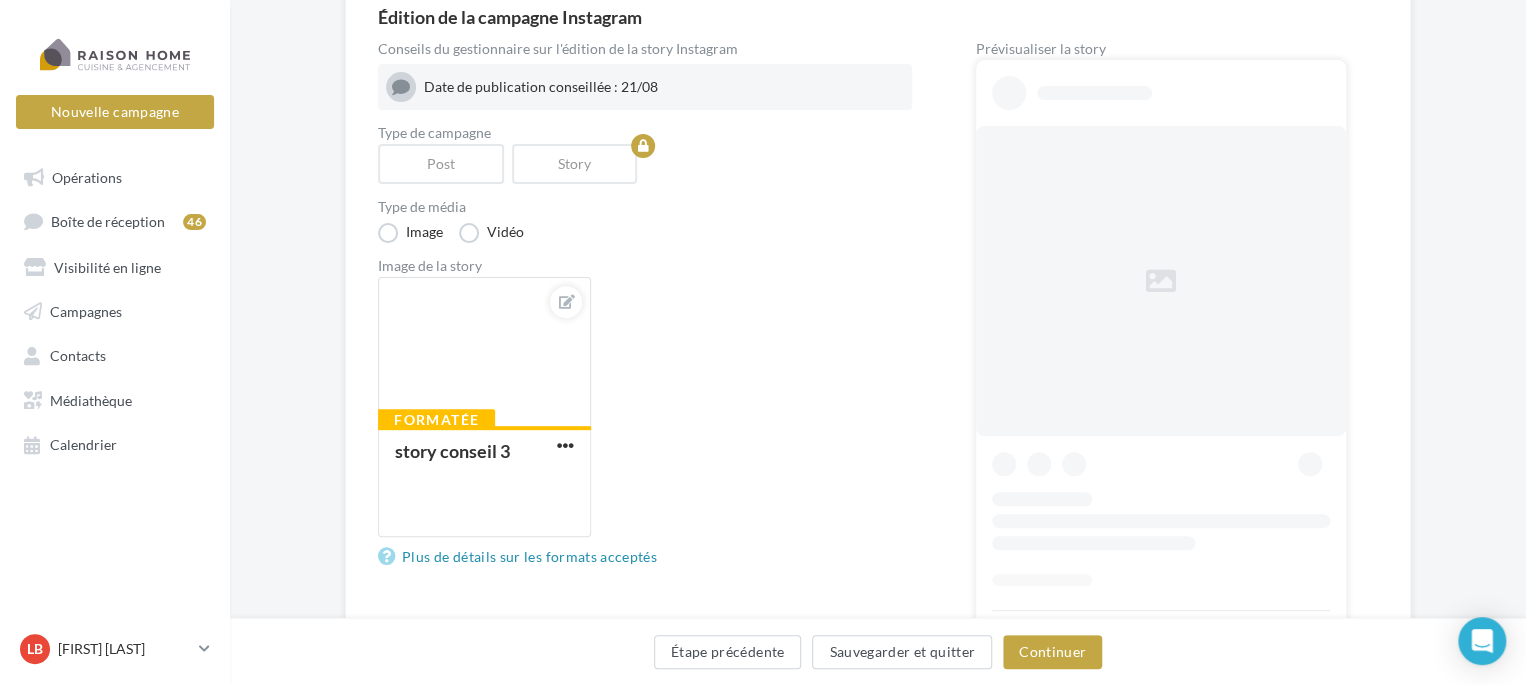 scroll, scrollTop: 200, scrollLeft: 0, axis: vertical 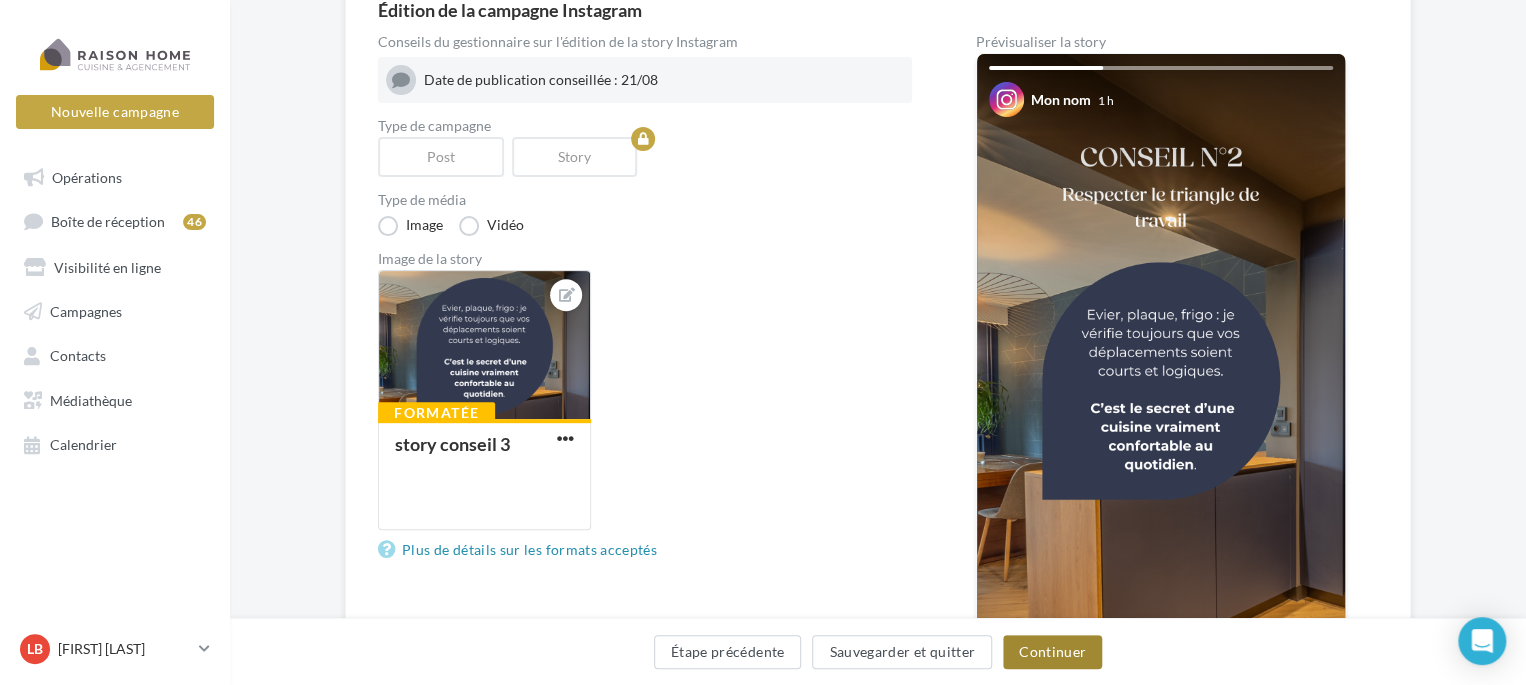 click on "Continuer" at bounding box center (1052, 652) 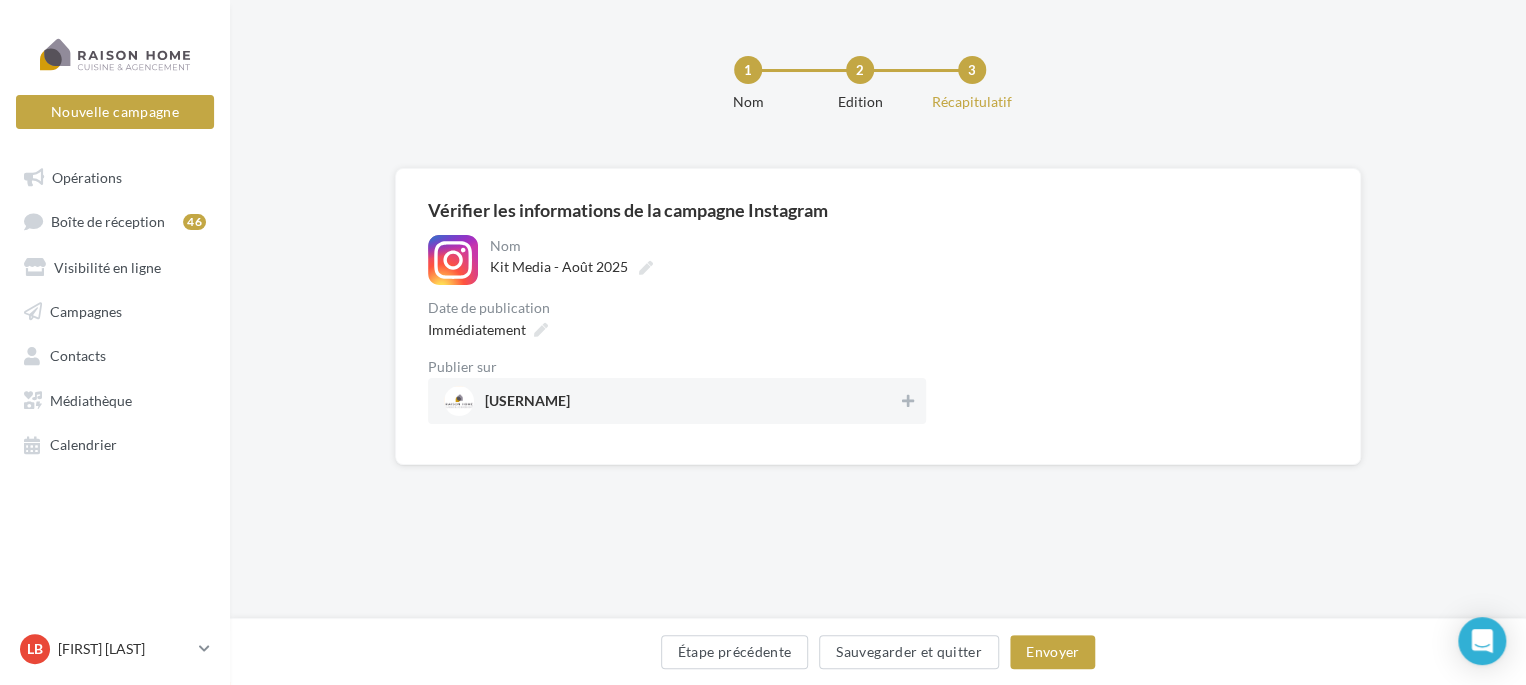scroll, scrollTop: 0, scrollLeft: 0, axis: both 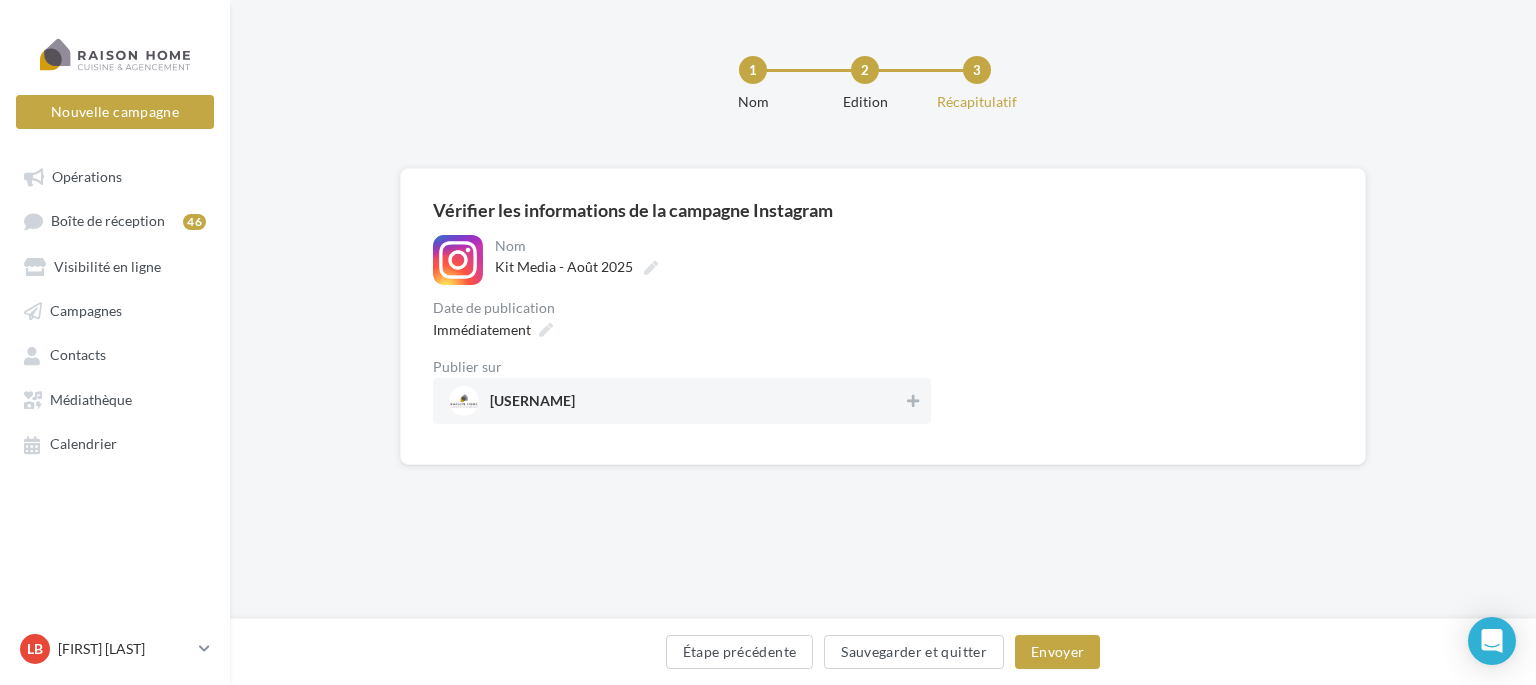 click on "1 Nom 2 Edition 3 Récapitulatif" at bounding box center [883, 84] 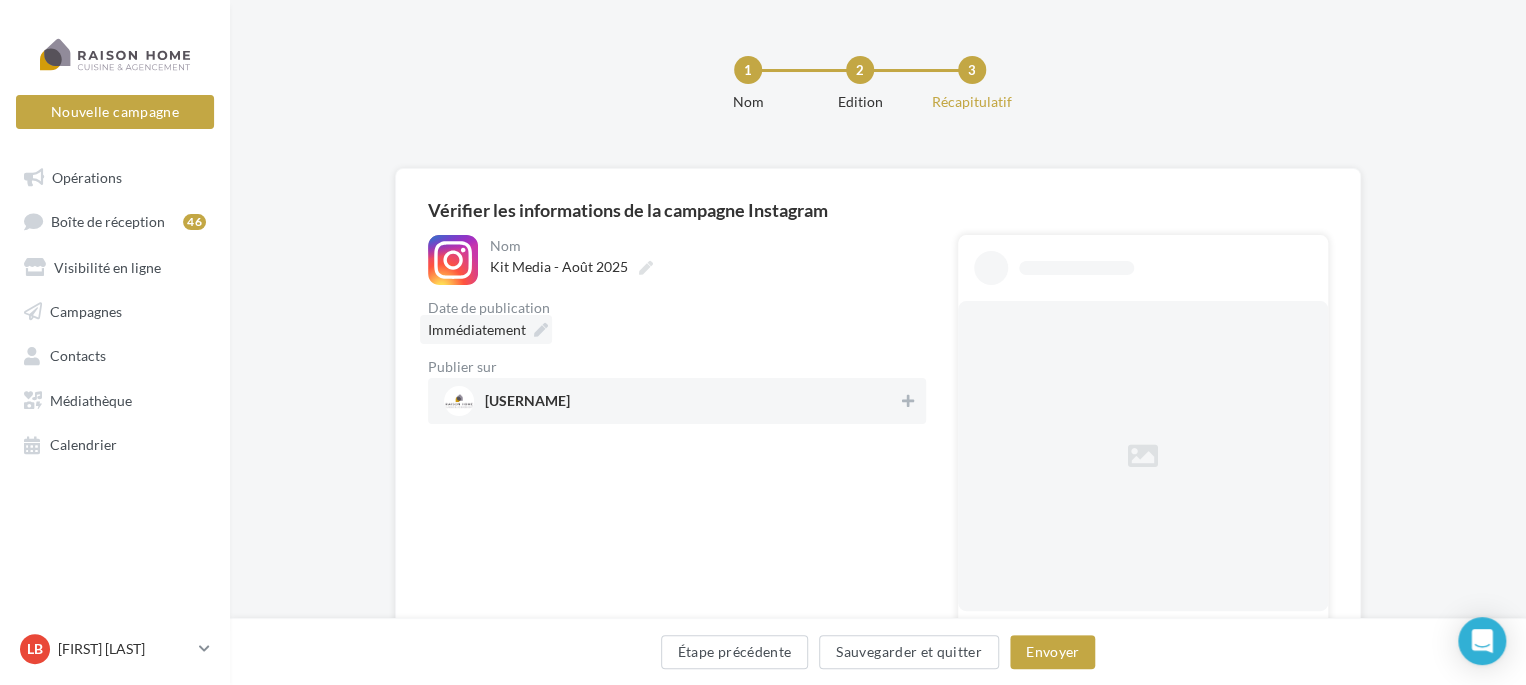 click on "Immédiatement" at bounding box center [486, 329] 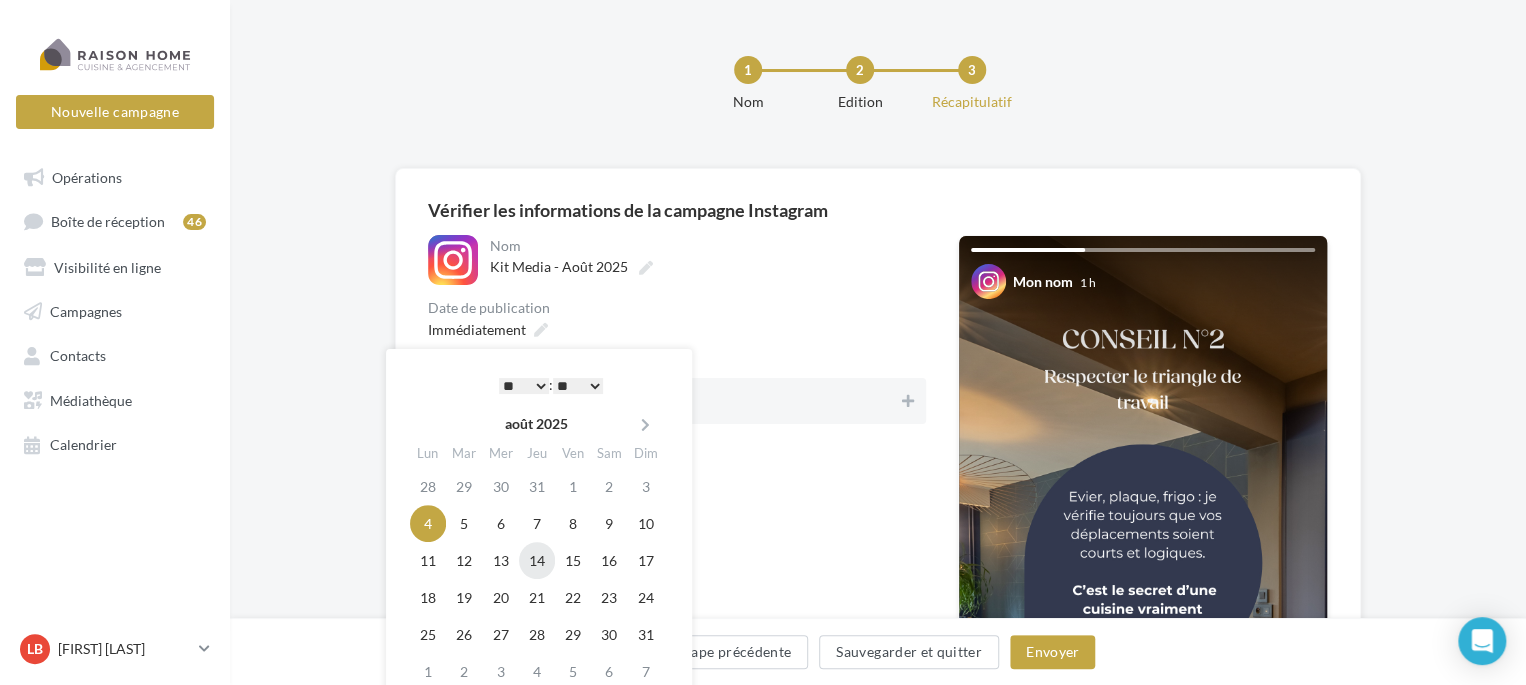 click on "14" at bounding box center (537, 560) 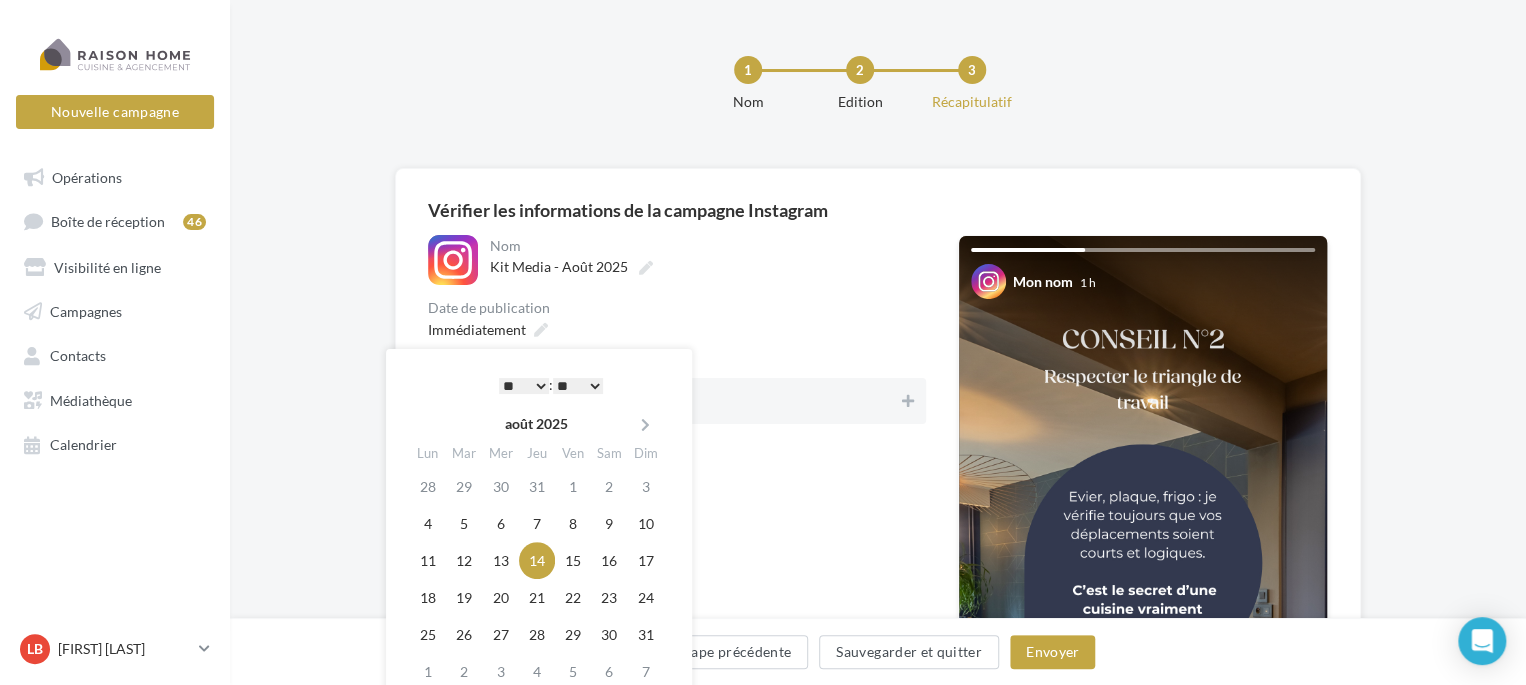 click on "* * * * * * * * * * ** ** ** ** ** ** ** ** ** ** ** ** ** **" at bounding box center (524, 386) 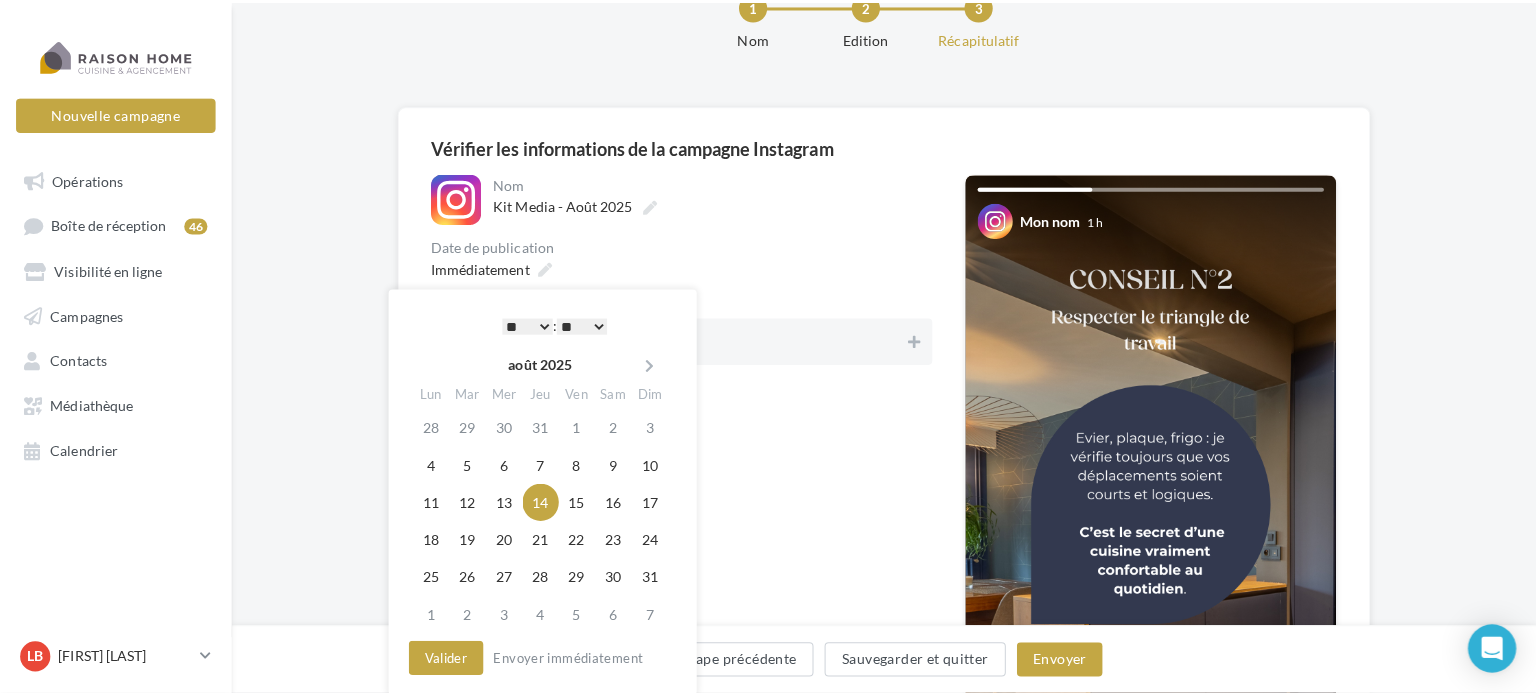 scroll, scrollTop: 100, scrollLeft: 0, axis: vertical 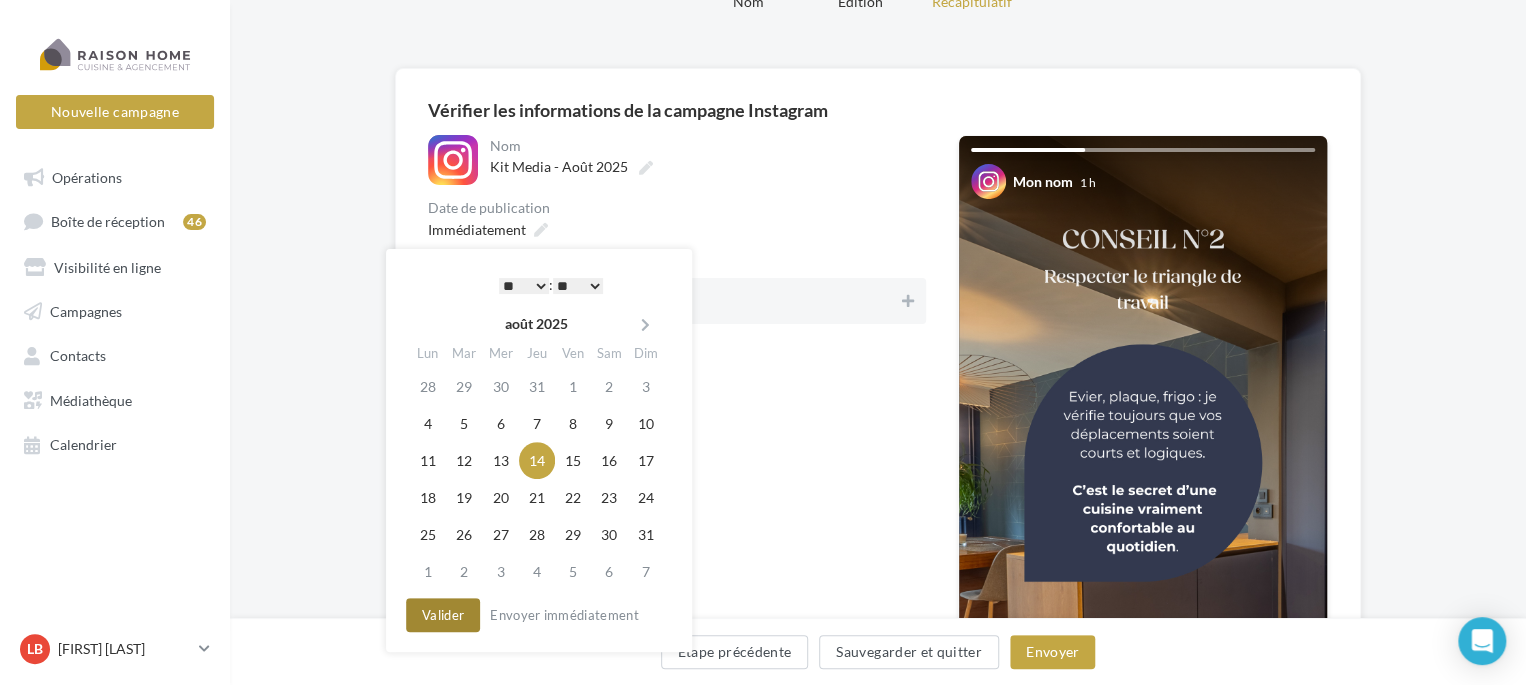 click on "Valider" at bounding box center (443, 615) 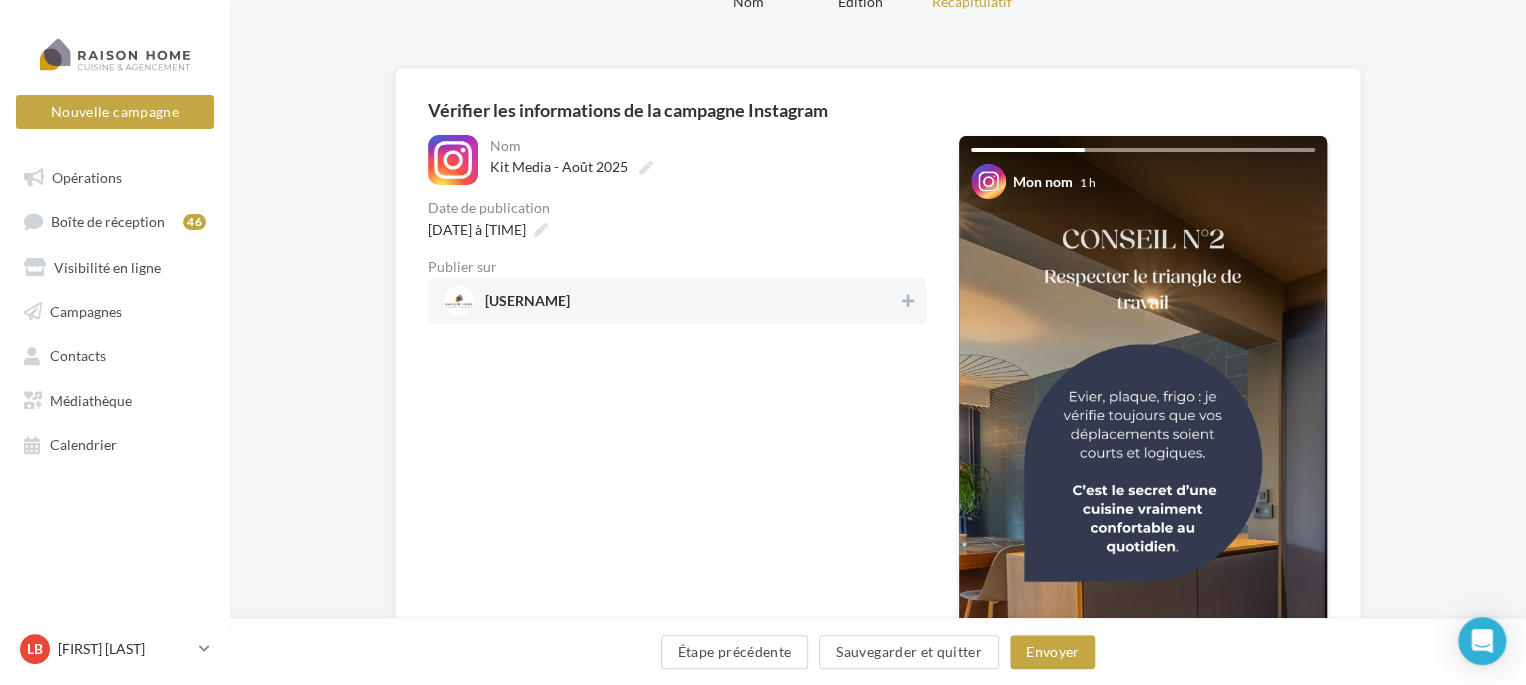 click on "raisonhome.example.com" at bounding box center [671, 301] 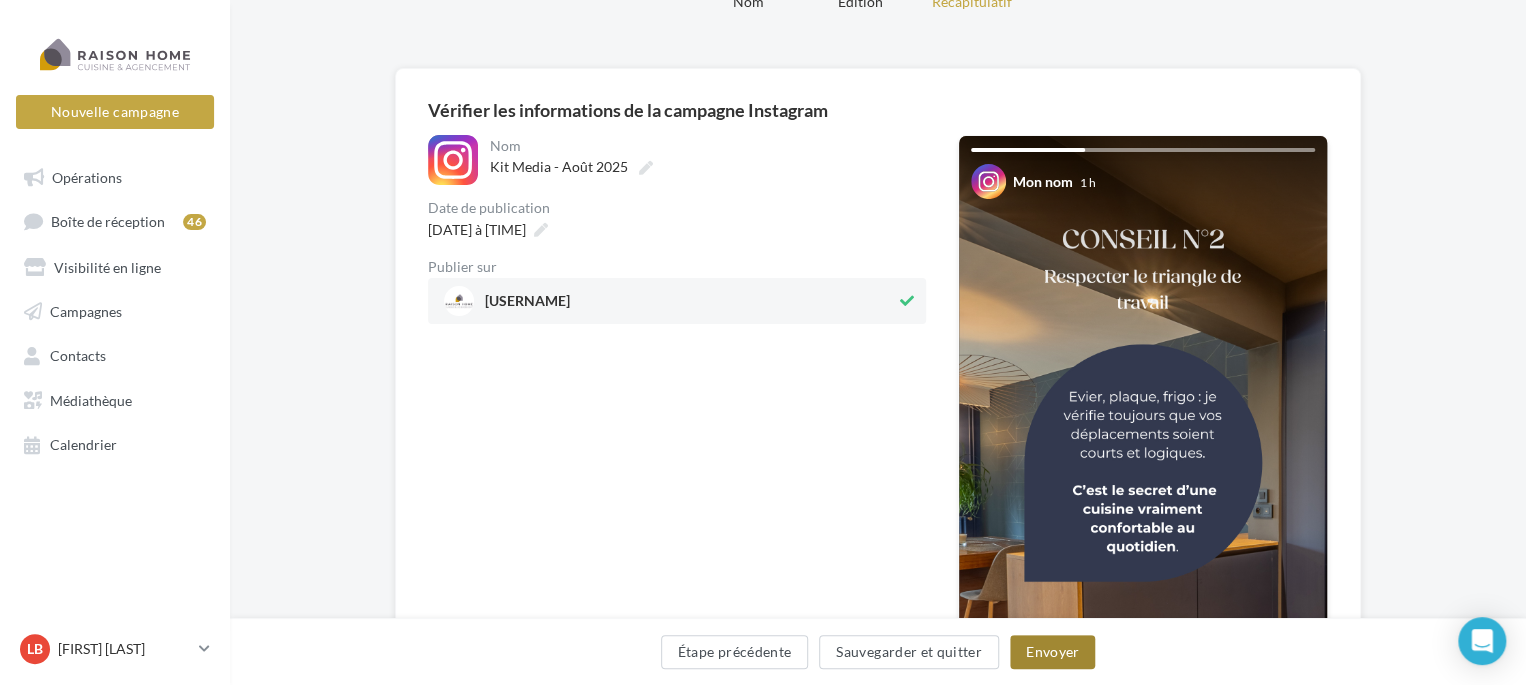 click on "Envoyer" at bounding box center [1052, 652] 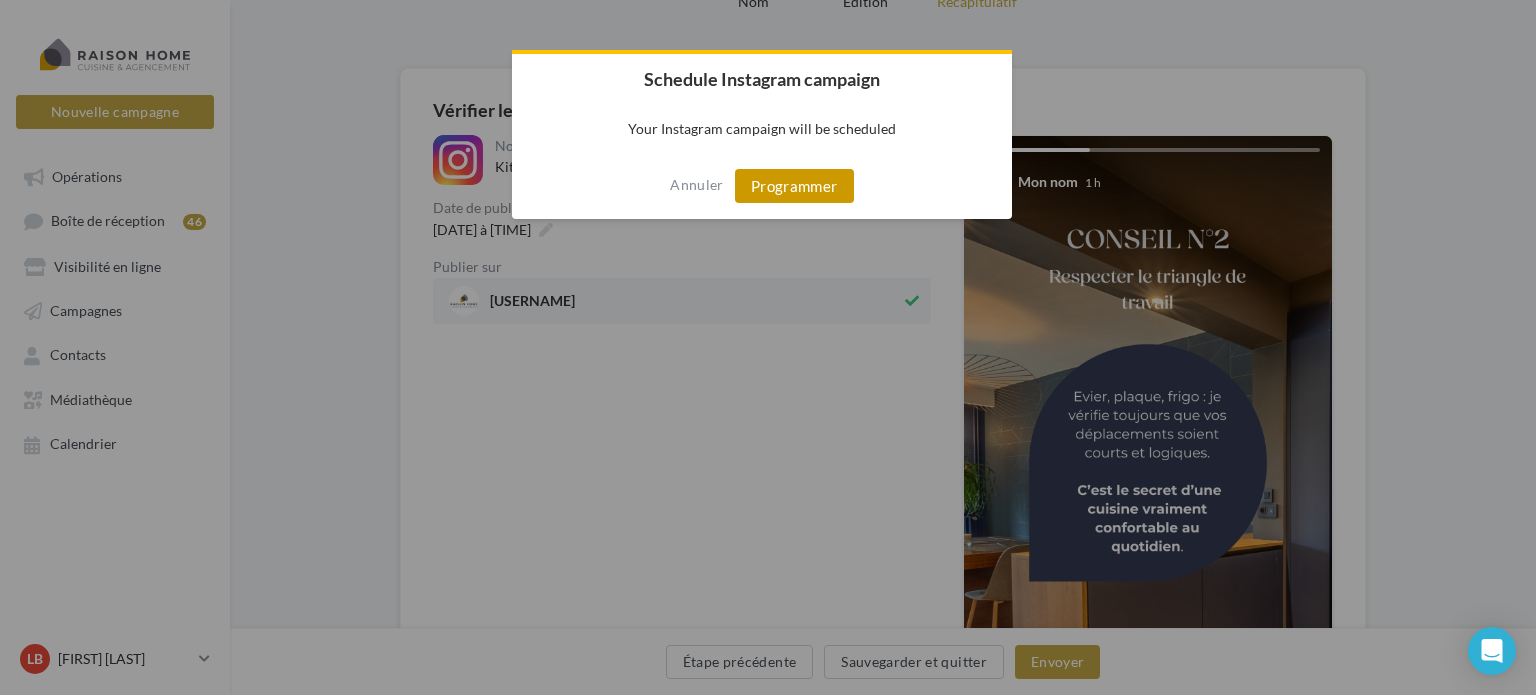 click on "Programmer" at bounding box center (794, 186) 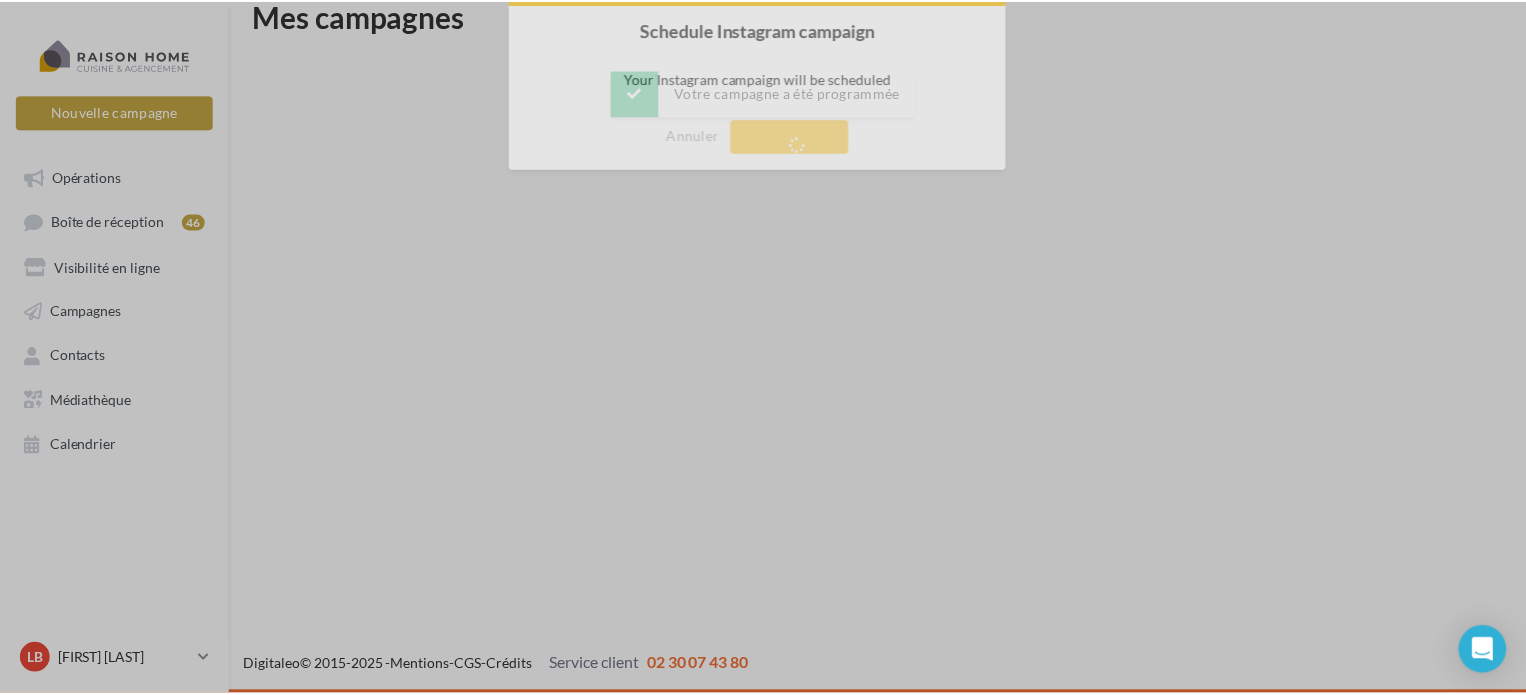 scroll, scrollTop: 32, scrollLeft: 0, axis: vertical 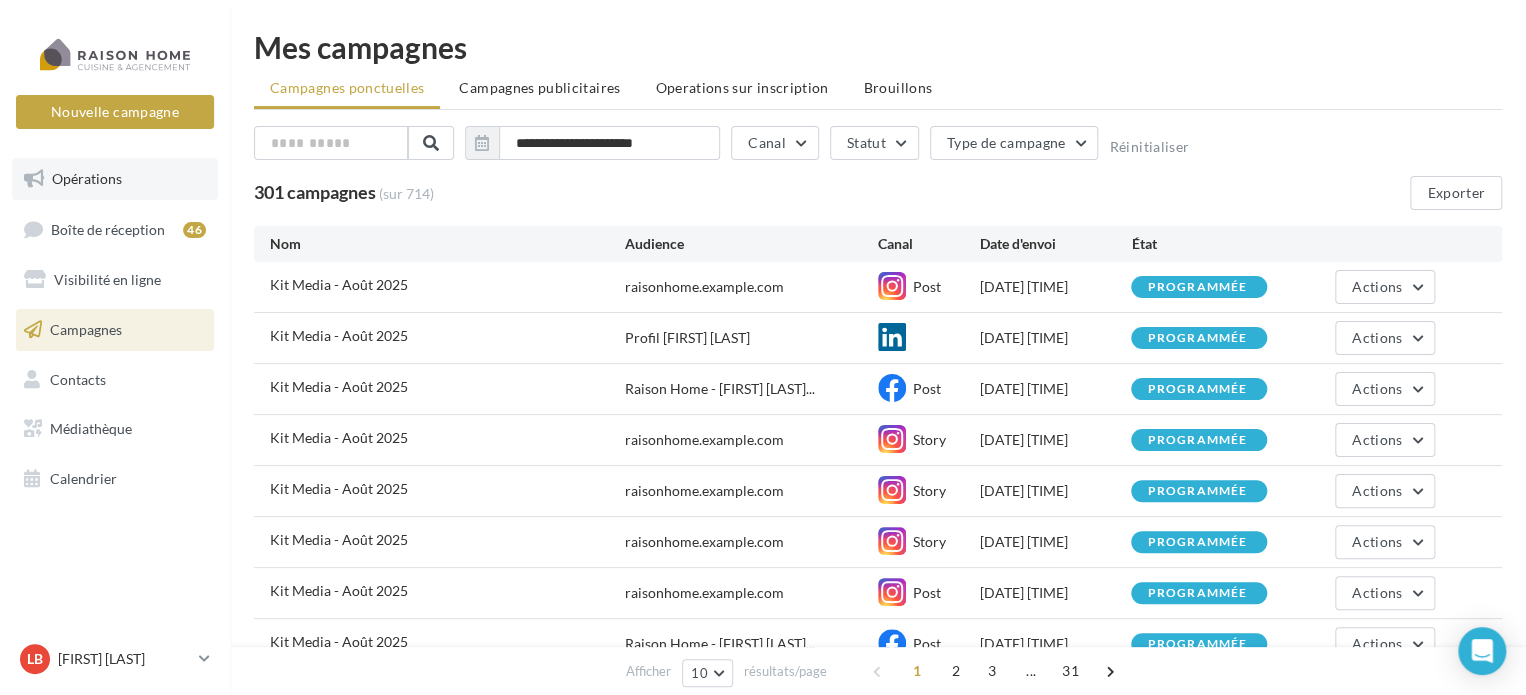 click on "Opérations" at bounding box center [115, 179] 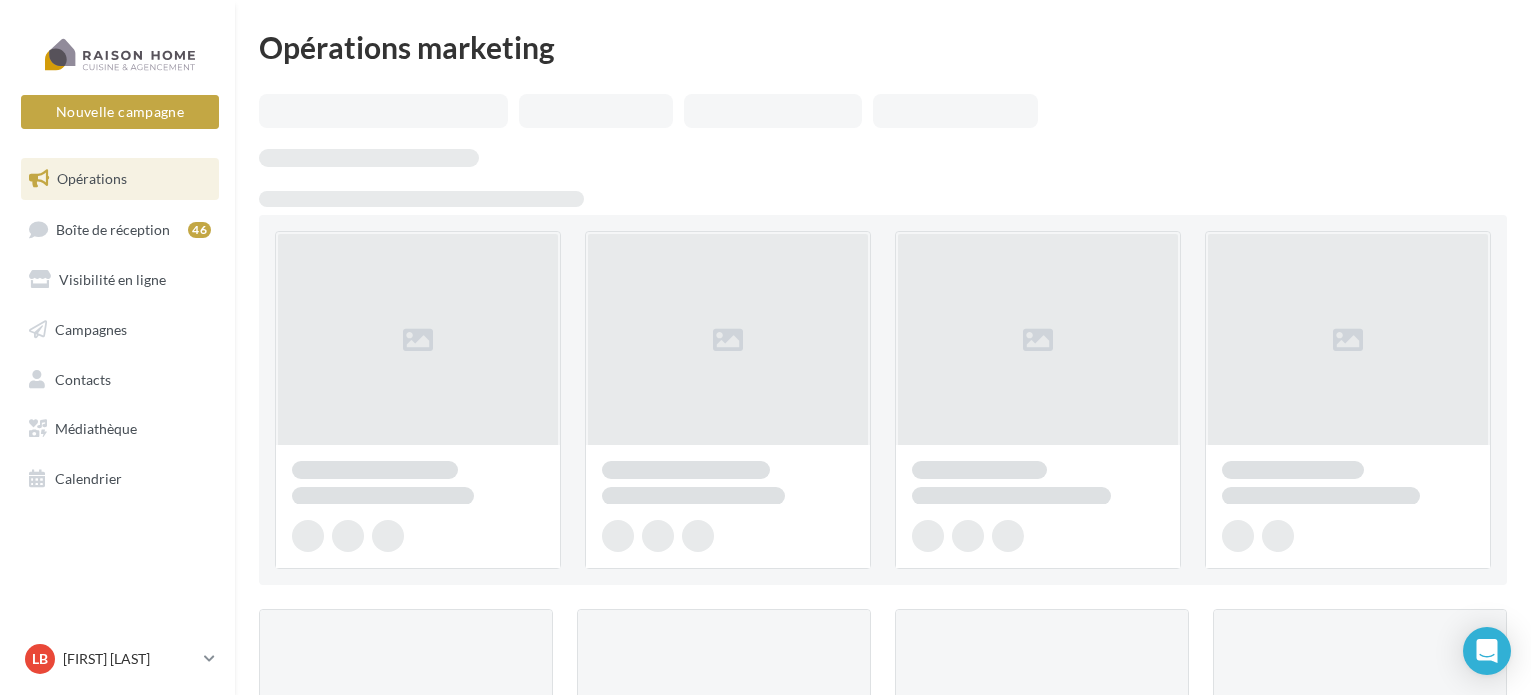 scroll, scrollTop: 0, scrollLeft: 0, axis: both 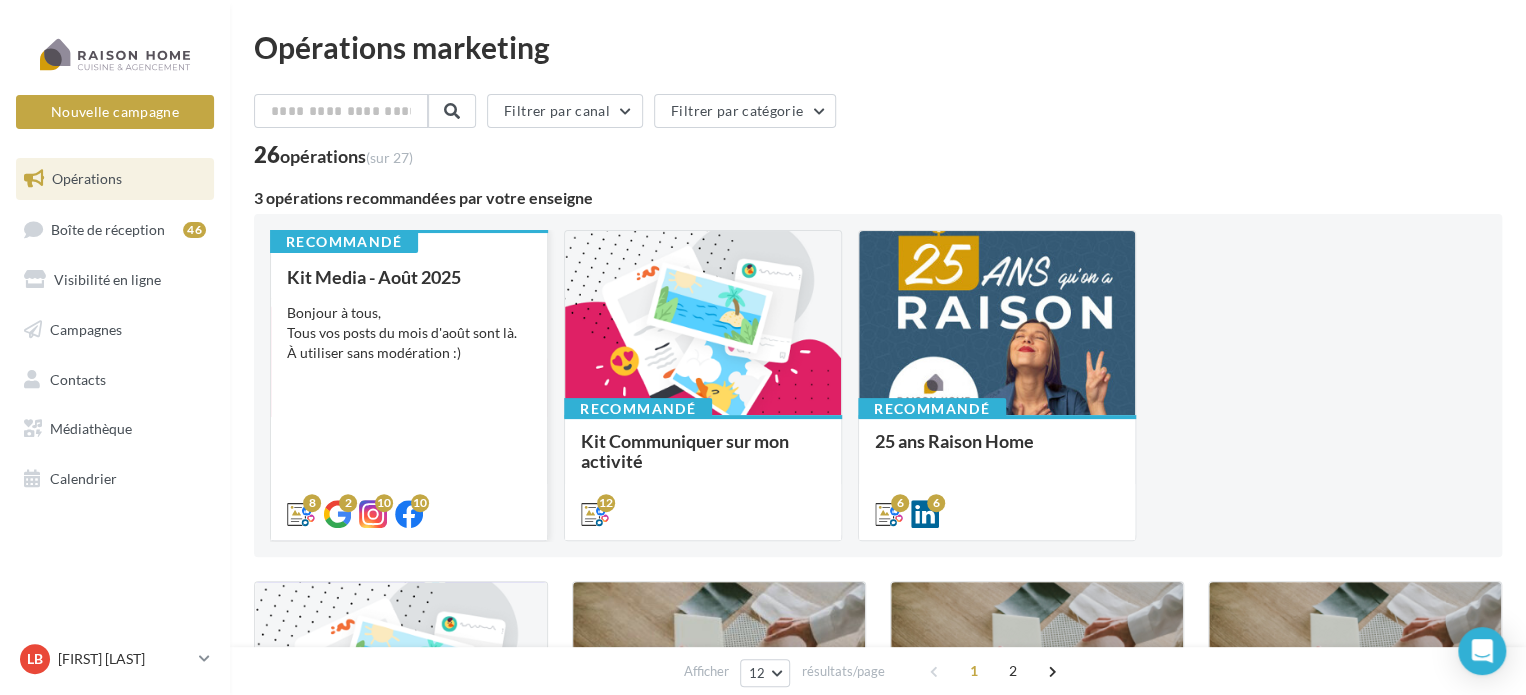 click on "Kit Media - Août 2025        Bonjour à tous,
Tous vos posts du mois d'août sont là.
À utiliser sans modération :)" at bounding box center [409, 394] 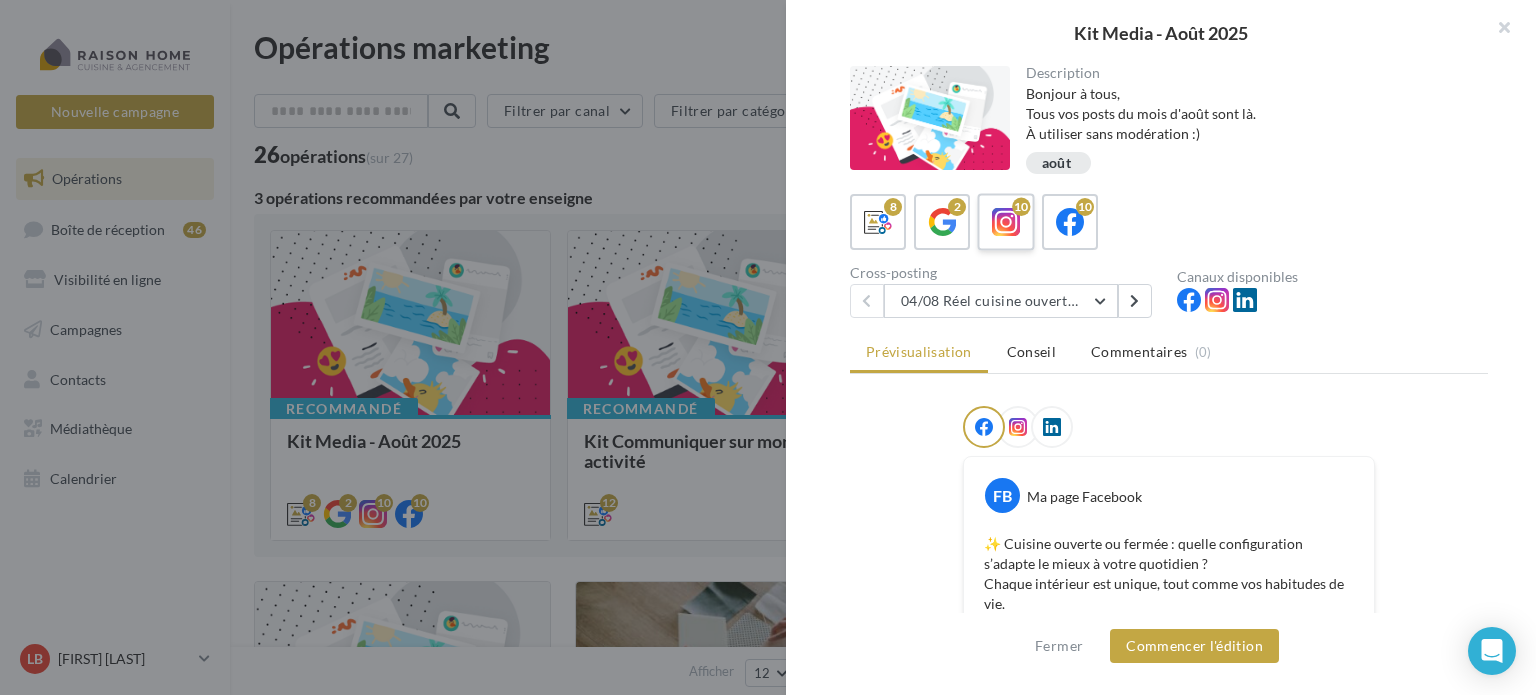 click at bounding box center [1006, 222] 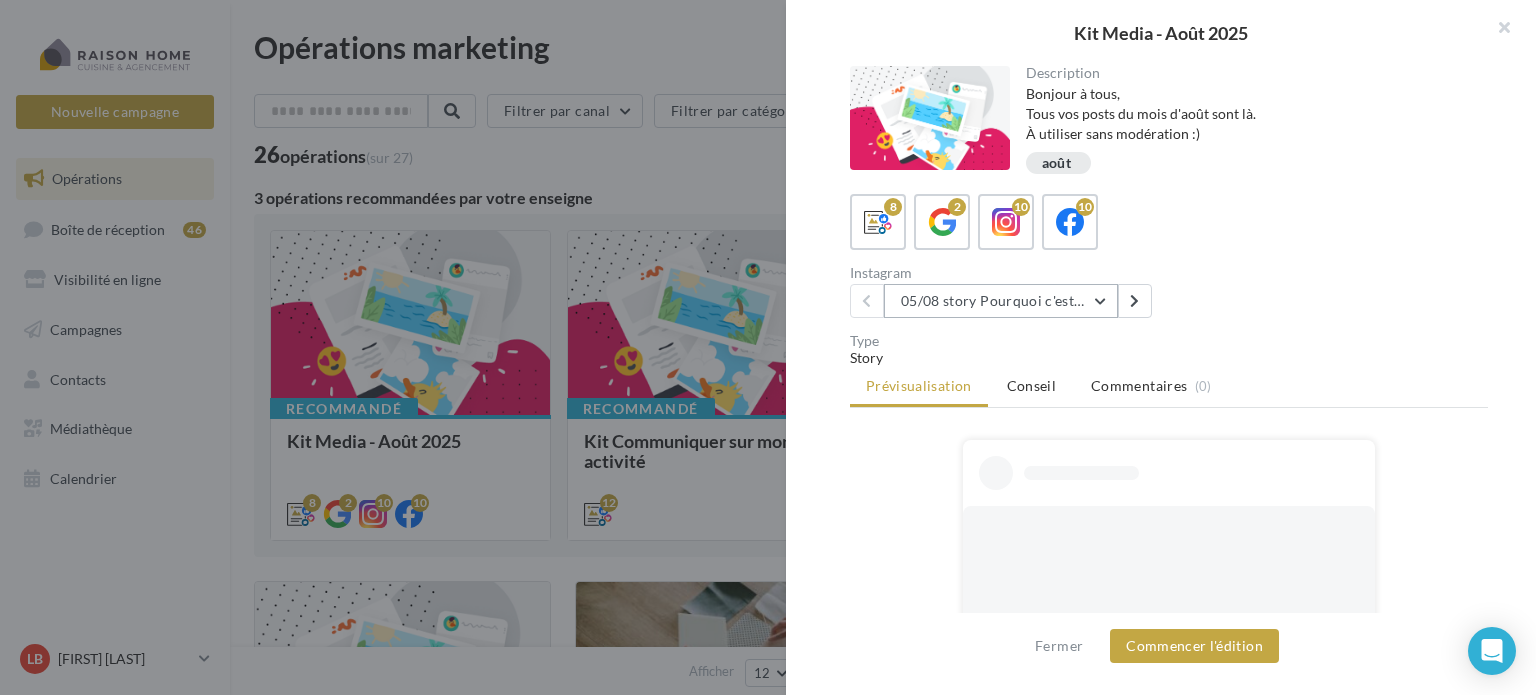 click on "05/08 story Pourquoi c'est différent avec moi ?" at bounding box center [1001, 301] 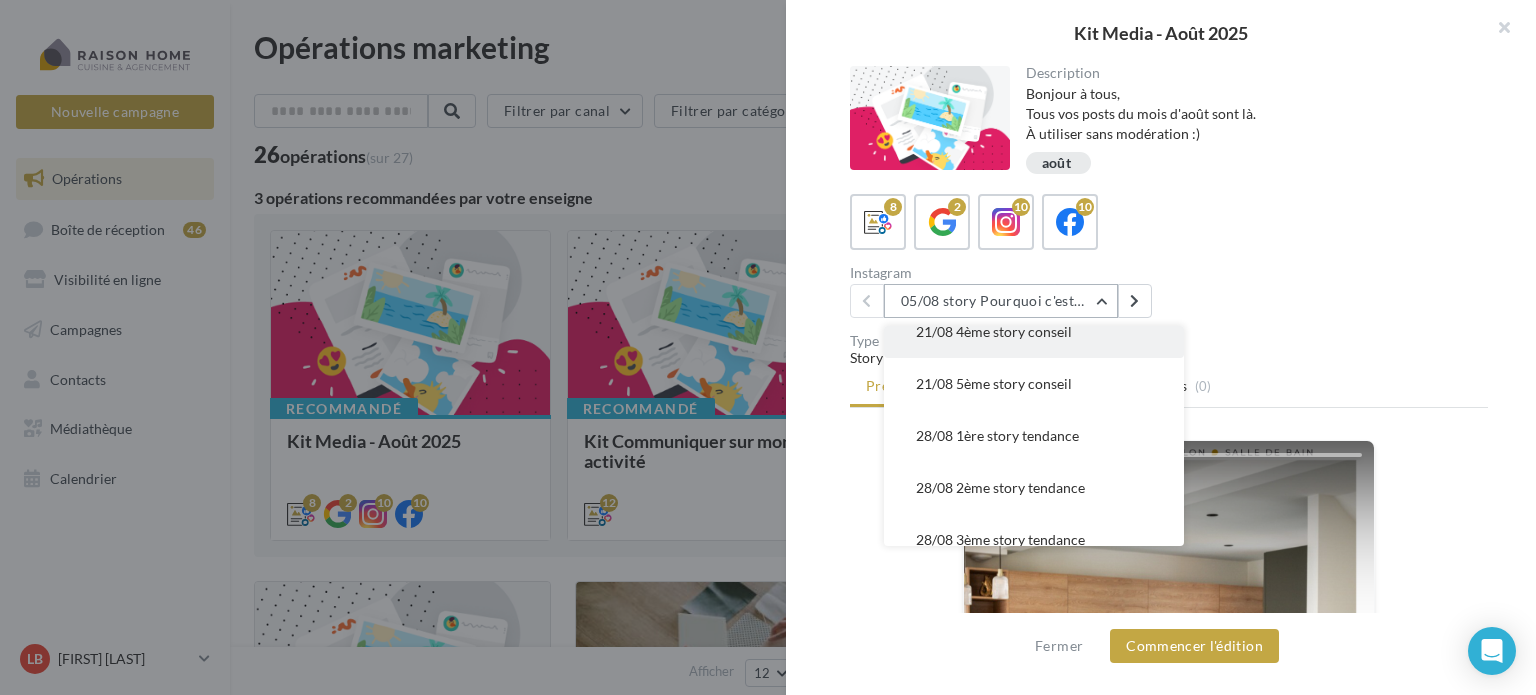 scroll, scrollTop: 200, scrollLeft: 0, axis: vertical 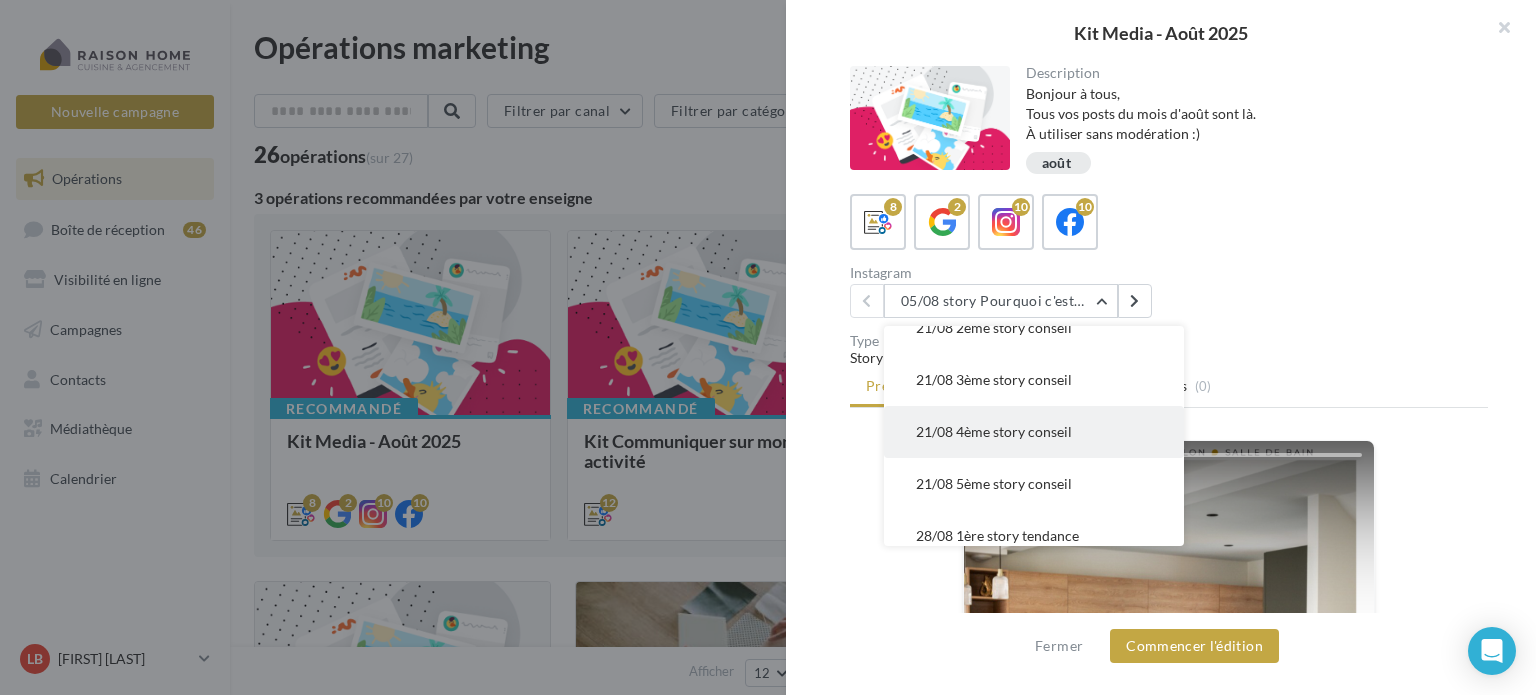 click on "21/08 4ème story conseil" at bounding box center [994, 431] 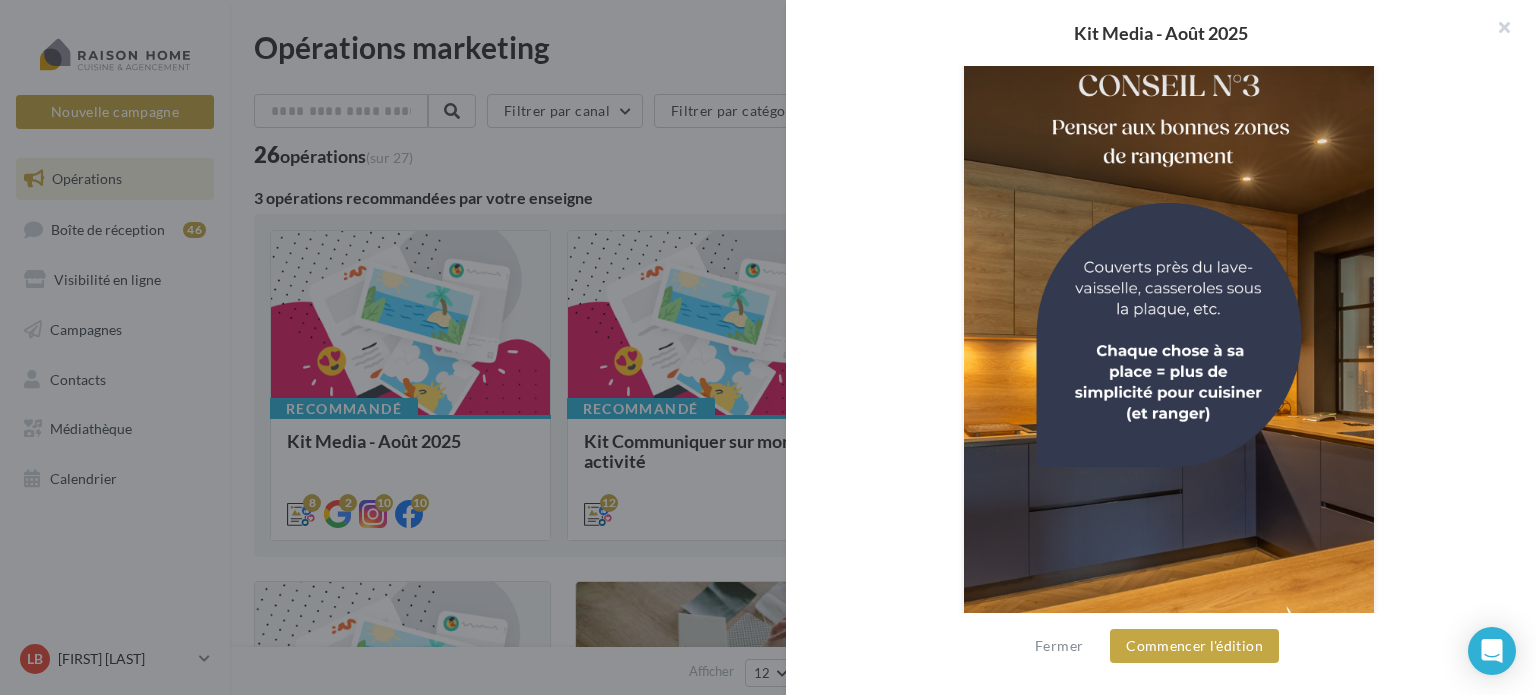 scroll, scrollTop: 564, scrollLeft: 0, axis: vertical 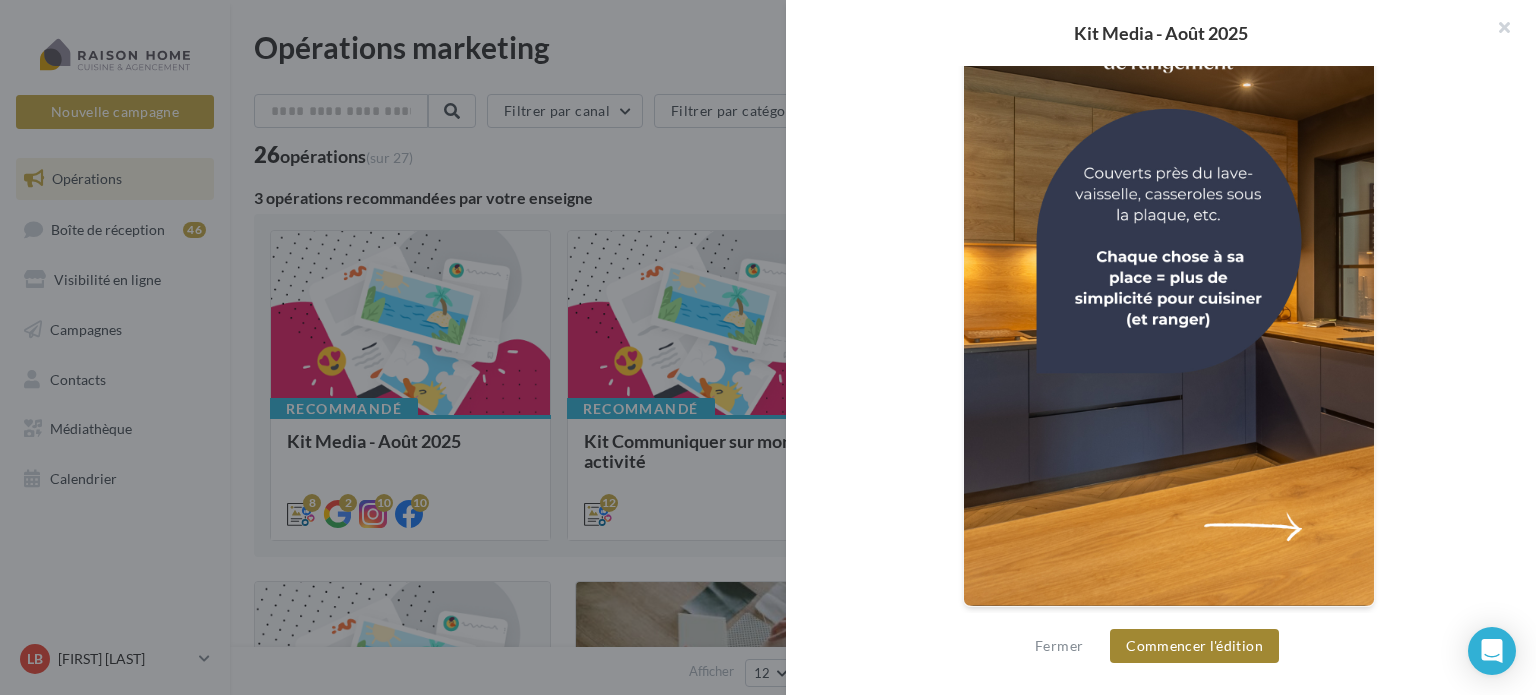 click on "Commencer l'édition" at bounding box center (1194, 646) 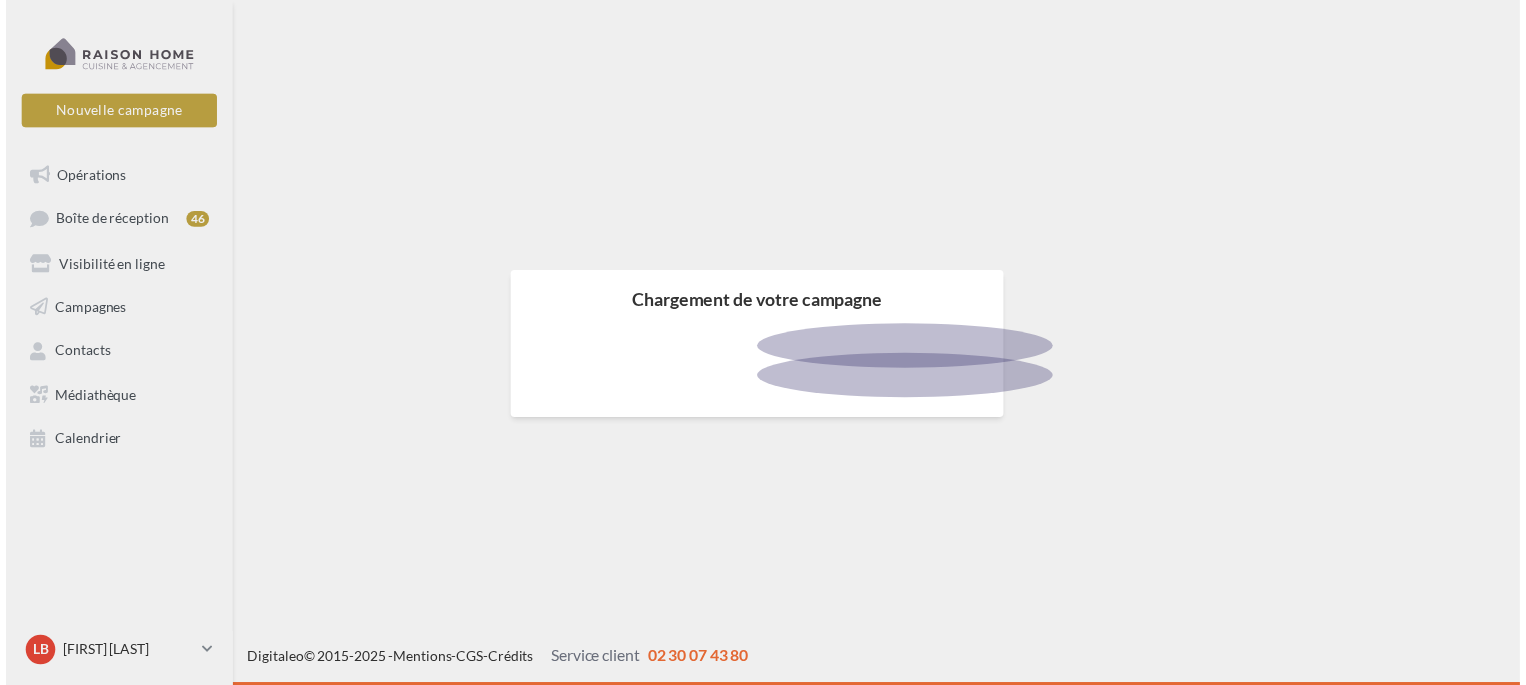 scroll, scrollTop: 0, scrollLeft: 0, axis: both 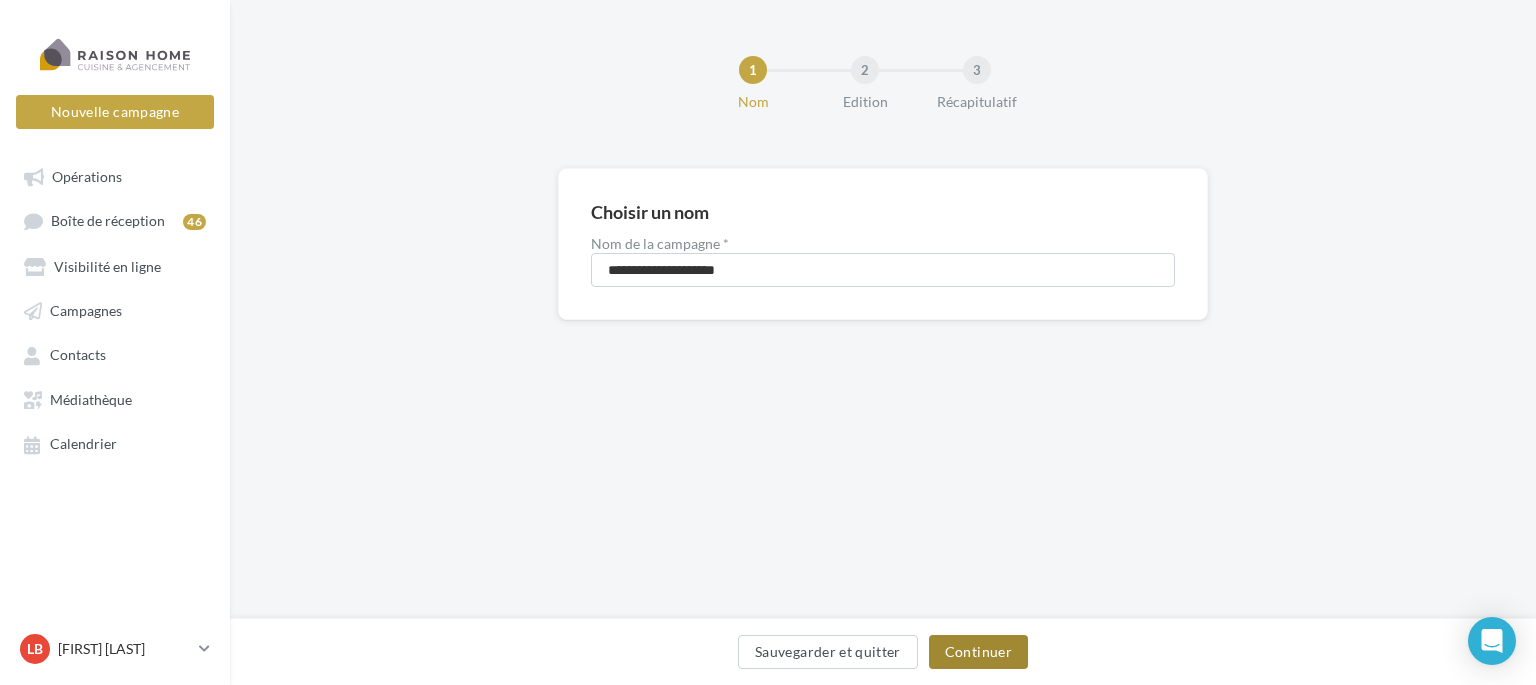 click on "Continuer" at bounding box center [978, 652] 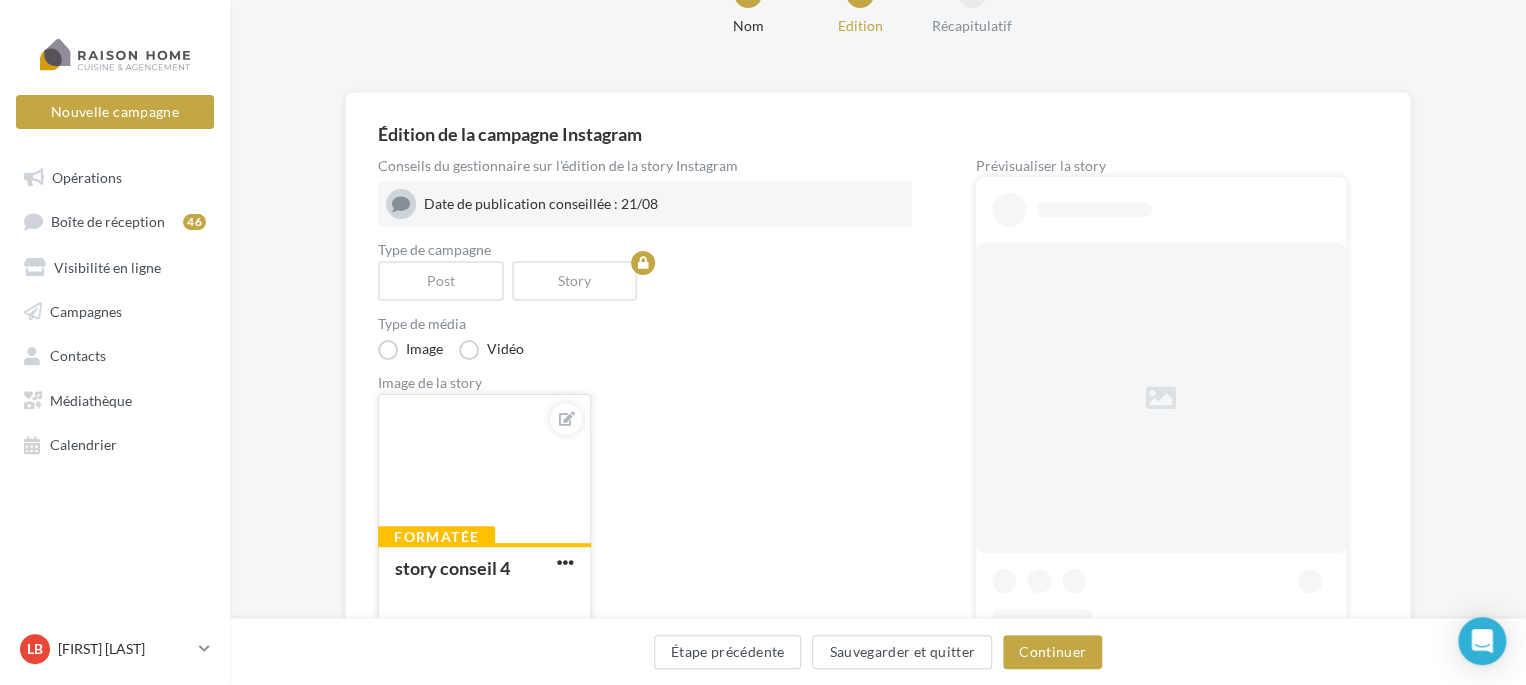 scroll, scrollTop: 200, scrollLeft: 0, axis: vertical 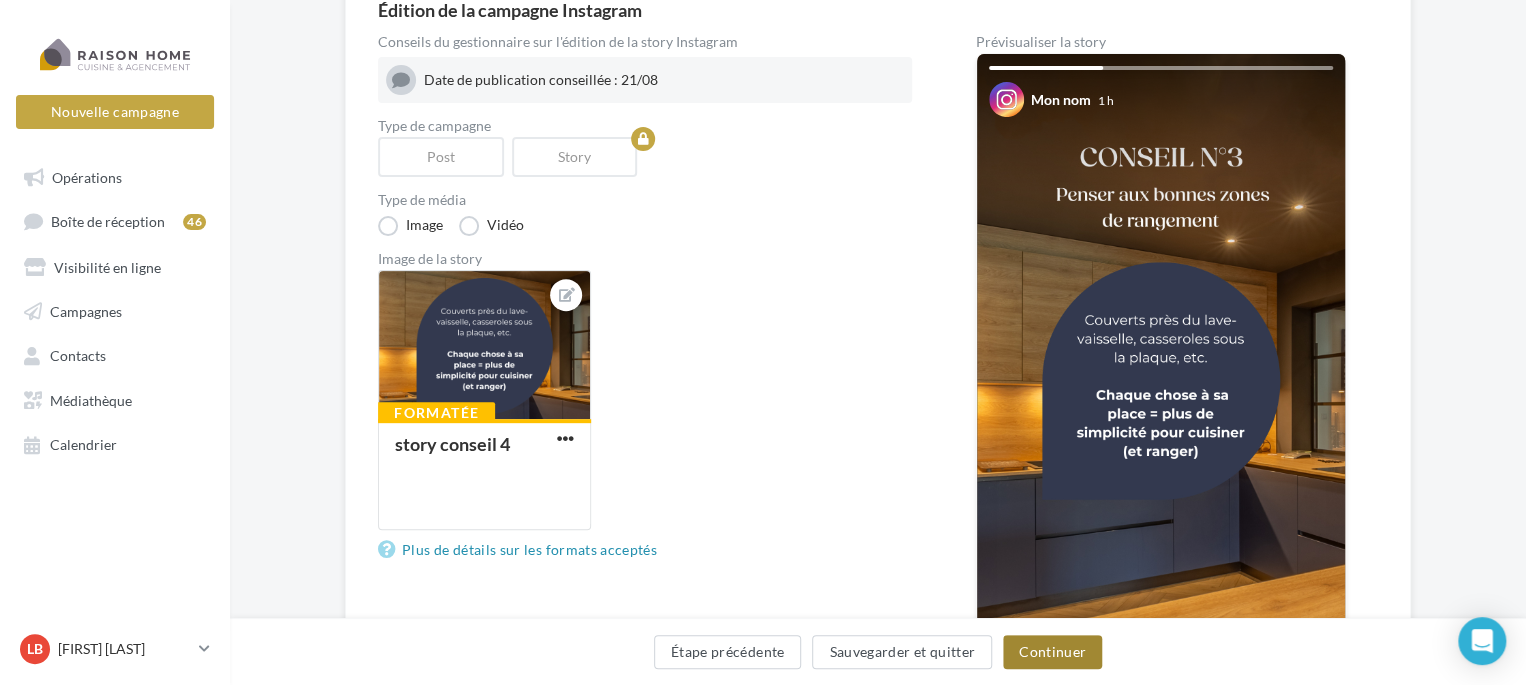 click on "Continuer" at bounding box center (1052, 652) 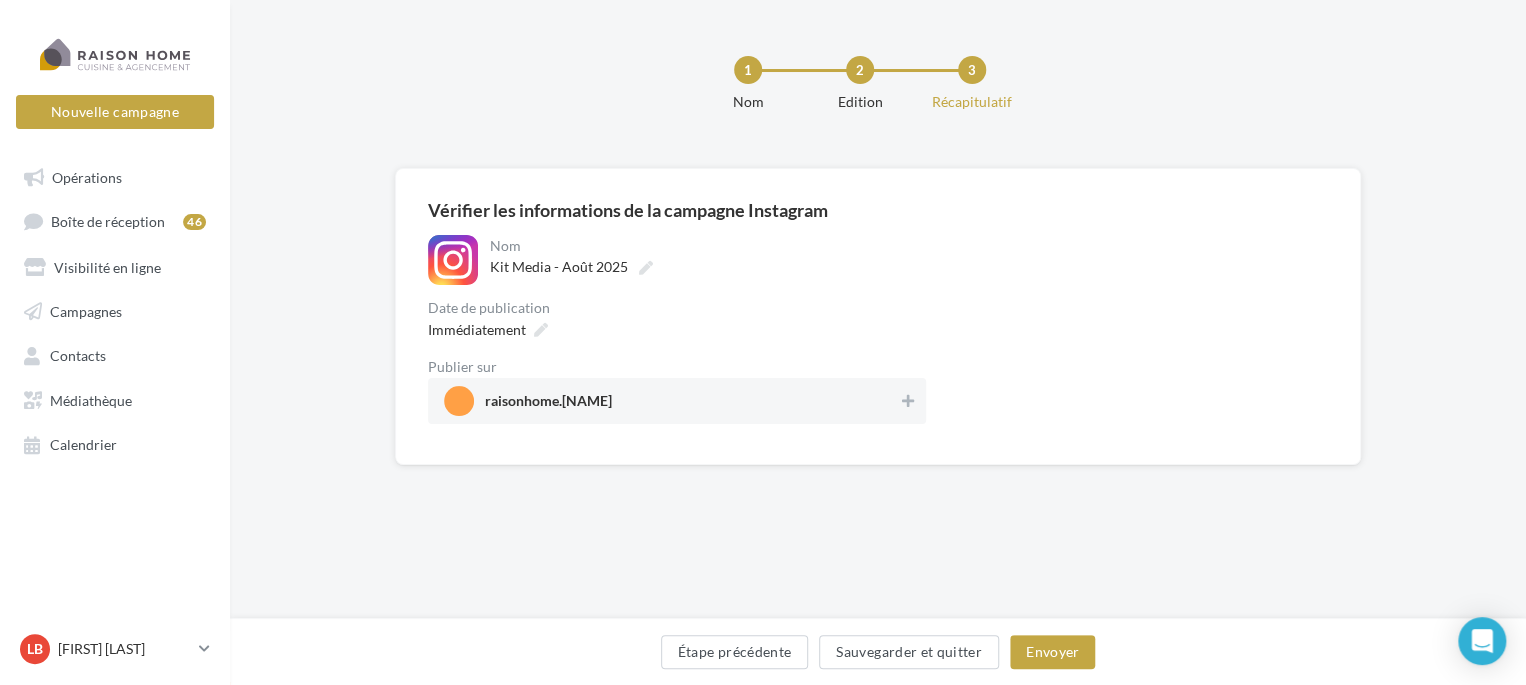 scroll, scrollTop: 0, scrollLeft: 0, axis: both 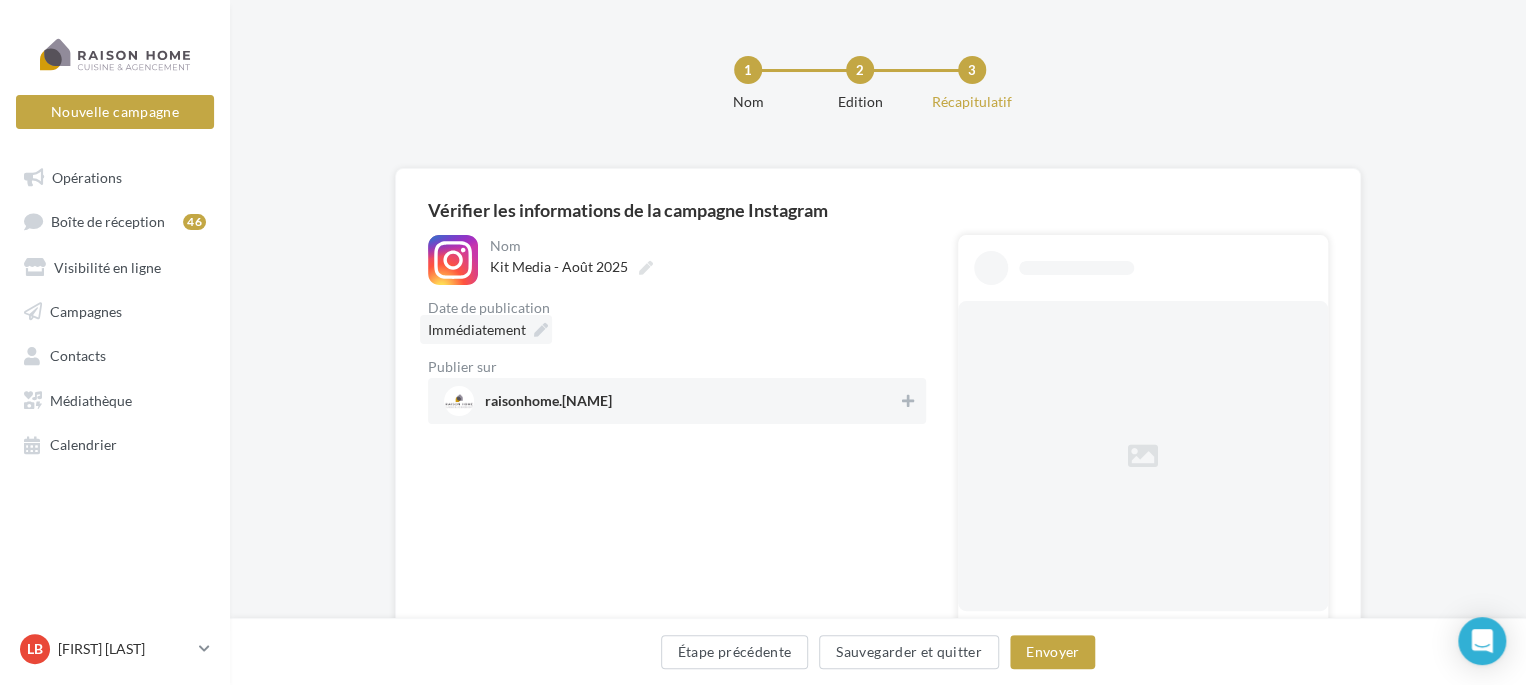 click on "Immédiatement" at bounding box center (477, 329) 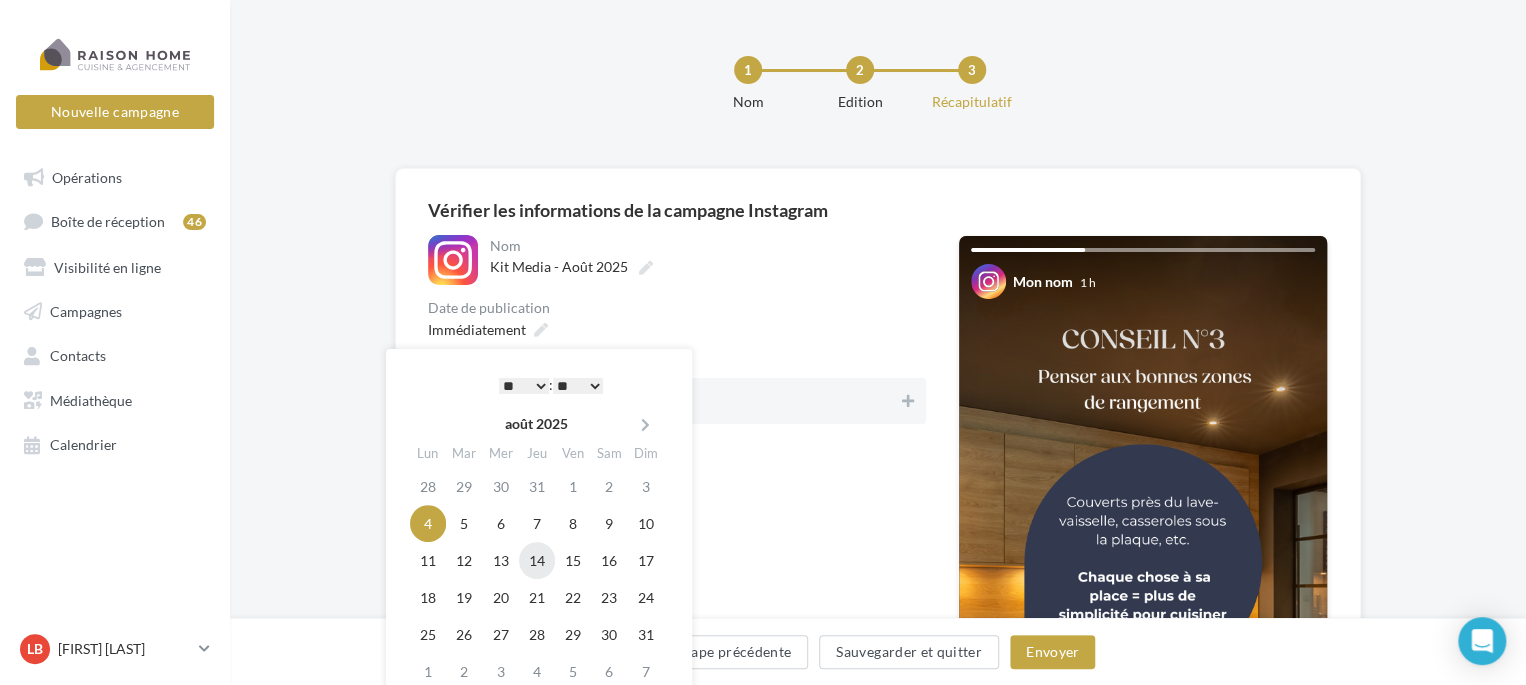 click on "14" at bounding box center [537, 560] 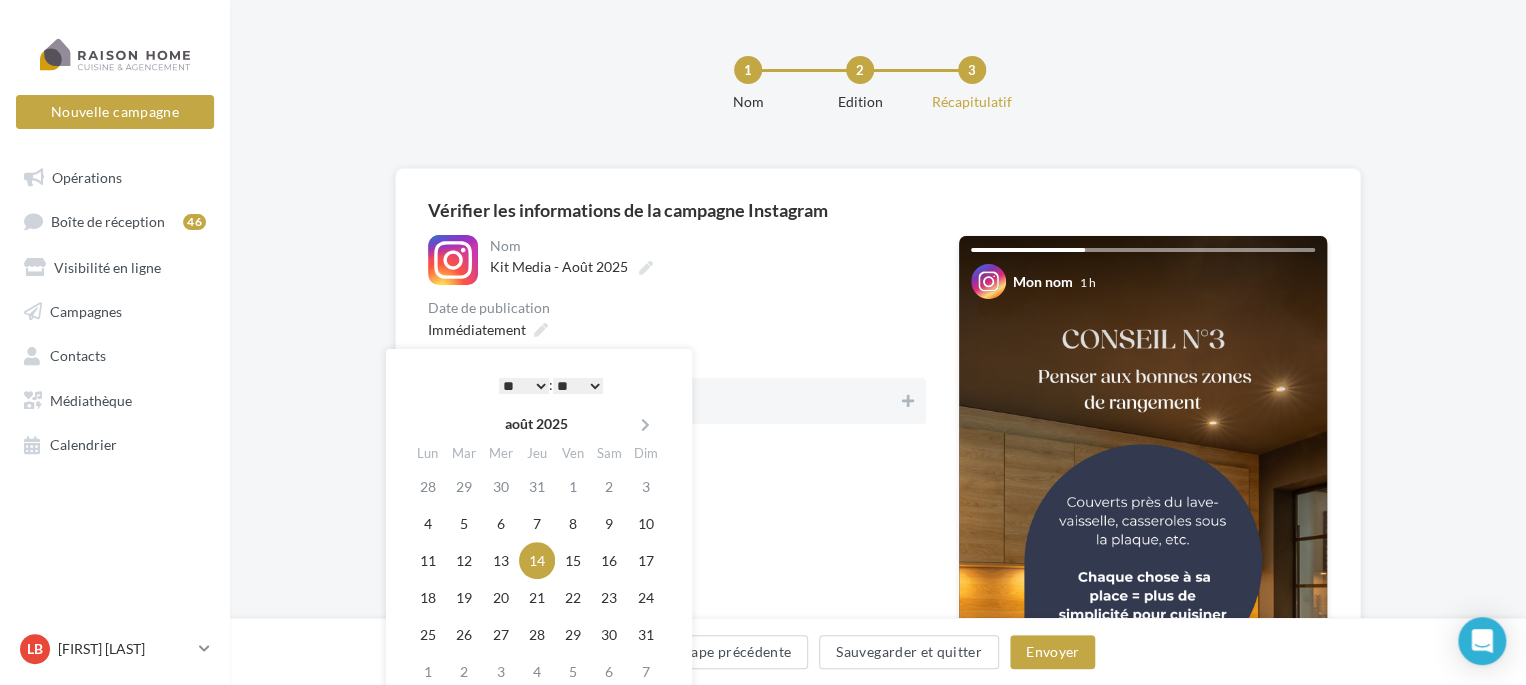click on "* * * * * * * * * * ** ** ** ** ** ** ** ** ** ** ** ** ** **" at bounding box center [524, 386] 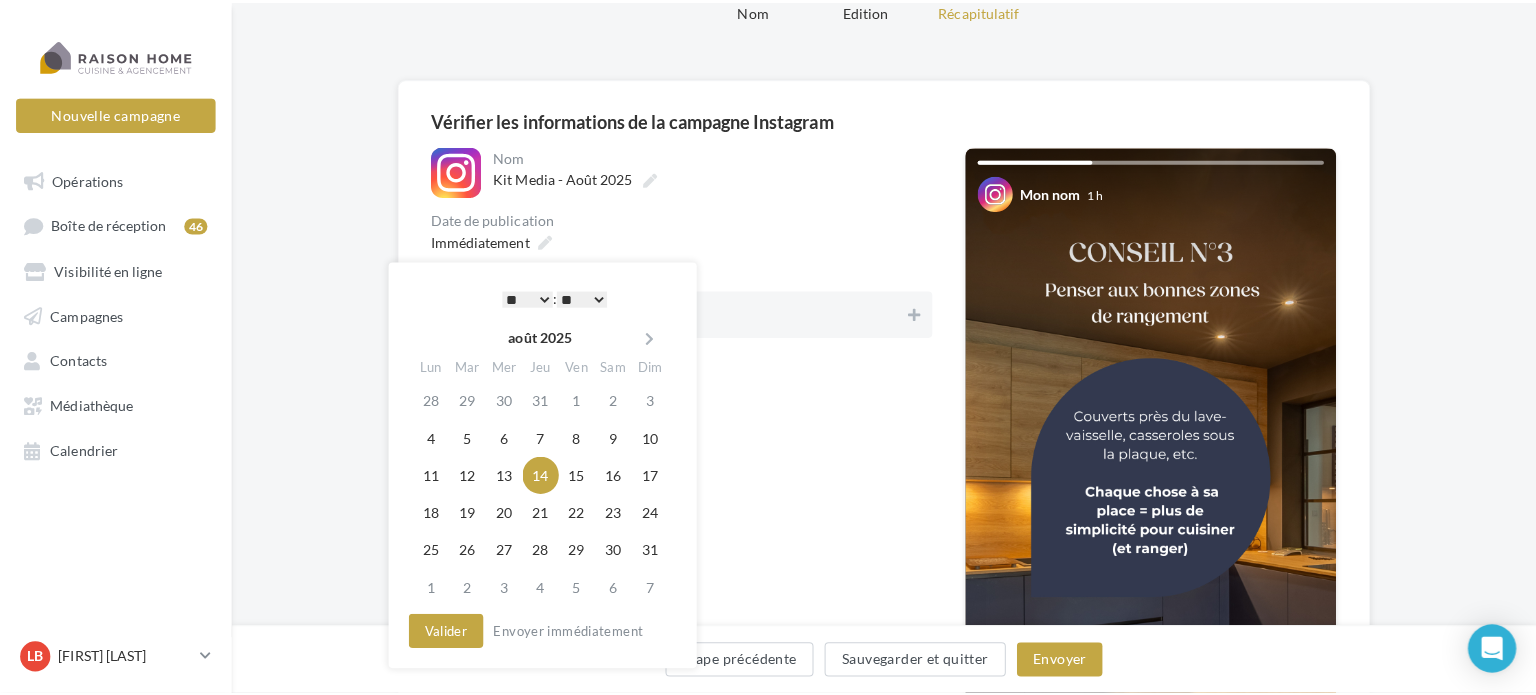 scroll, scrollTop: 200, scrollLeft: 0, axis: vertical 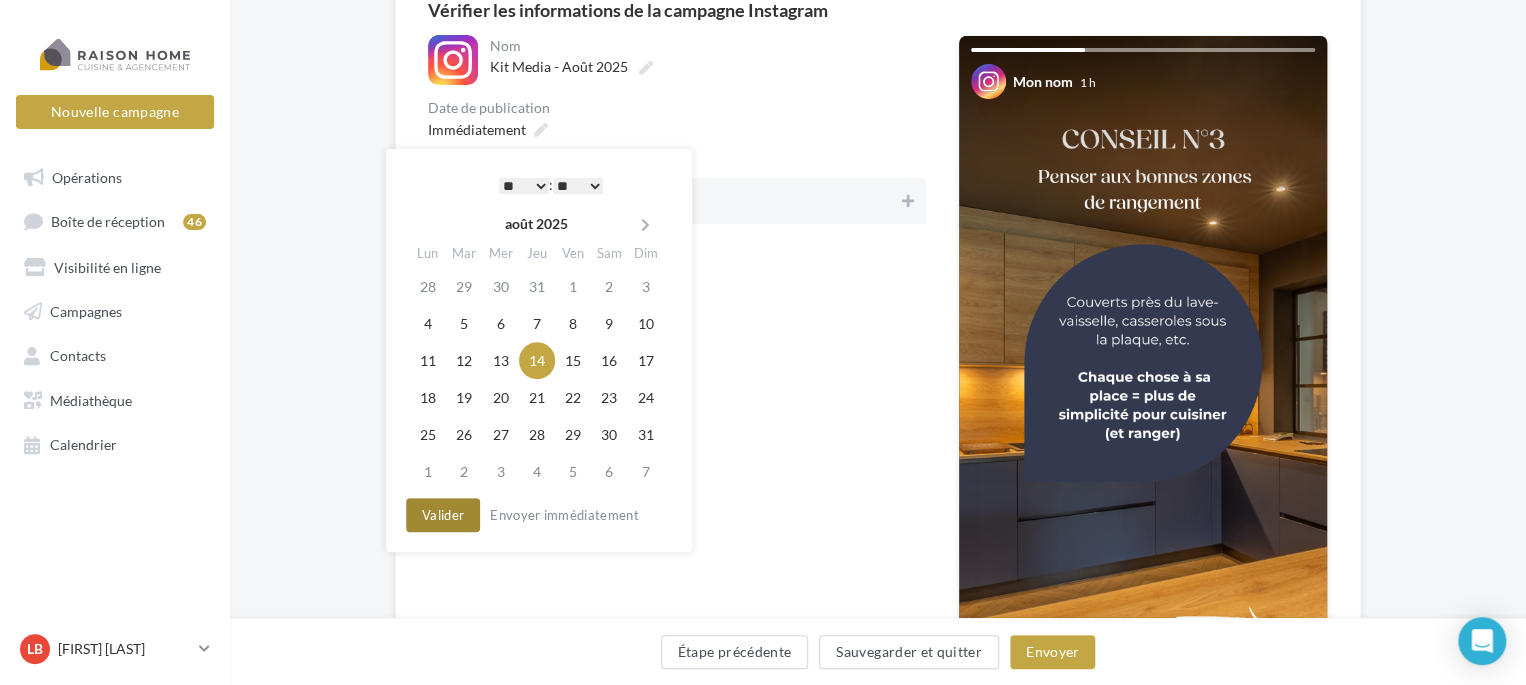 click on "Valider" at bounding box center (443, 515) 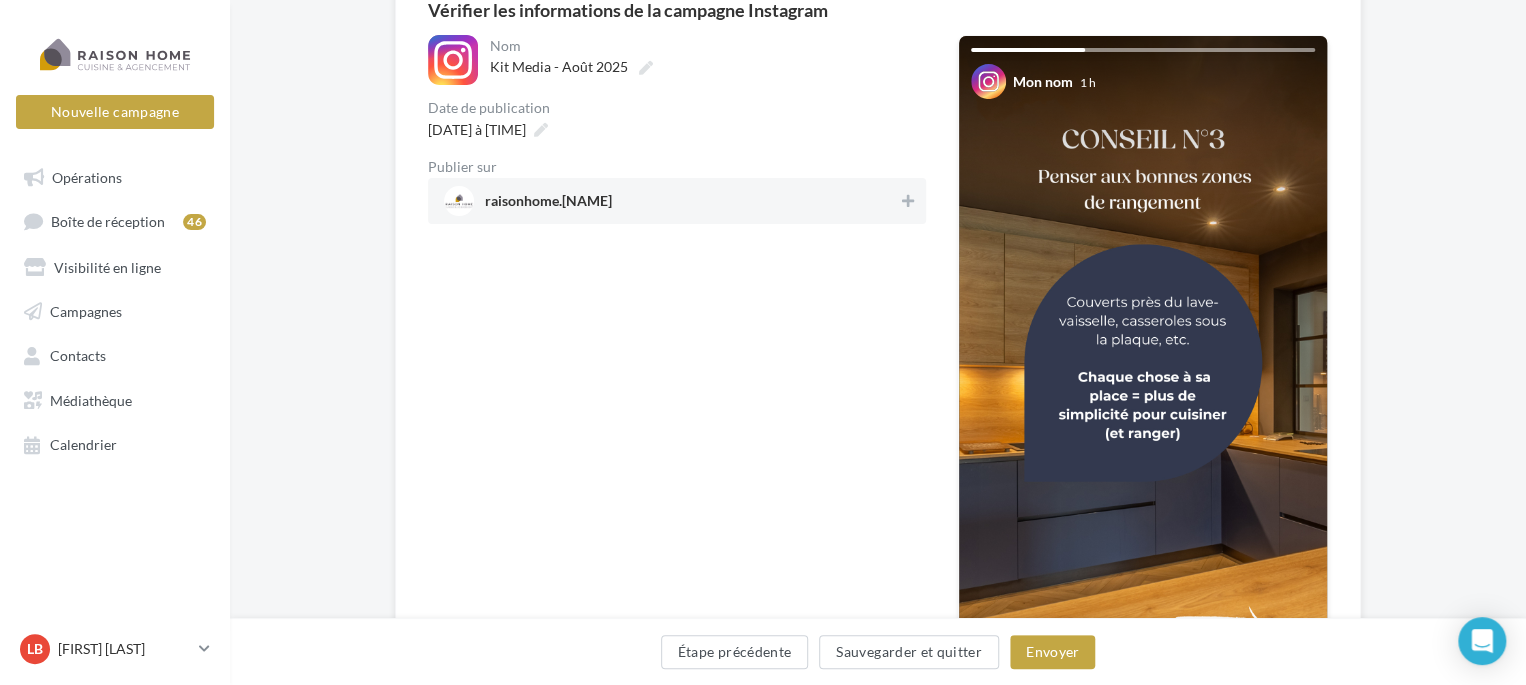 click on "raisonhome.[EMAIL]" at bounding box center [671, 201] 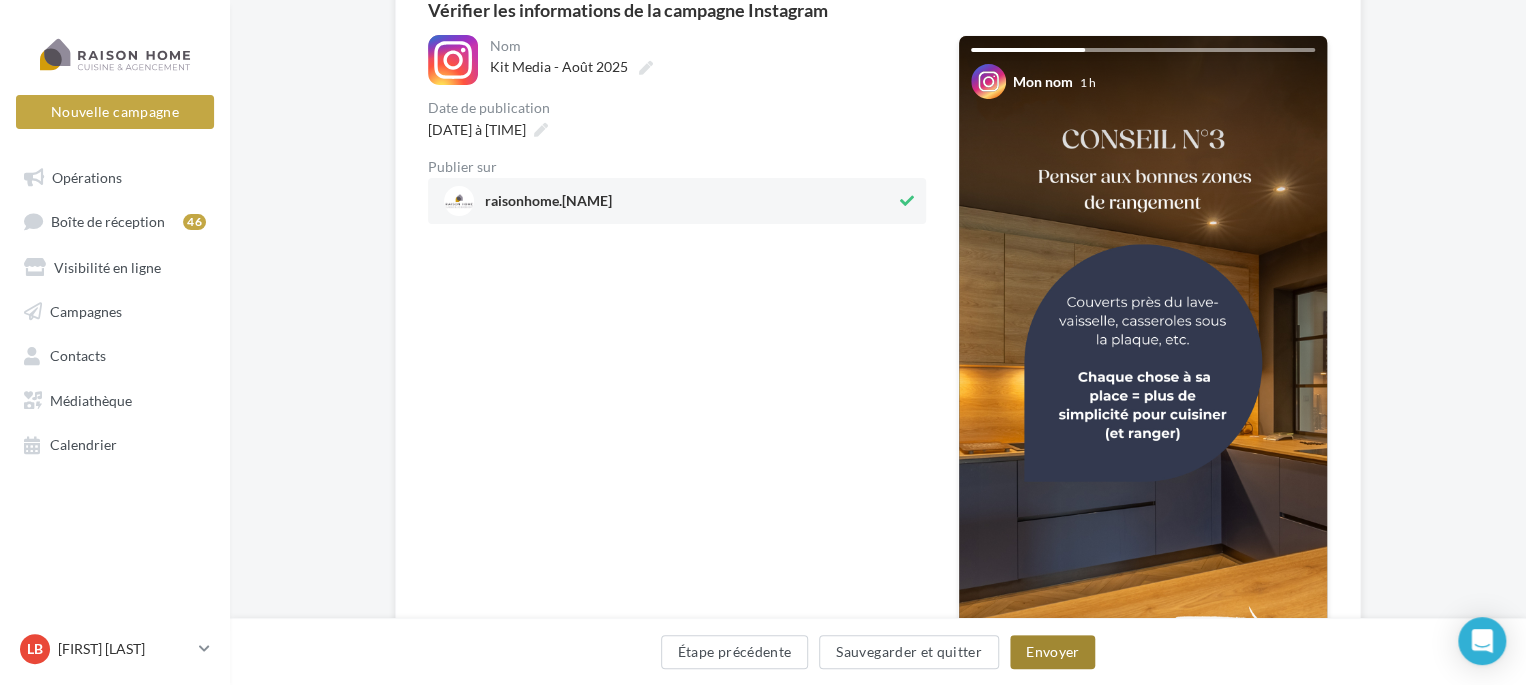 click on "Envoyer" at bounding box center [1052, 652] 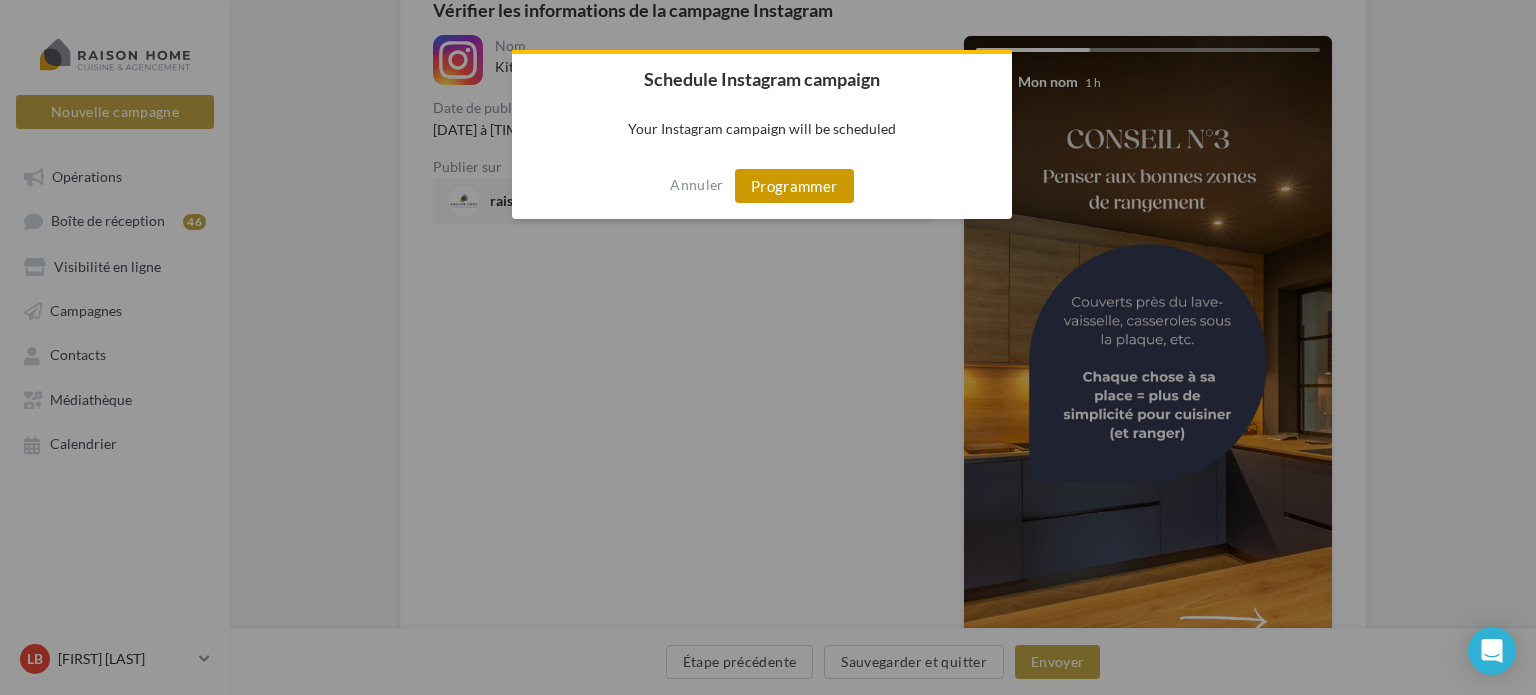 click on "Programmer" at bounding box center (794, 186) 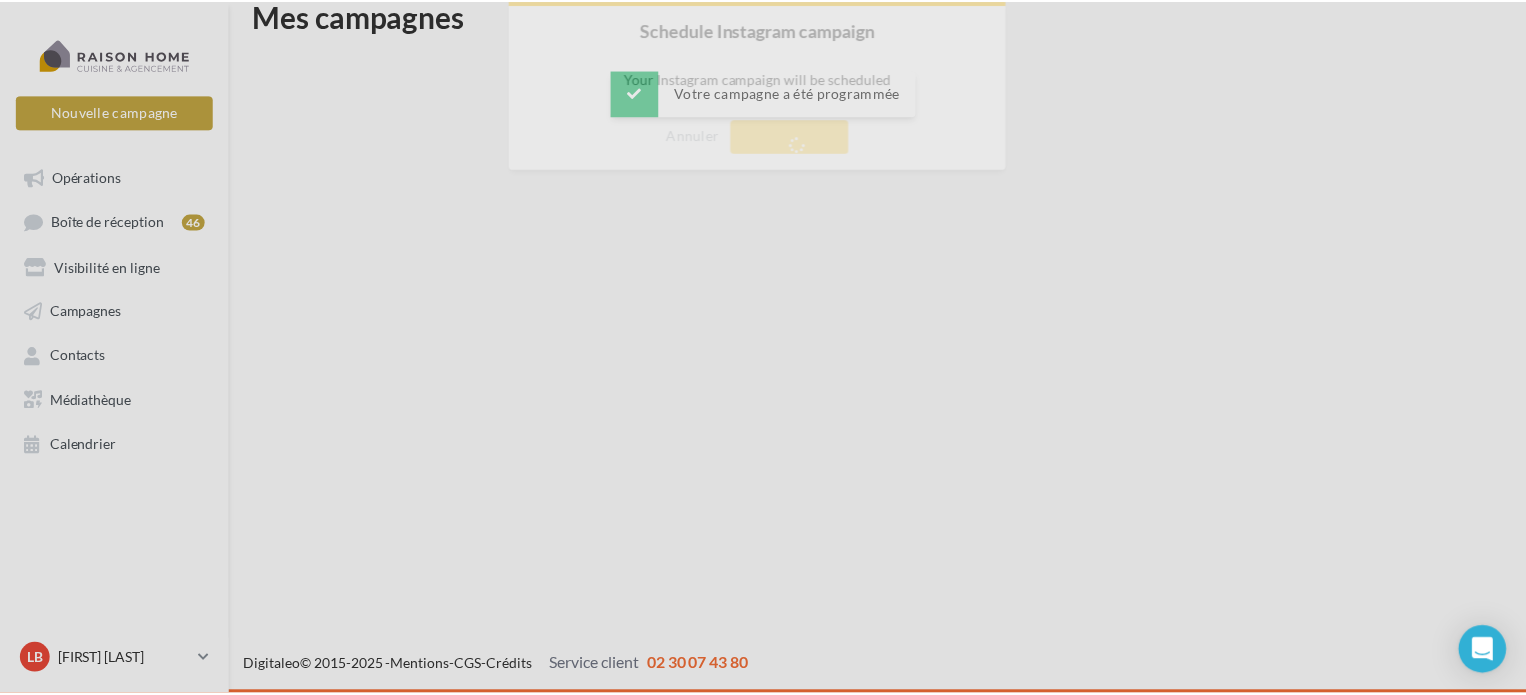 scroll, scrollTop: 32, scrollLeft: 0, axis: vertical 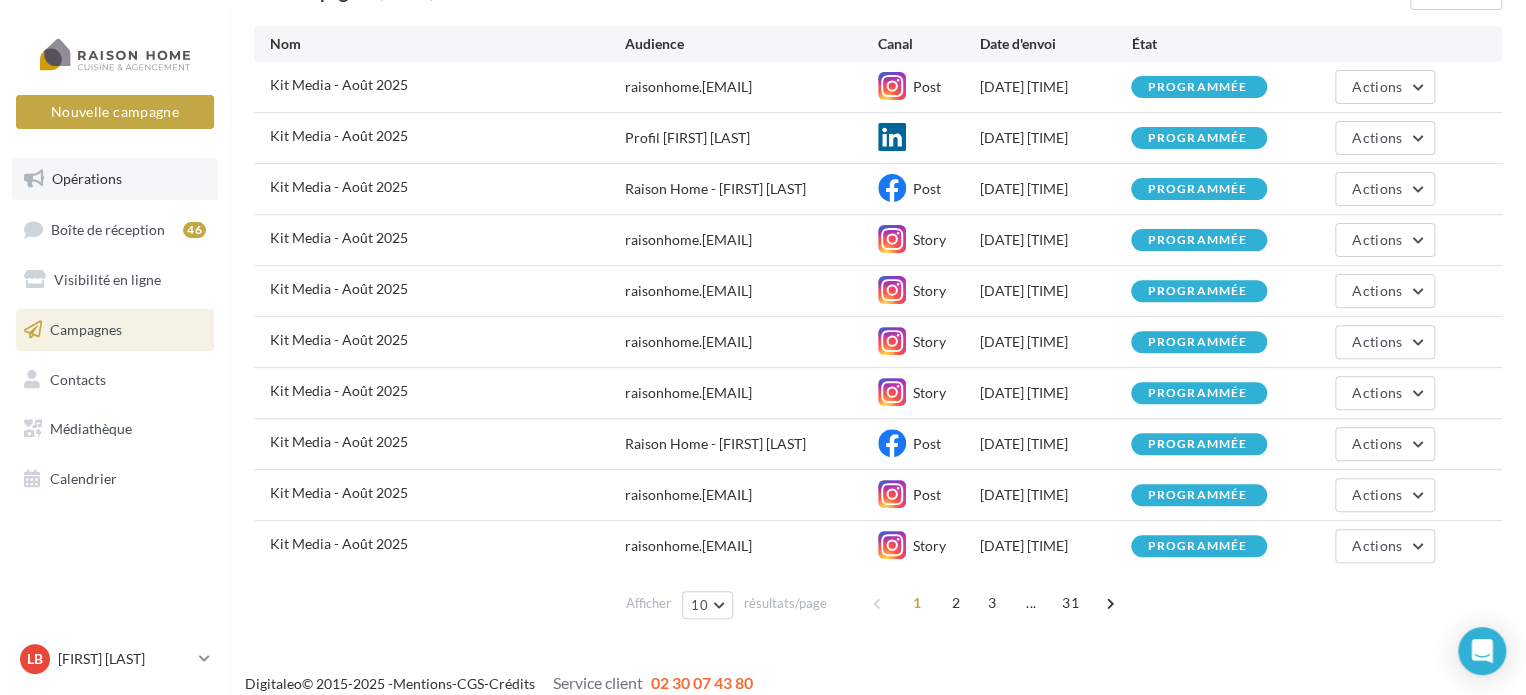 click on "Opérations" at bounding box center (87, 178) 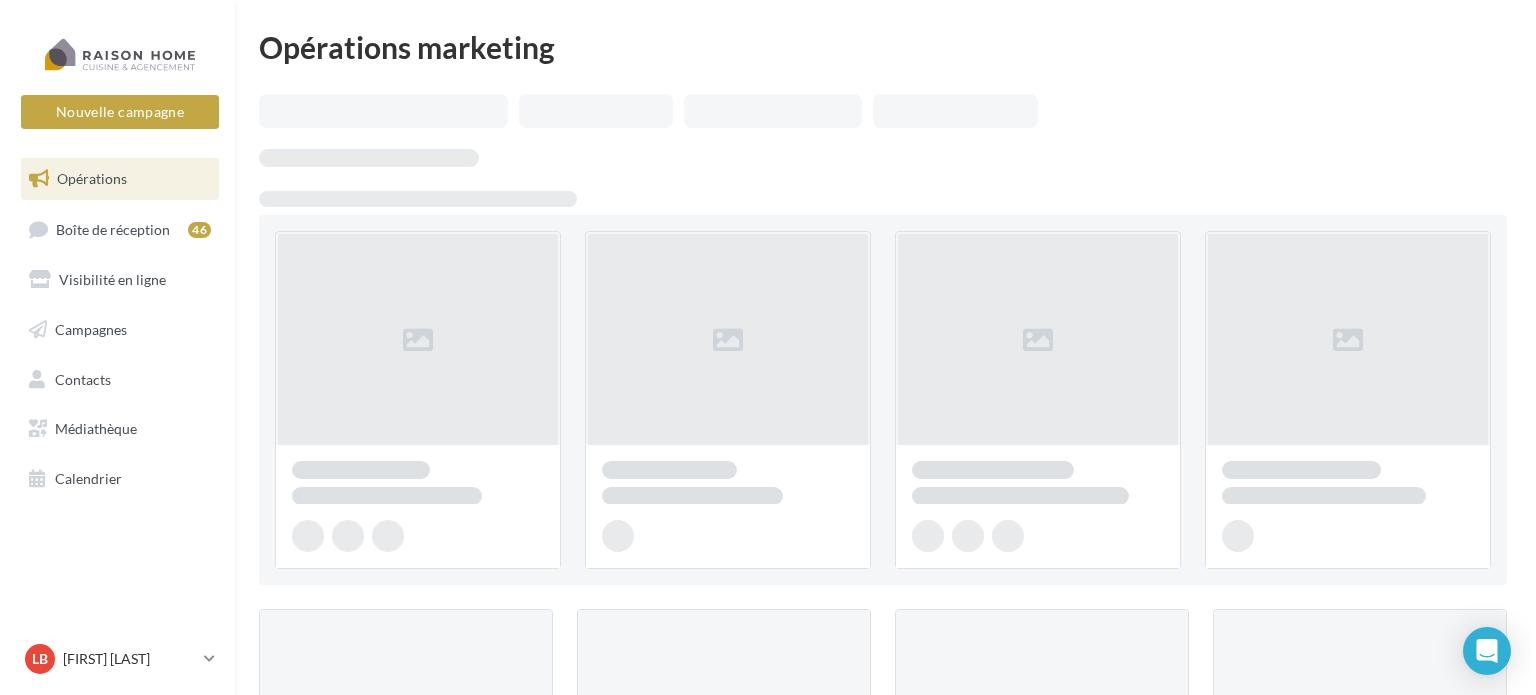 scroll, scrollTop: 0, scrollLeft: 0, axis: both 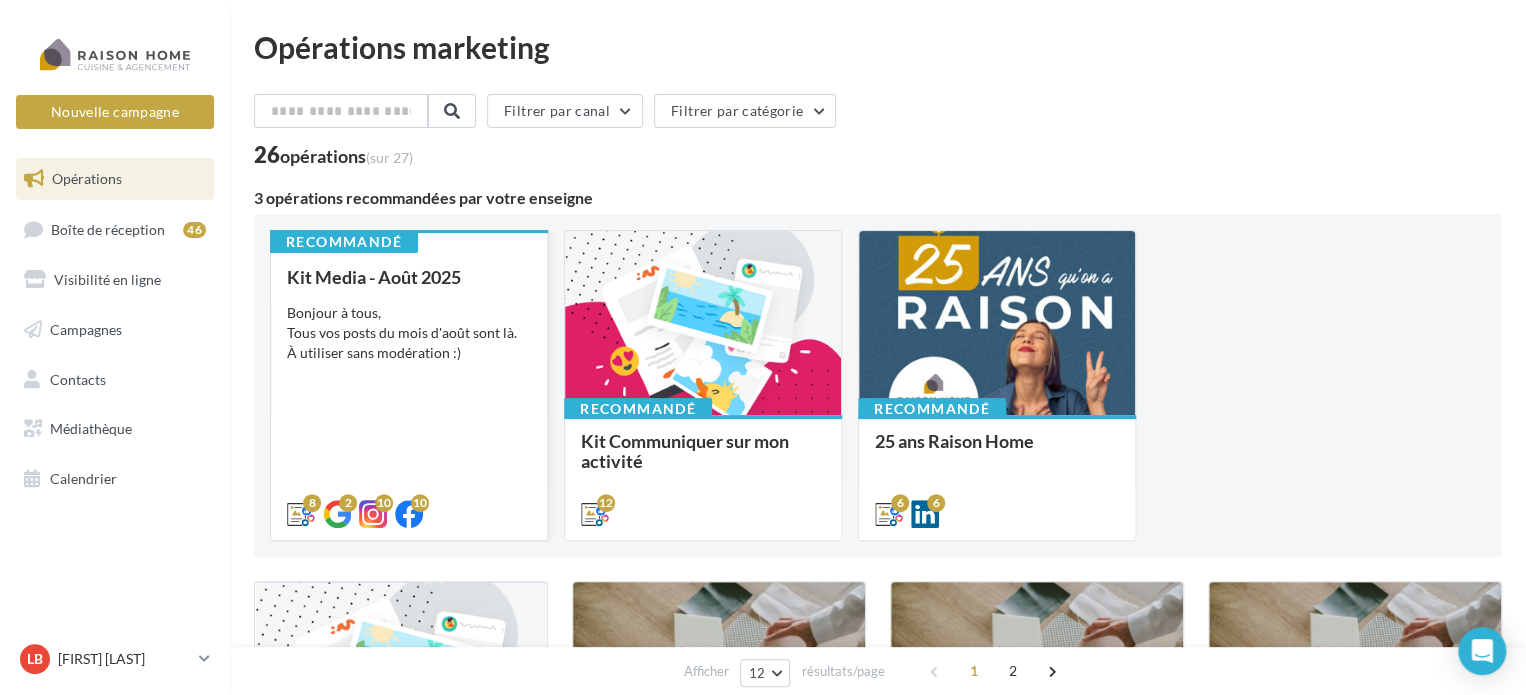 click on "Bonjour à tous,
Tous vos posts du mois d'août sont là.
À utiliser sans modération :)" at bounding box center (409, 333) 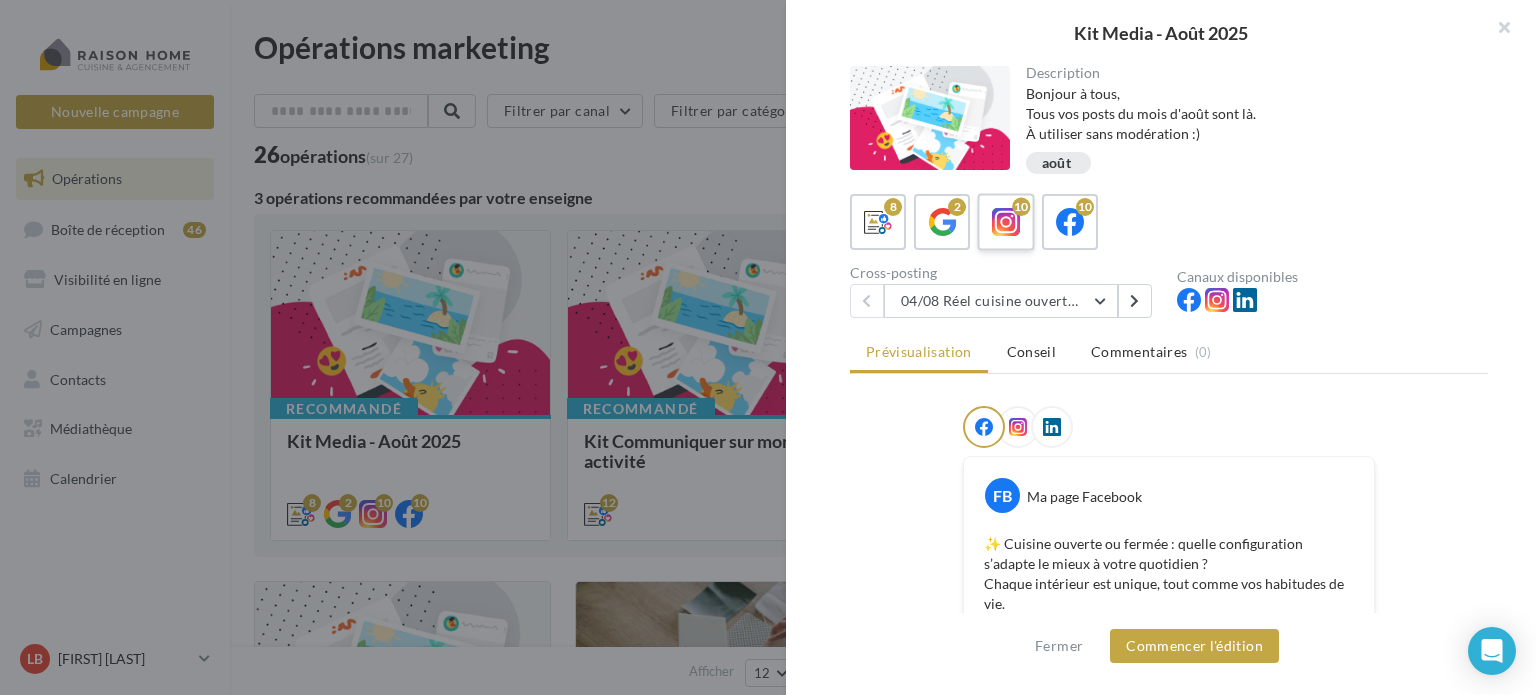 click at bounding box center (1006, 222) 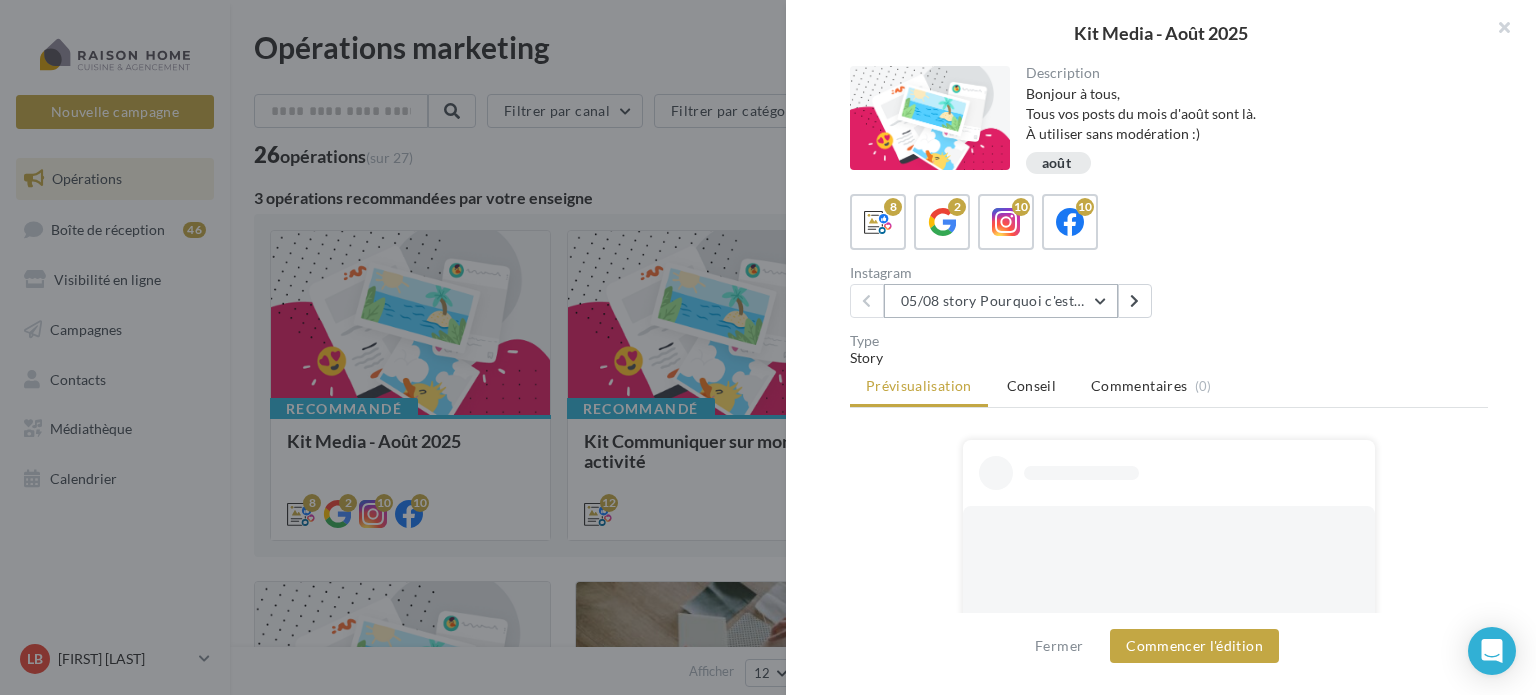 click on "05/08 story Pourquoi c'est différent avec moi ?" at bounding box center (1001, 301) 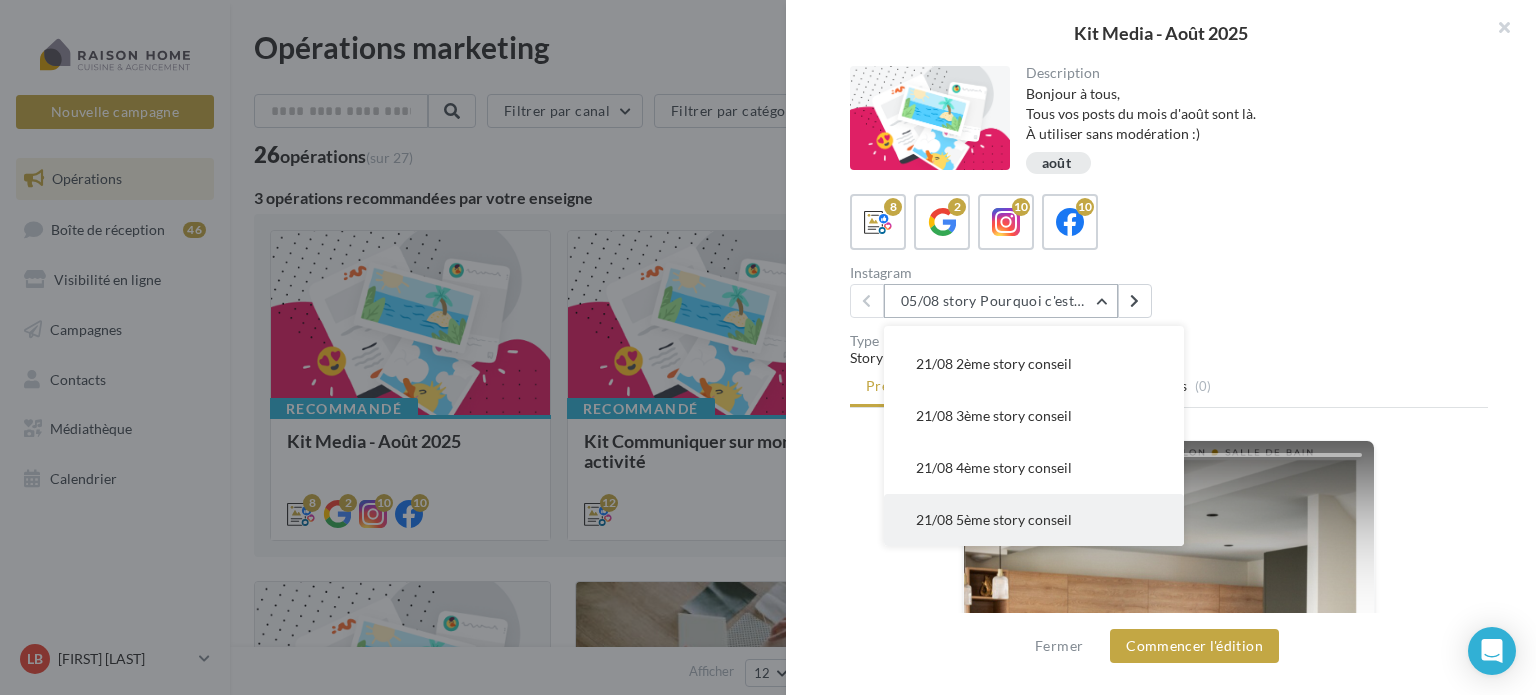scroll, scrollTop: 200, scrollLeft: 0, axis: vertical 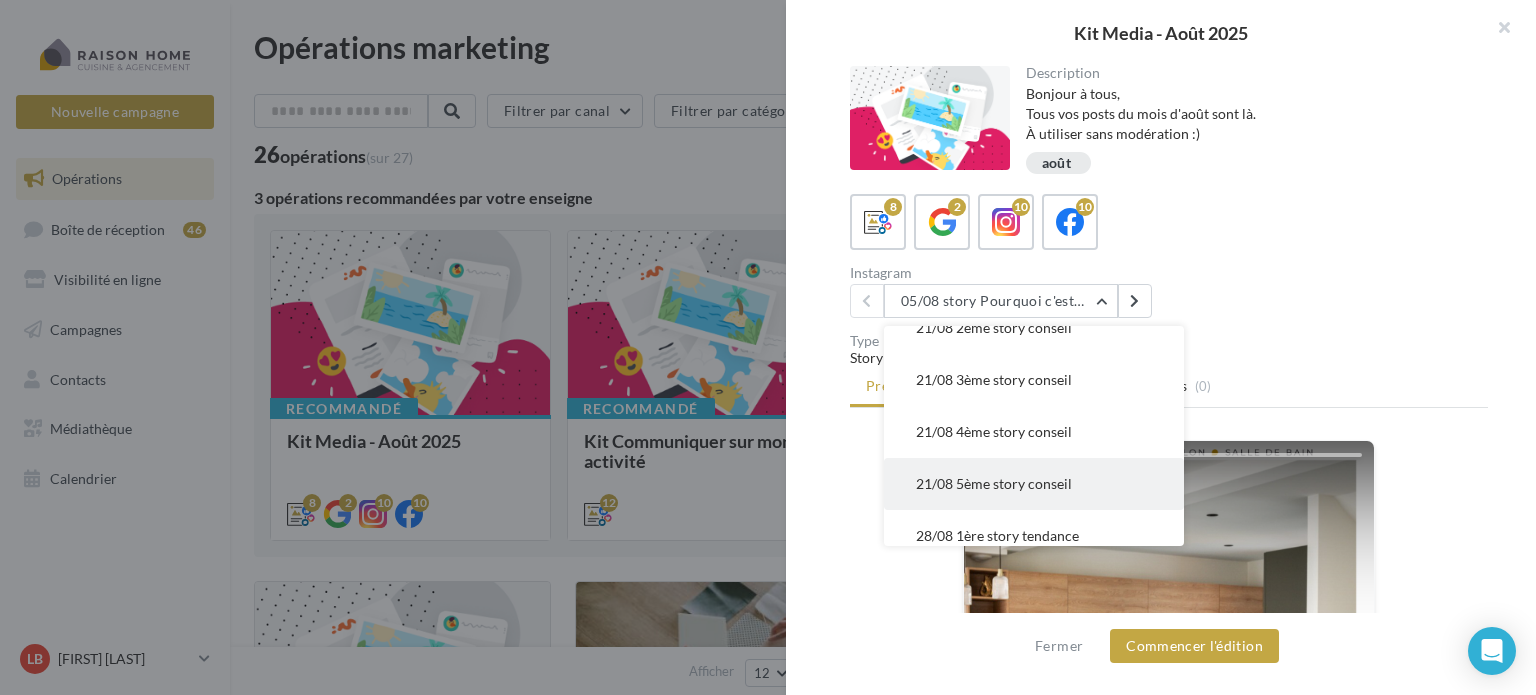 click on "21/08 5ème story conseil" at bounding box center (994, 483) 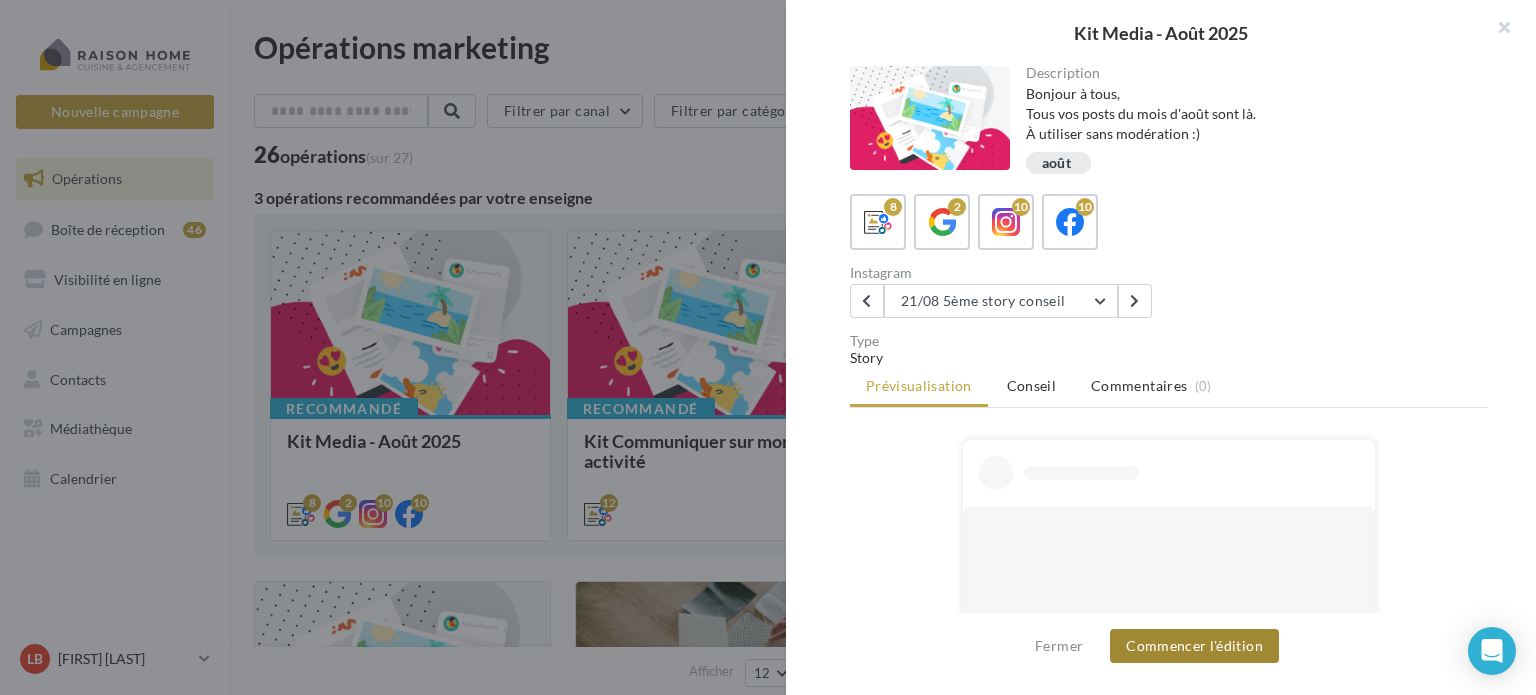click on "Commencer l'édition" at bounding box center [1194, 646] 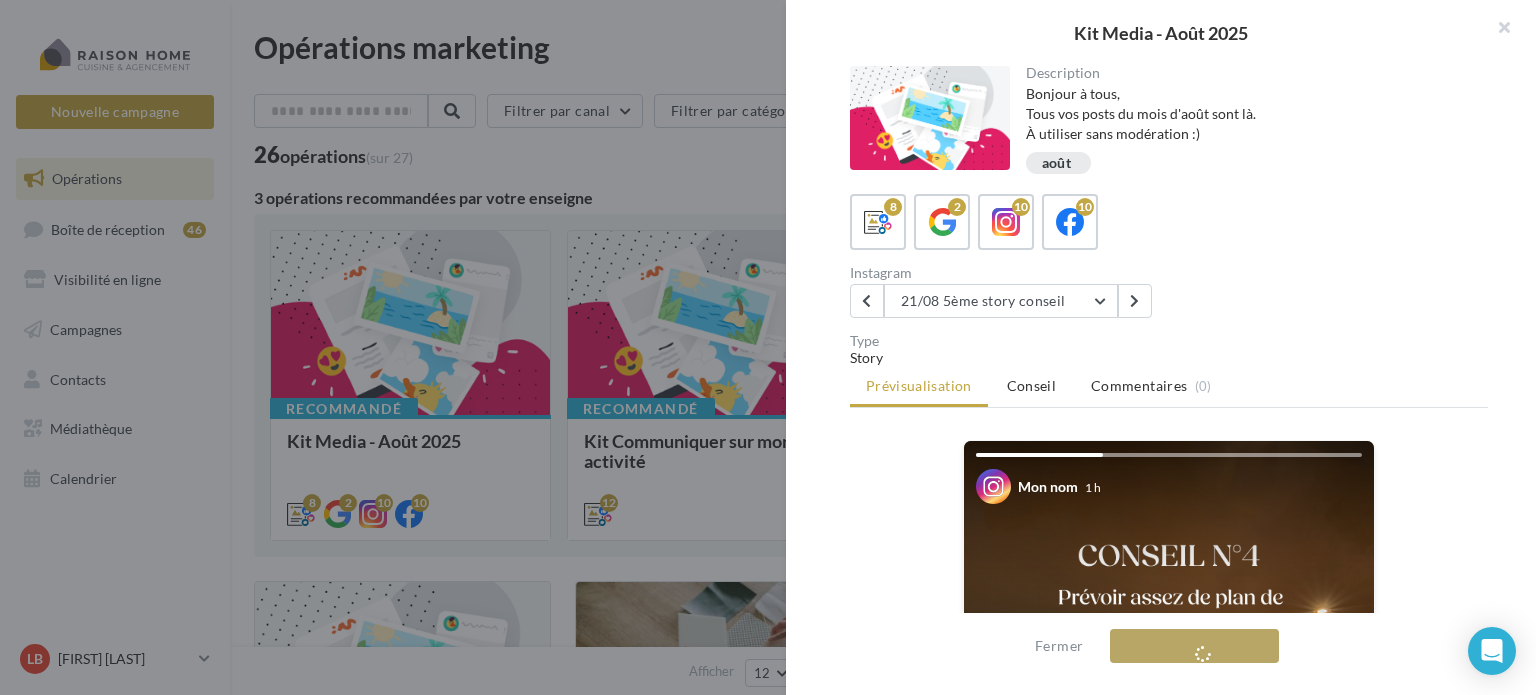 scroll, scrollTop: 56, scrollLeft: 0, axis: vertical 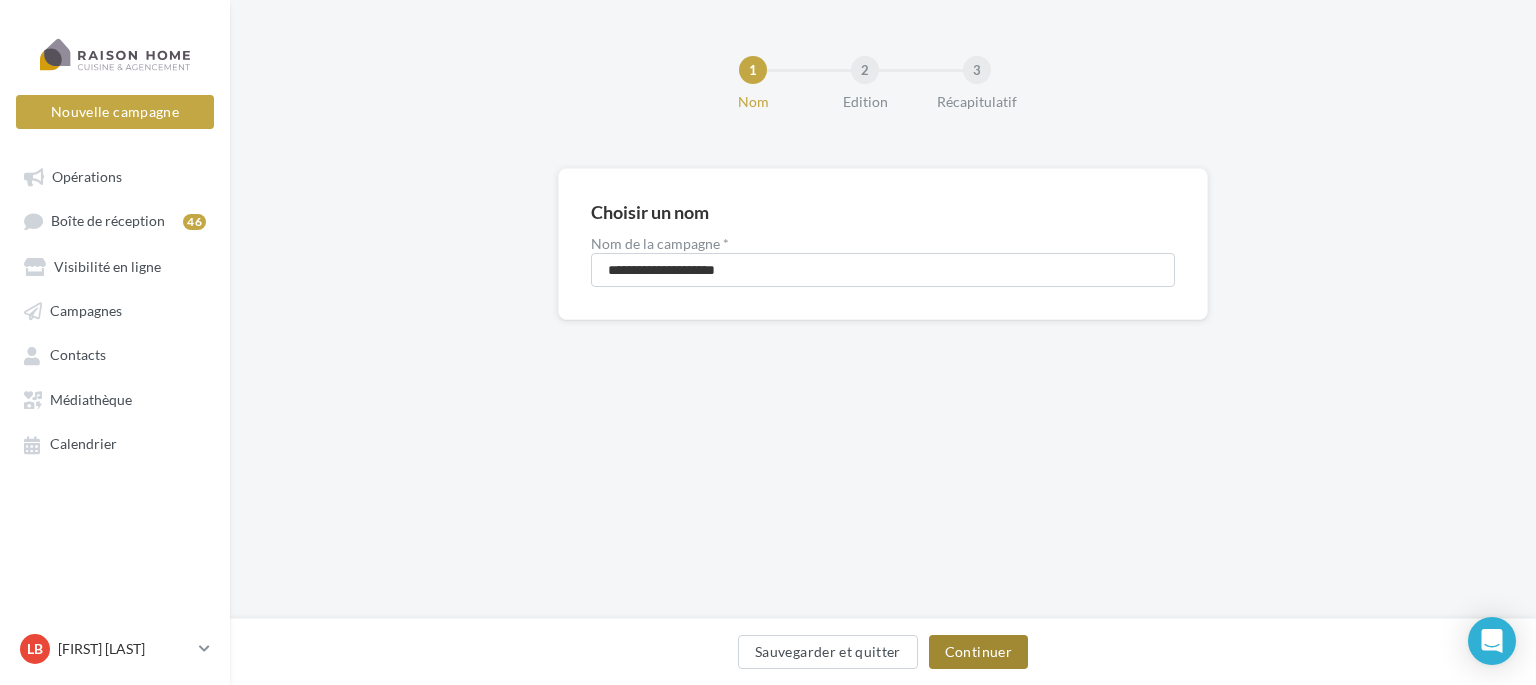 click on "Continuer" at bounding box center [978, 652] 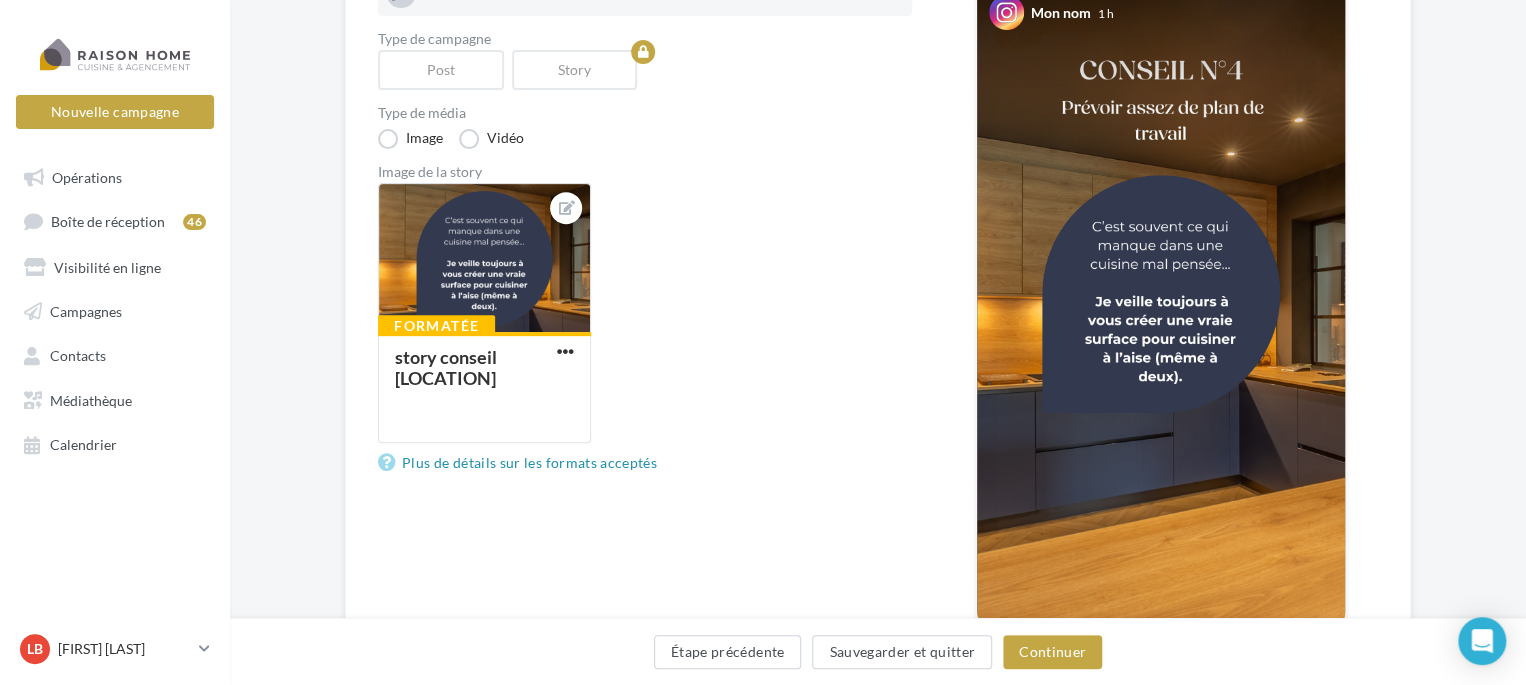 scroll, scrollTop: 200, scrollLeft: 0, axis: vertical 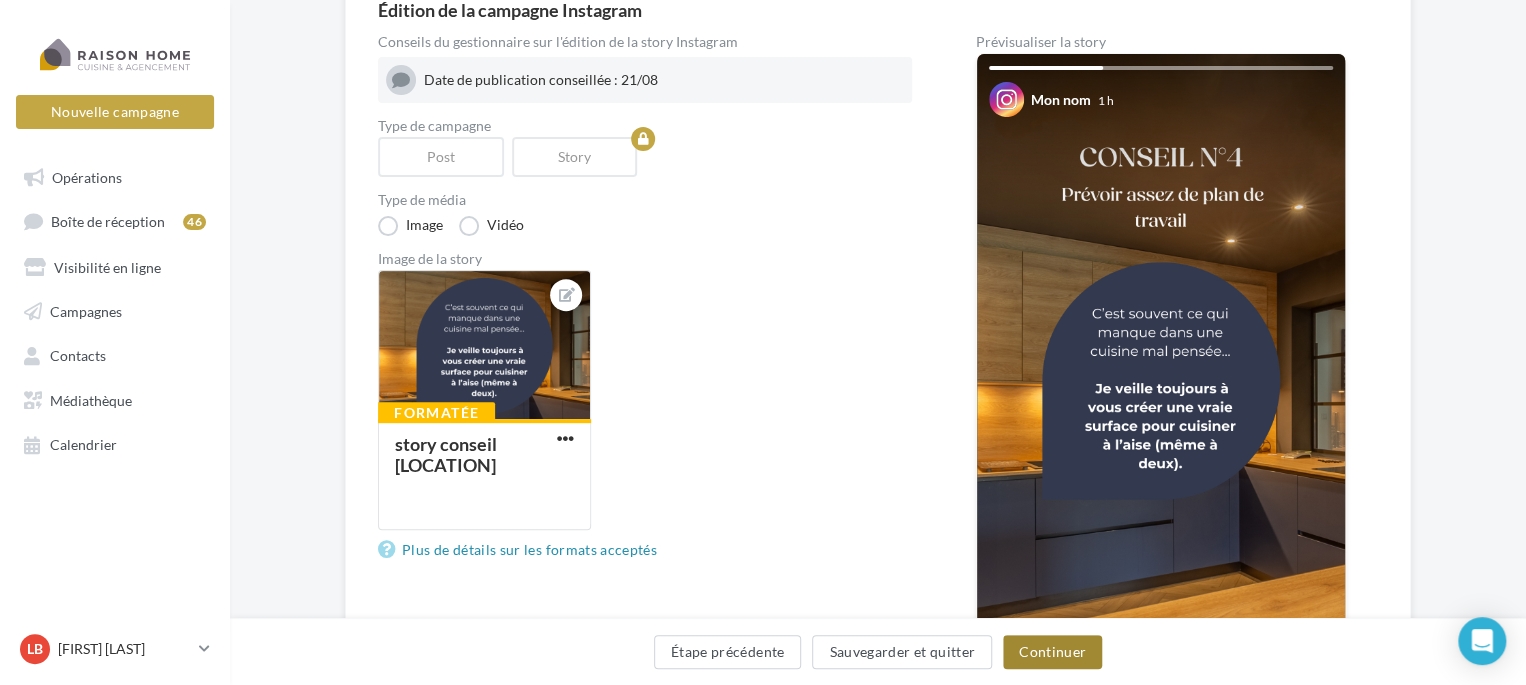 click on "Continuer" at bounding box center (1052, 652) 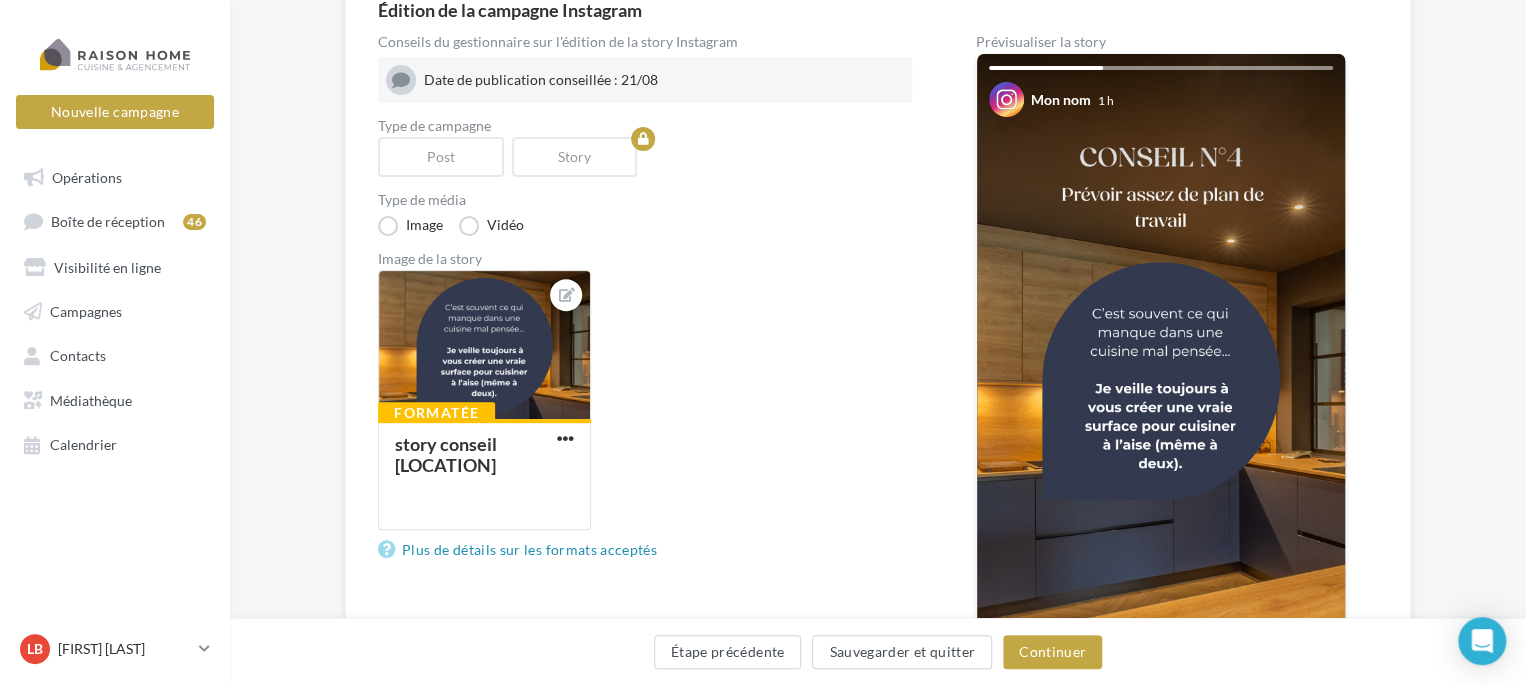 scroll, scrollTop: 308, scrollLeft: 0, axis: vertical 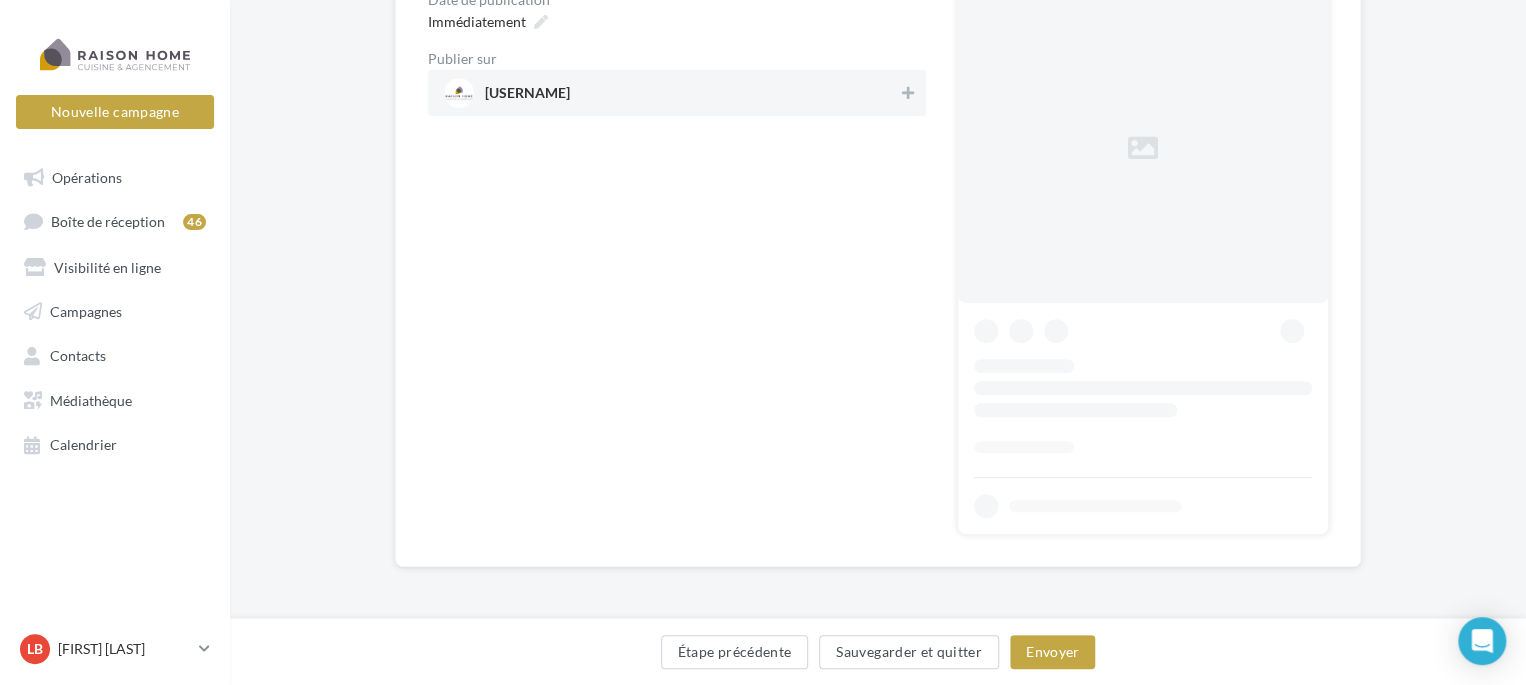 click on "[USERNAME]" at bounding box center [527, 97] 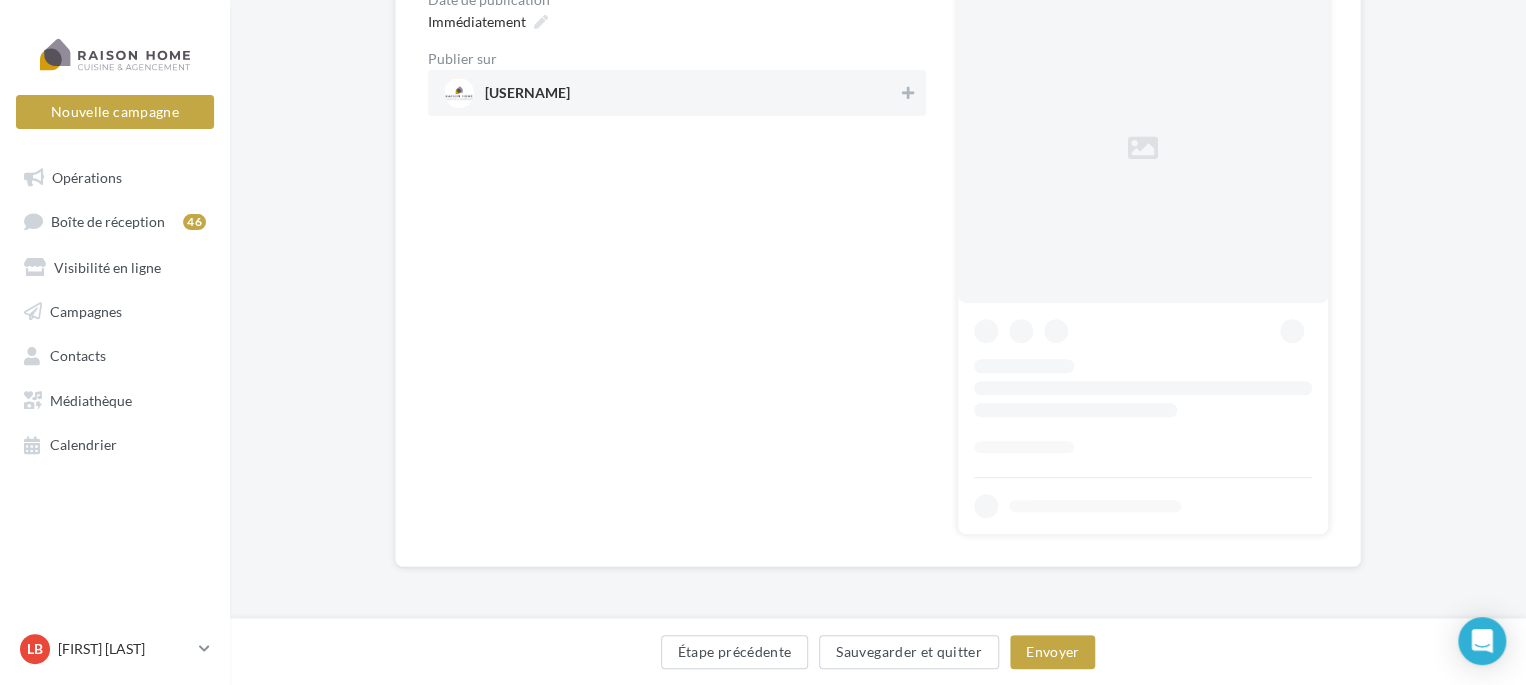 scroll, scrollTop: 0, scrollLeft: 0, axis: both 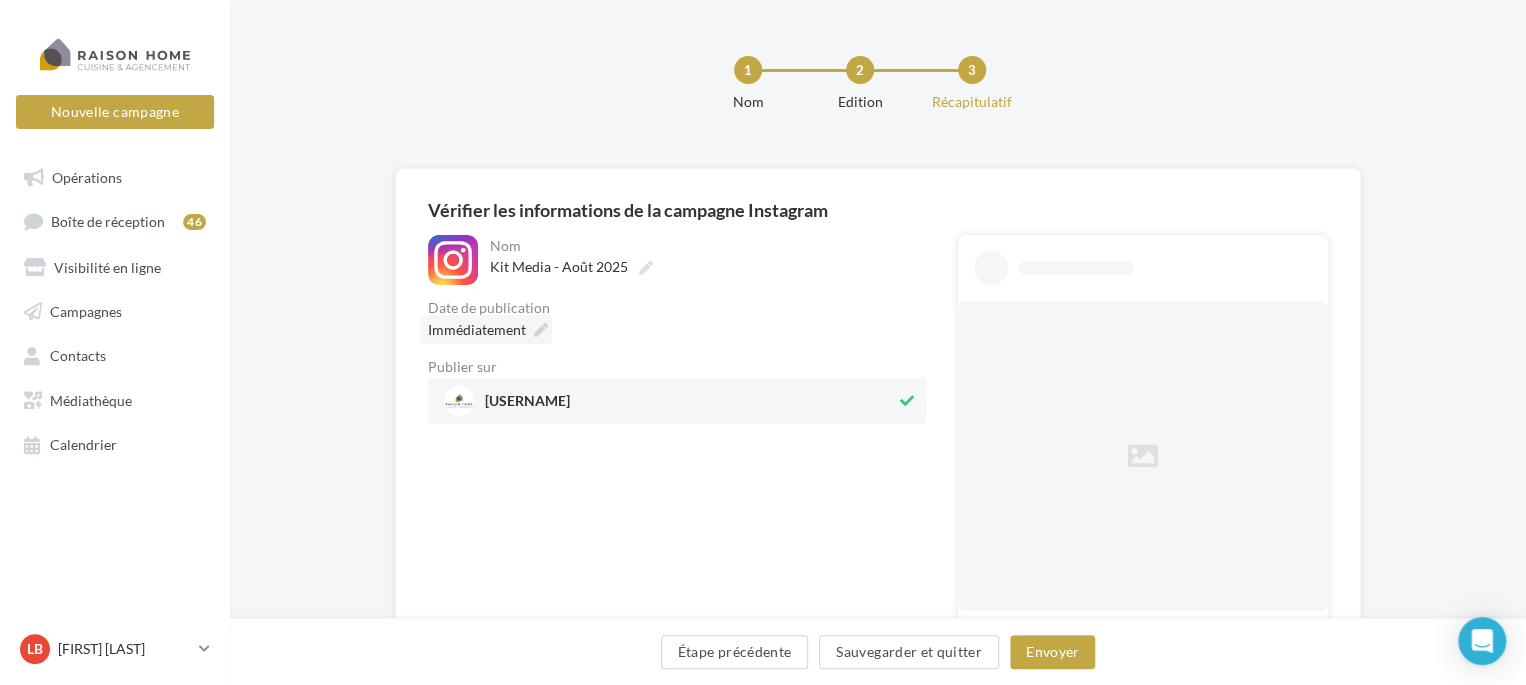 click on "Immédiatement" at bounding box center (477, 329) 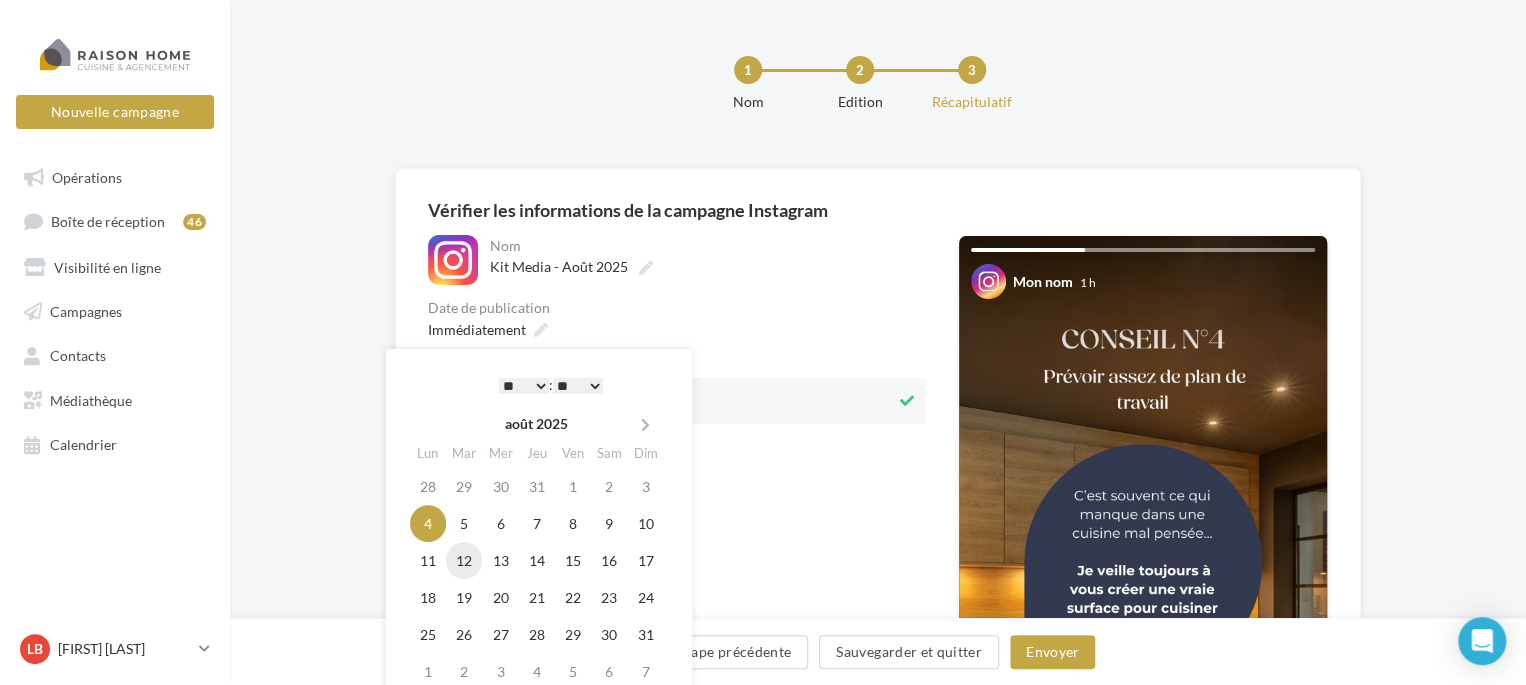 click on "12" at bounding box center (464, 560) 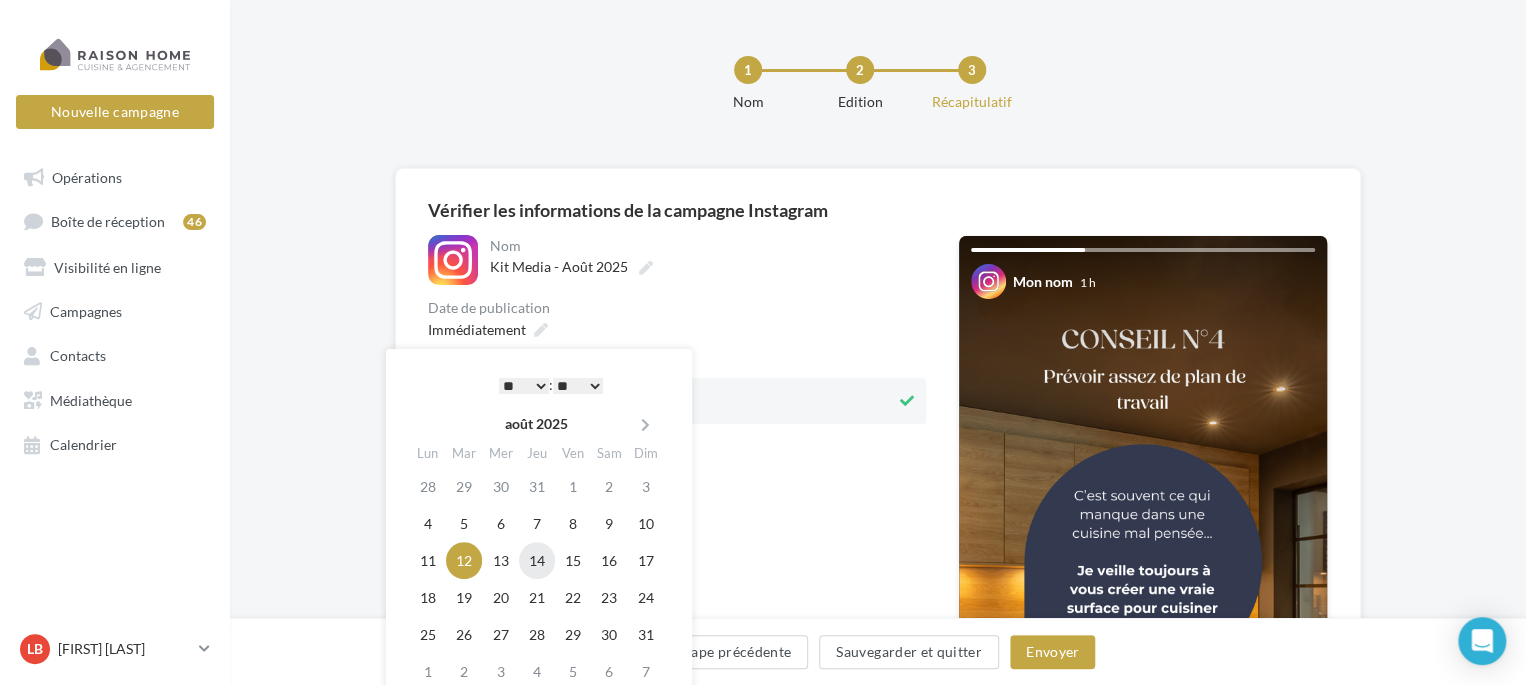 click on "14" at bounding box center [537, 560] 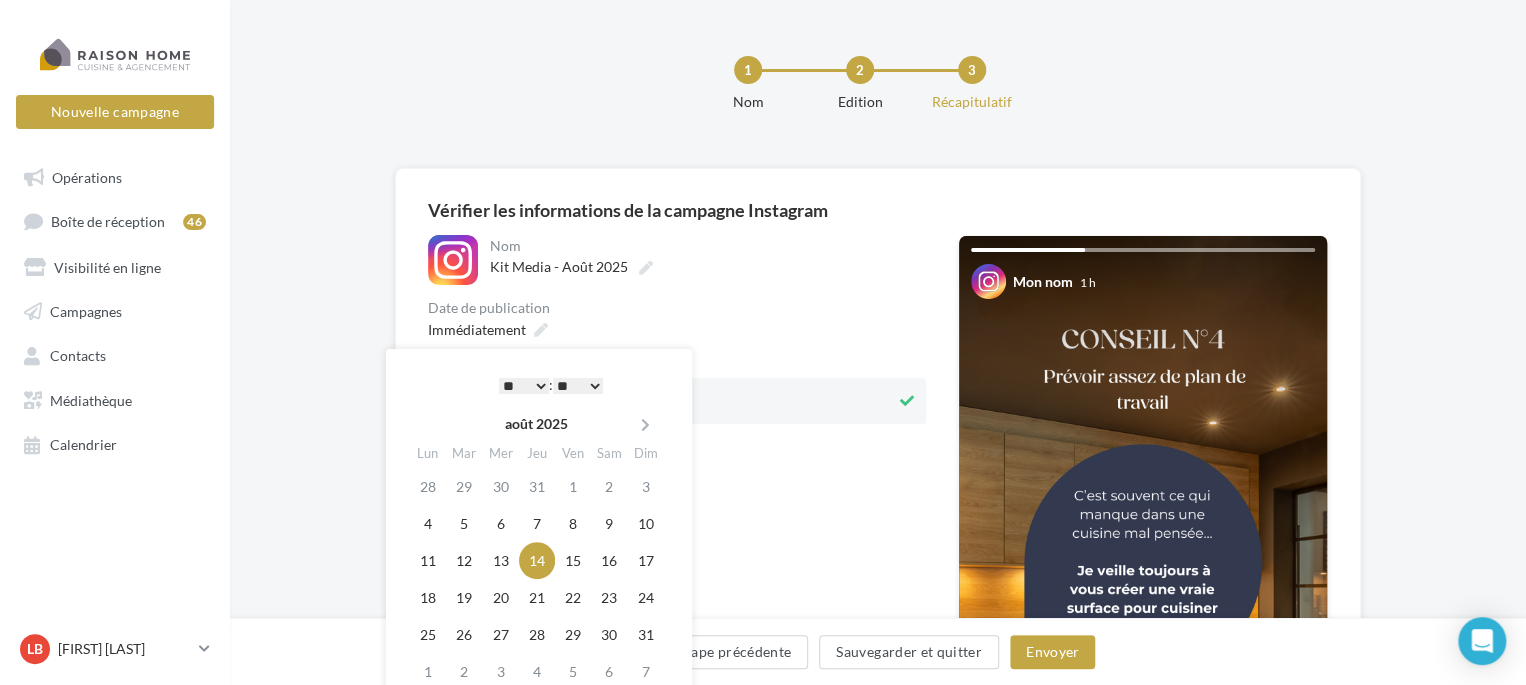 click on "* * * * * * * * * * ** ** ** ** ** ** ** ** ** ** ** ** ** **" at bounding box center [524, 386] 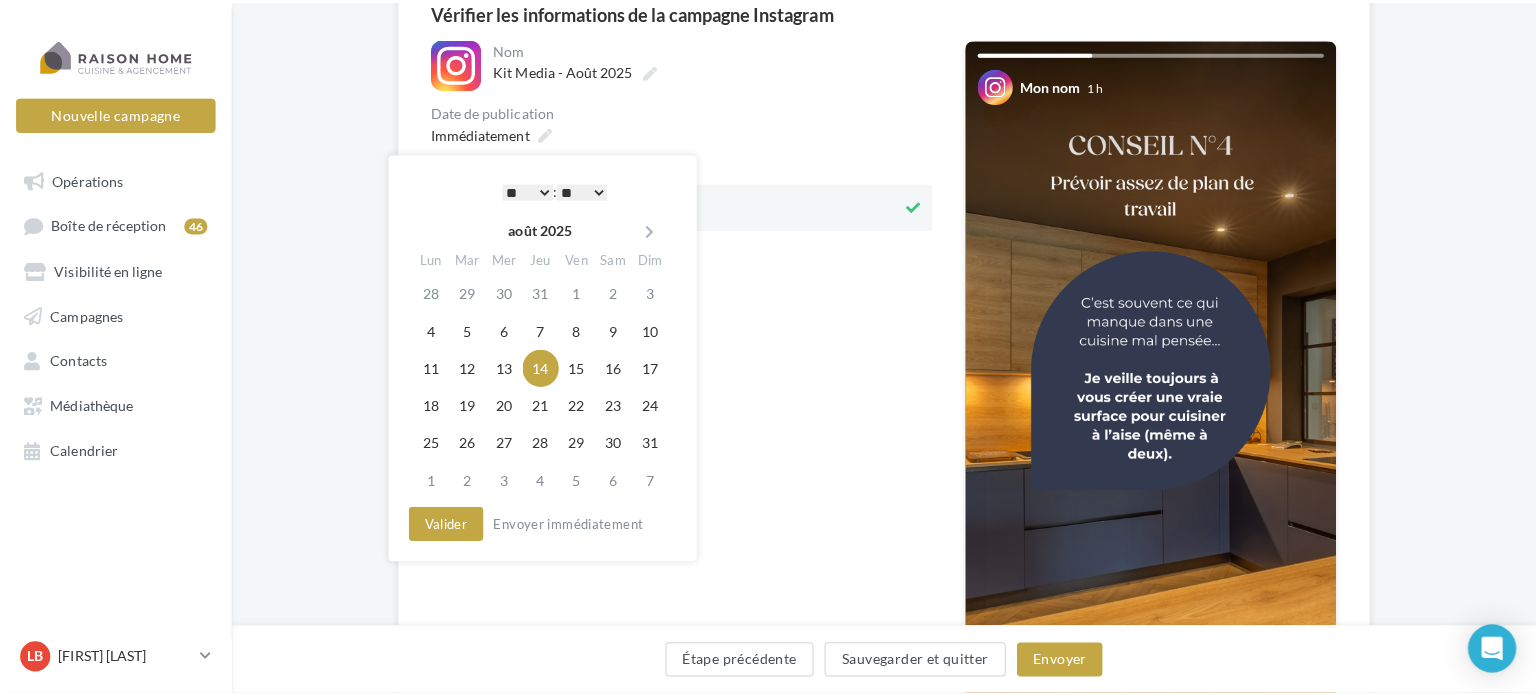 scroll, scrollTop: 200, scrollLeft: 0, axis: vertical 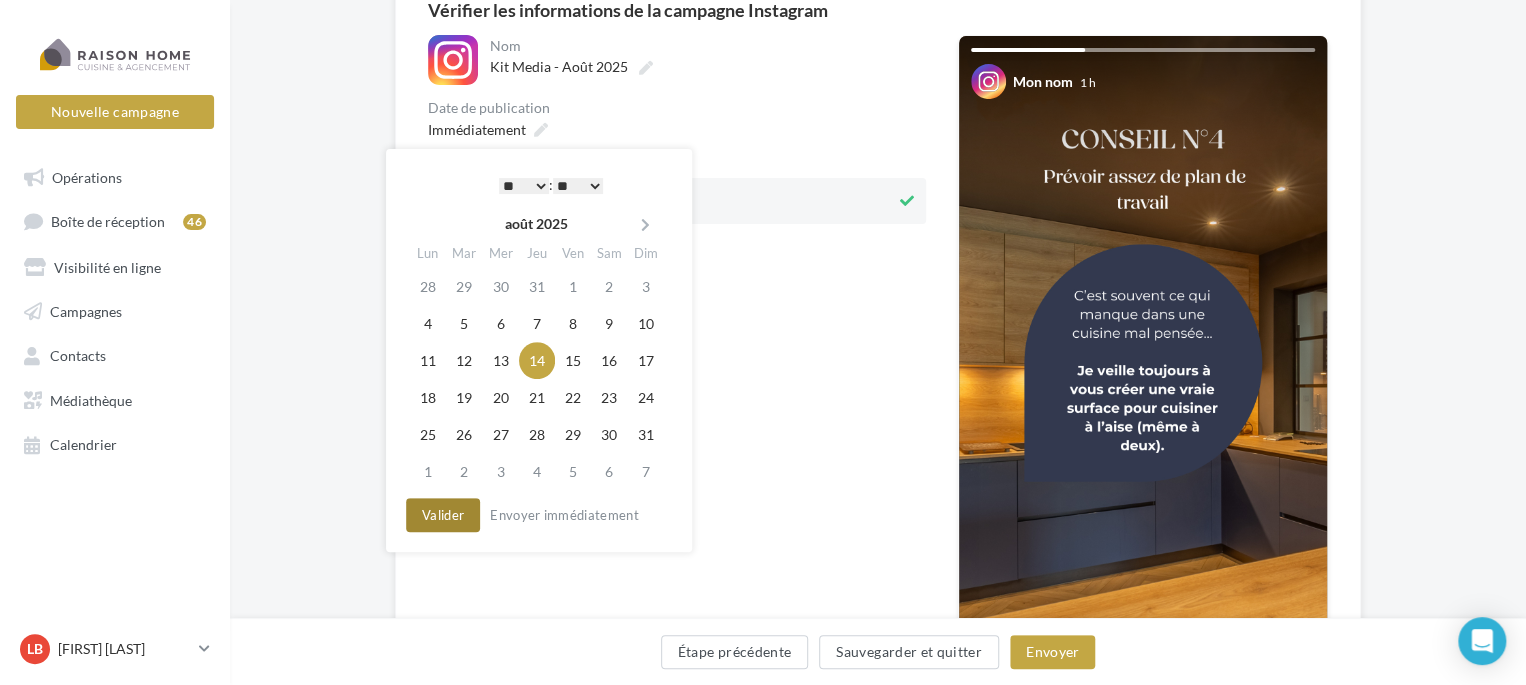 click on "Valider" at bounding box center [443, 515] 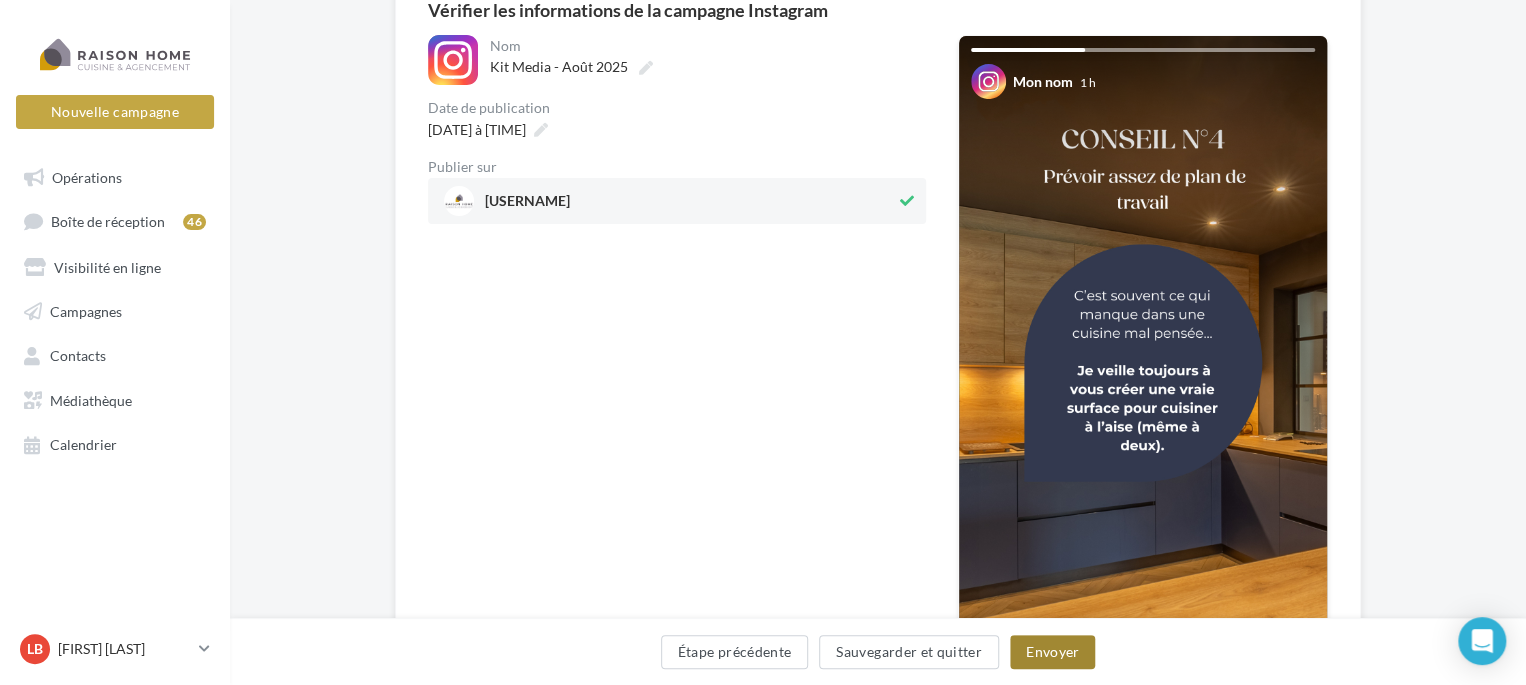 click on "Envoyer" at bounding box center [1052, 652] 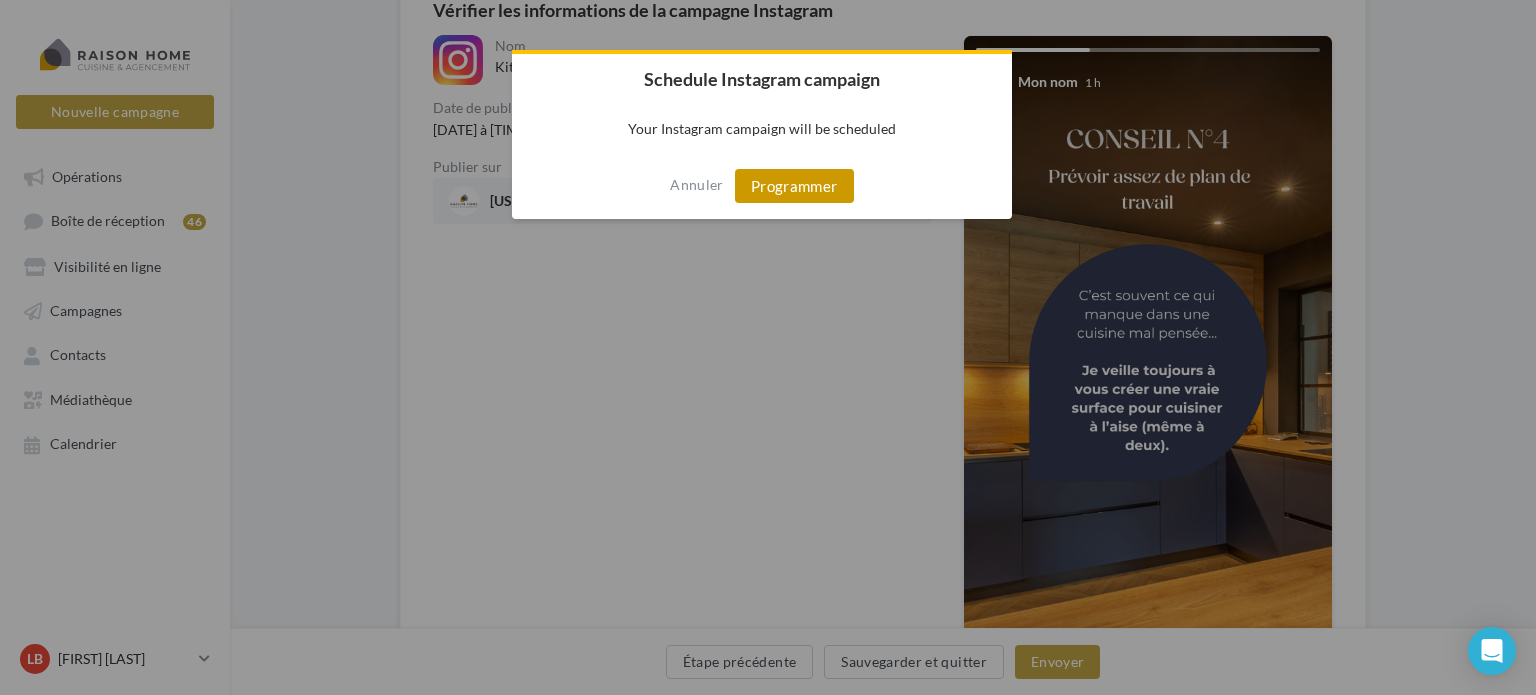 click on "Programmer" at bounding box center (794, 186) 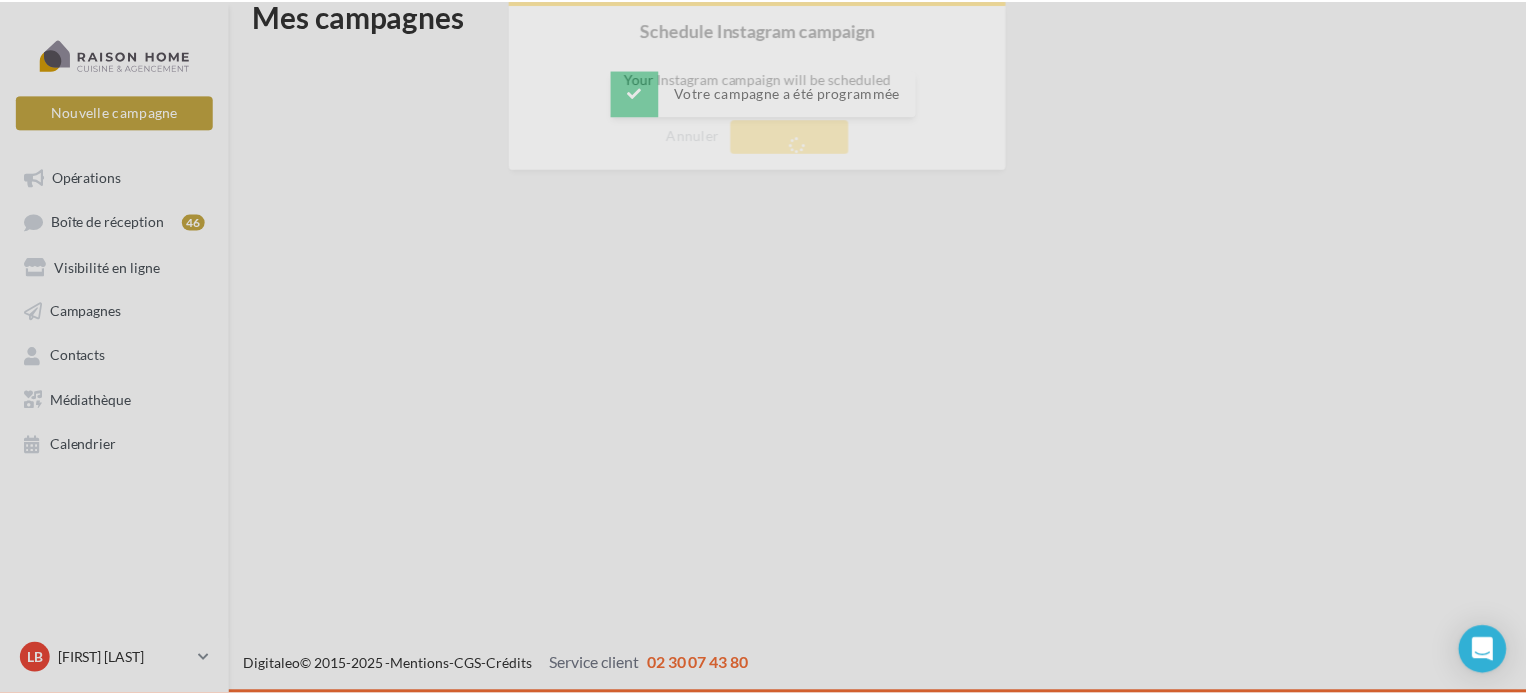 scroll, scrollTop: 32, scrollLeft: 0, axis: vertical 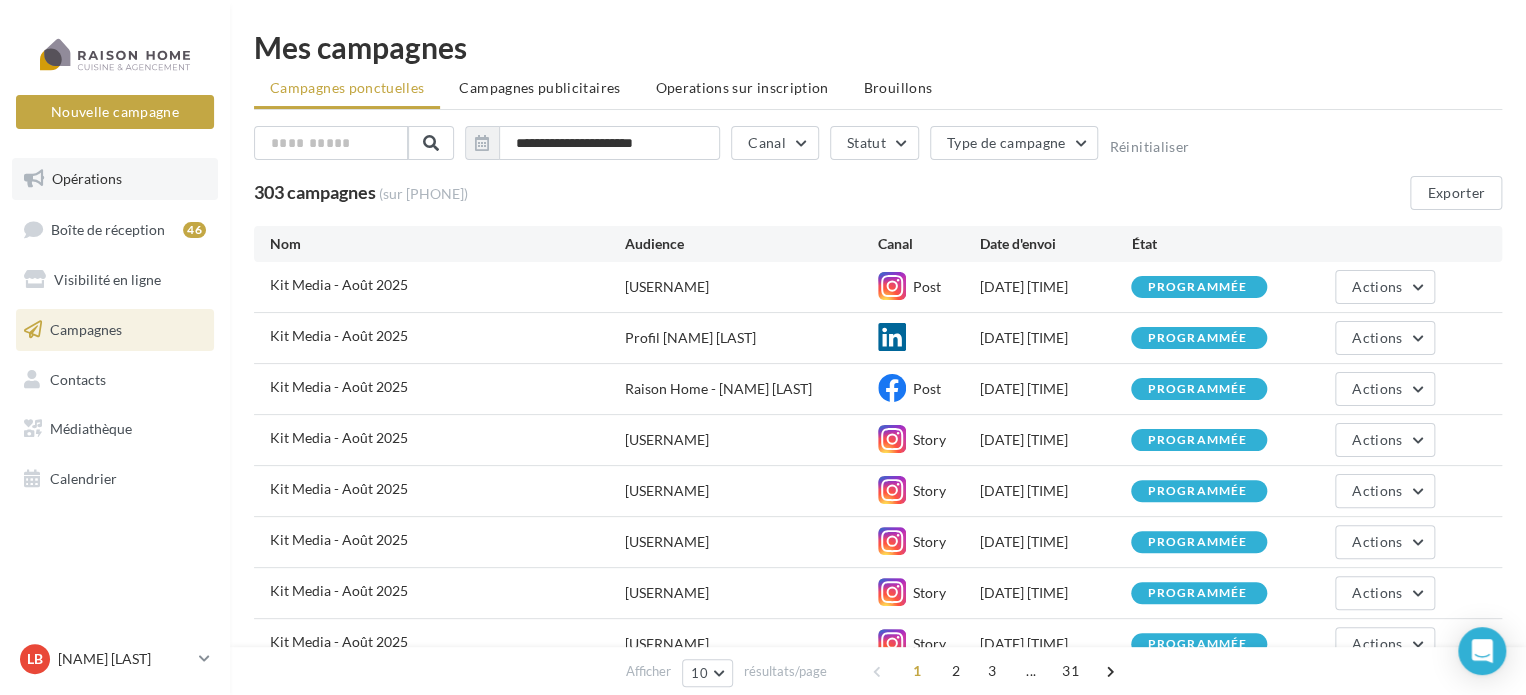 click on "Opérations" at bounding box center (87, 178) 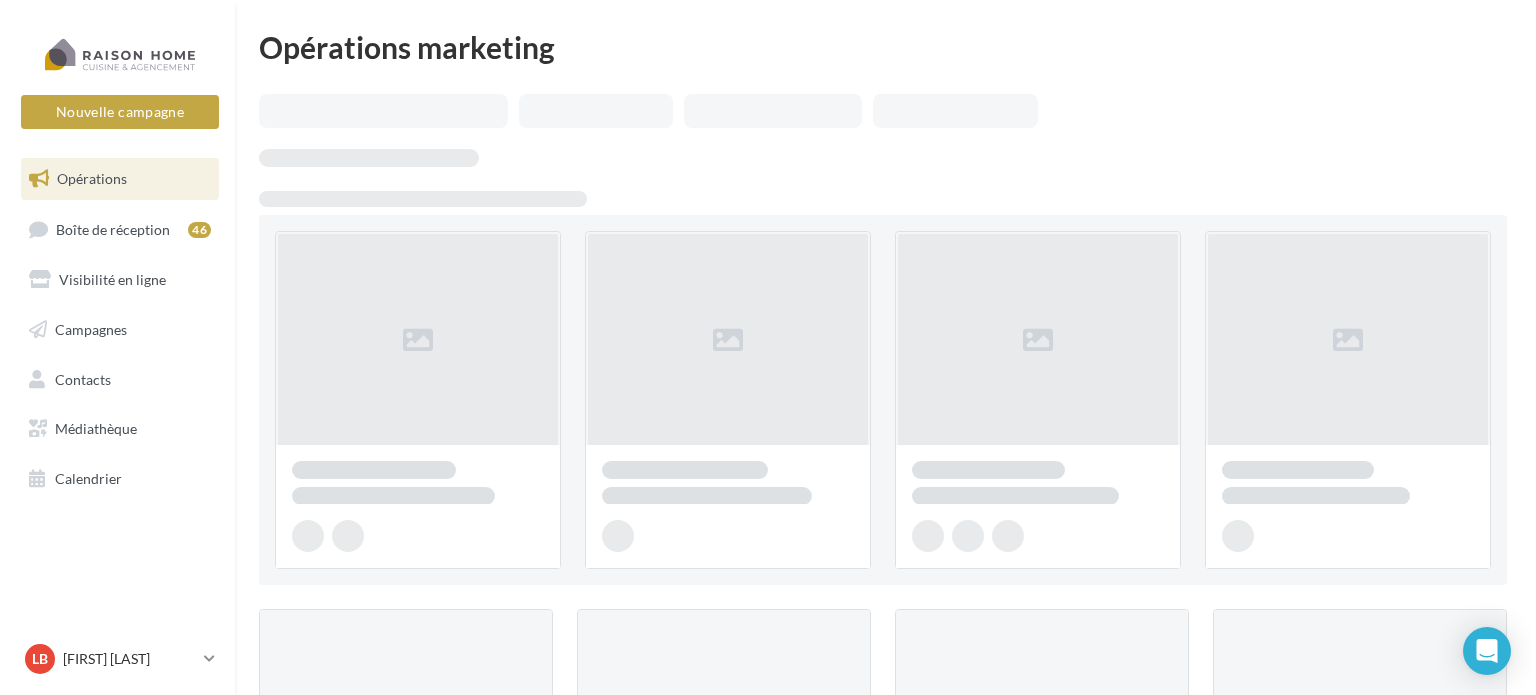 scroll, scrollTop: 0, scrollLeft: 0, axis: both 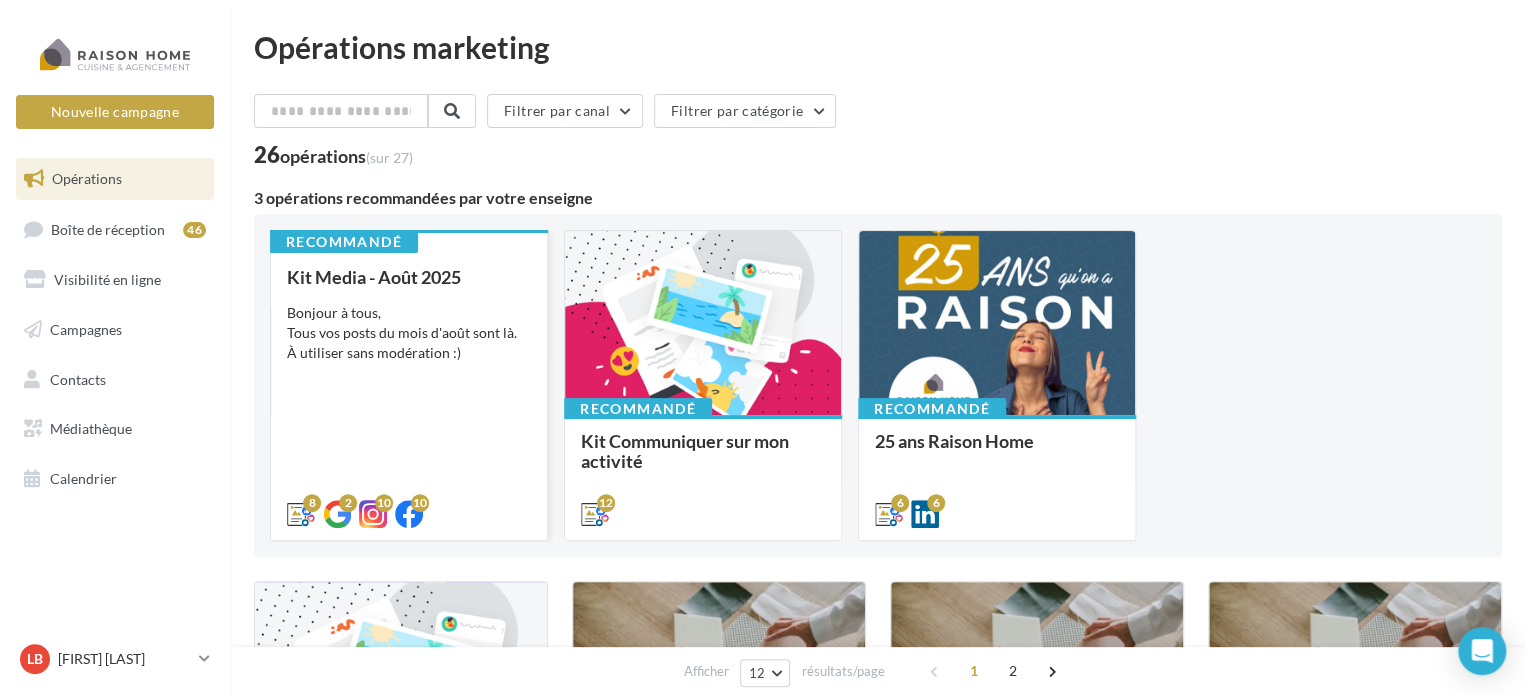 click on "Kit Media - Août 2025" at bounding box center (374, 277) 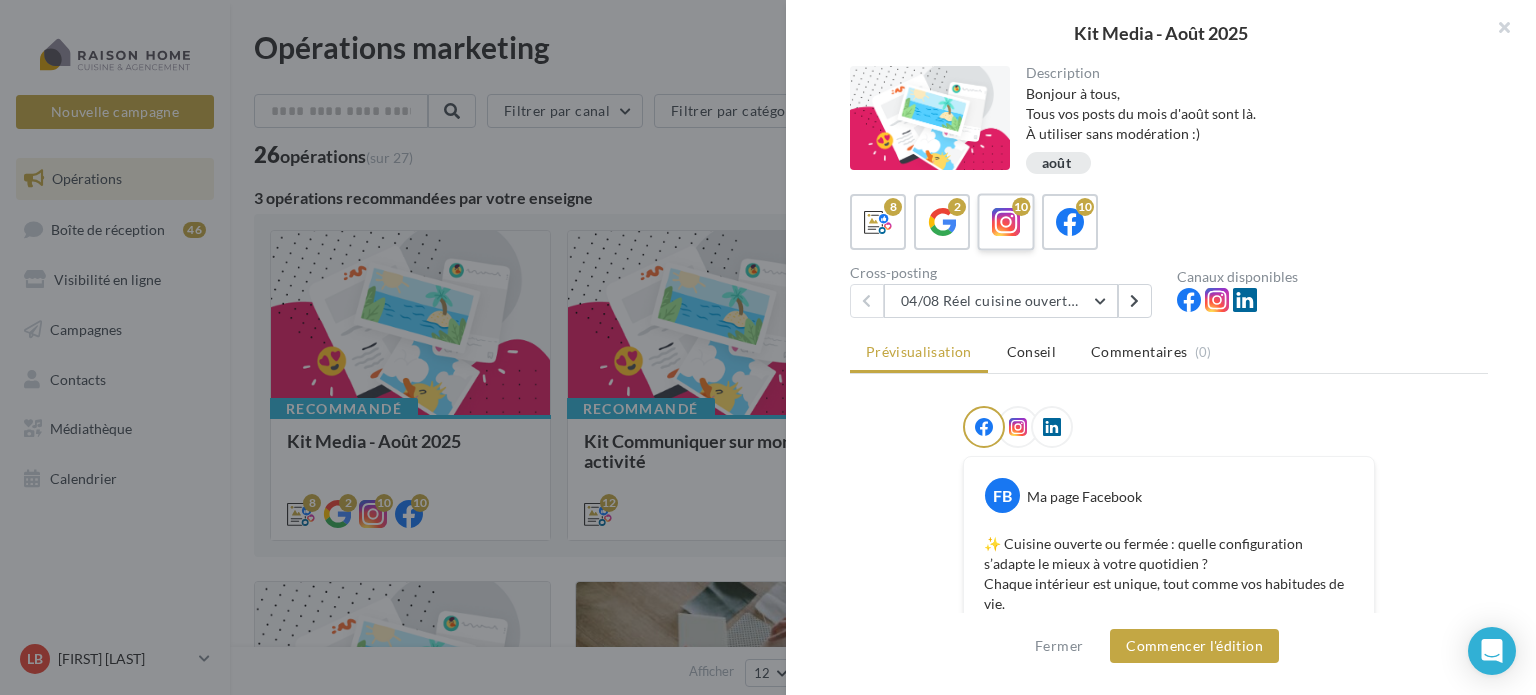 click at bounding box center (1006, 222) 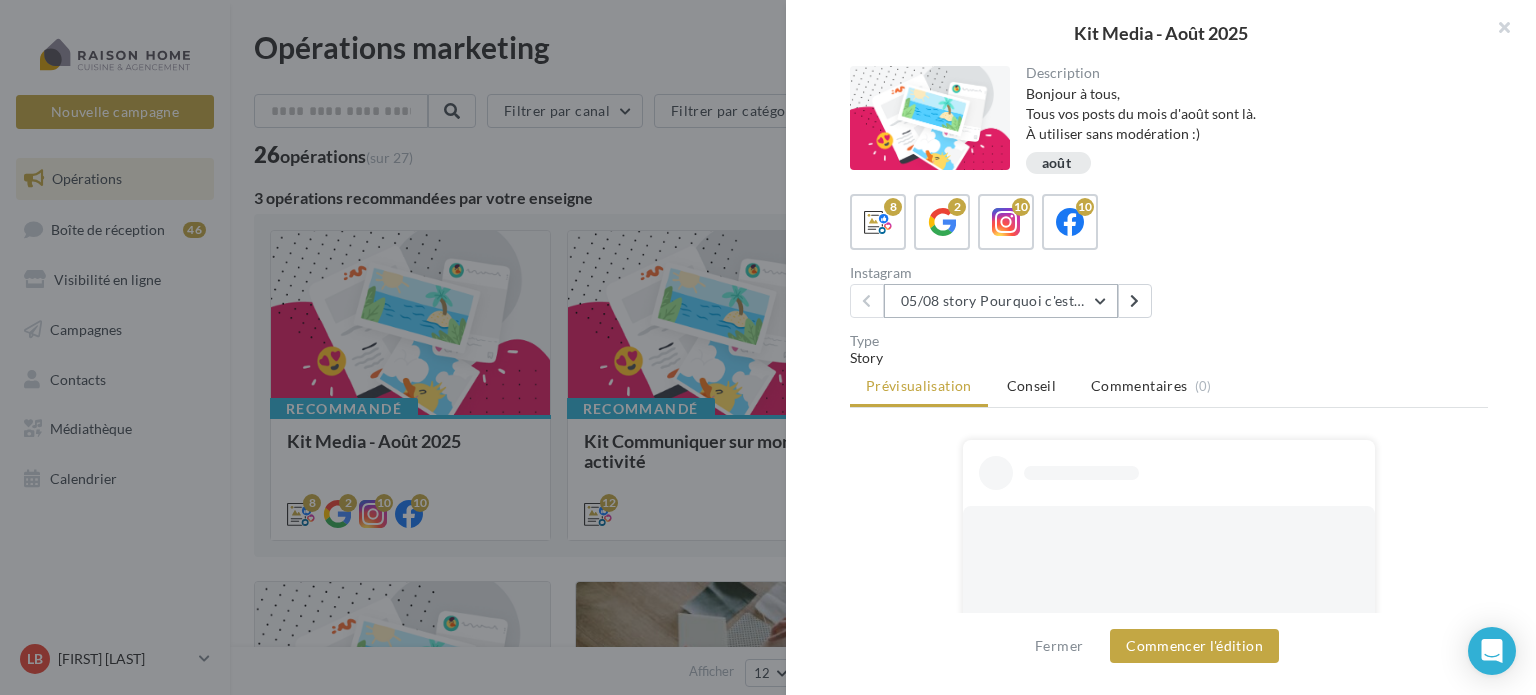 click on "05/08 story Pourquoi c'est différent avec moi ?" at bounding box center [1001, 301] 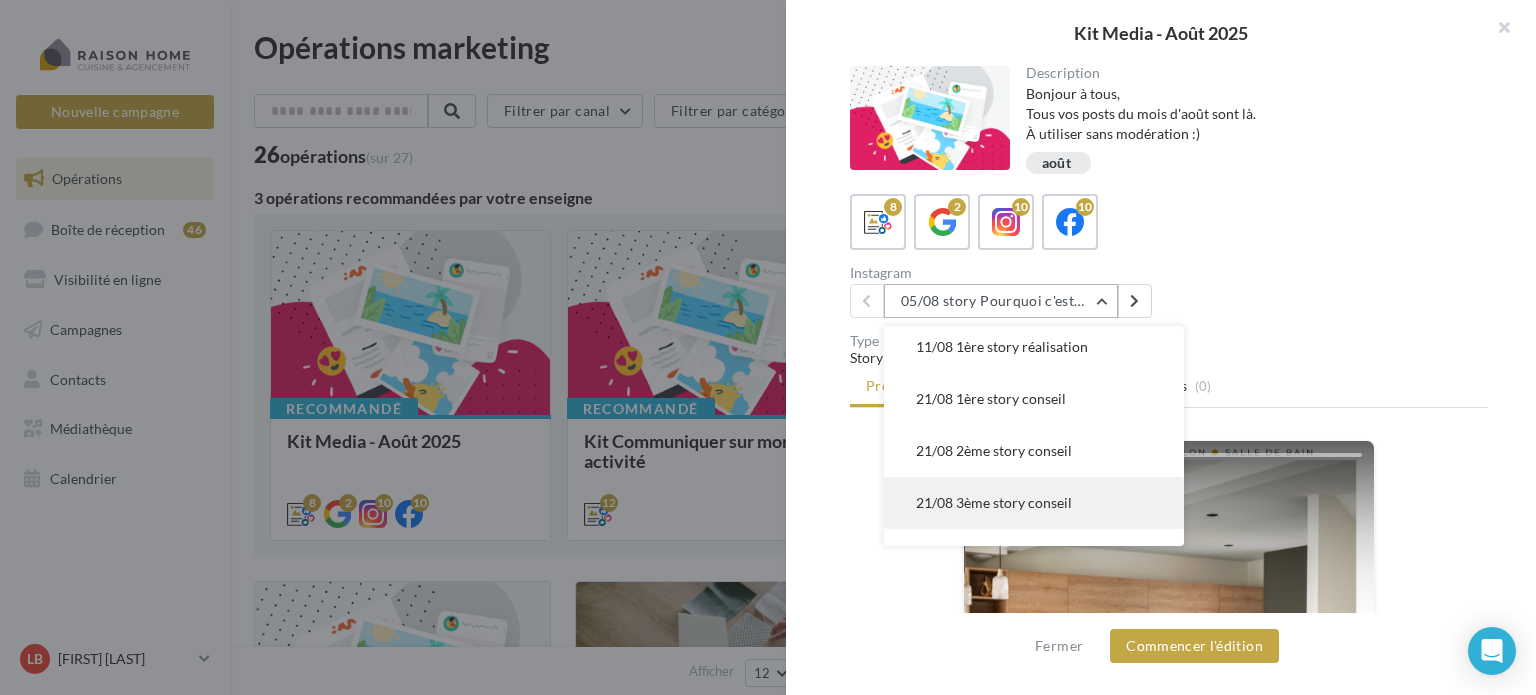 scroll, scrollTop: 100, scrollLeft: 0, axis: vertical 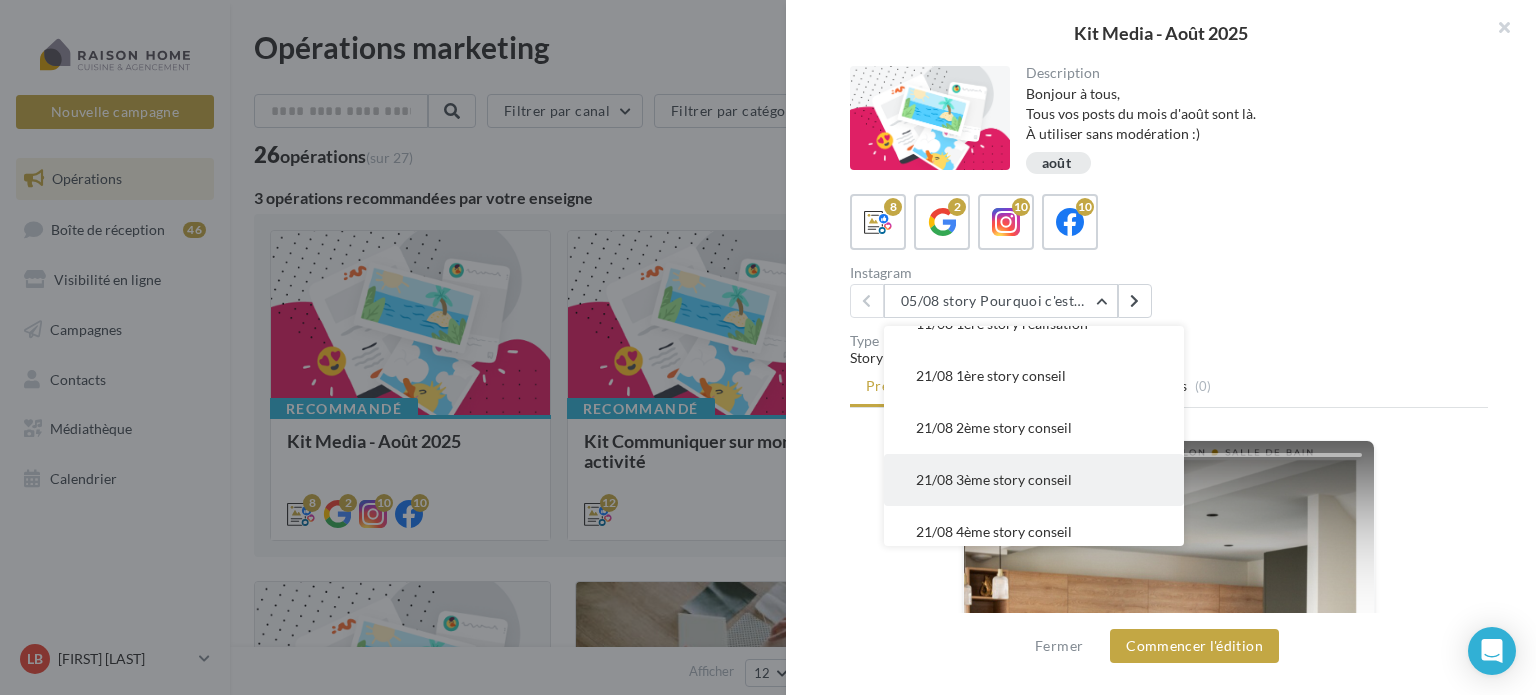 click on "21/08 3ème story conseil" at bounding box center [994, 479] 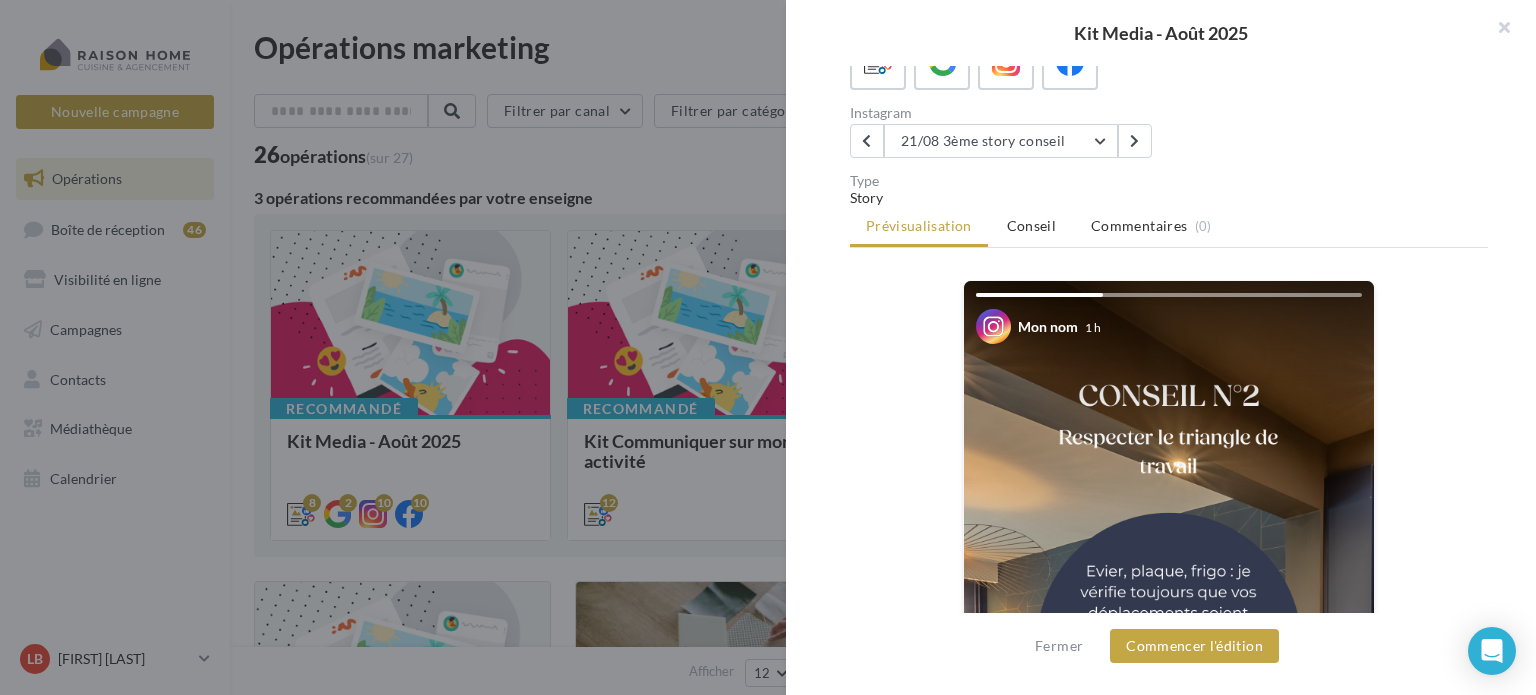 scroll, scrollTop: 0, scrollLeft: 0, axis: both 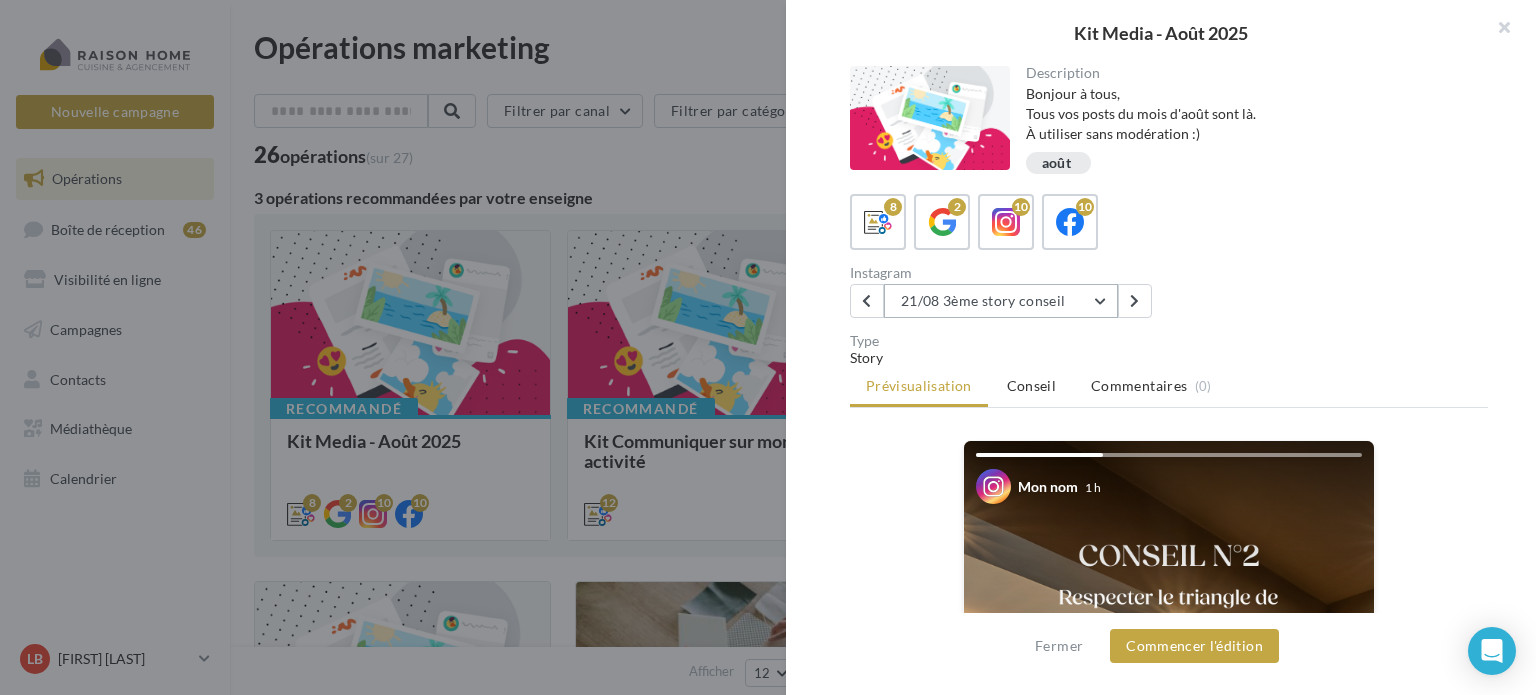 click on "21/08 3ème story conseil" at bounding box center [1001, 301] 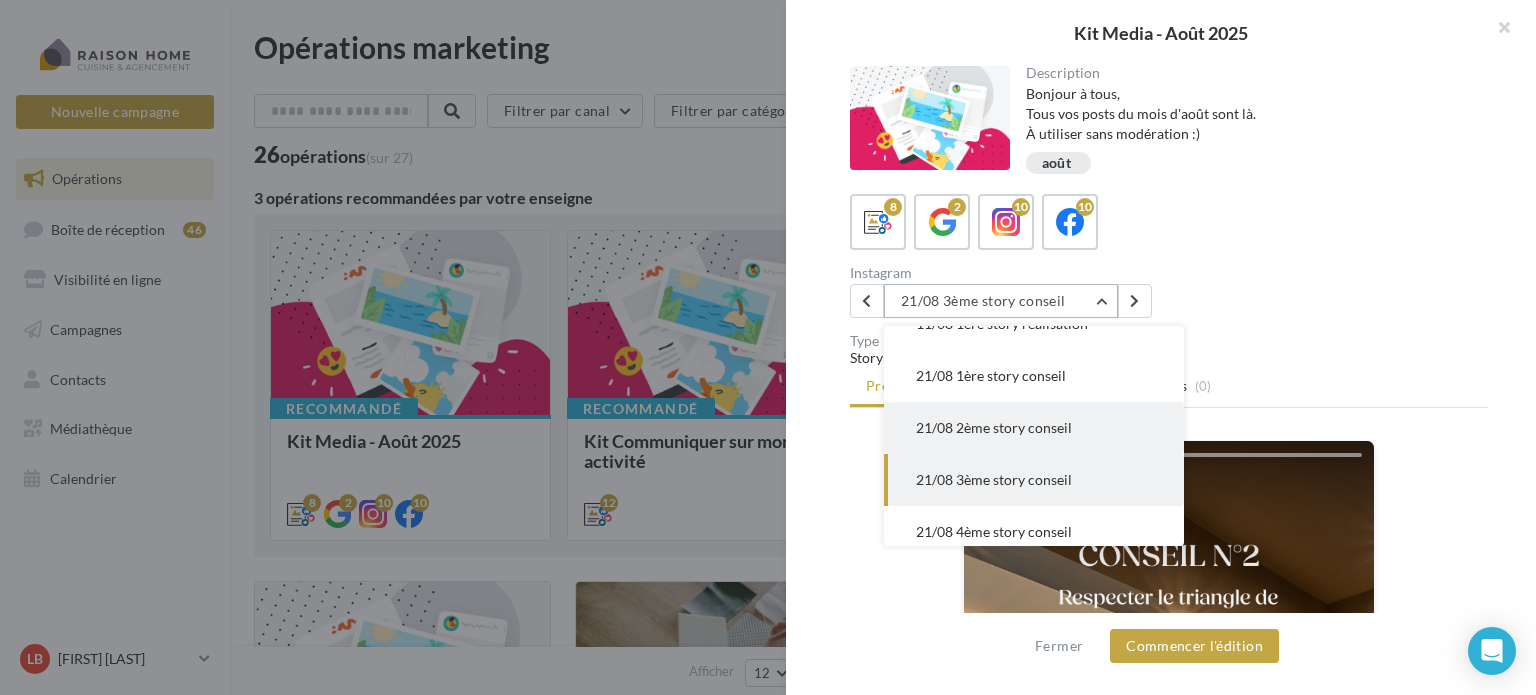 scroll, scrollTop: 156, scrollLeft: 0, axis: vertical 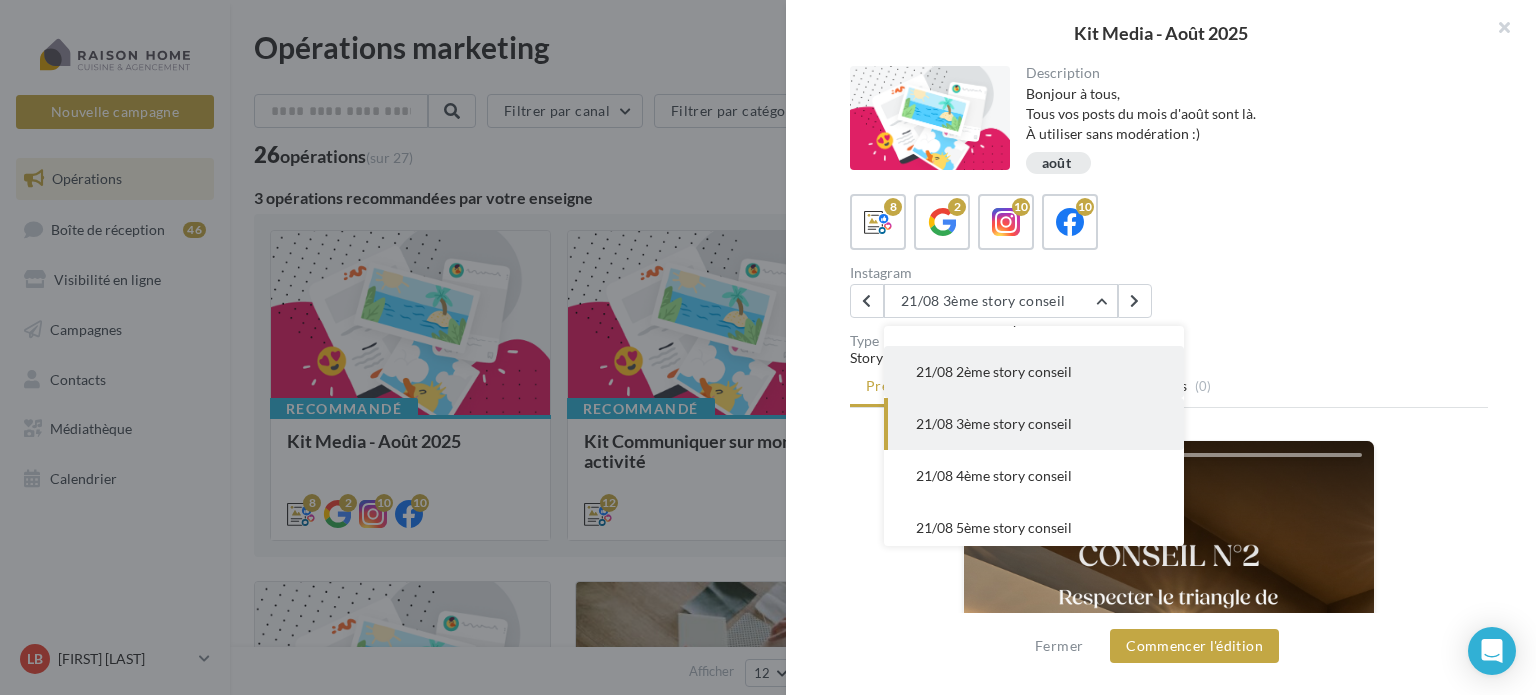 click on "21/08 2ème story conseil" at bounding box center [994, 371] 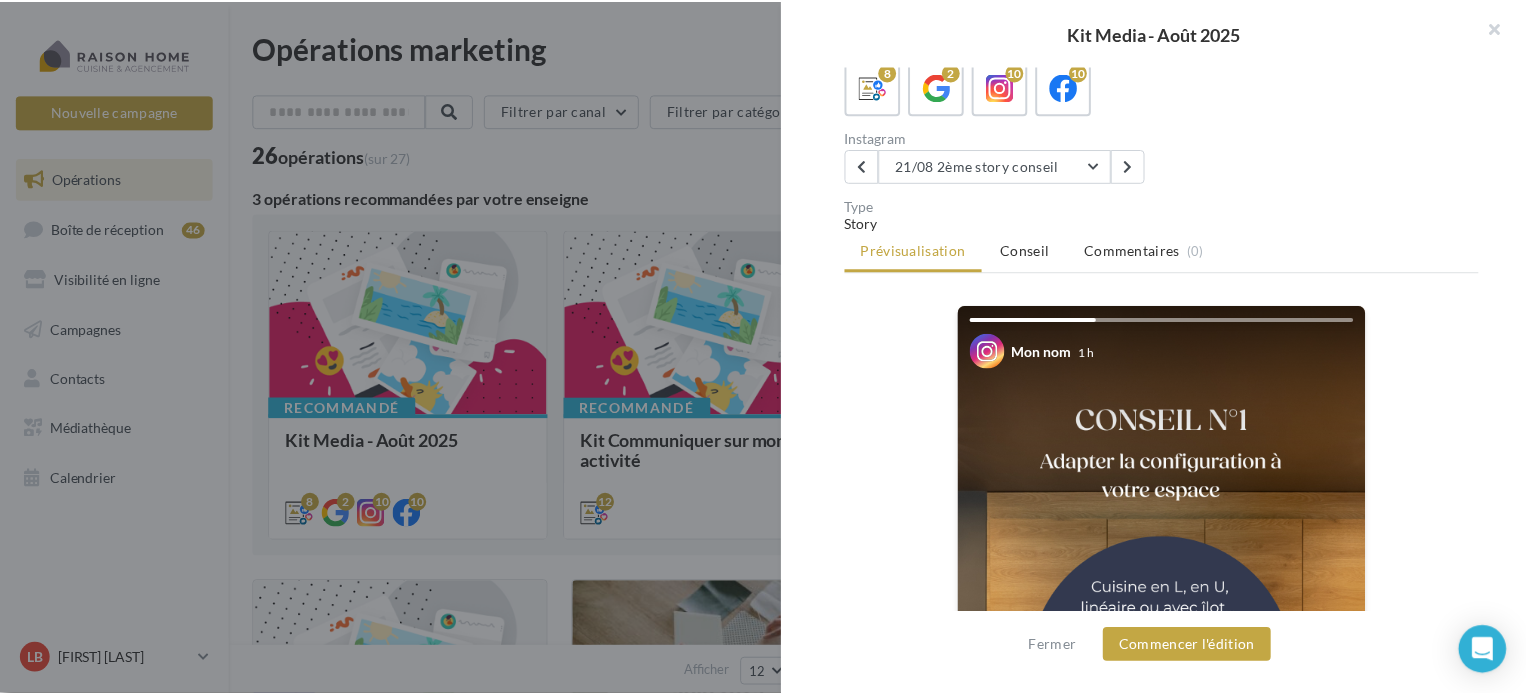 scroll, scrollTop: 100, scrollLeft: 0, axis: vertical 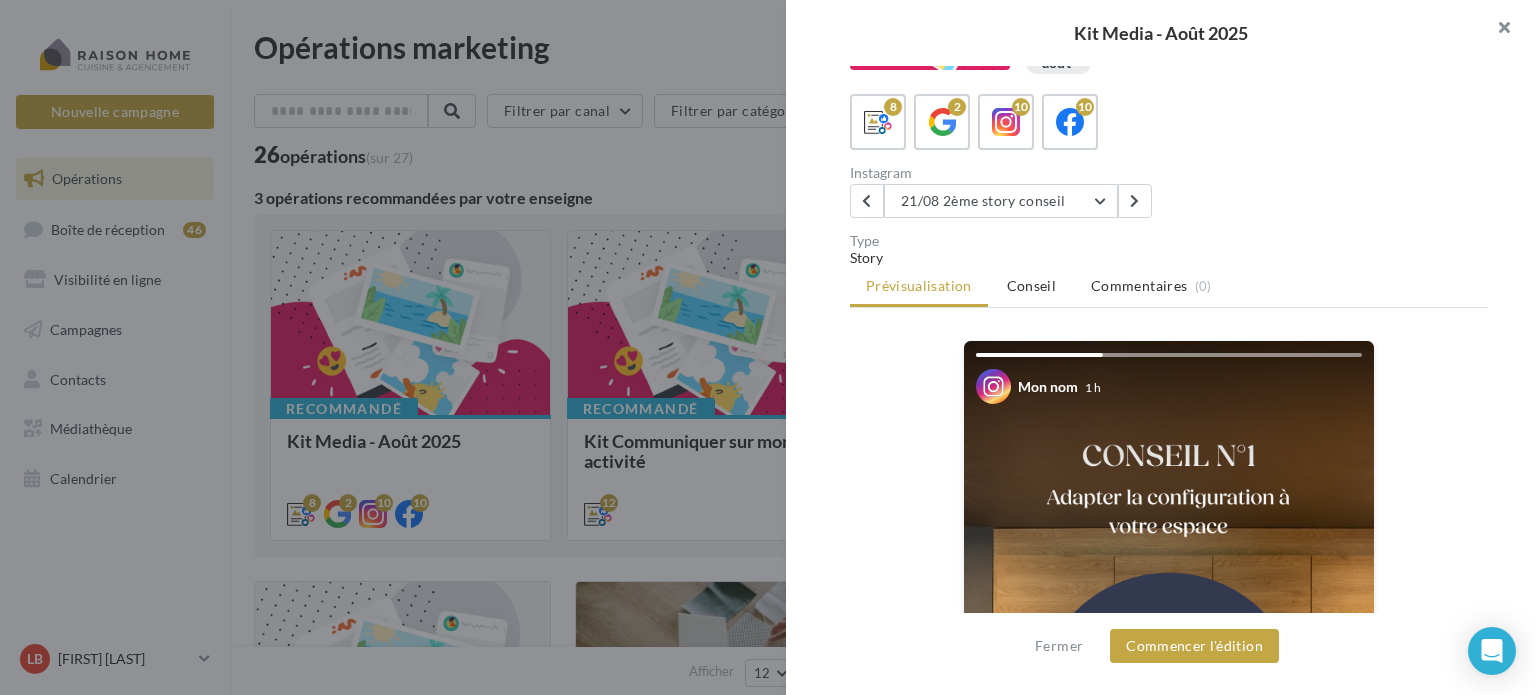 click at bounding box center [1496, 30] 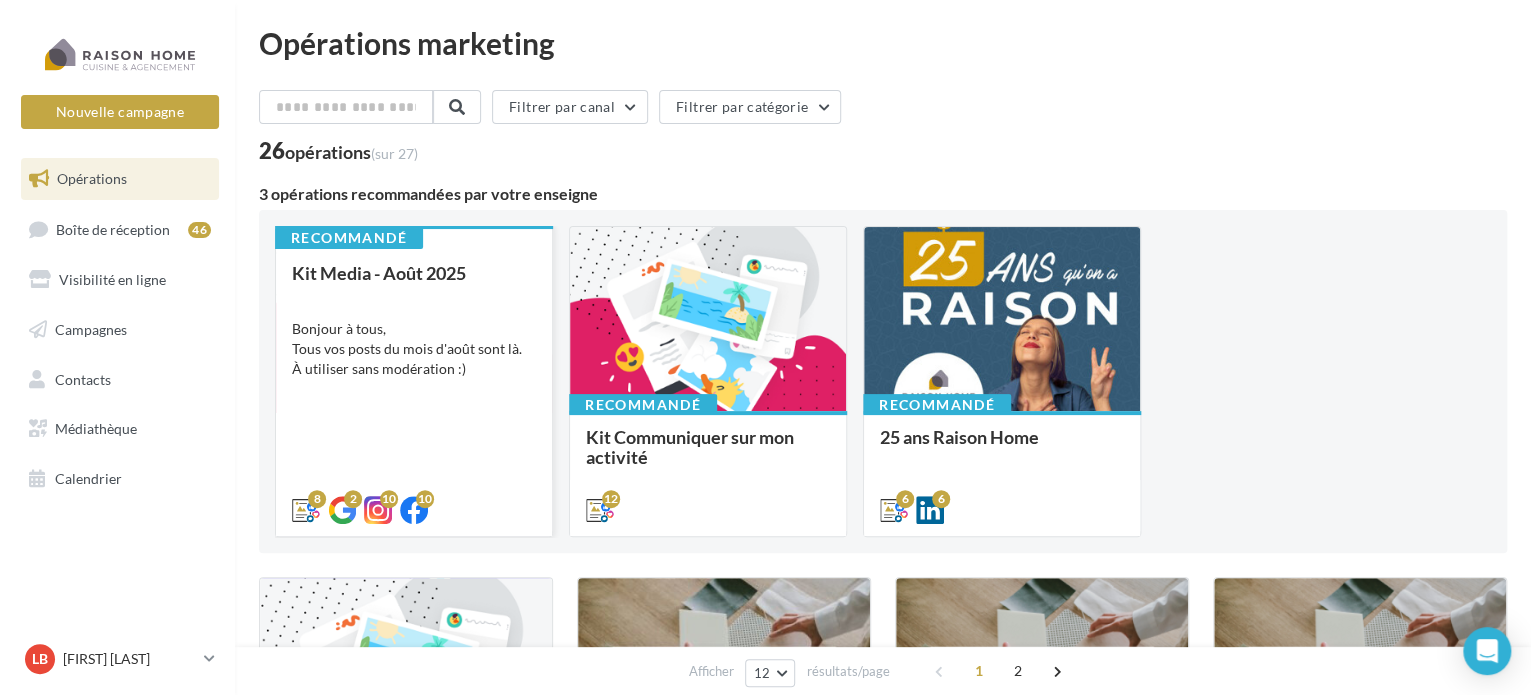 scroll, scrollTop: 0, scrollLeft: 0, axis: both 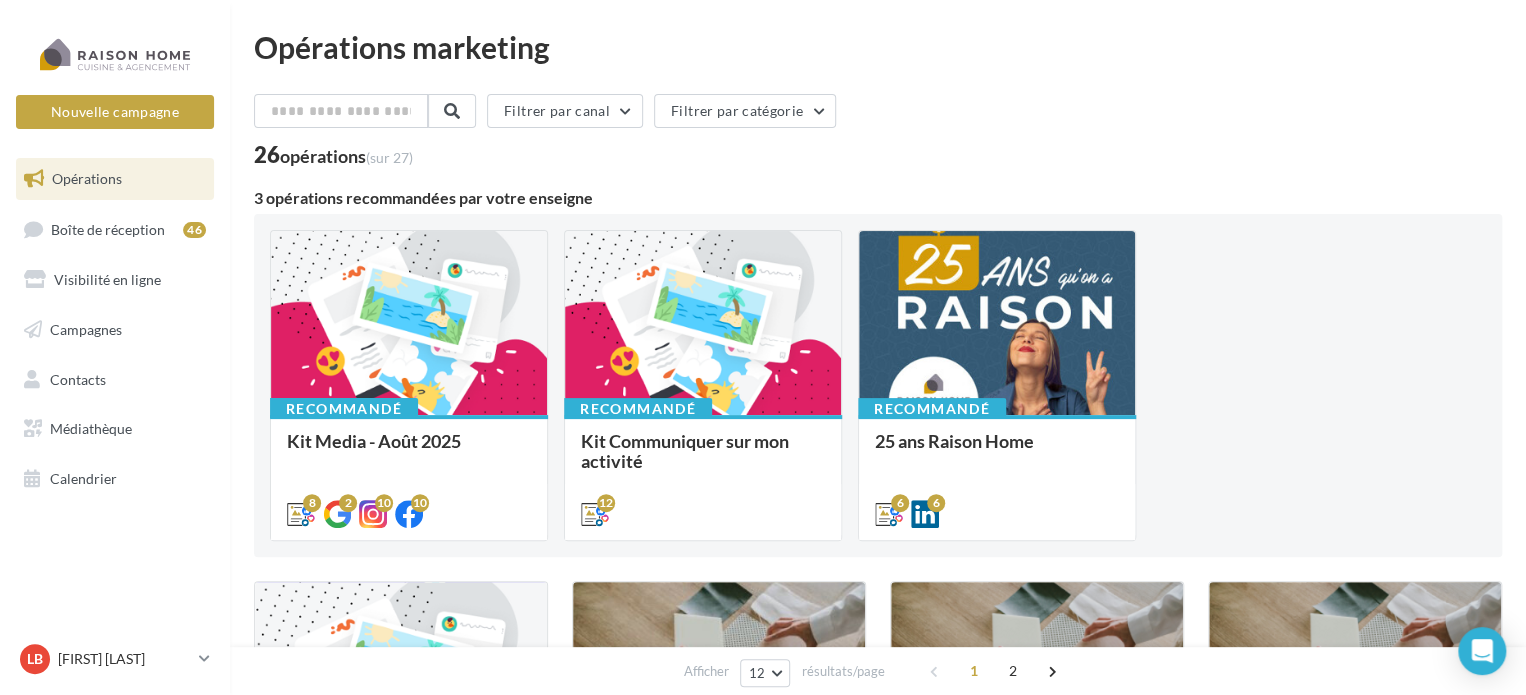 click on "Opérations" at bounding box center [115, 179] 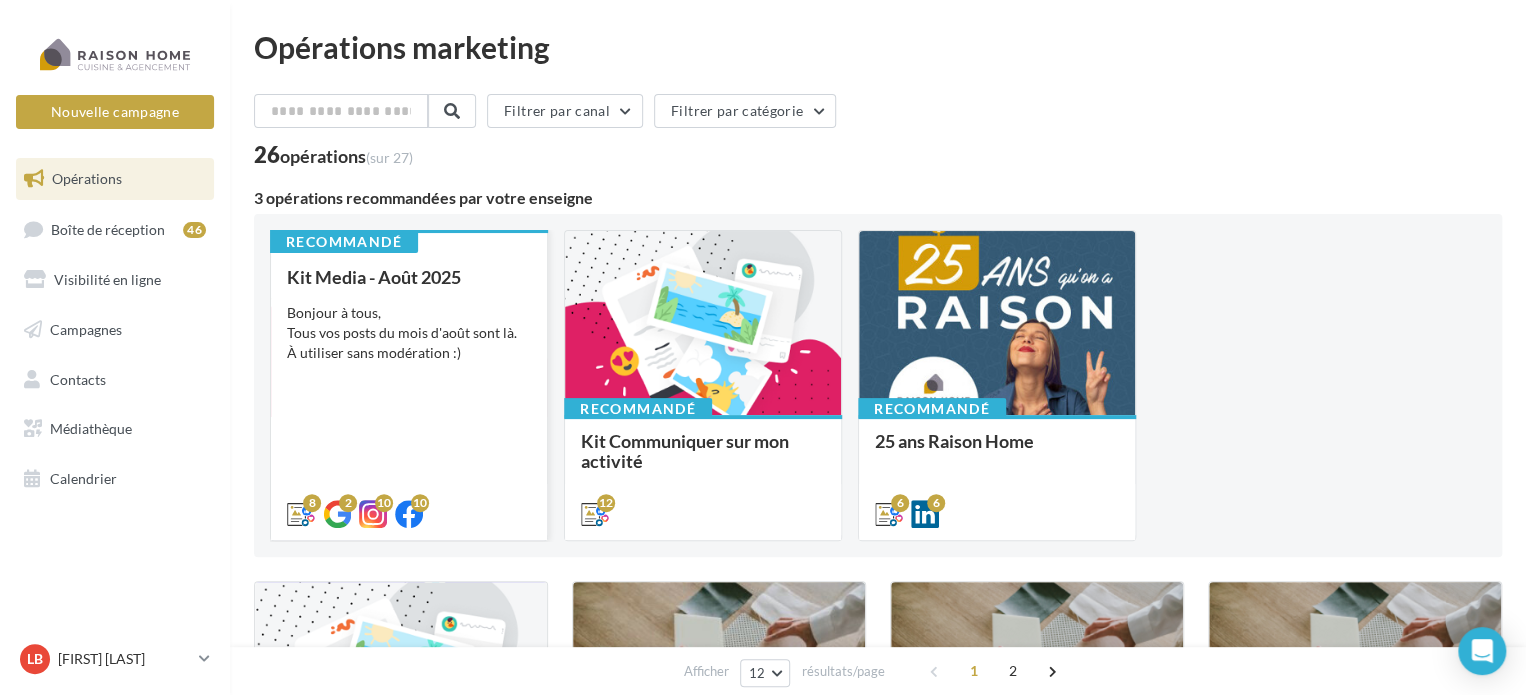 click on "Bonjour à tous,
Tous vos posts du mois d'août sont là.
À utiliser sans modération :)" at bounding box center (409, 333) 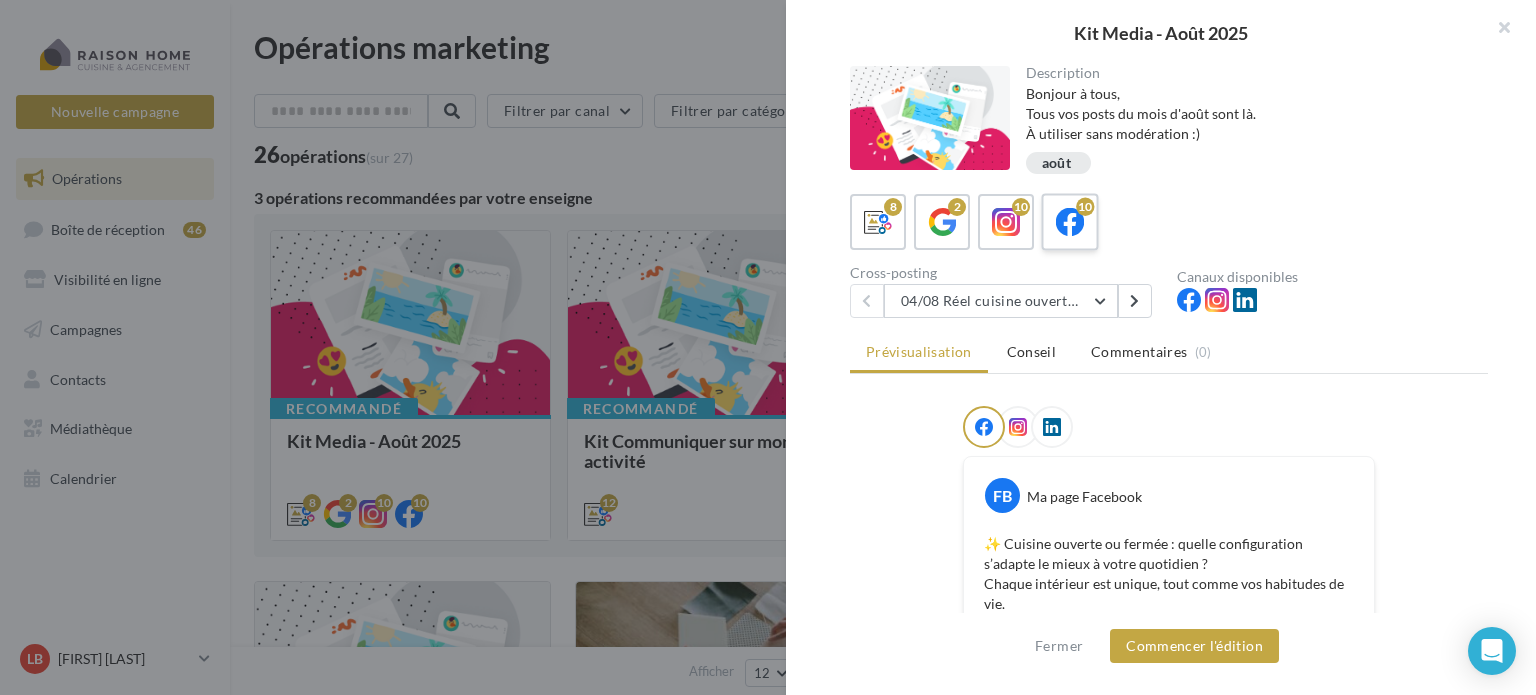 click at bounding box center (1070, 222) 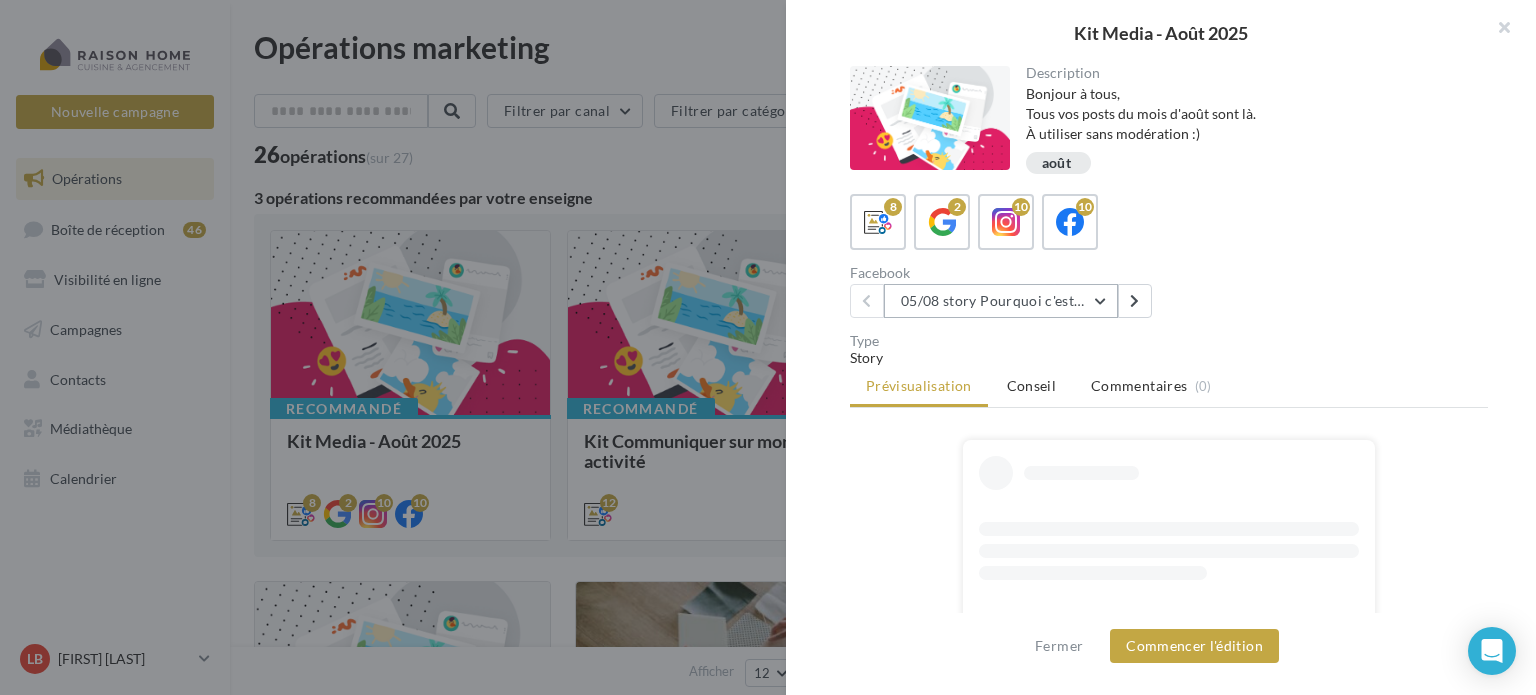 click on "05/08 story Pourquoi c'est différent avec moi ?" at bounding box center (1001, 301) 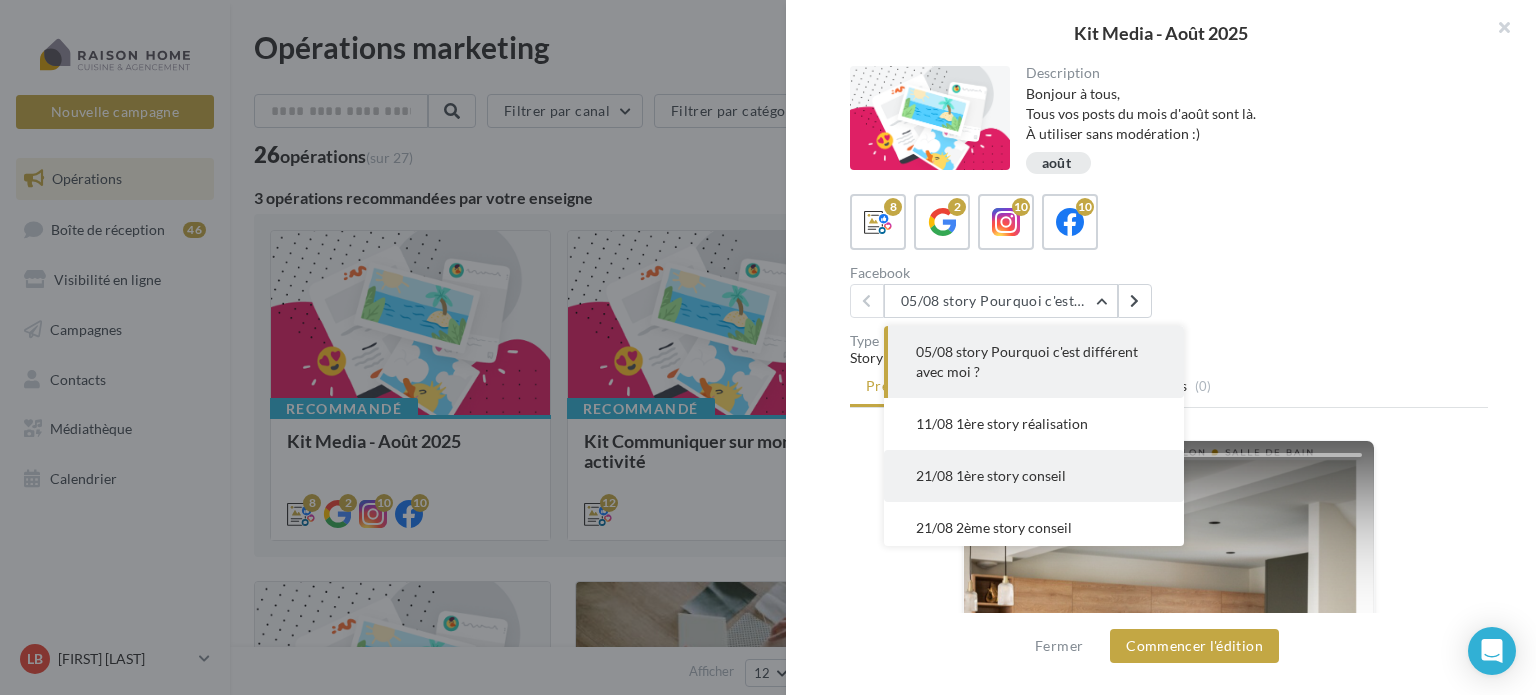 click on "21/08 1ère story conseil" at bounding box center [991, 475] 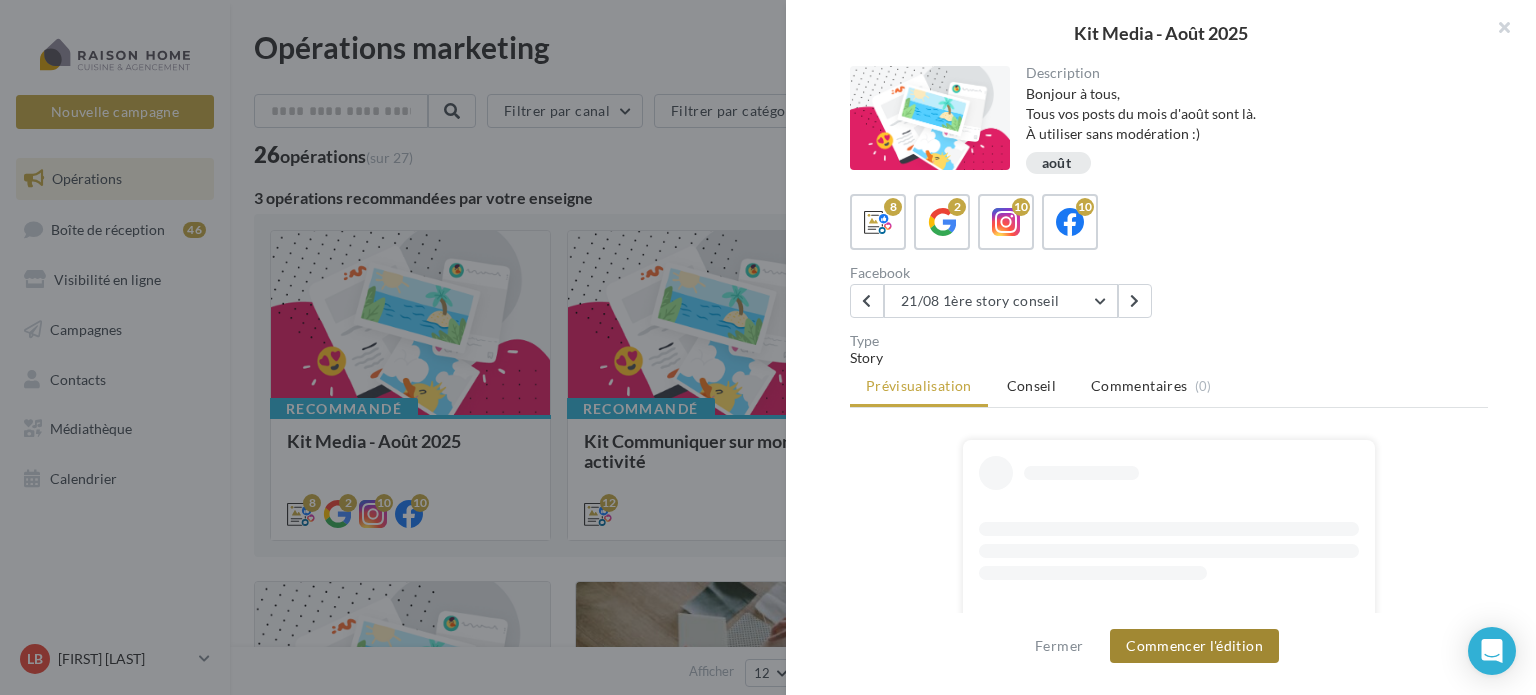click on "Commencer l'édition" at bounding box center (1194, 646) 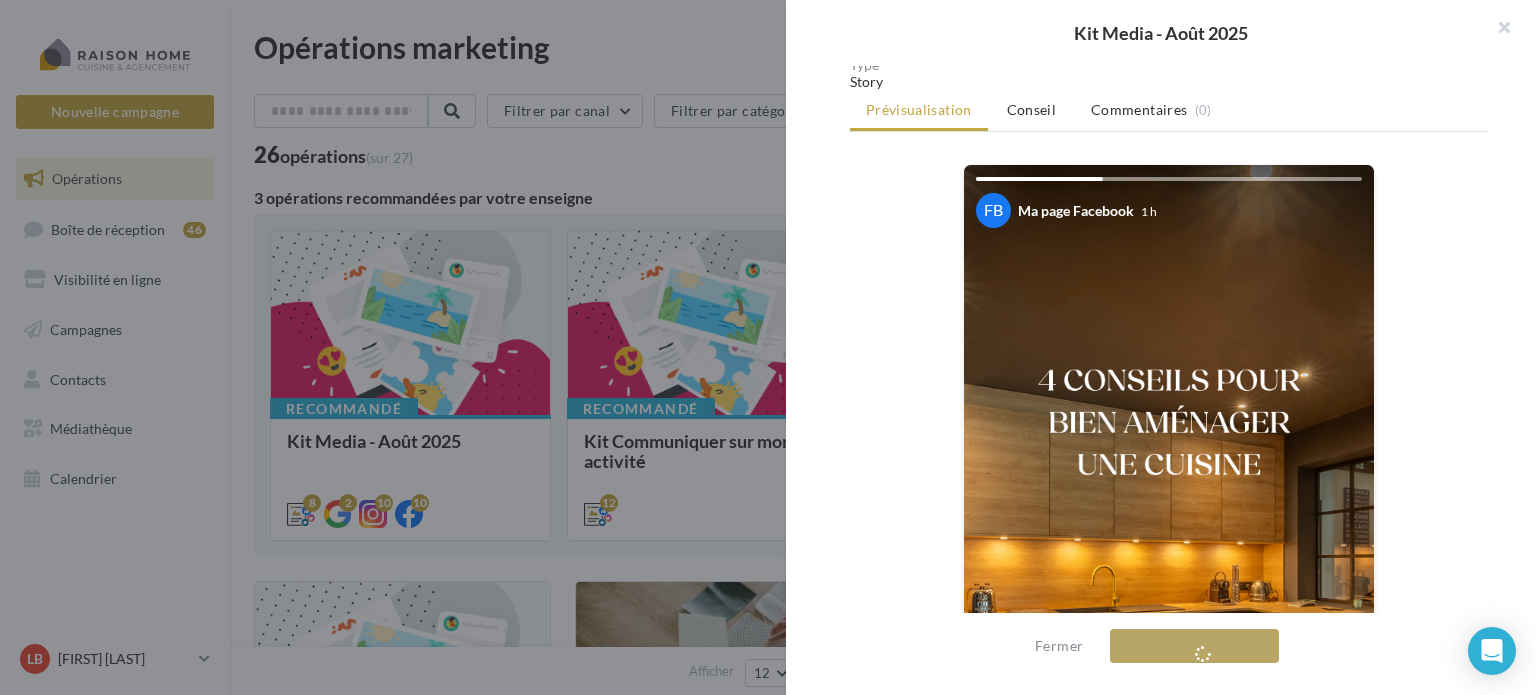 scroll, scrollTop: 400, scrollLeft: 0, axis: vertical 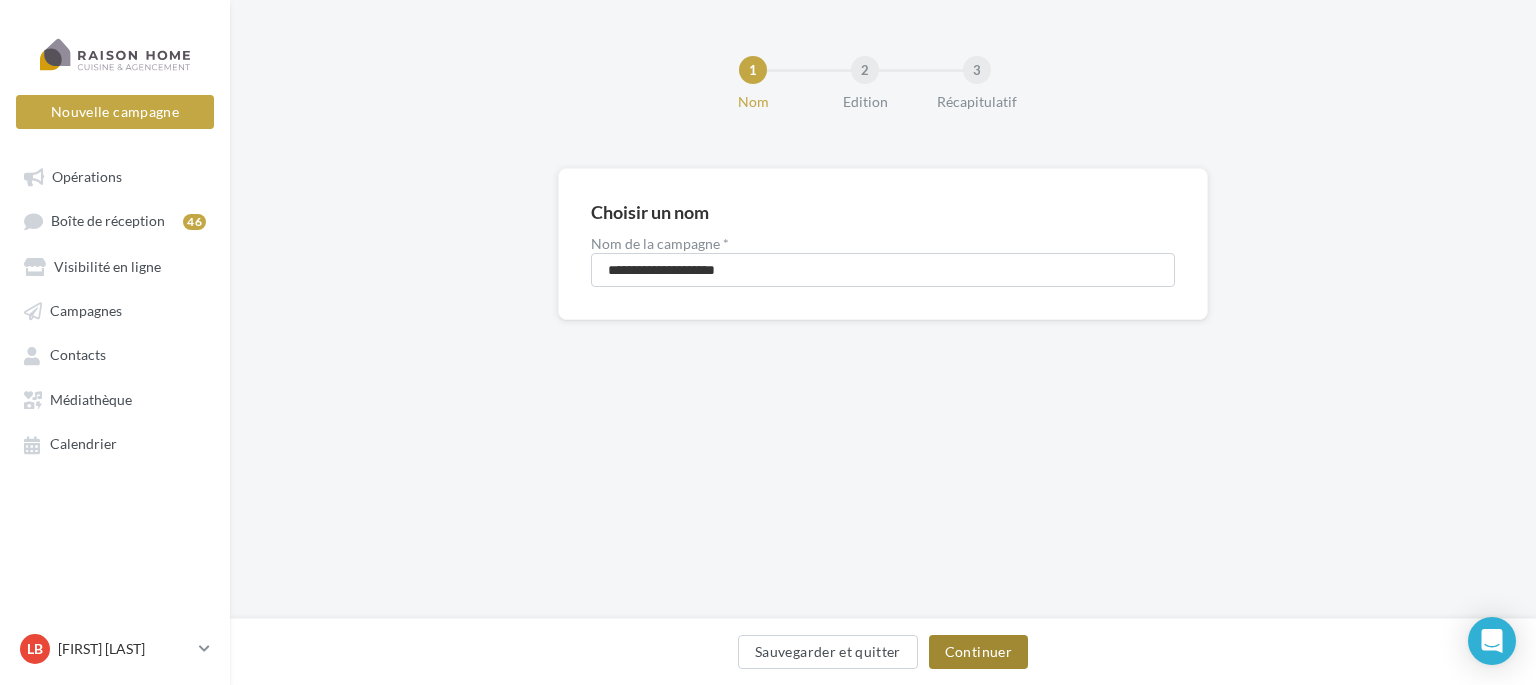 click on "Continuer" at bounding box center (978, 652) 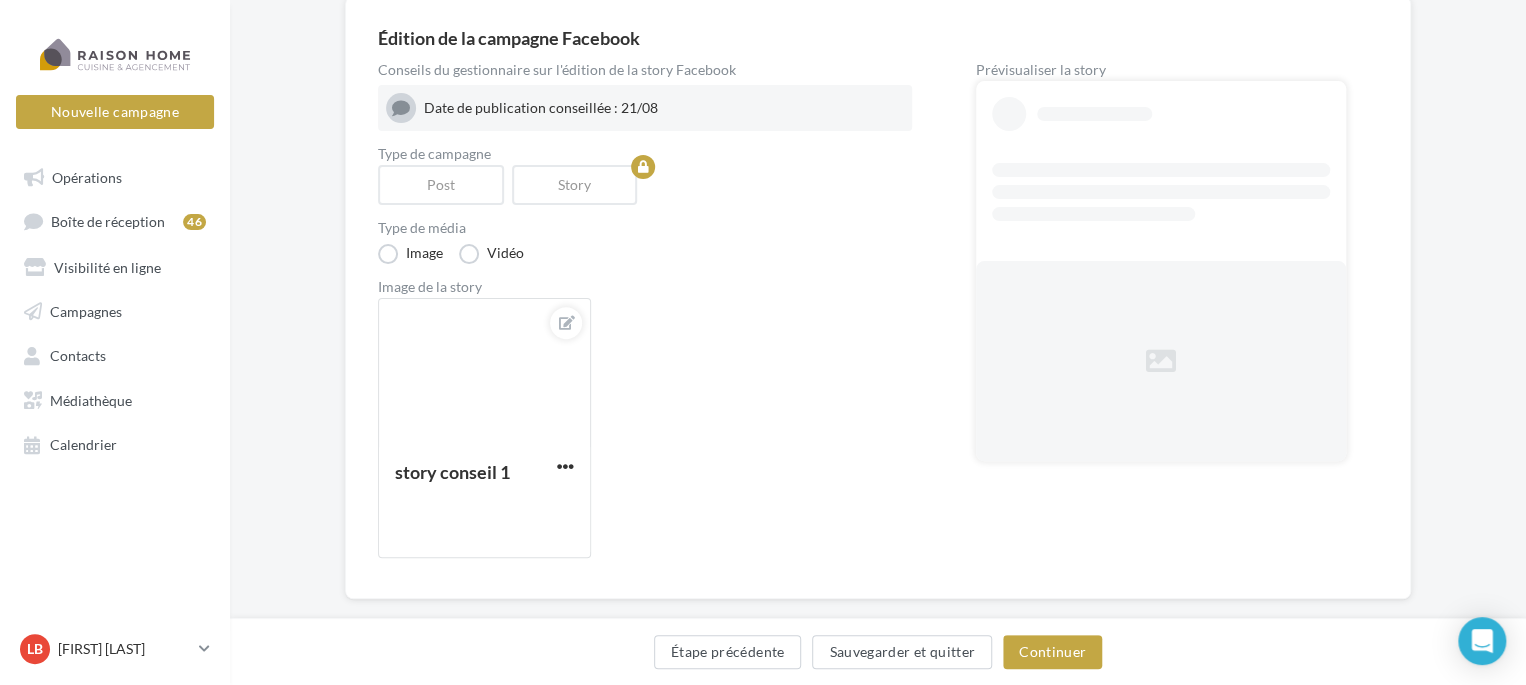 scroll, scrollTop: 200, scrollLeft: 0, axis: vertical 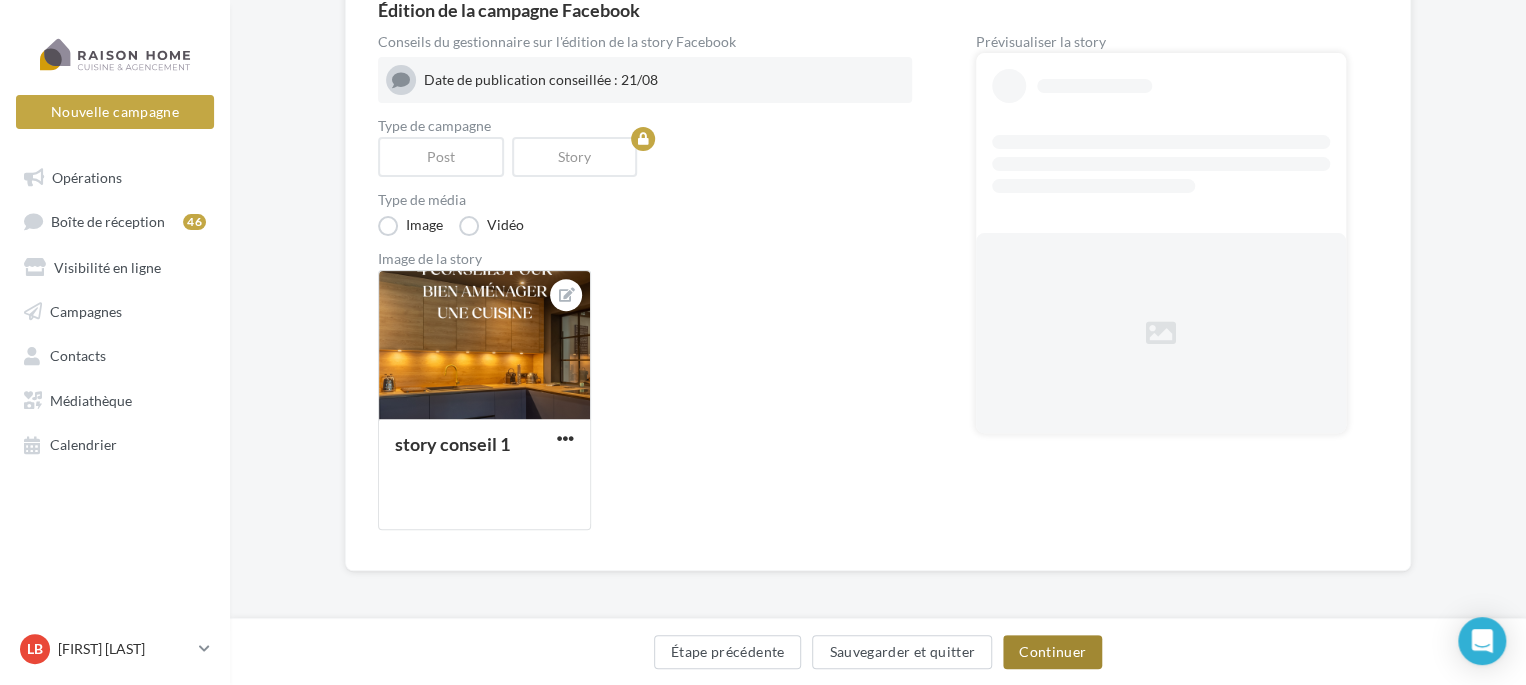 click on "Continuer" at bounding box center [1052, 652] 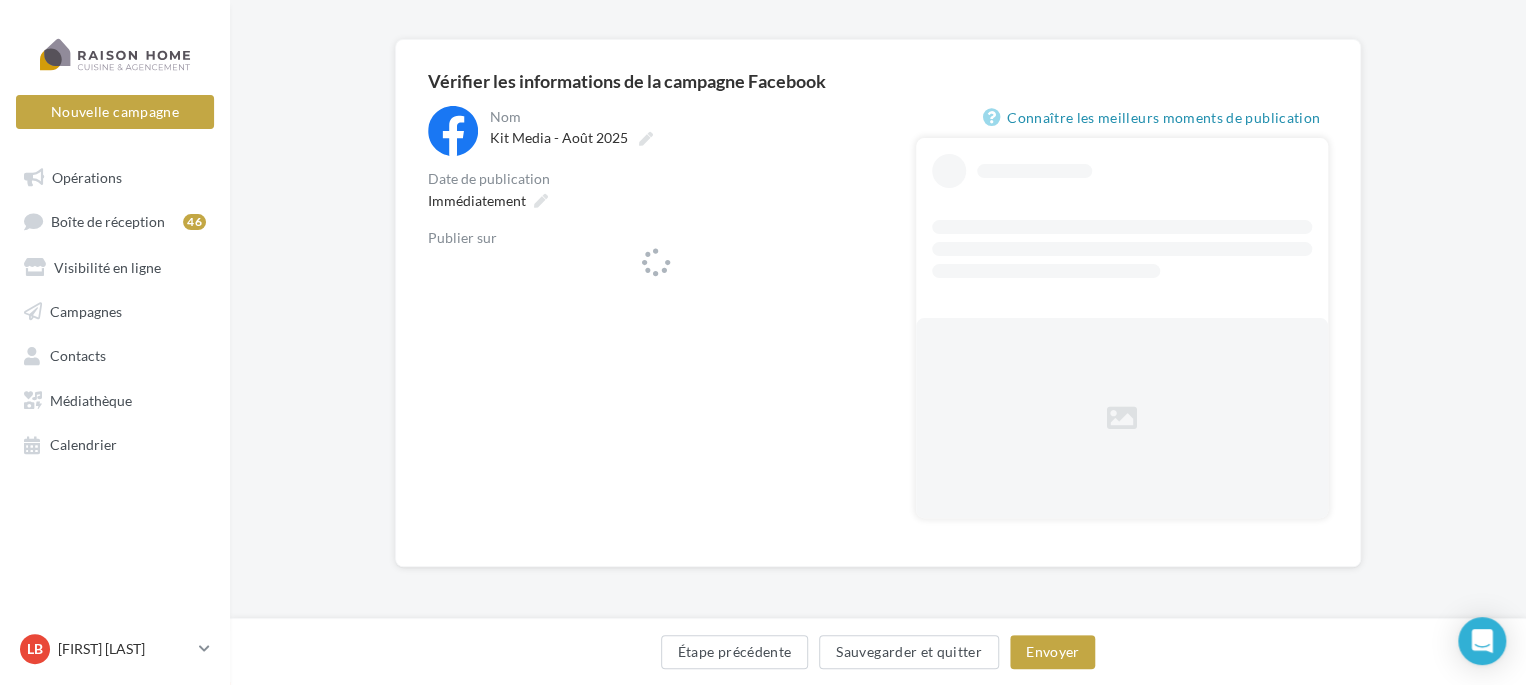 scroll, scrollTop: 128, scrollLeft: 0, axis: vertical 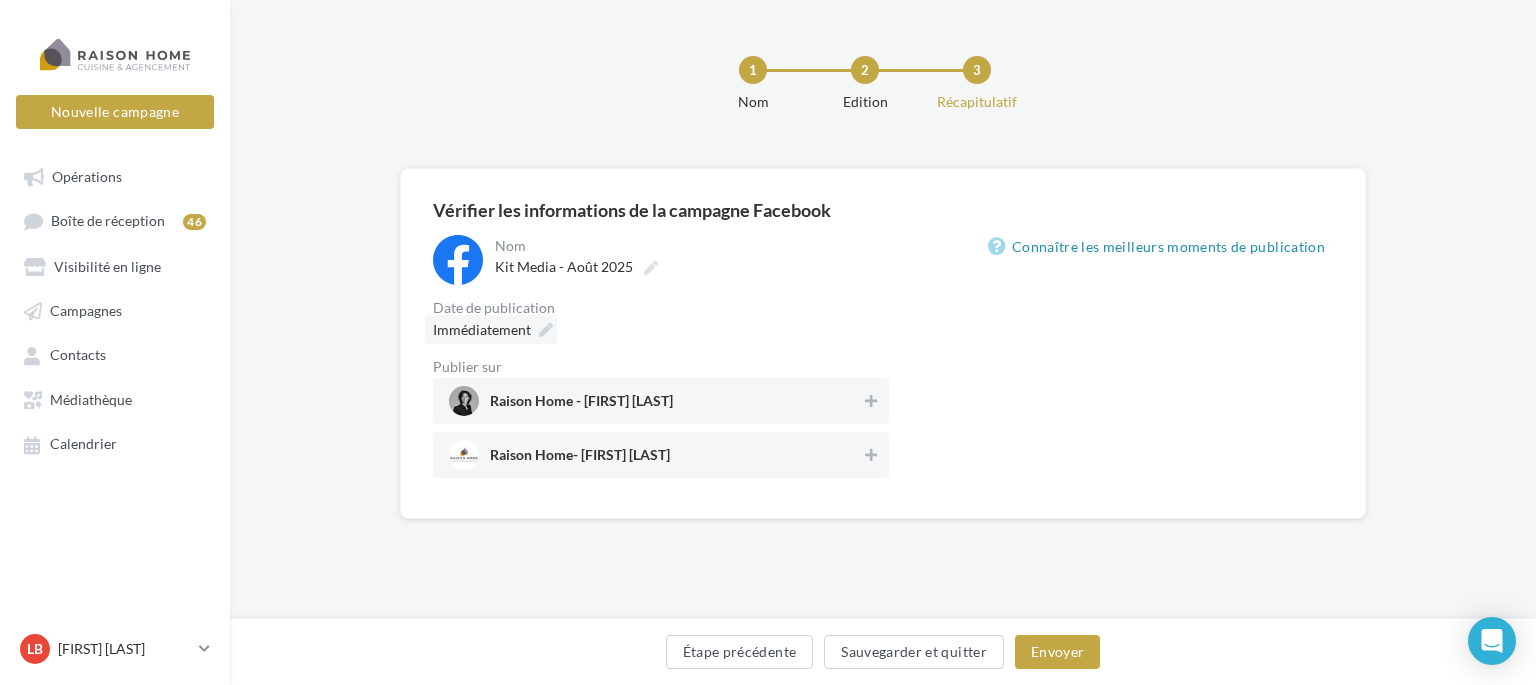 click on "Vérifier les informations de la campagne Facebook" at bounding box center (883, 210) 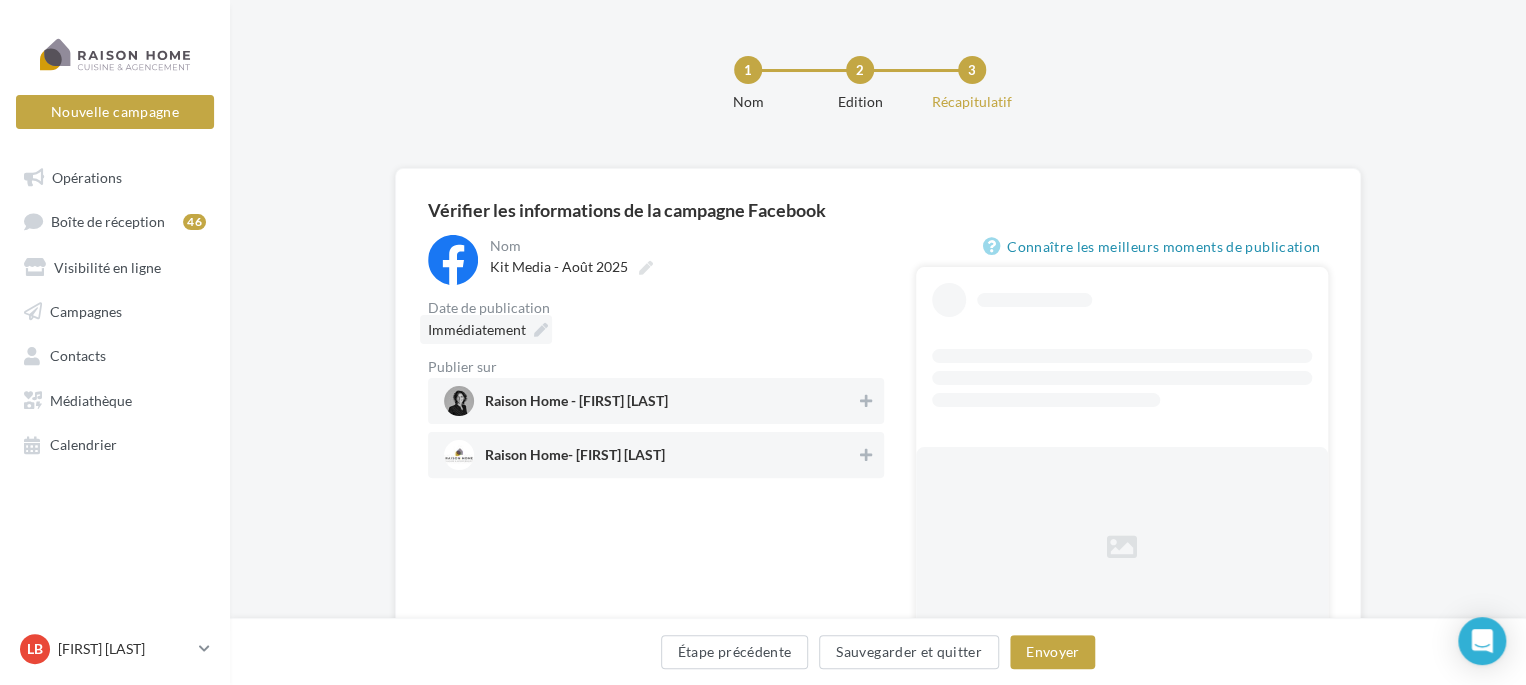 click on "Immédiatement" at bounding box center [477, 329] 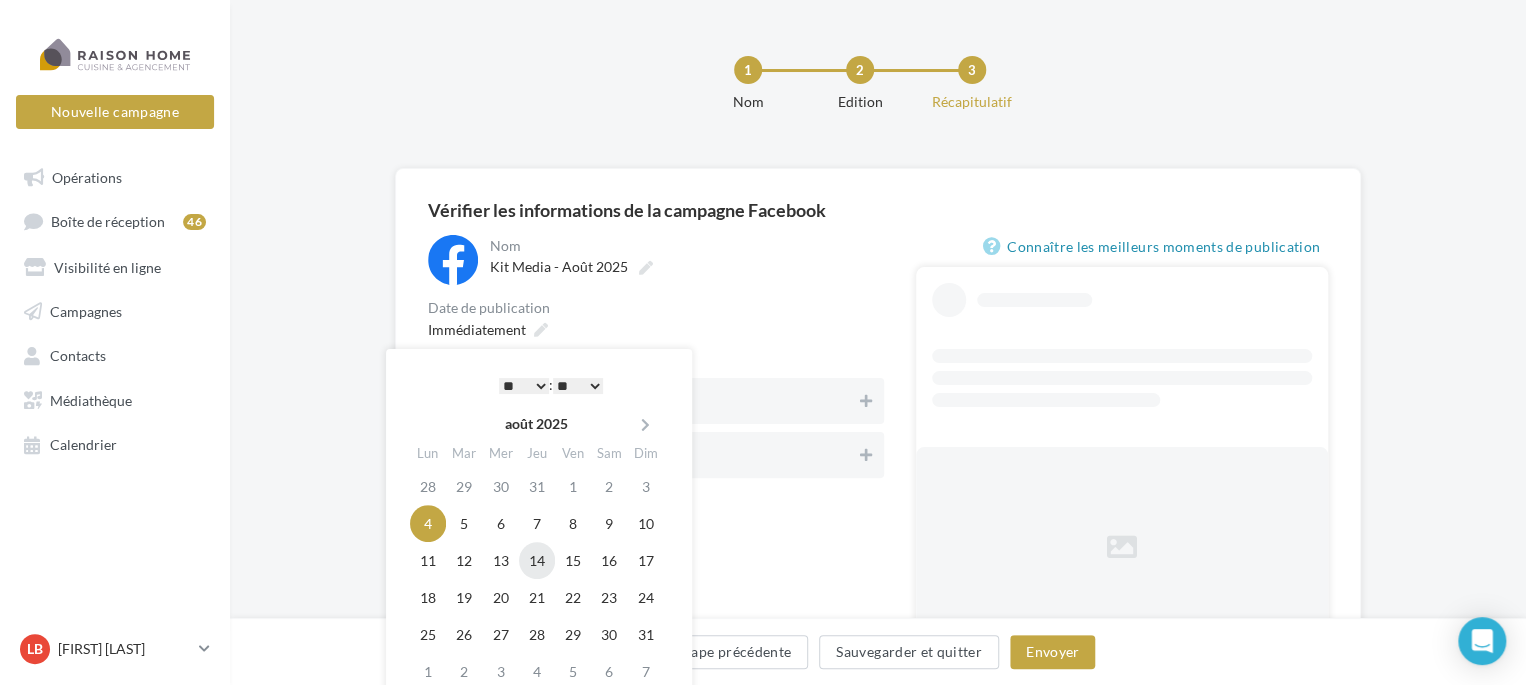click on "14" at bounding box center [537, 560] 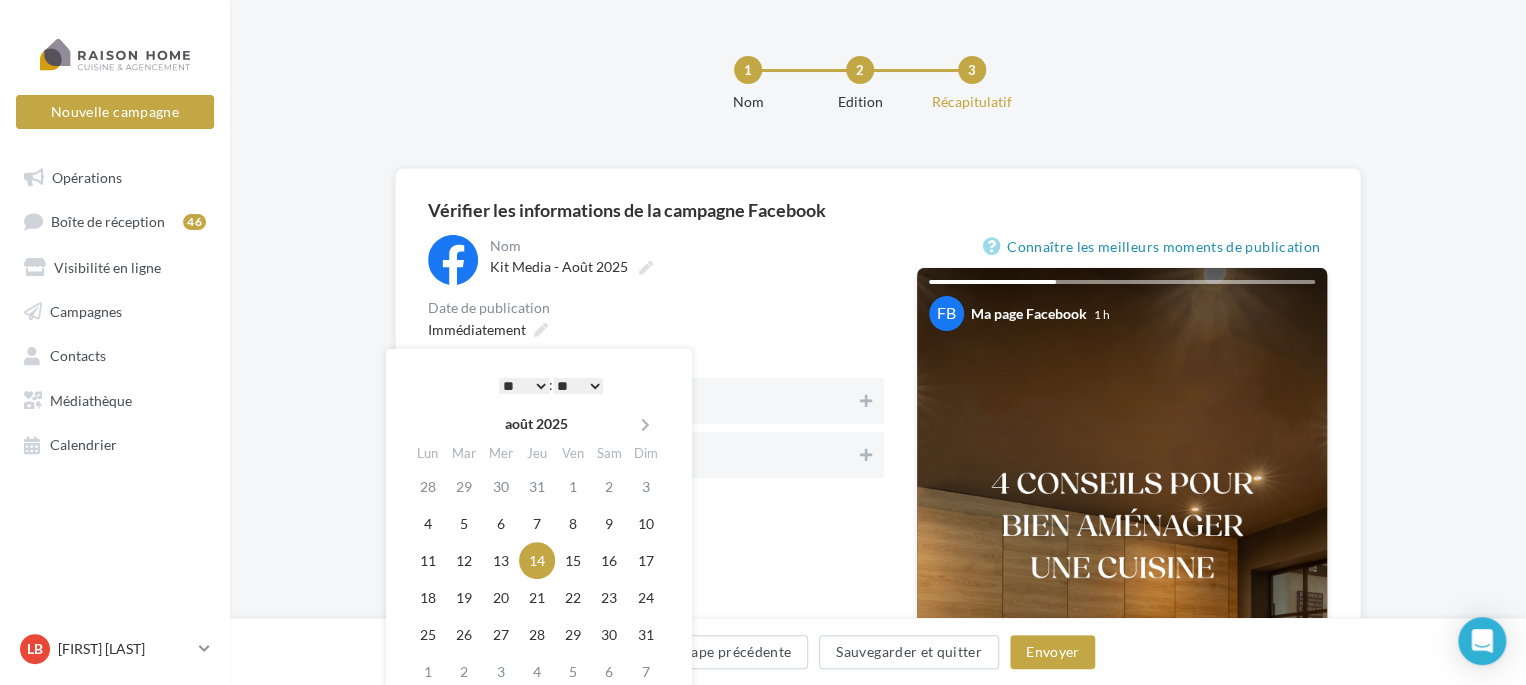 click on "* * * * * * * * * * ** ** ** ** ** ** ** ** ** ** ** ** ** **" at bounding box center [524, 386] 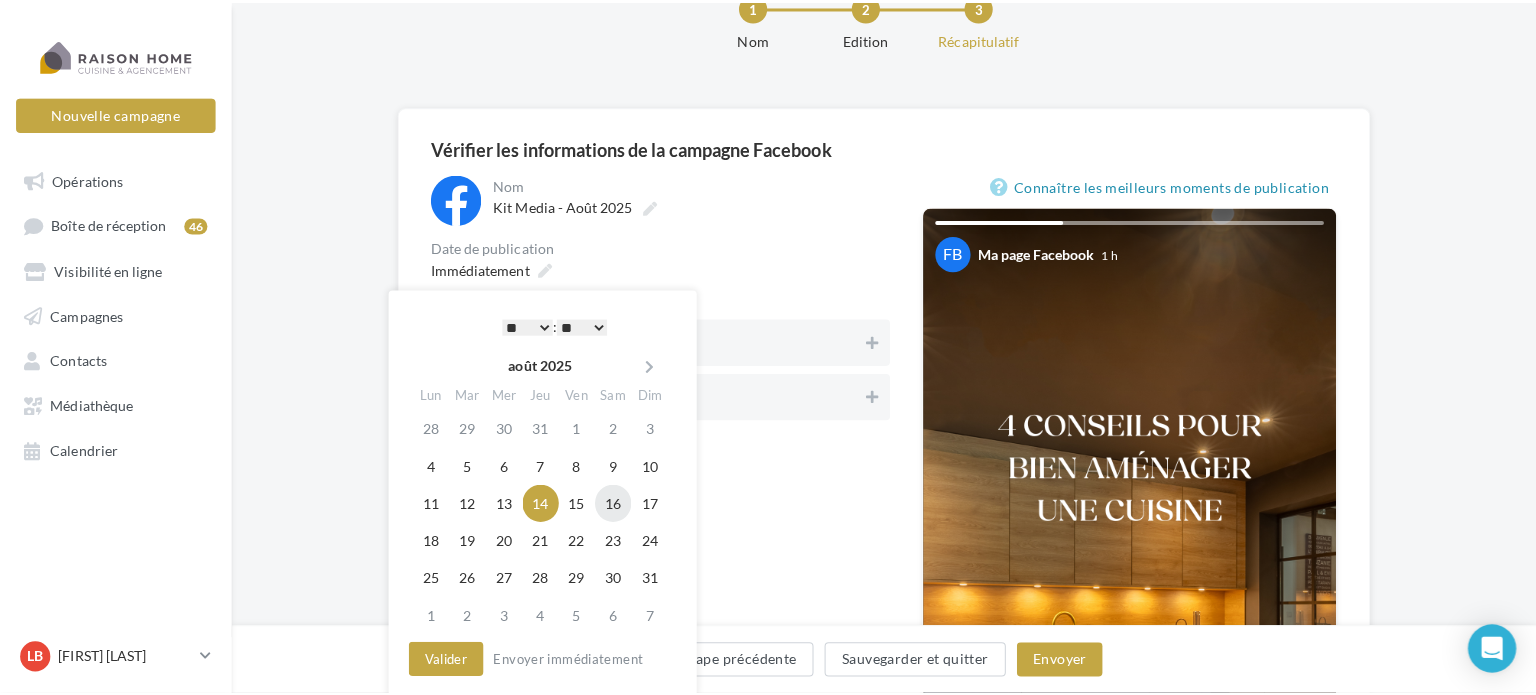 scroll, scrollTop: 100, scrollLeft: 0, axis: vertical 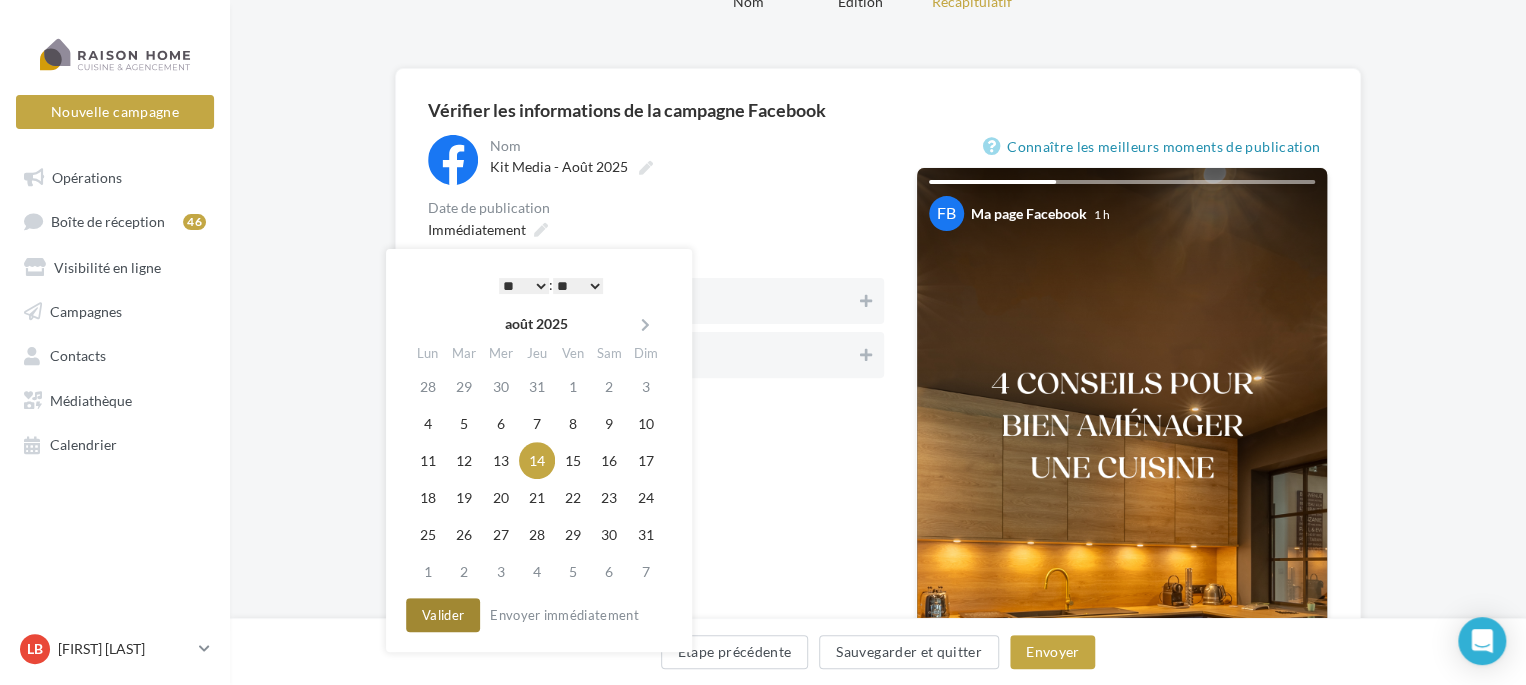 click on "Valider" at bounding box center (443, 615) 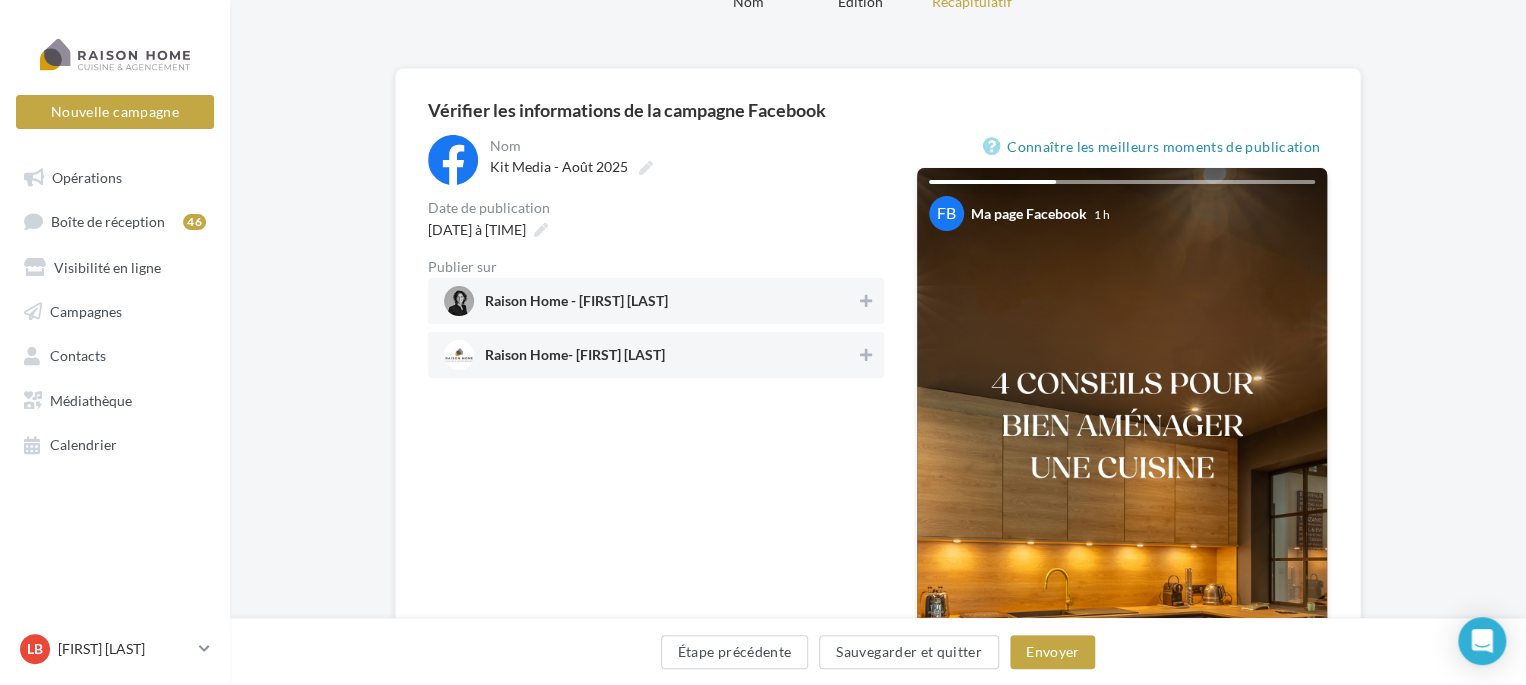 click on "Raison Home - Laetitia Bonnot" at bounding box center (650, 301) 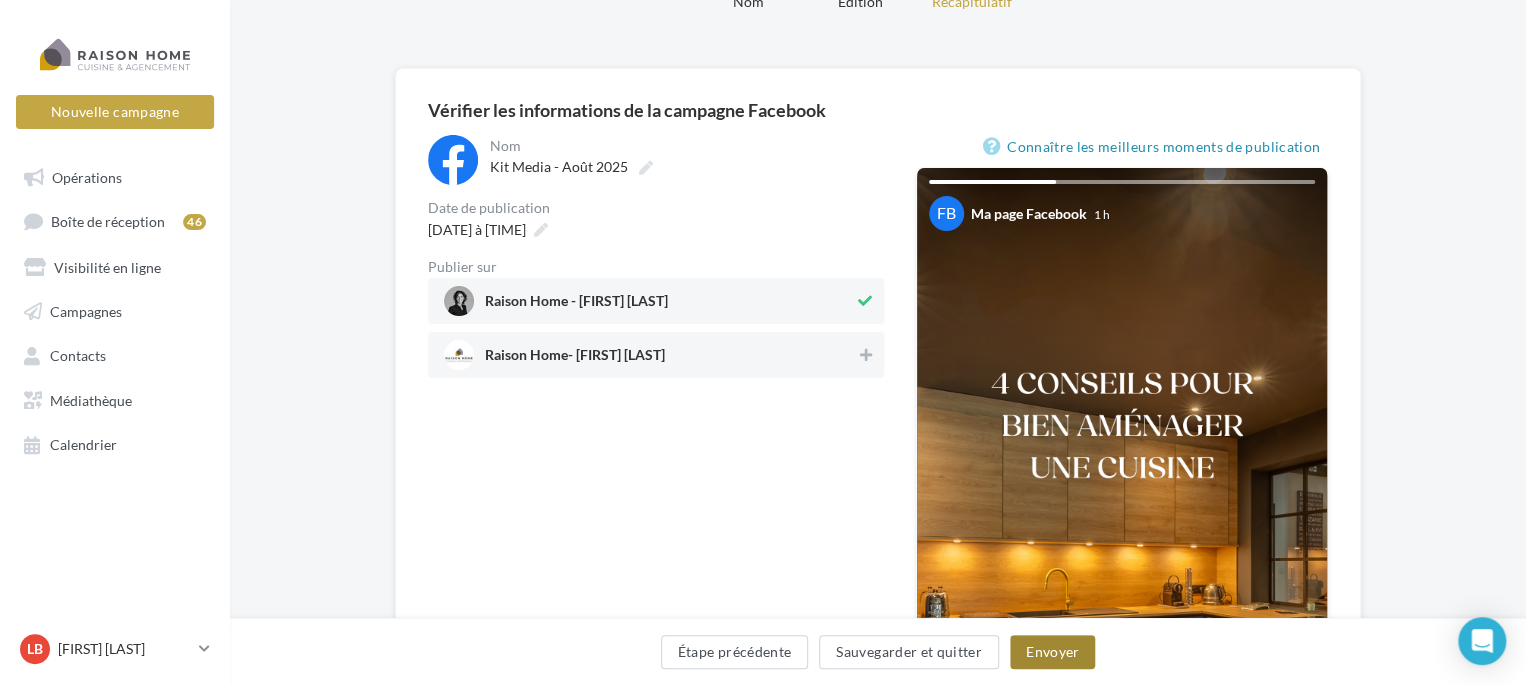 click on "Envoyer" at bounding box center [1052, 652] 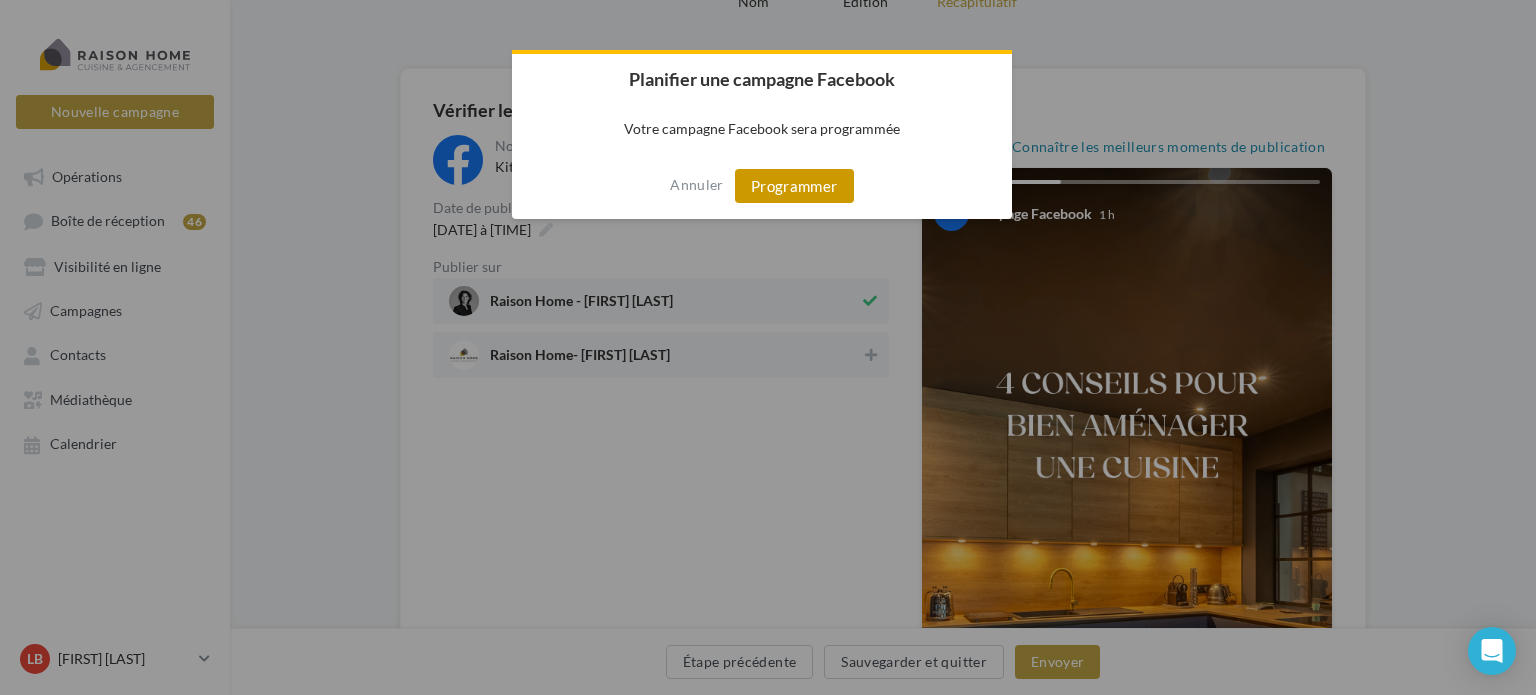 click on "Programmer" at bounding box center (794, 186) 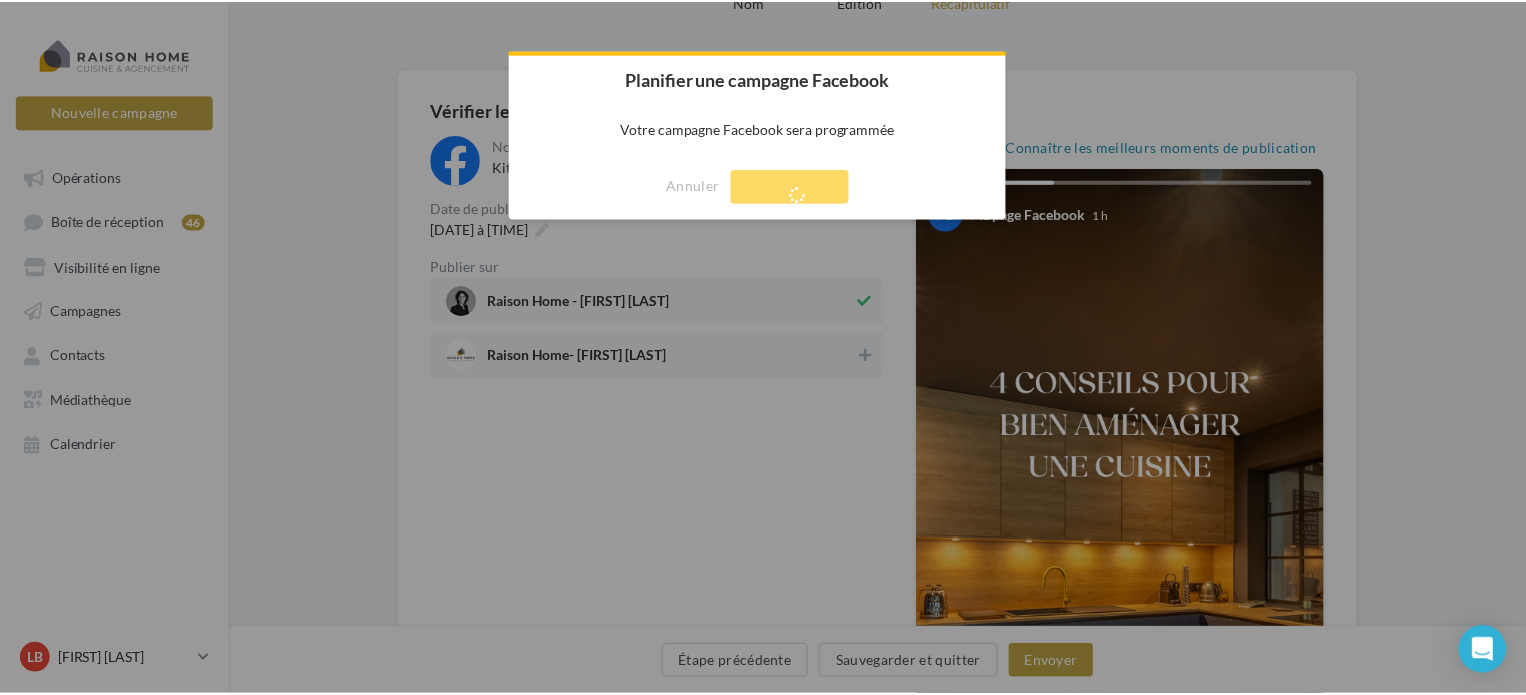 scroll, scrollTop: 32, scrollLeft: 0, axis: vertical 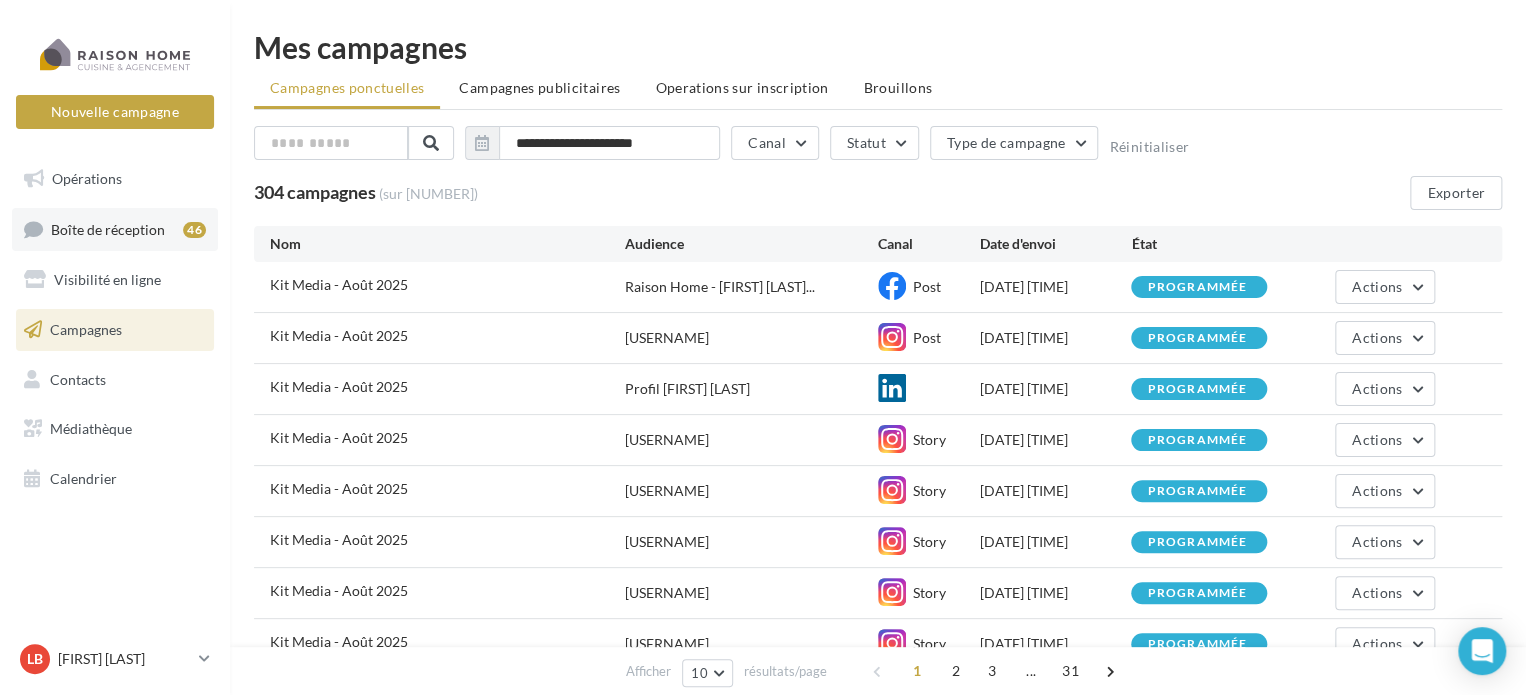 click on "Boîte de réception" at bounding box center (108, 228) 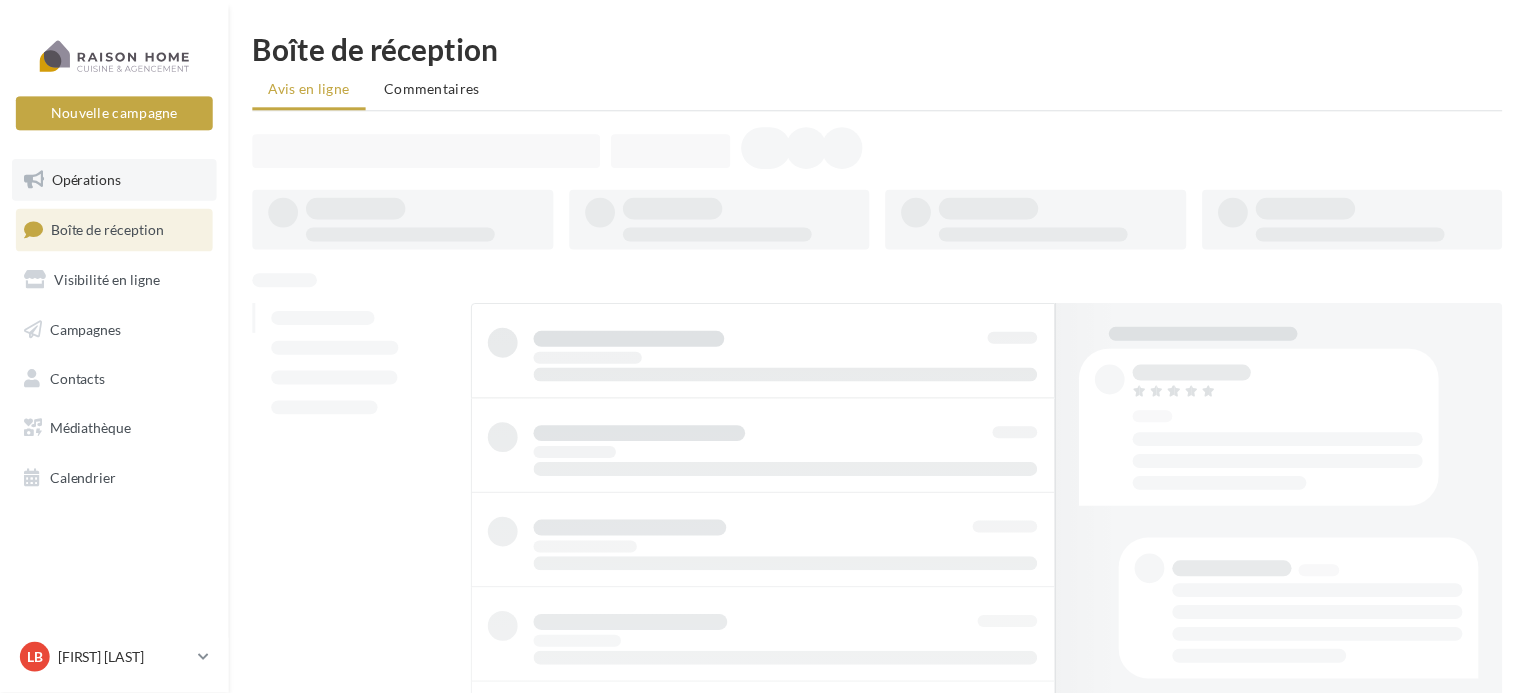 scroll, scrollTop: 0, scrollLeft: 0, axis: both 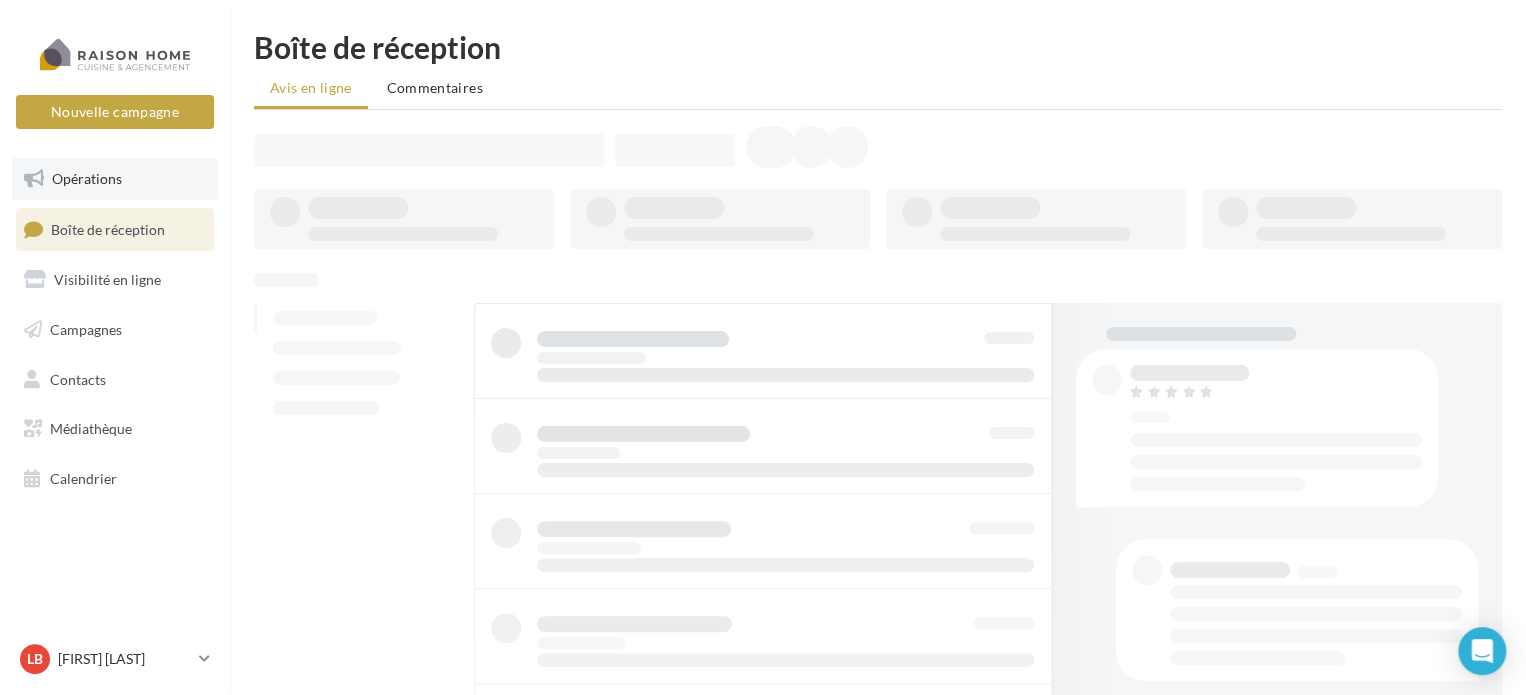 click on "Opérations" at bounding box center (87, 178) 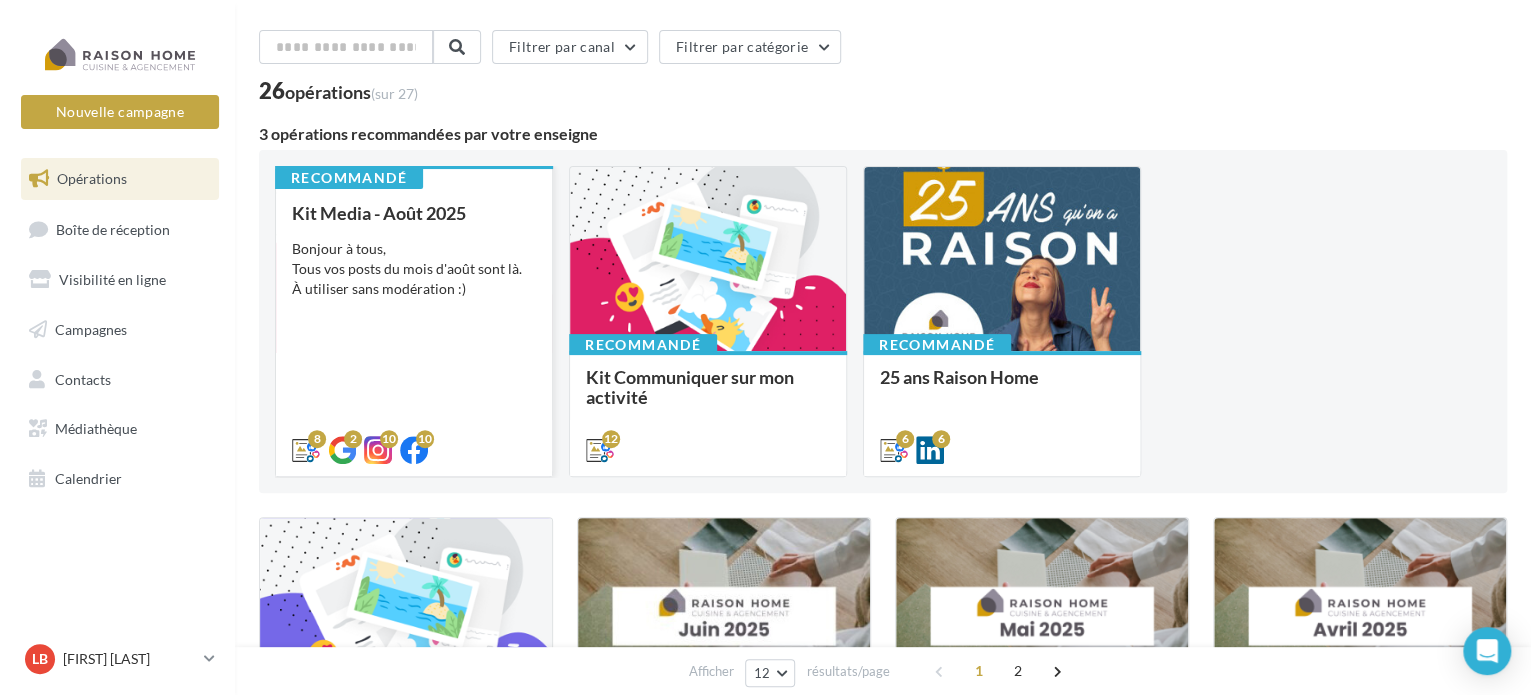 scroll, scrollTop: 100, scrollLeft: 0, axis: vertical 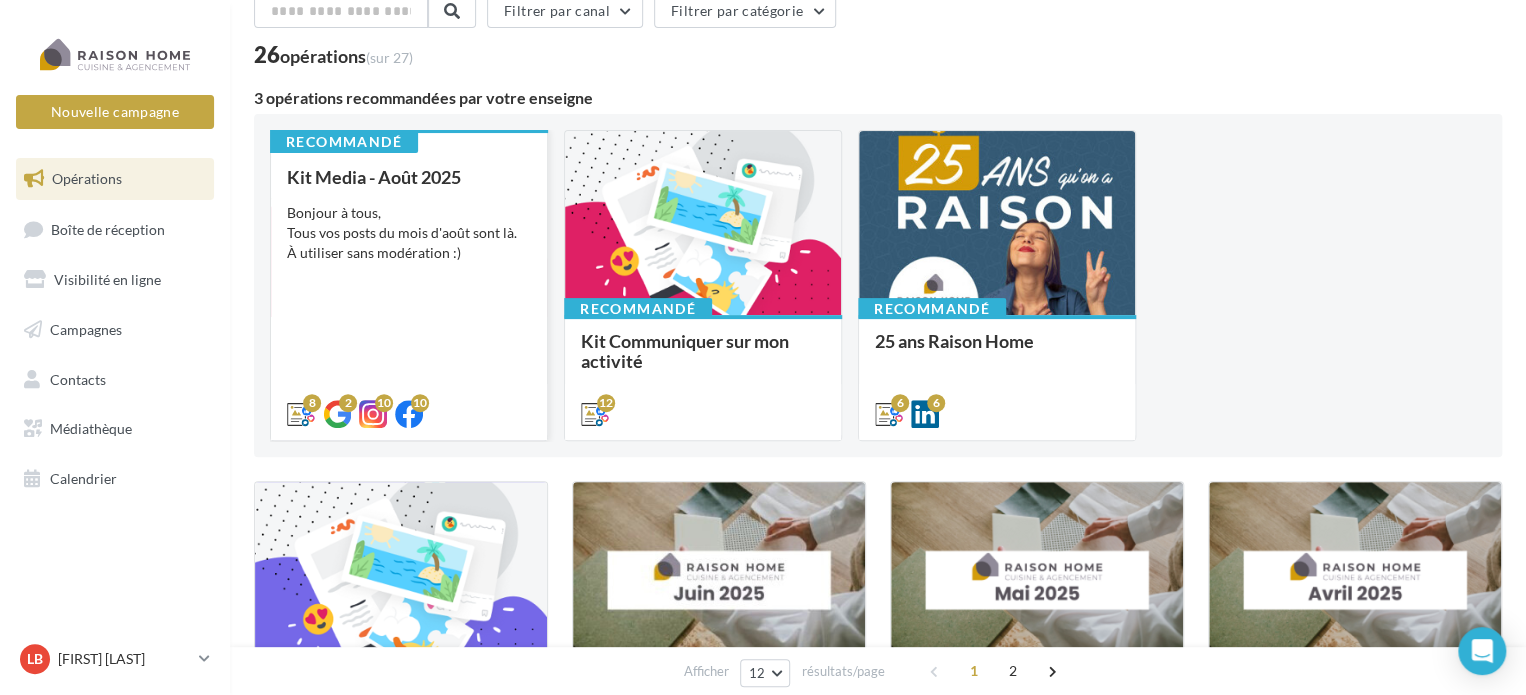 click on "Bonjour à tous,
Tous vos posts du mois d'août sont là.
À utiliser sans modération :)" at bounding box center [409, 233] 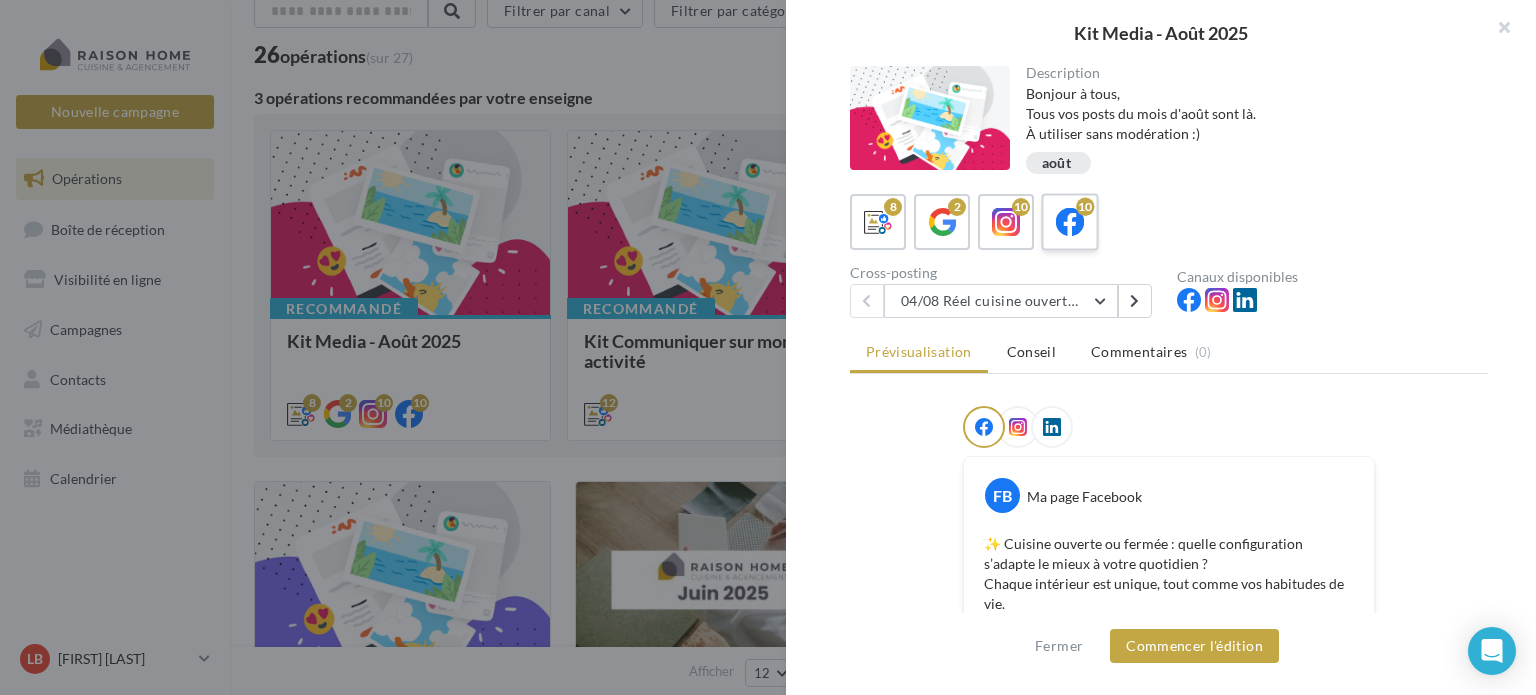 click at bounding box center [1070, 222] 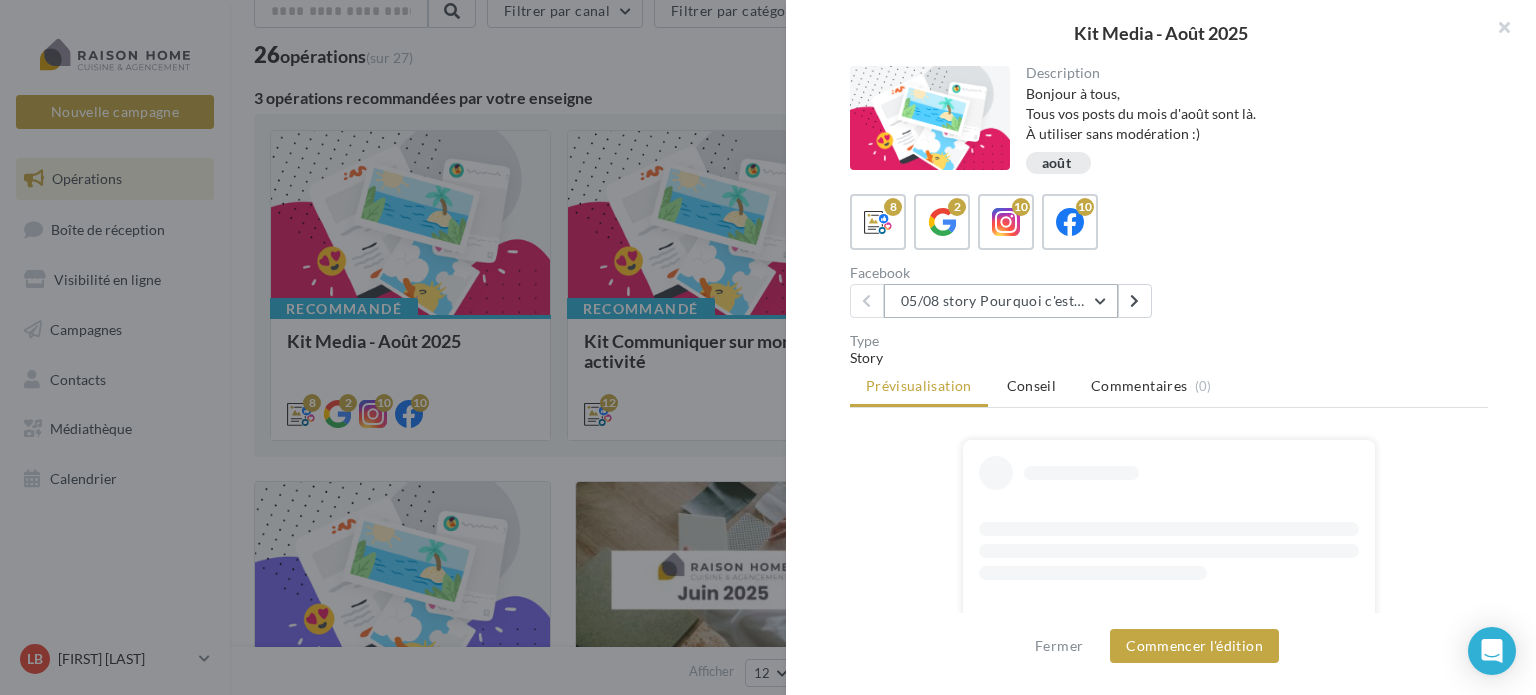 click on "05/08 story Pourquoi c'est différent avec moi ?" at bounding box center (1001, 301) 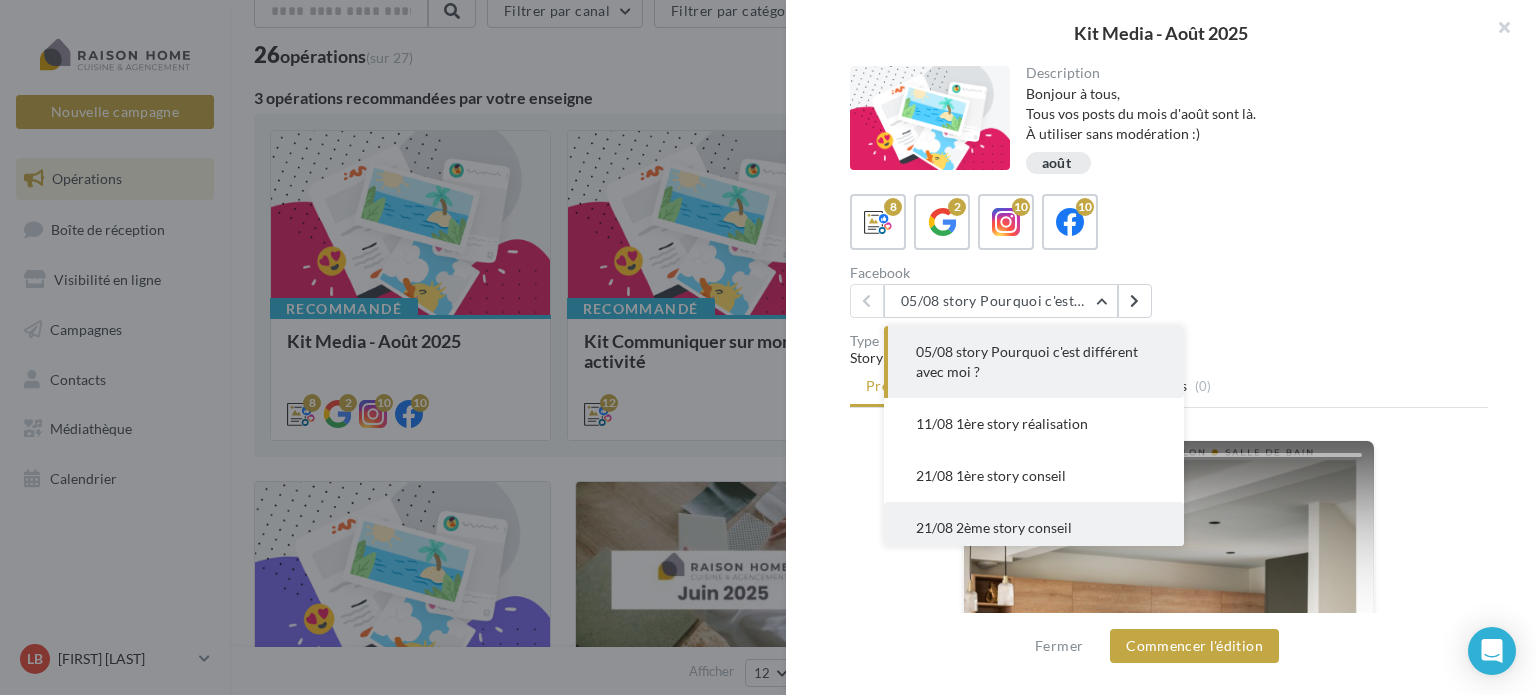 click on "21/08 2ème story conseil" at bounding box center [994, 527] 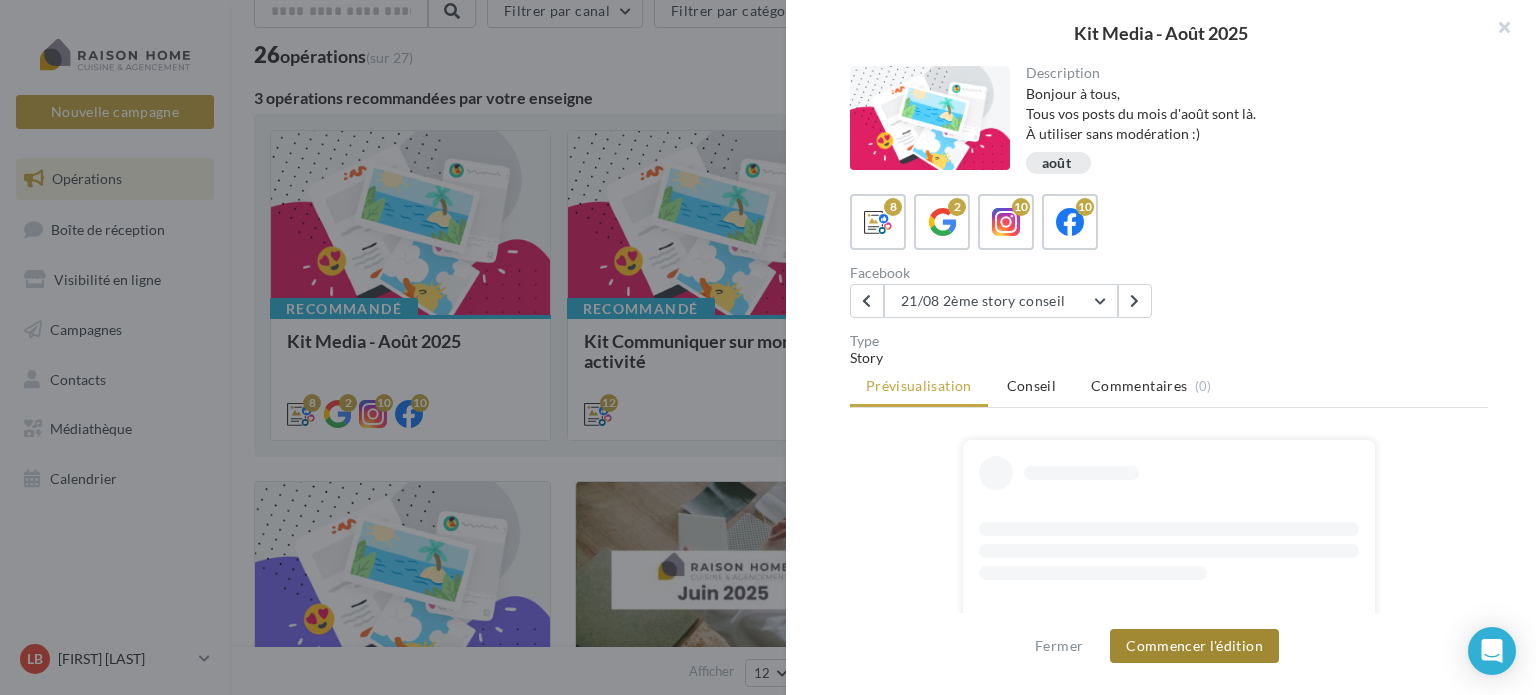 click on "Commencer l'édition" at bounding box center [1194, 646] 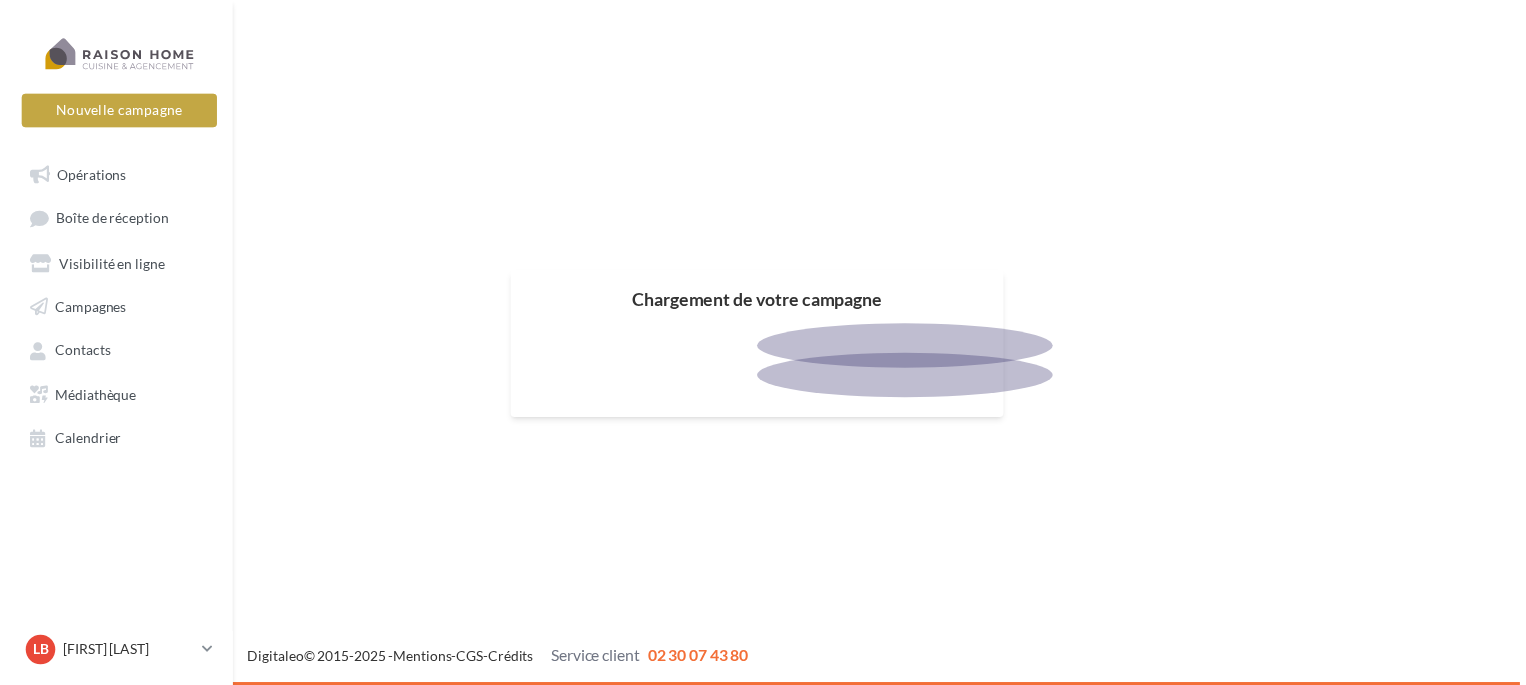 scroll, scrollTop: 0, scrollLeft: 0, axis: both 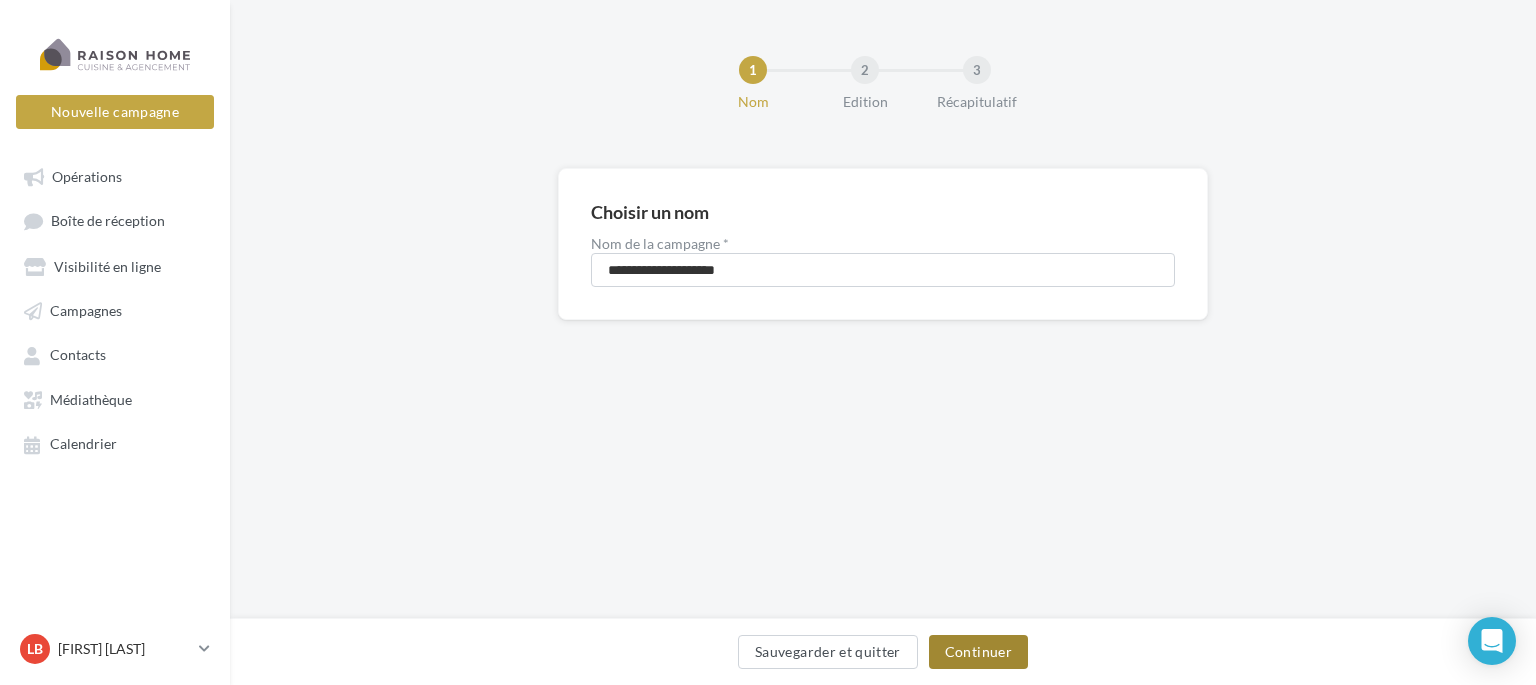 click on "Continuer" at bounding box center [978, 652] 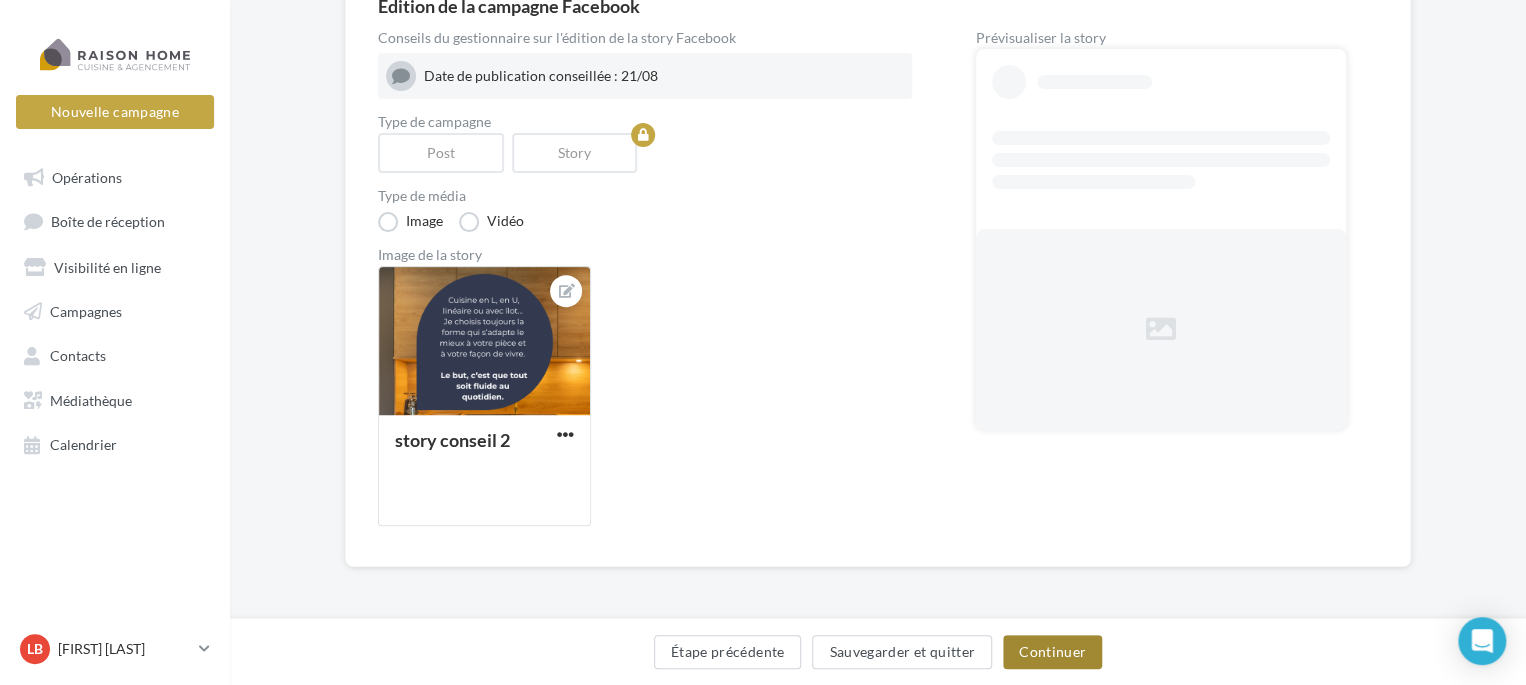 drag, startPoint x: 1063, startPoint y: 650, endPoint x: 1114, endPoint y: 614, distance: 62.425957 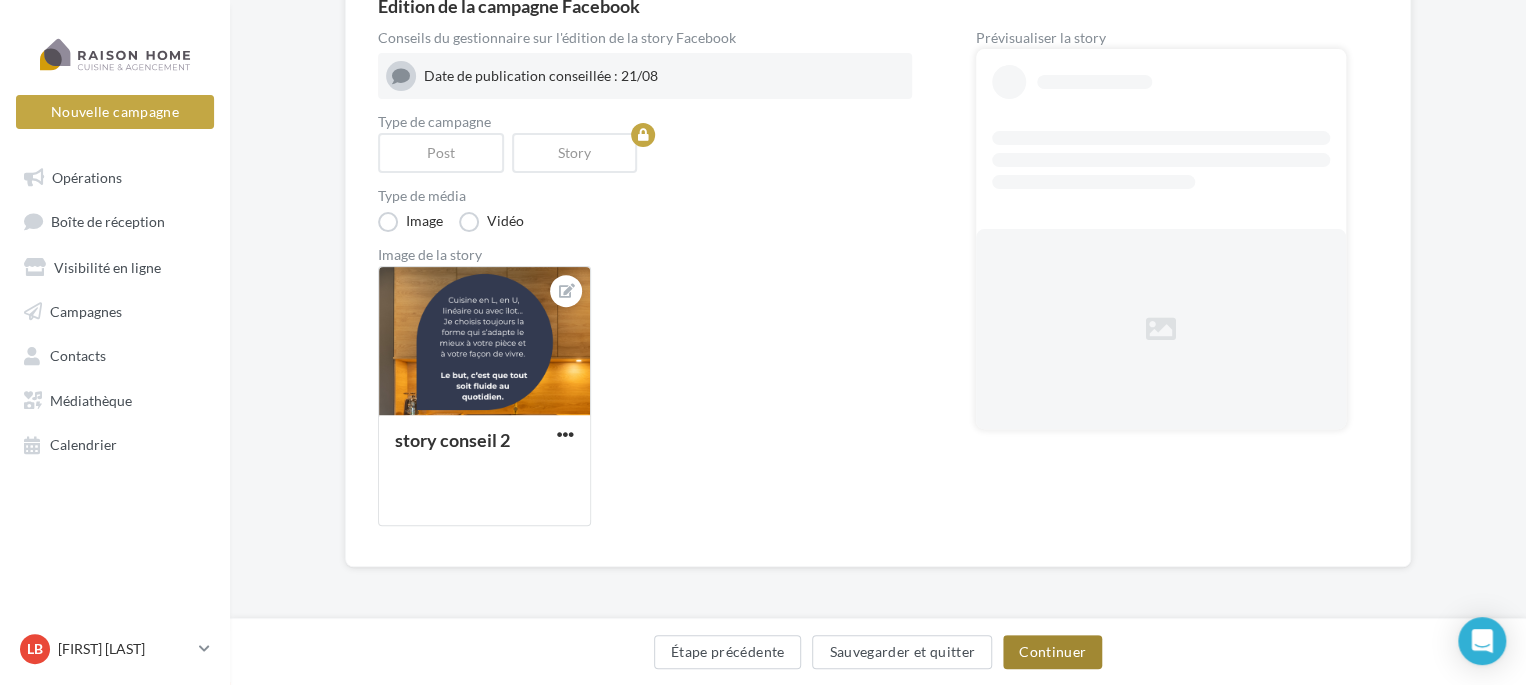 click on "Continuer" at bounding box center (1052, 652) 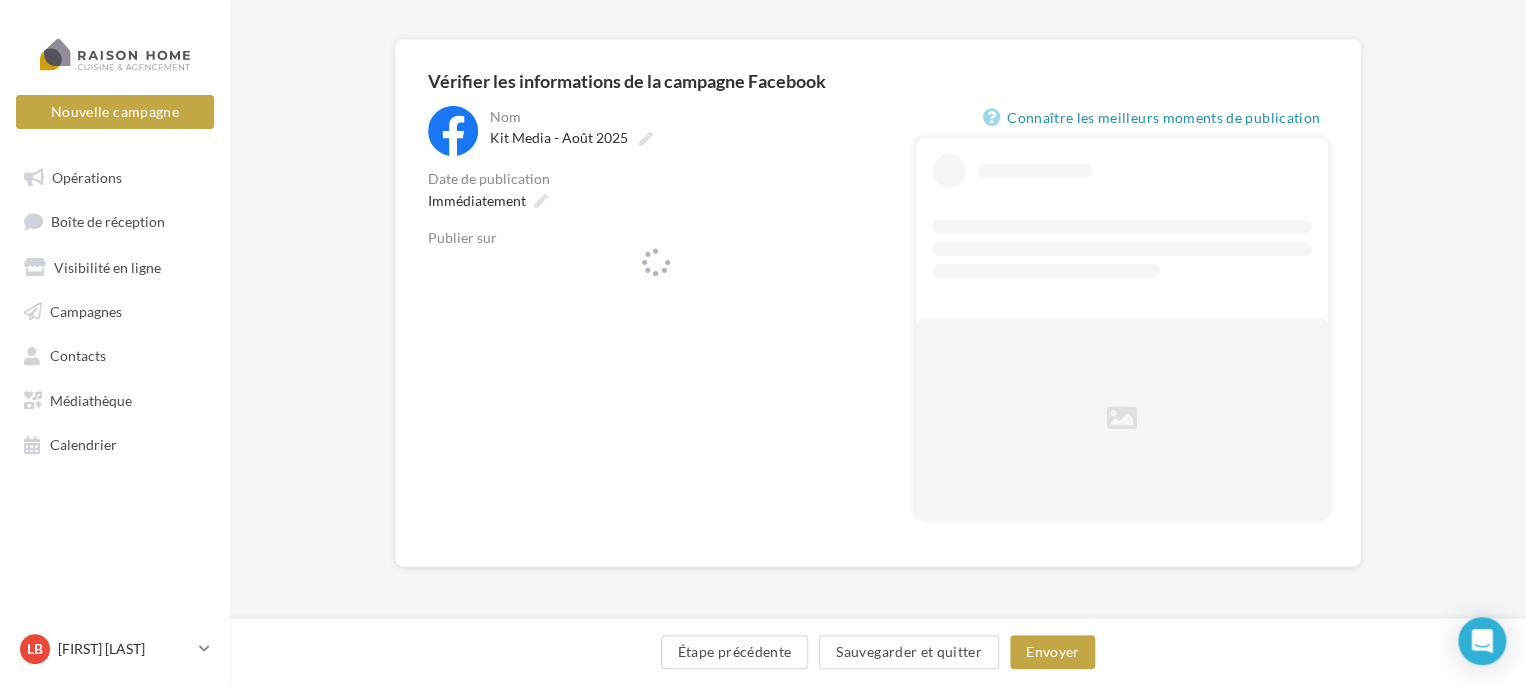 scroll, scrollTop: 128, scrollLeft: 0, axis: vertical 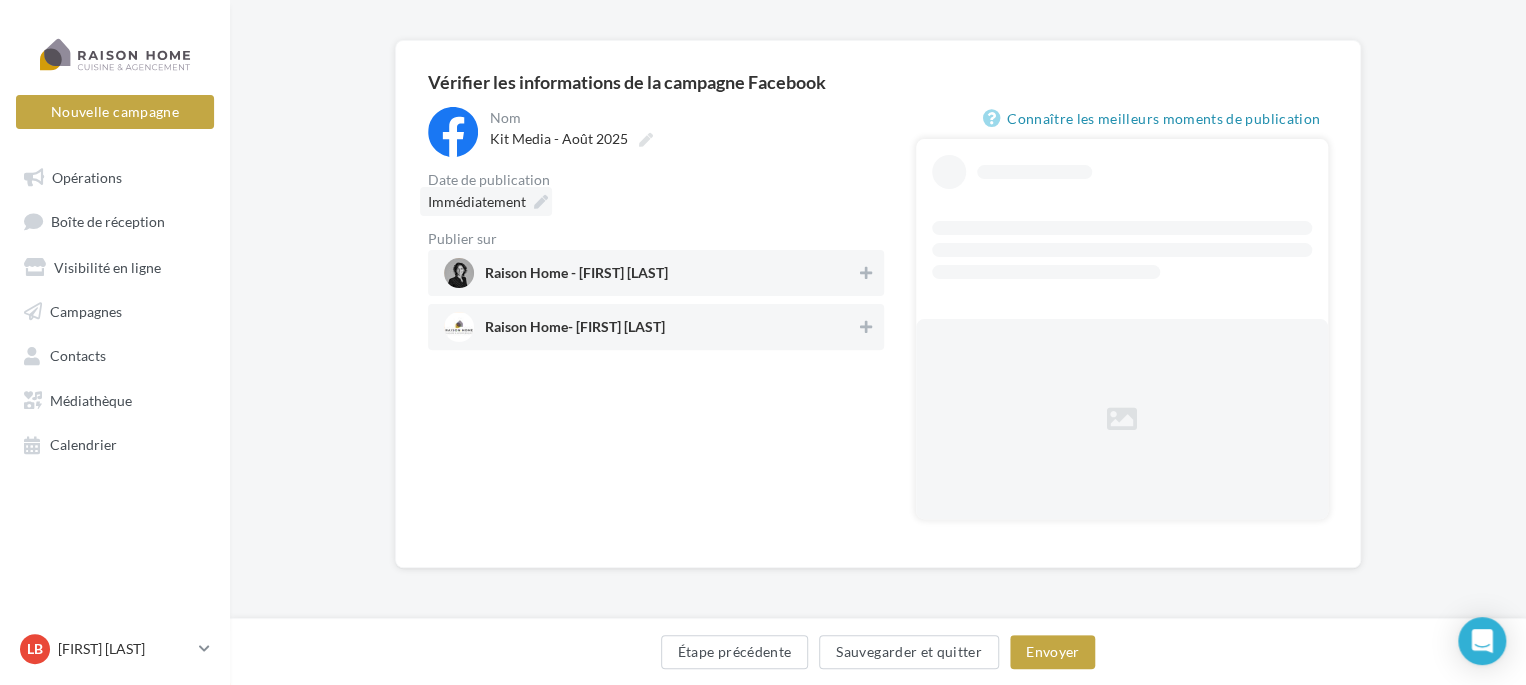 click on "Immédiatement" at bounding box center [477, 201] 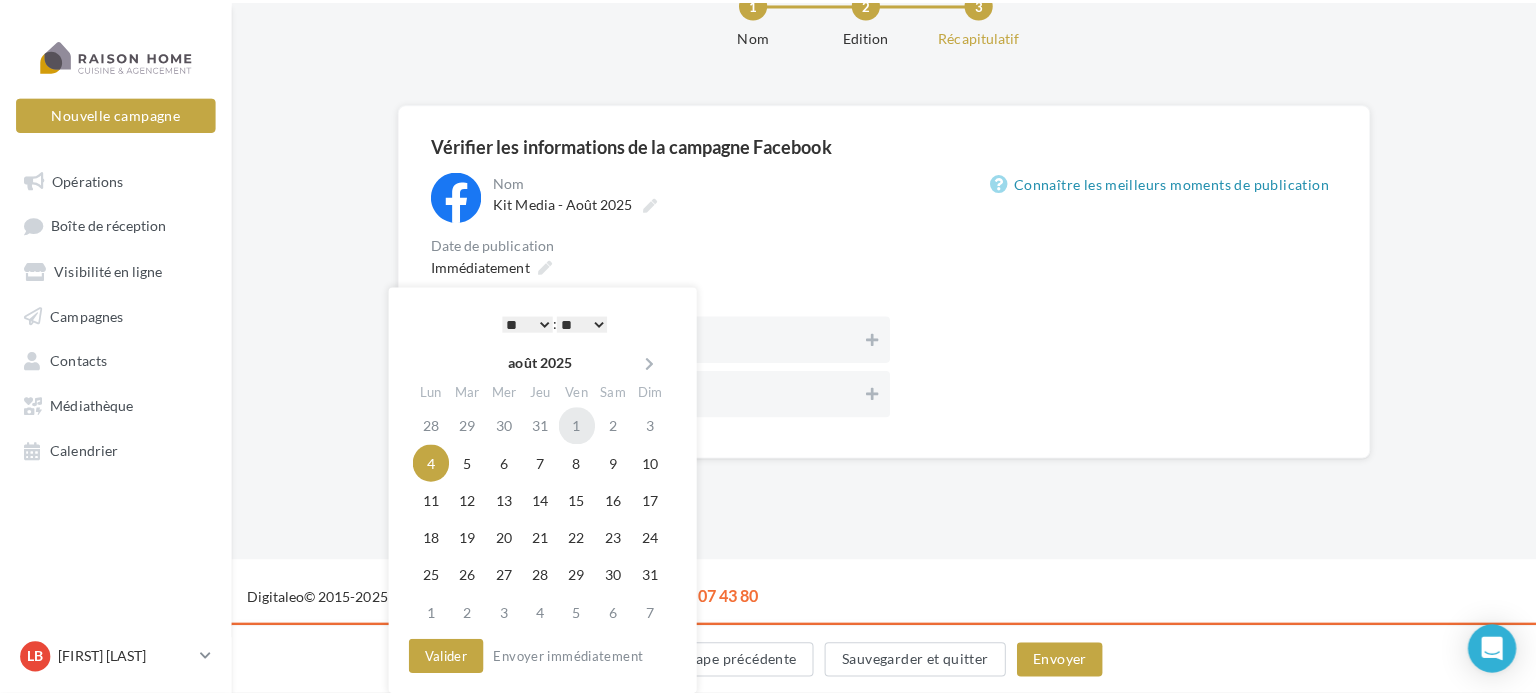 scroll, scrollTop: 128, scrollLeft: 0, axis: vertical 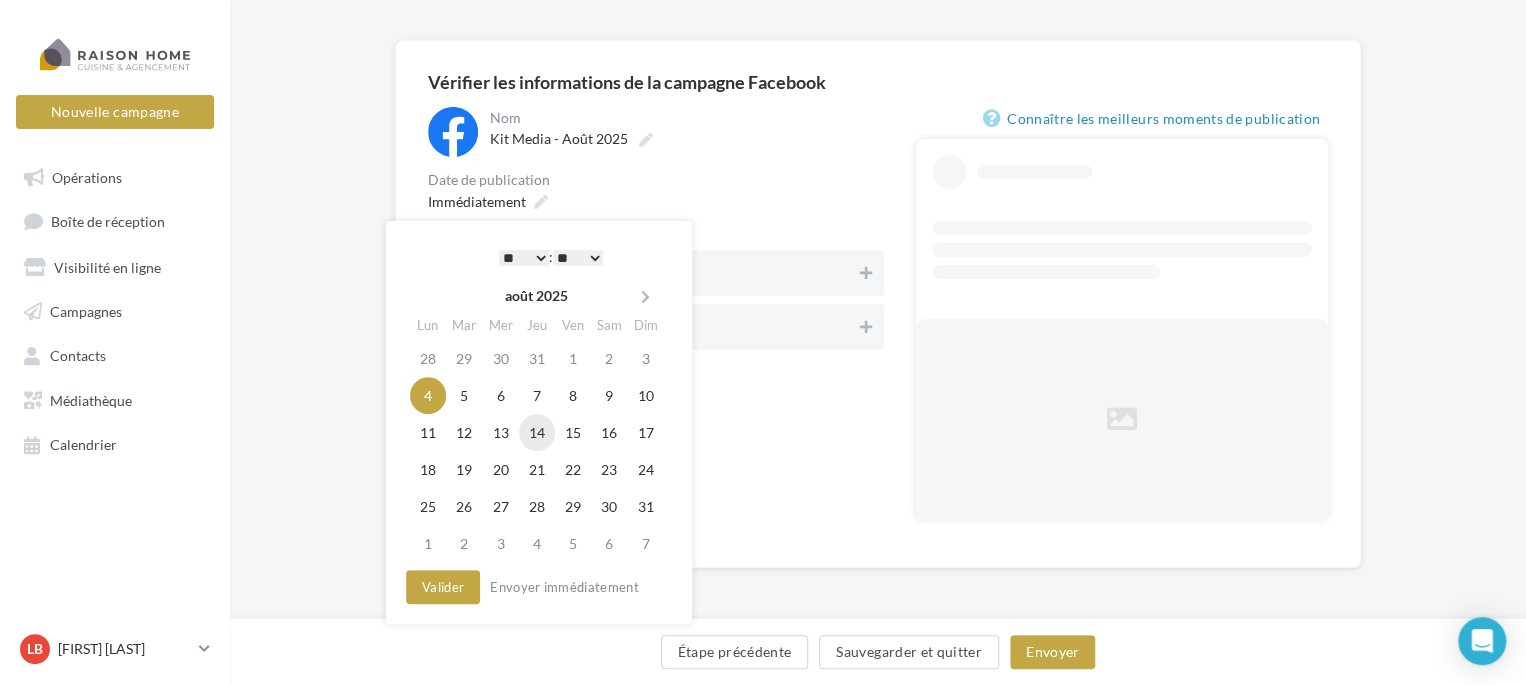 click on "14" at bounding box center [537, 432] 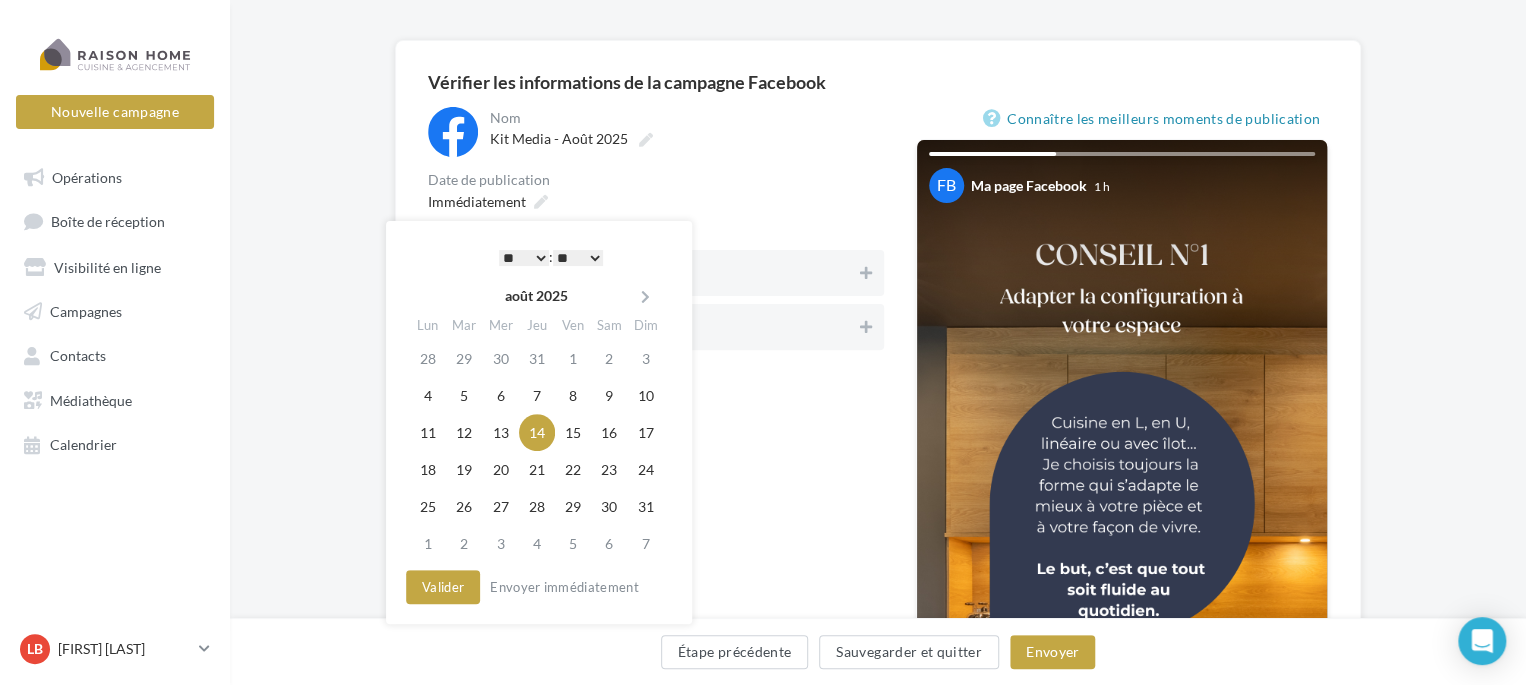 click on "* * * * * * * * * * ** ** ** ** ** ** ** ** ** ** ** ** ** **" at bounding box center (524, 258) 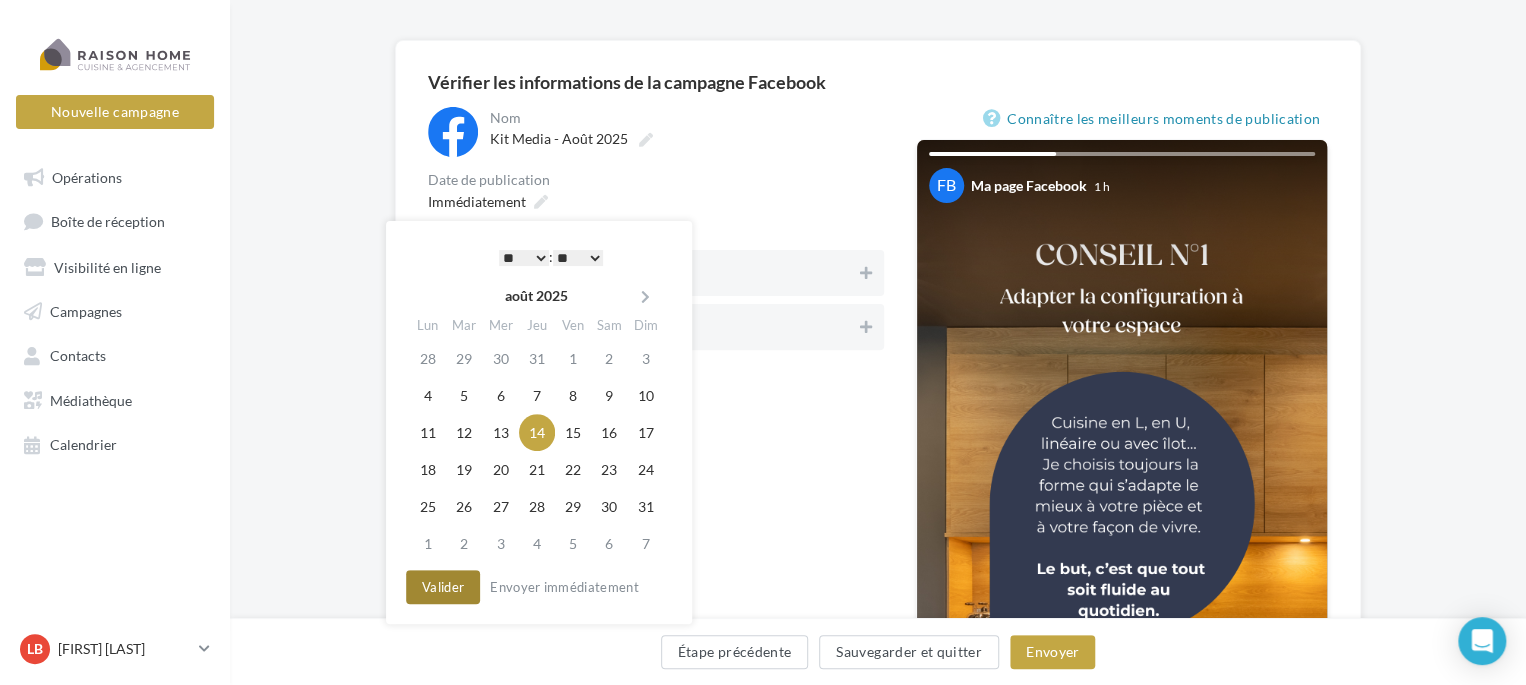 click on "Valider" at bounding box center [443, 587] 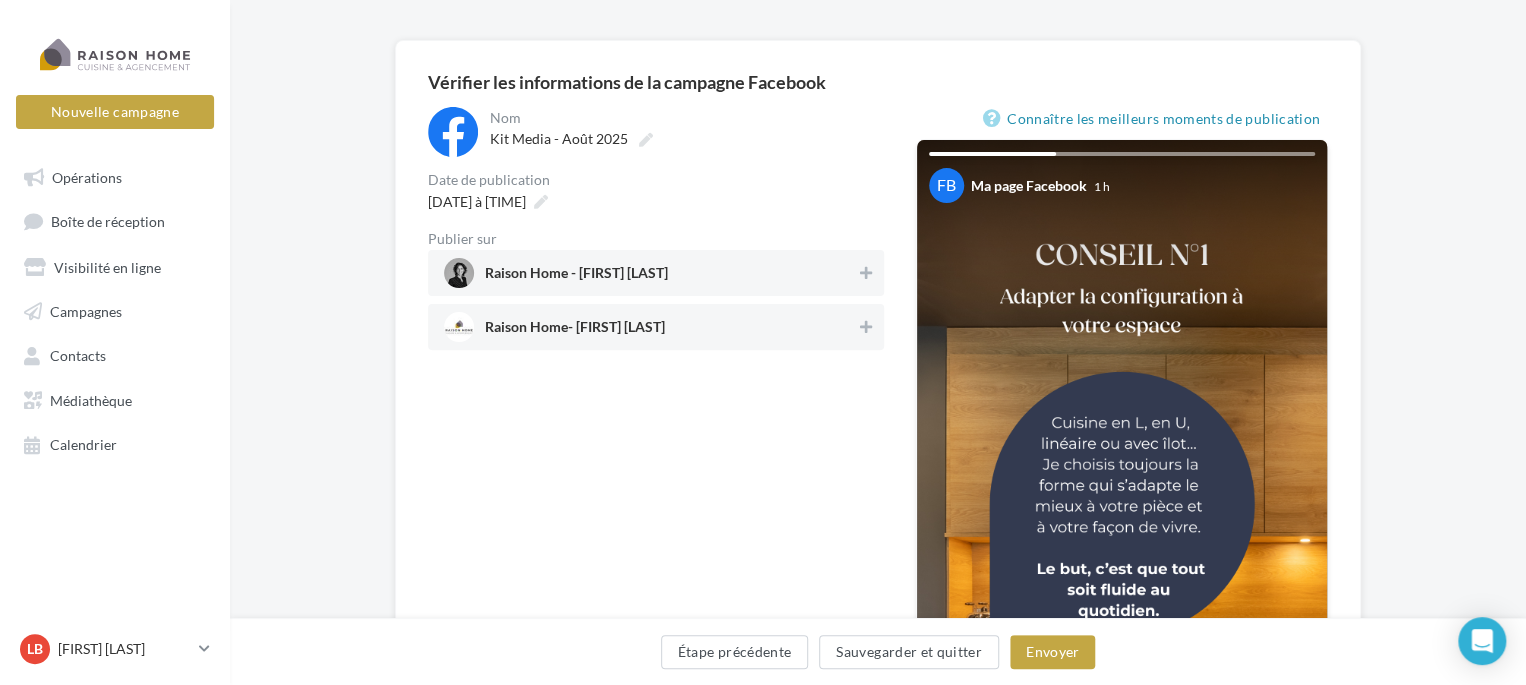click on "Raison Home - Laetitia Bonnot" at bounding box center (650, 273) 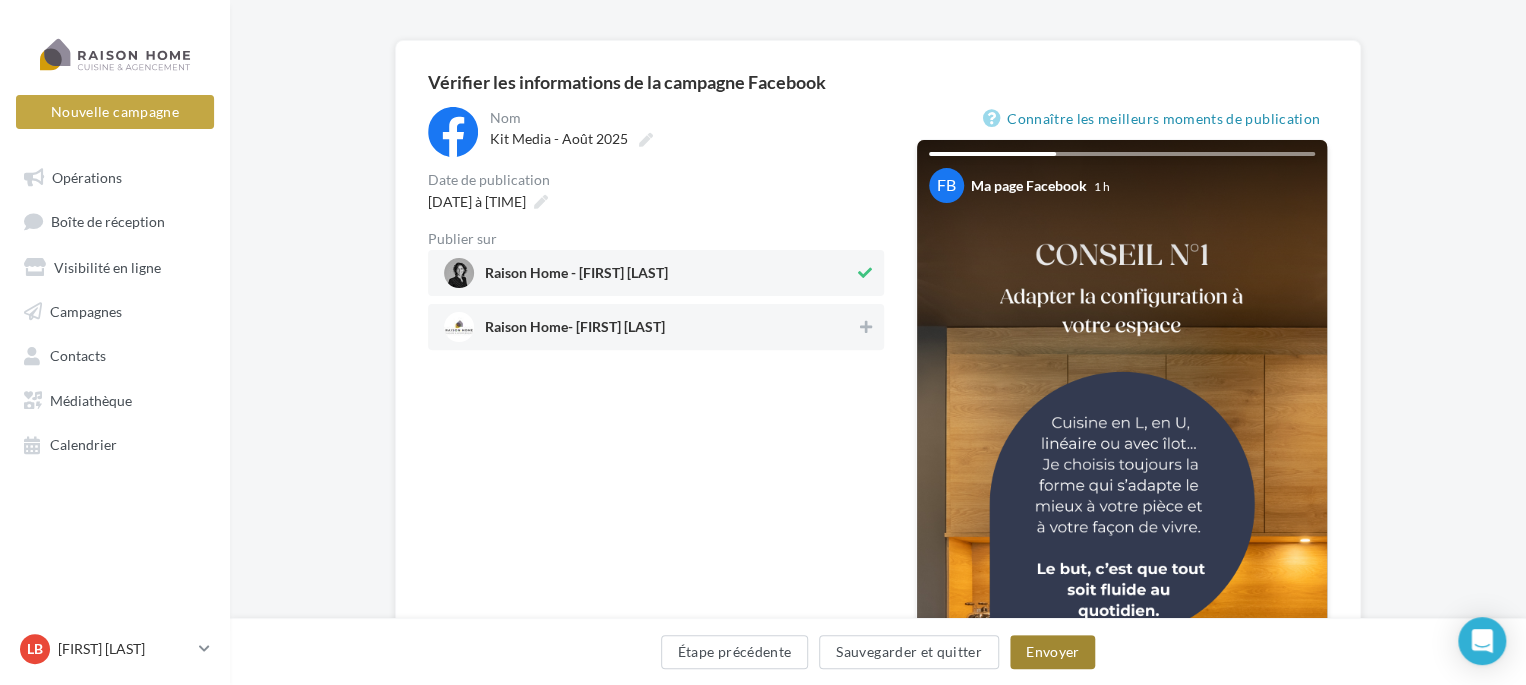 click on "Envoyer" at bounding box center (1052, 652) 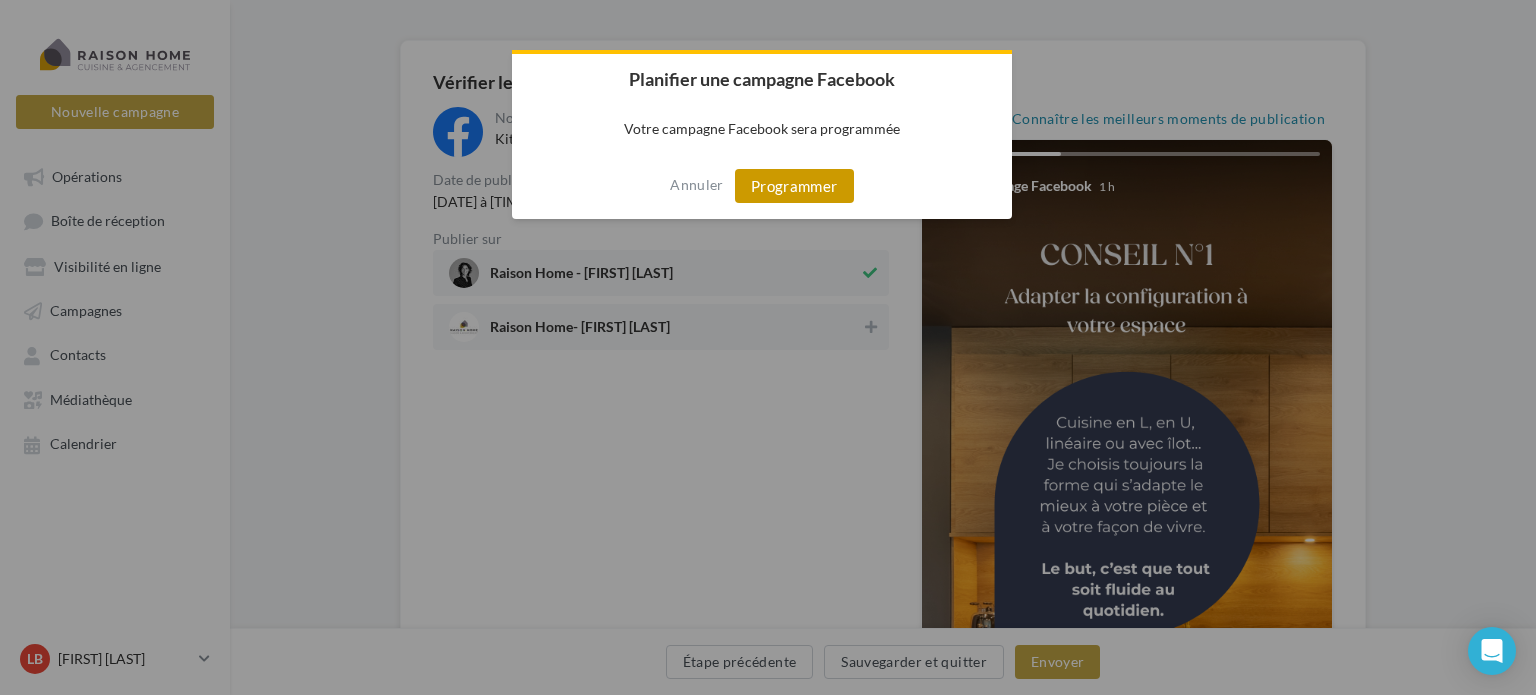 click on "Programmer" at bounding box center [794, 186] 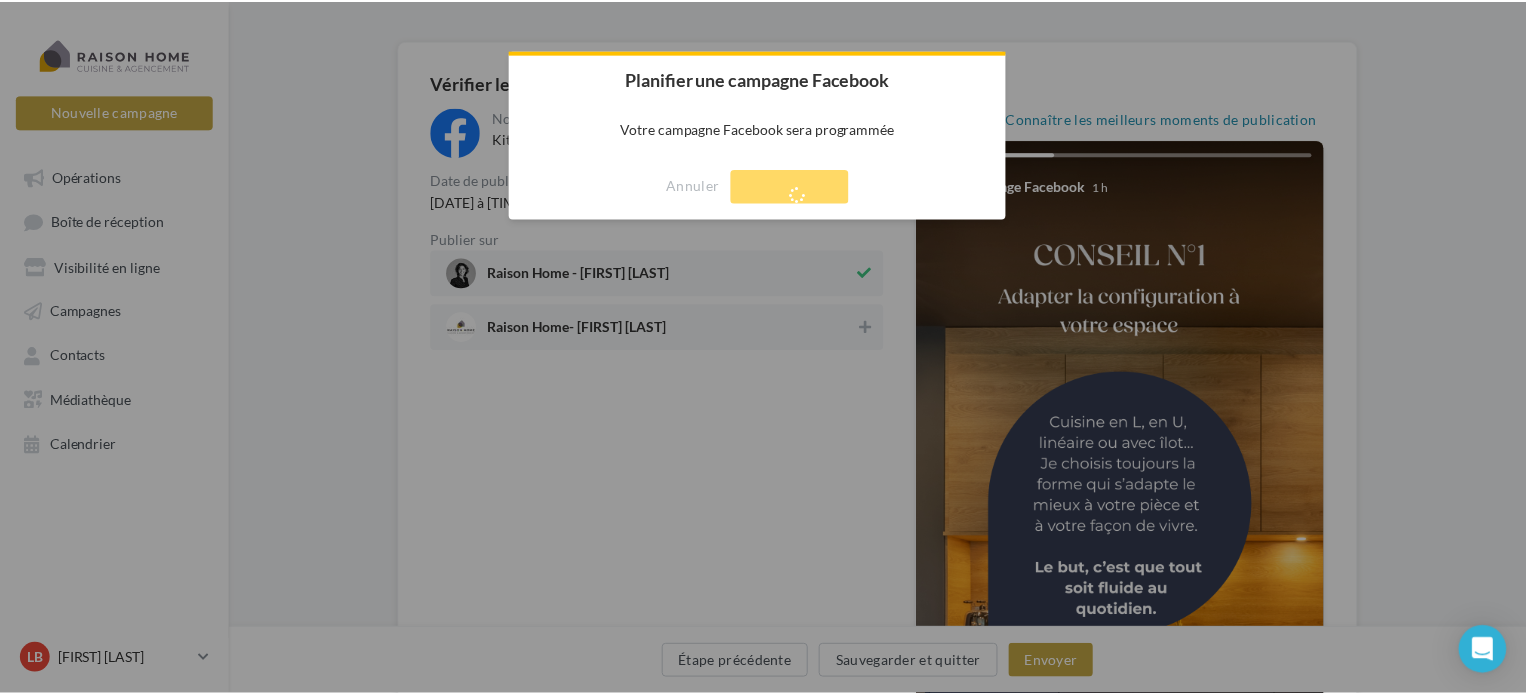 scroll, scrollTop: 32, scrollLeft: 0, axis: vertical 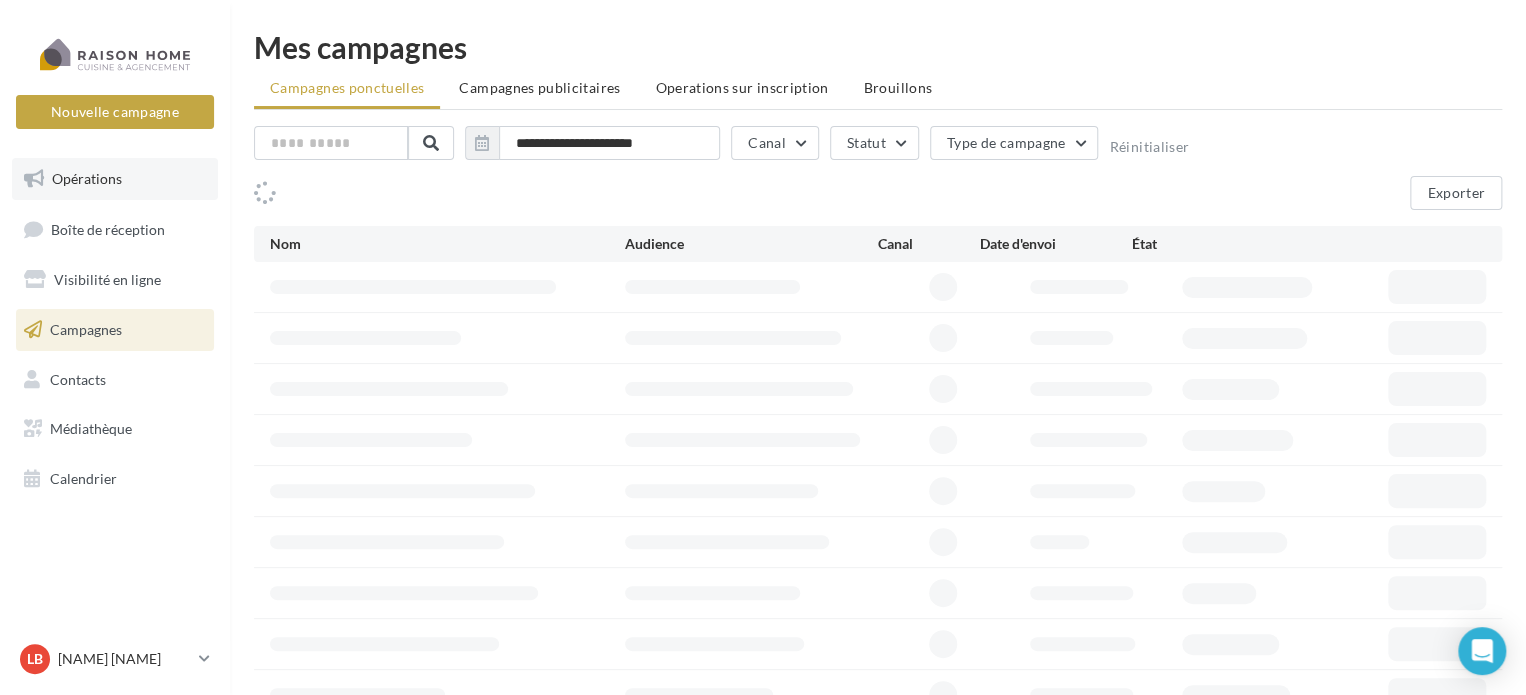 click on "Opérations" at bounding box center [87, 178] 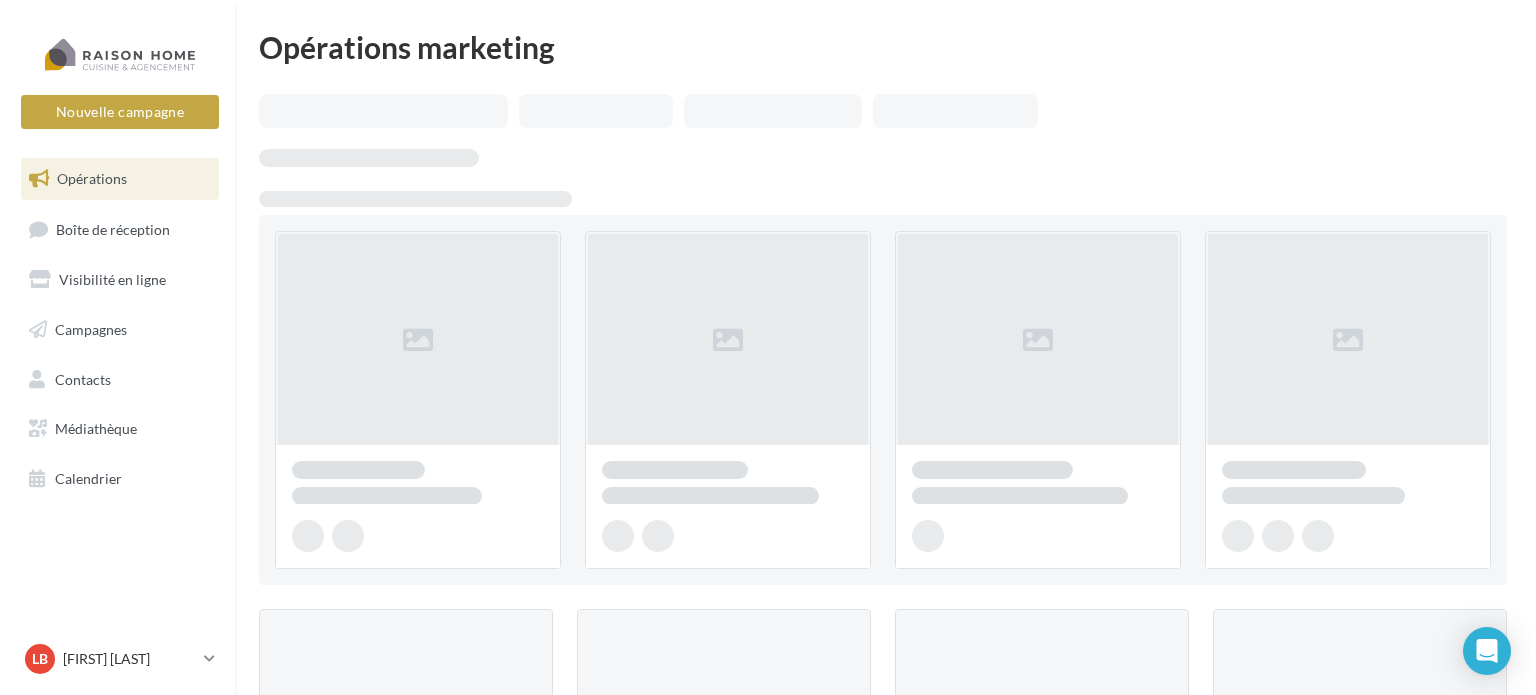 scroll, scrollTop: 0, scrollLeft: 0, axis: both 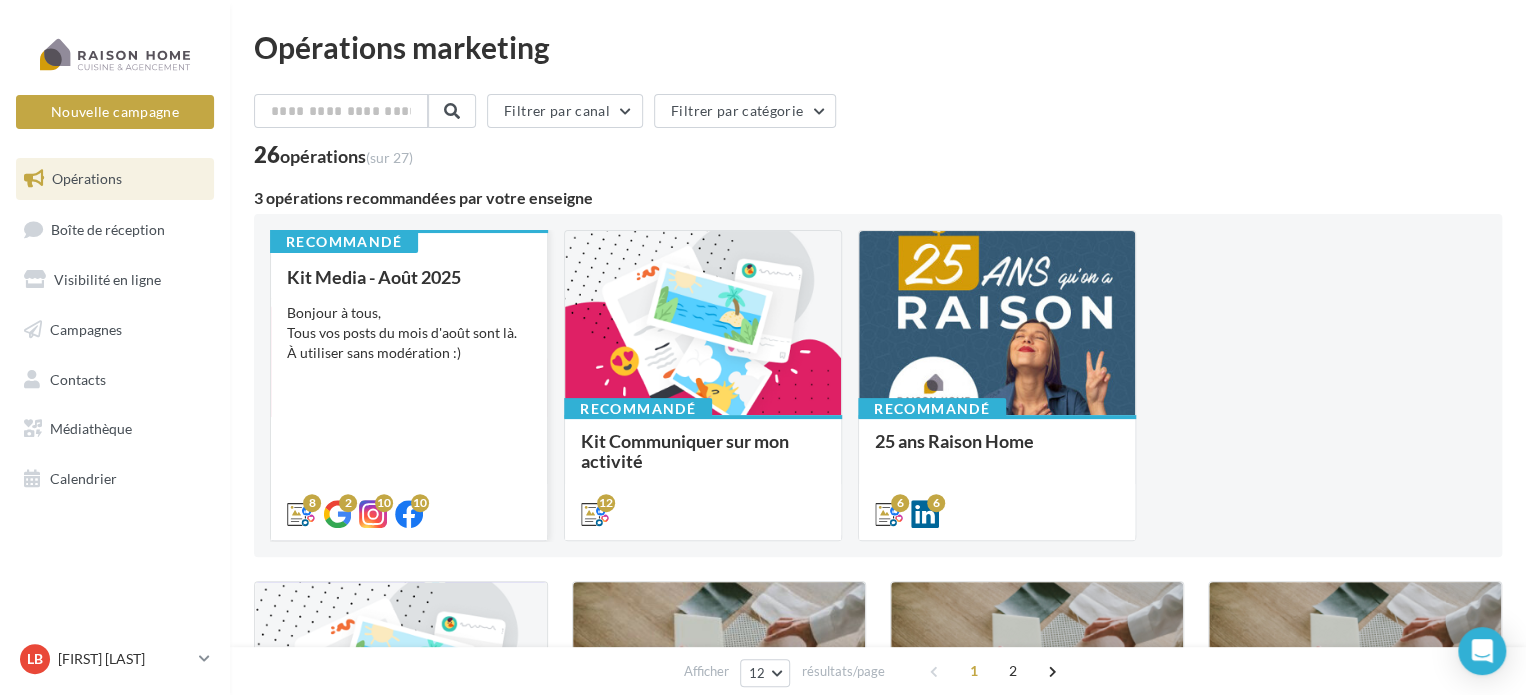 click on "Bonjour à tous,
Tous vos posts du mois d'août sont là.
À utiliser sans modération :)" at bounding box center [409, 333] 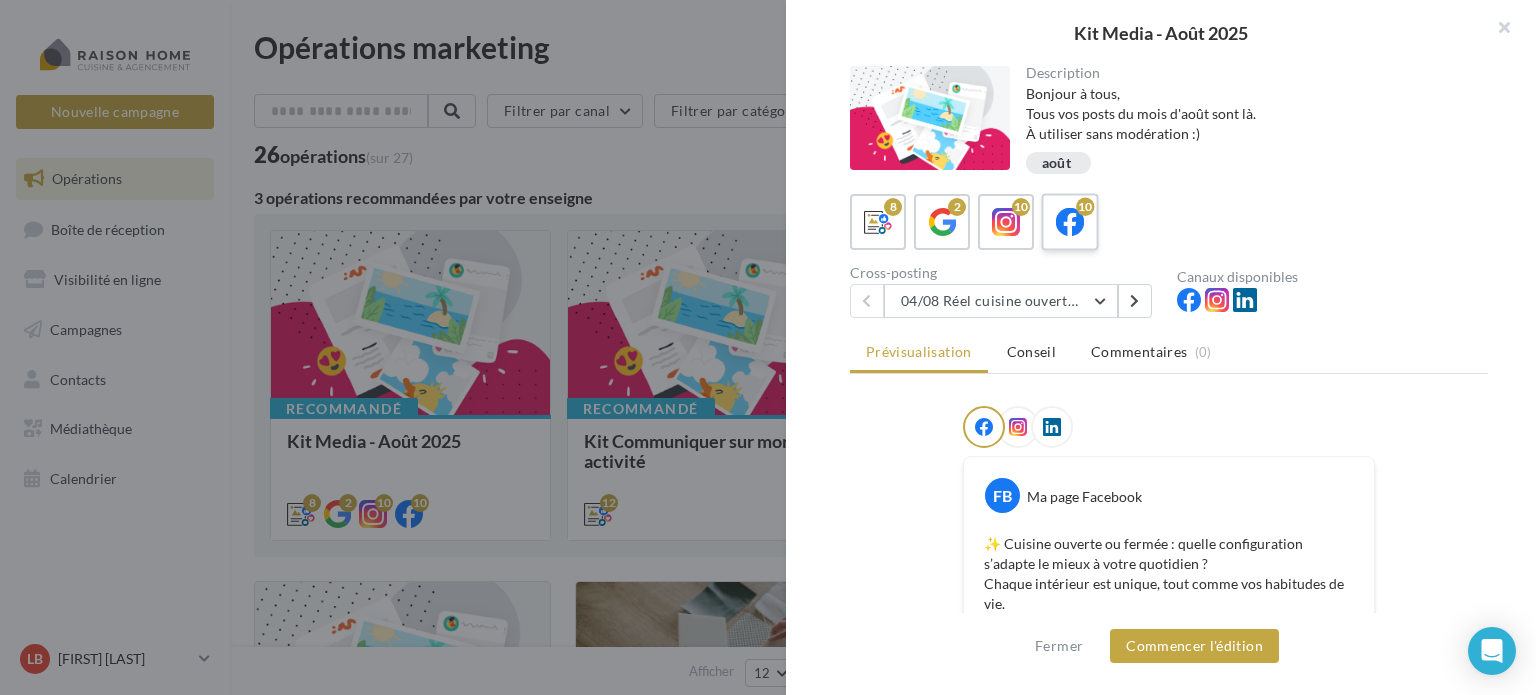 click at bounding box center (1070, 222) 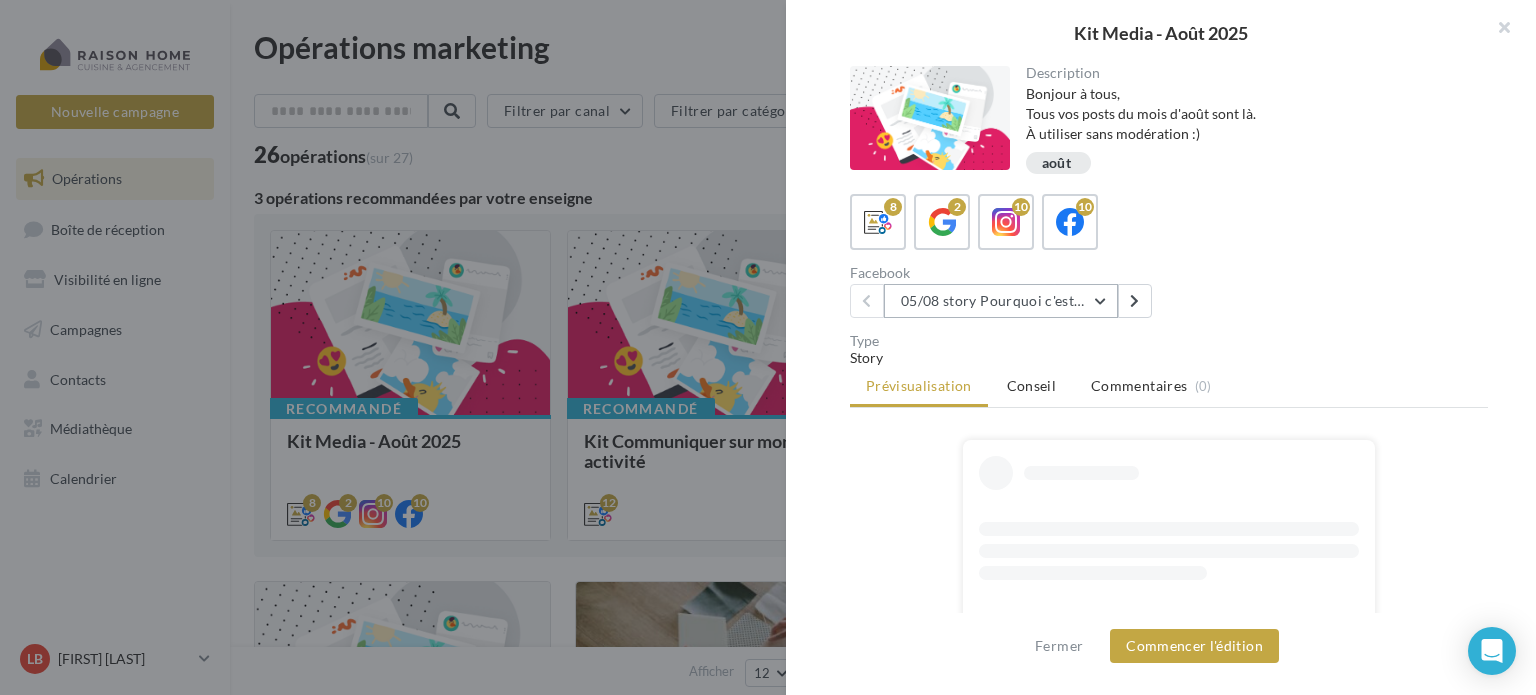 click on "05/08 story Pourquoi c'est différent avec moi ?" at bounding box center (1001, 301) 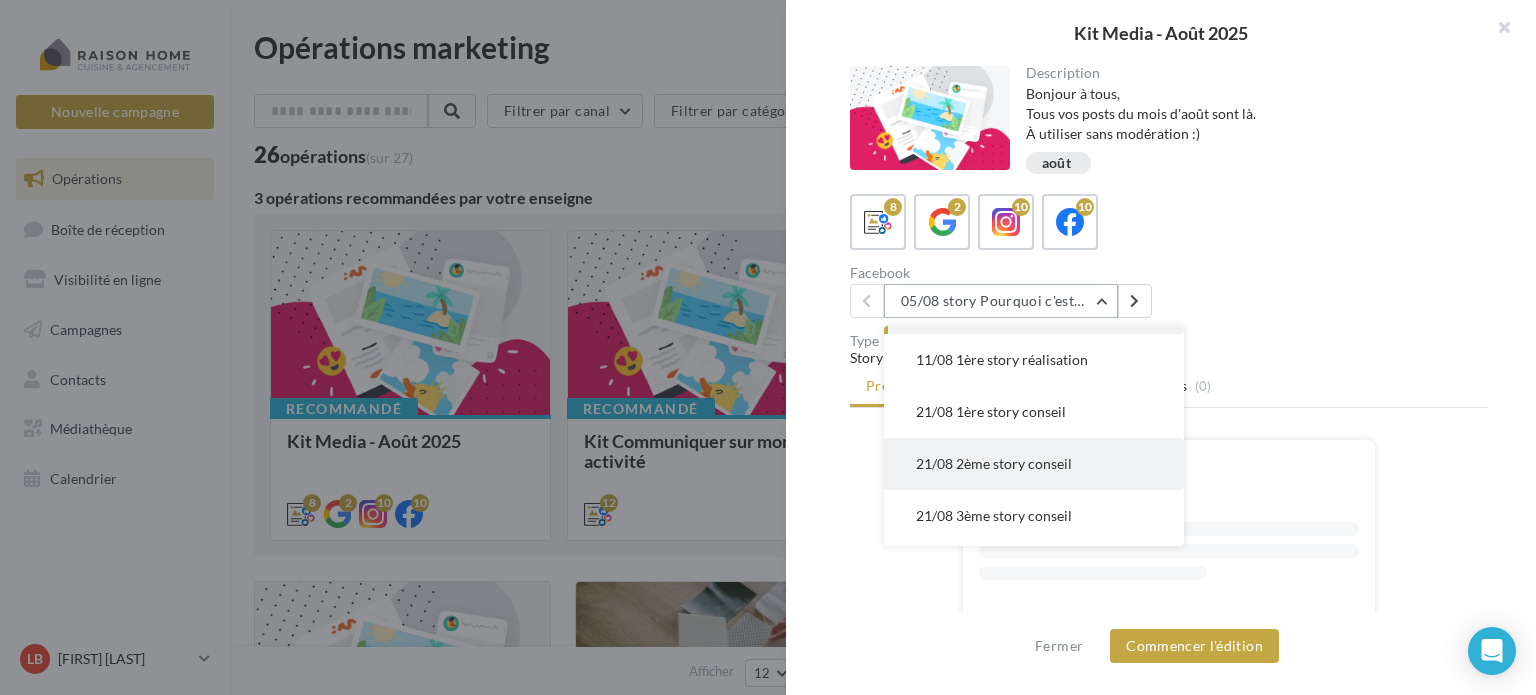 scroll, scrollTop: 100, scrollLeft: 0, axis: vertical 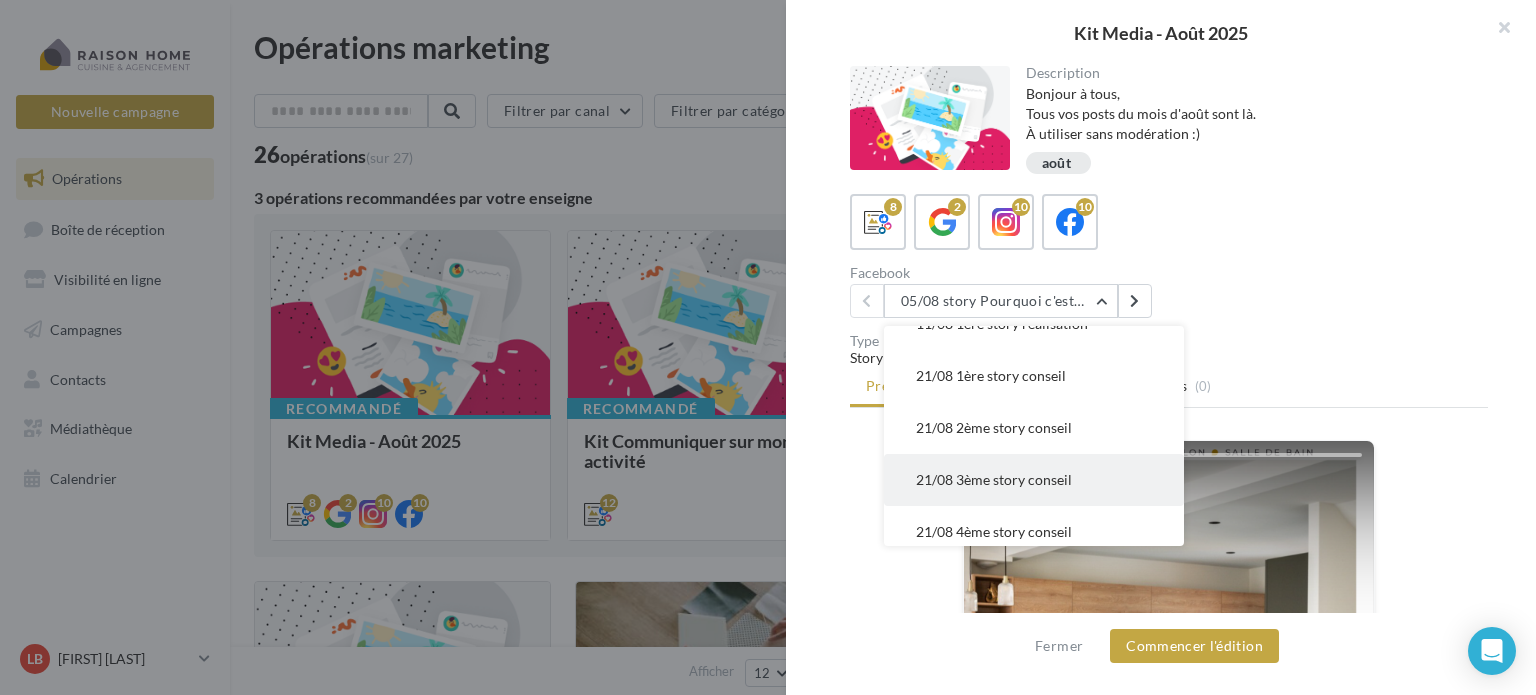 click on "21/08 3ème story conseil" at bounding box center (994, 479) 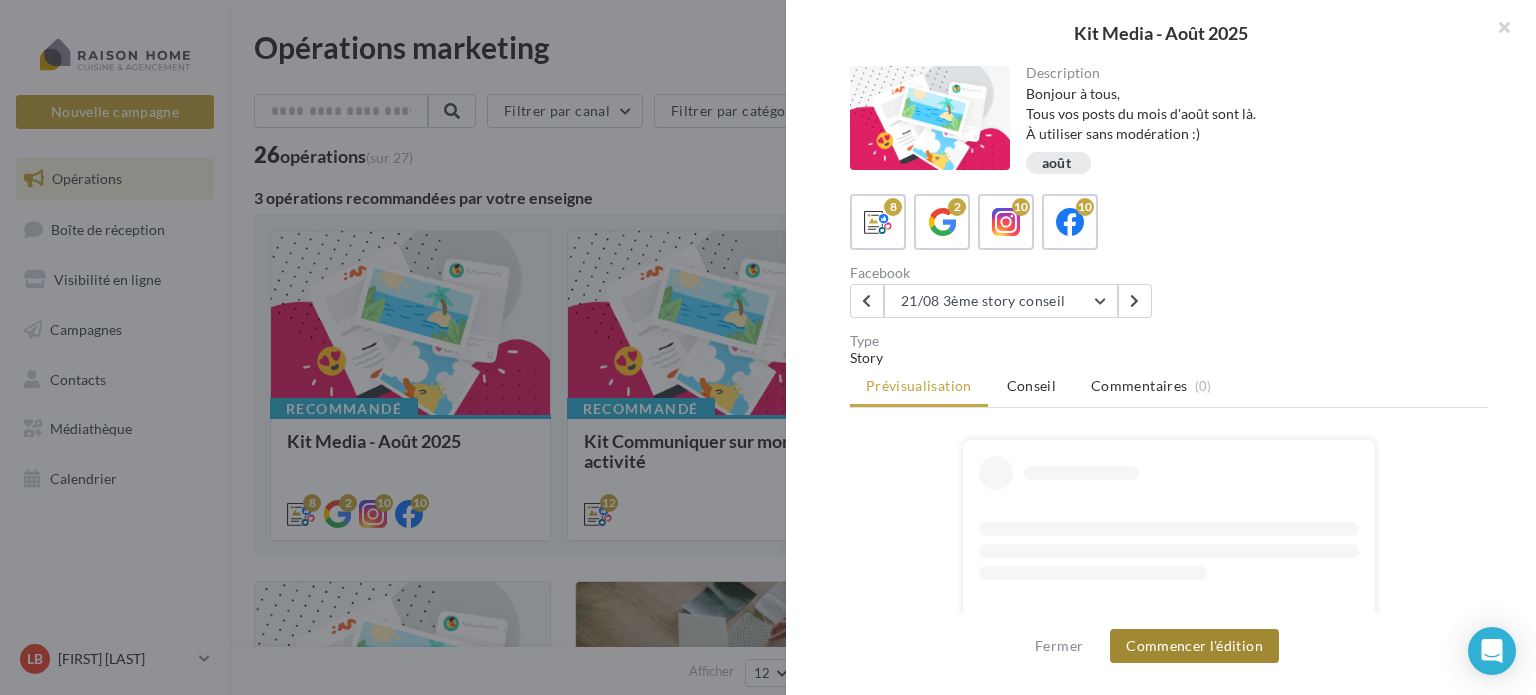 click on "Commencer l'édition" at bounding box center (1194, 646) 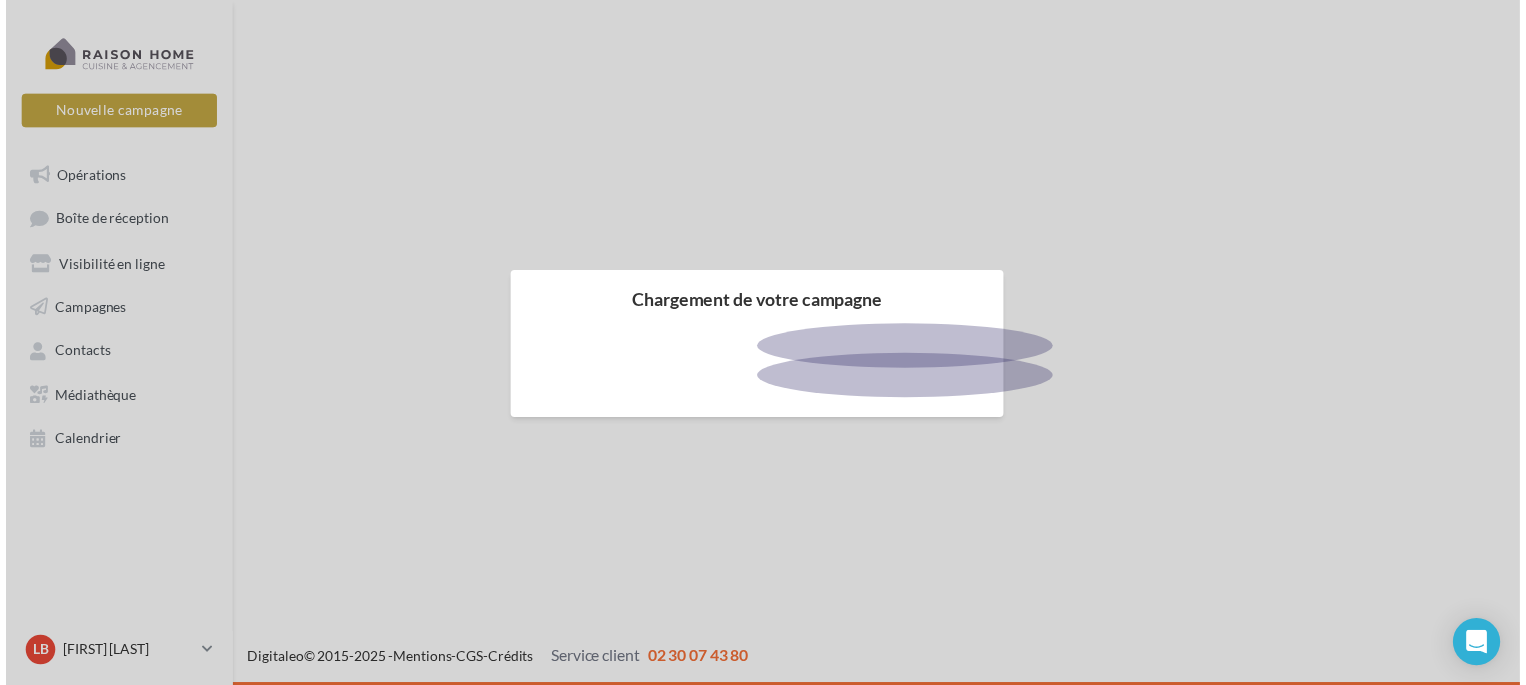 scroll, scrollTop: 0, scrollLeft: 0, axis: both 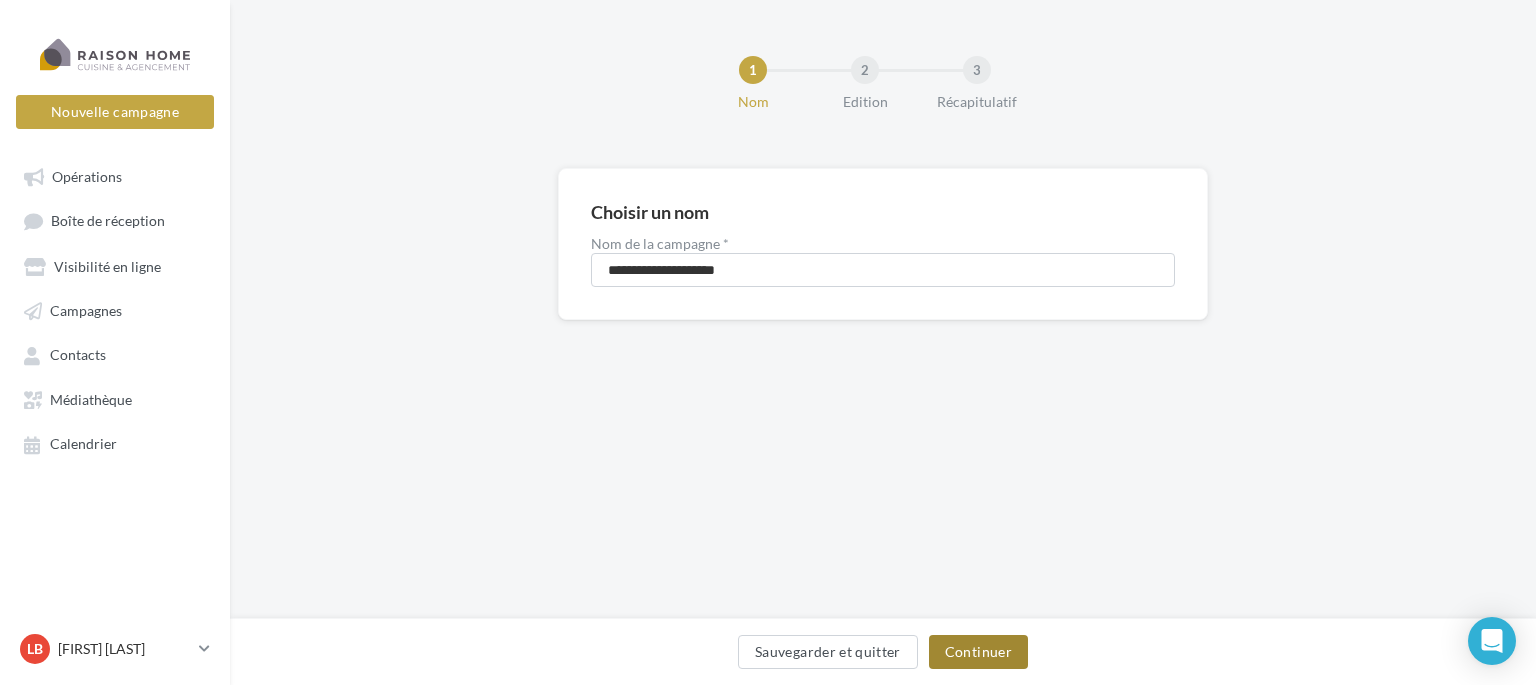 click on "Continuer" at bounding box center [978, 652] 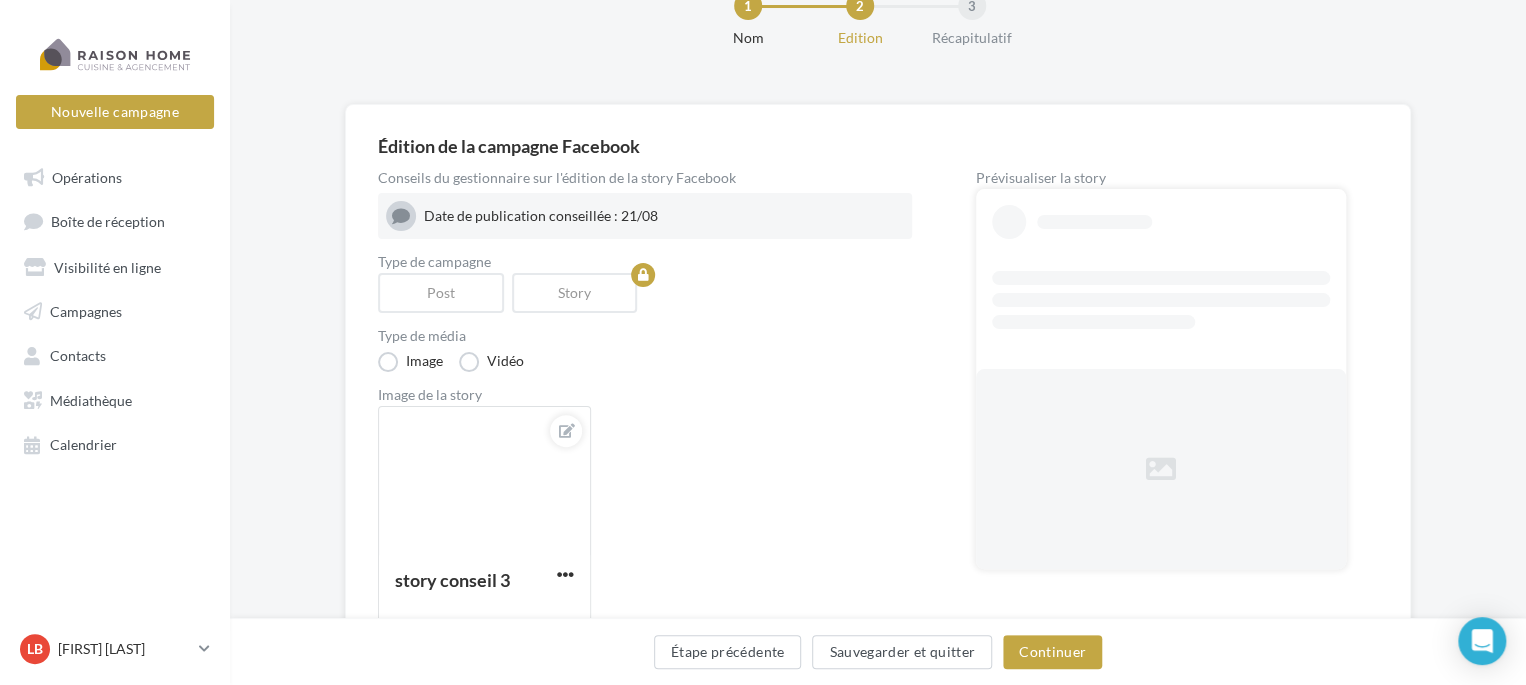 scroll, scrollTop: 100, scrollLeft: 0, axis: vertical 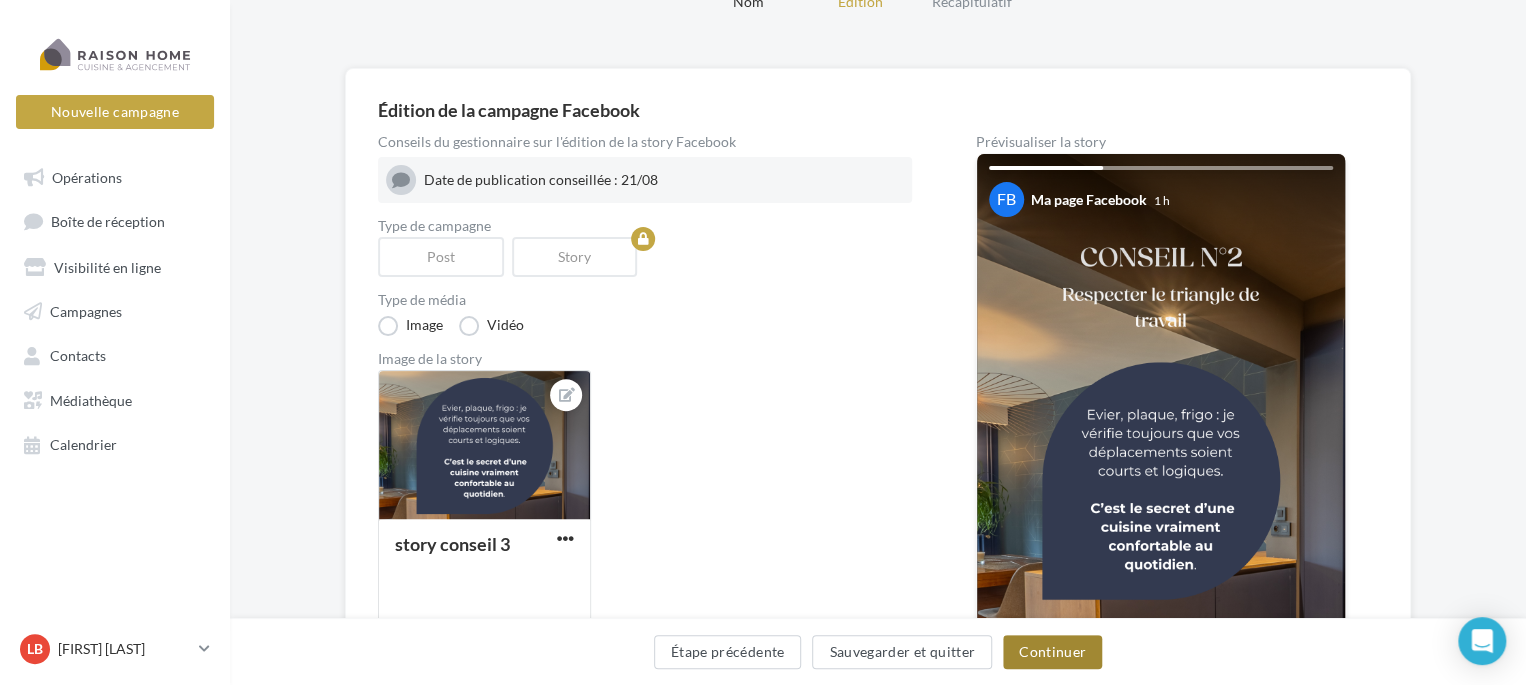 click on "Continuer" at bounding box center (1052, 652) 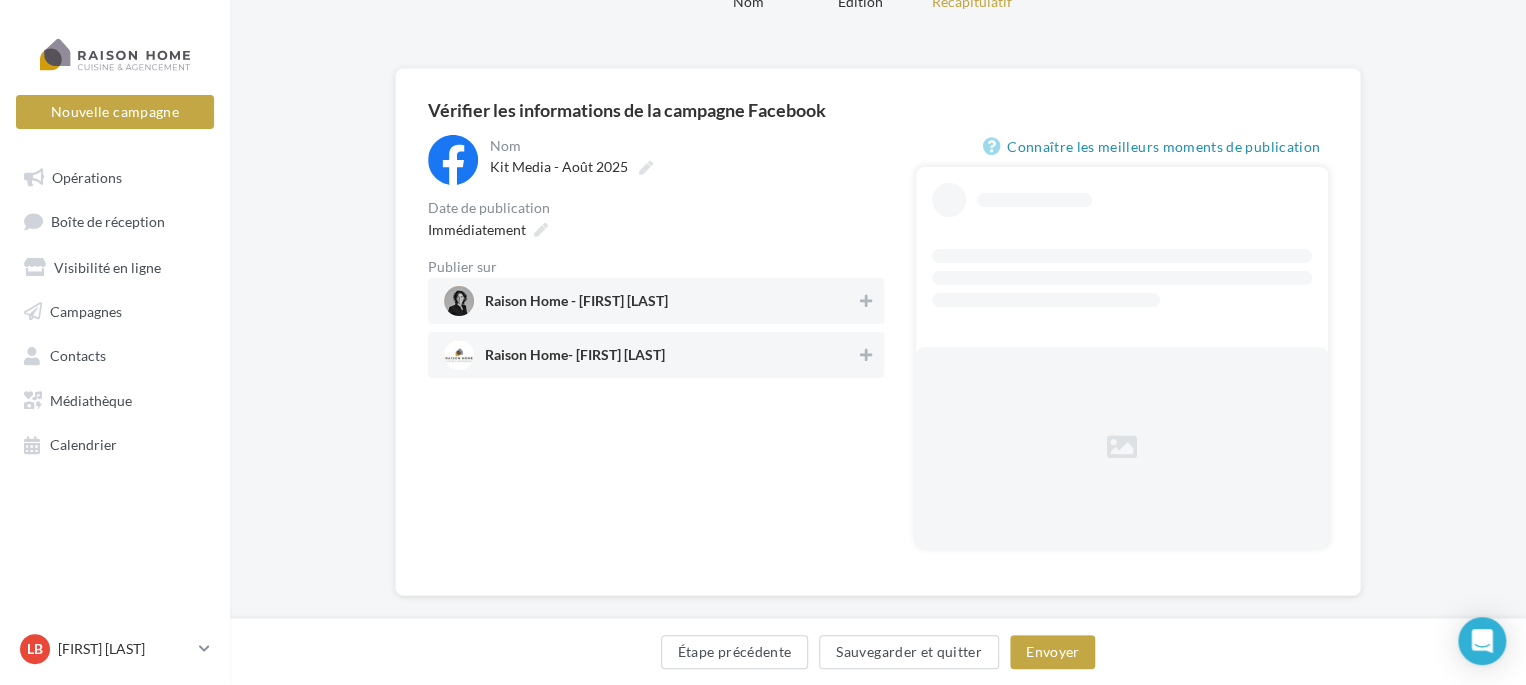 click on "Raison Home - Laetitia Bonnot" at bounding box center [576, 305] 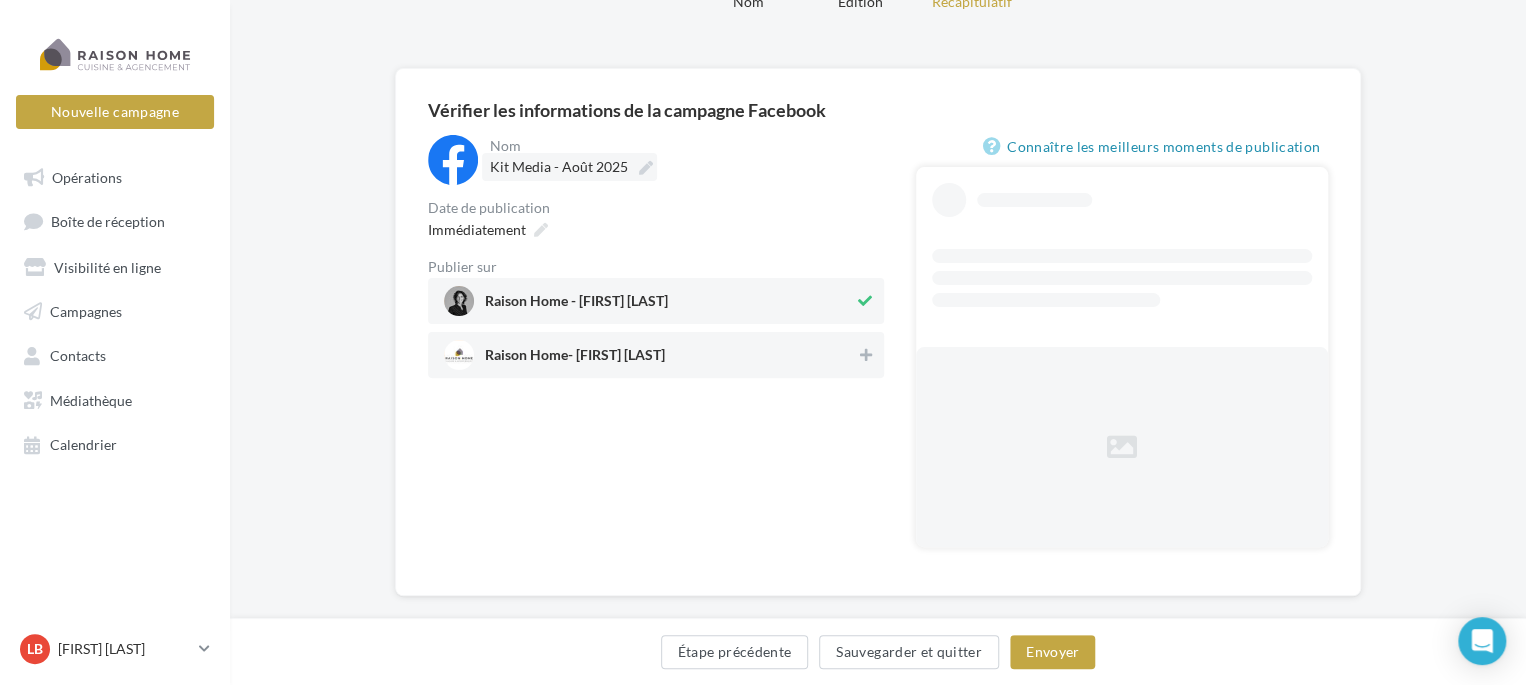 scroll, scrollTop: 0, scrollLeft: 0, axis: both 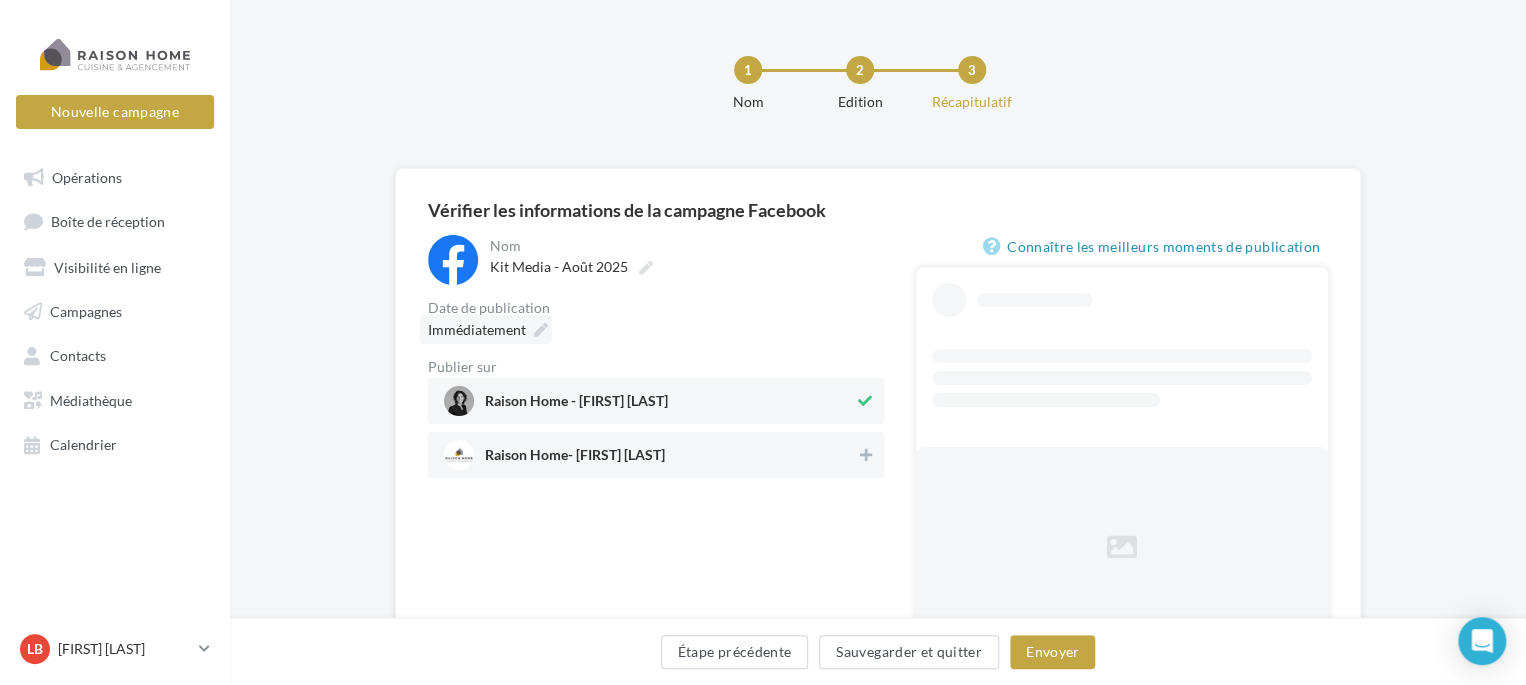 click on "Immédiatement" at bounding box center (477, 329) 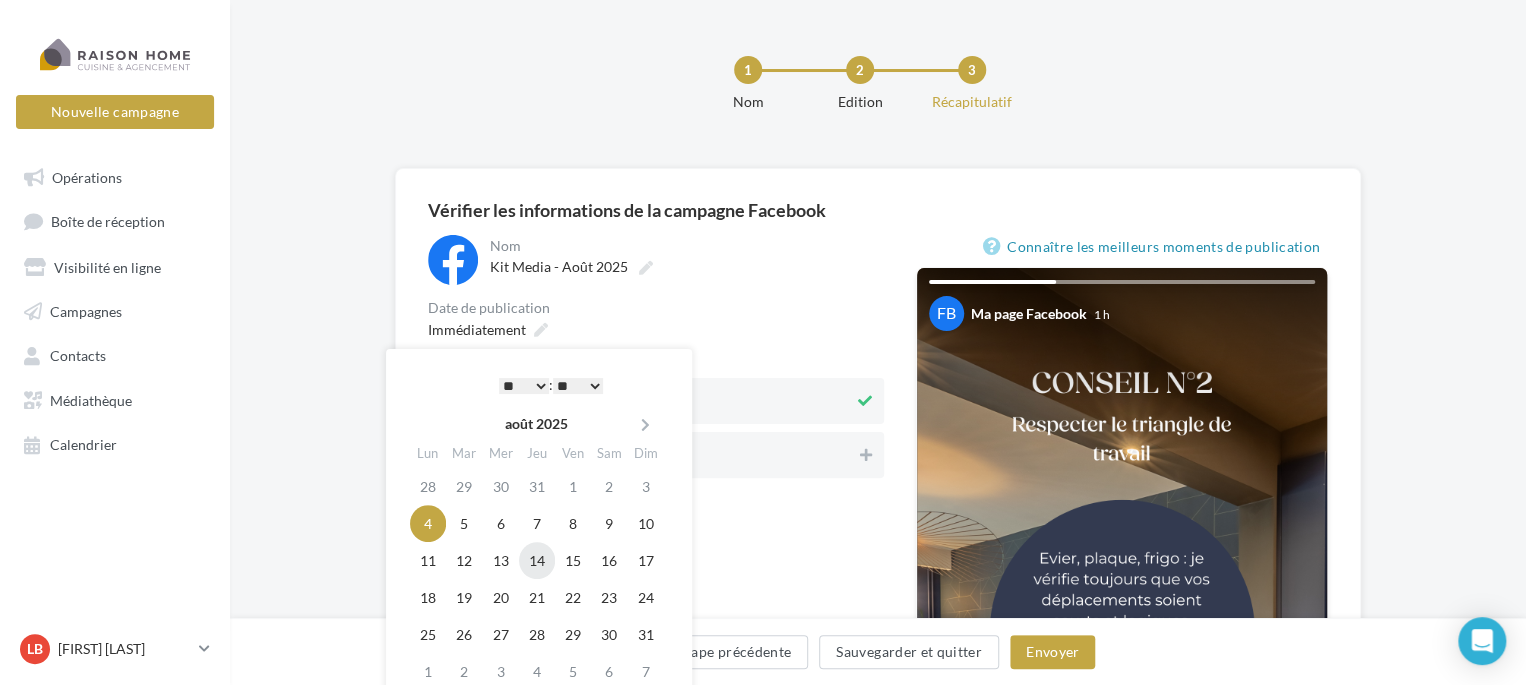 click on "14" at bounding box center (537, 560) 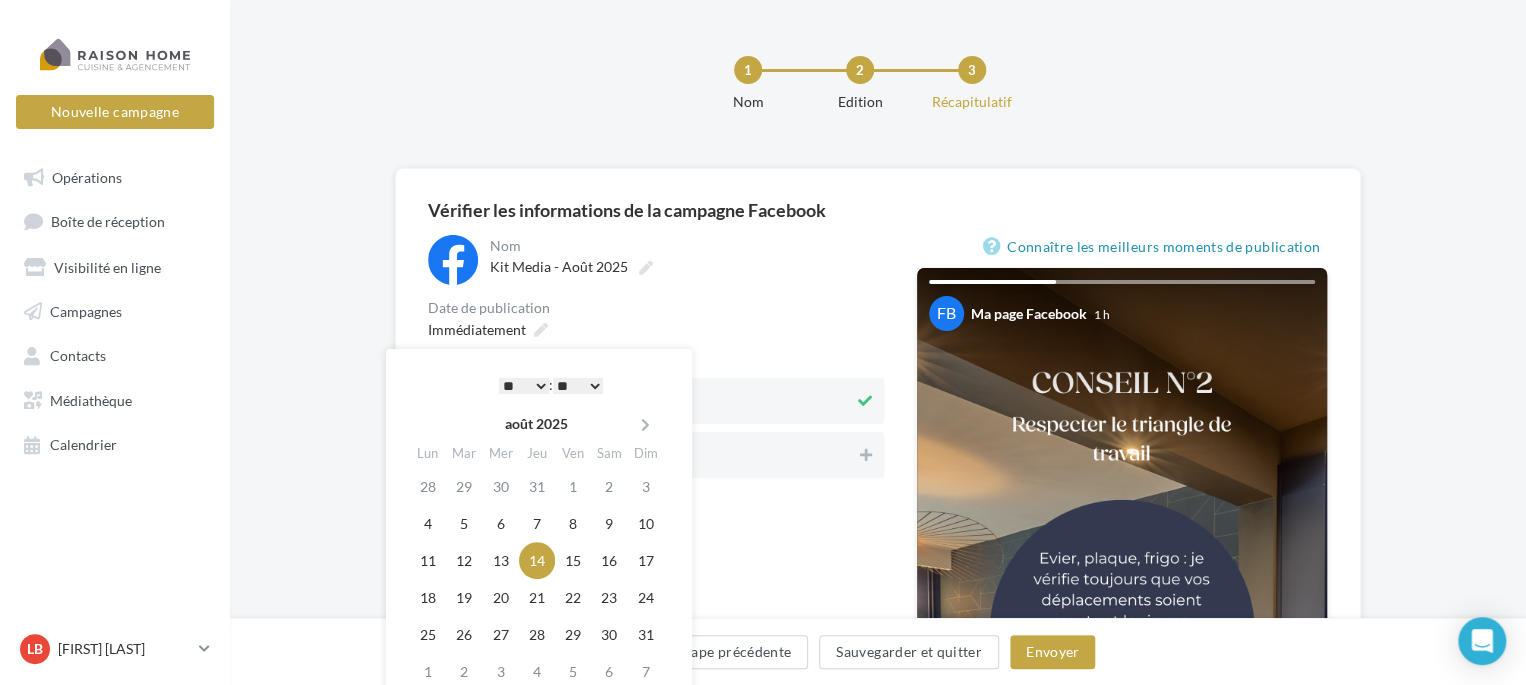 click on "* * * * * * * * * * ** ** ** ** ** ** ** ** ** ** ** ** ** **" at bounding box center (524, 386) 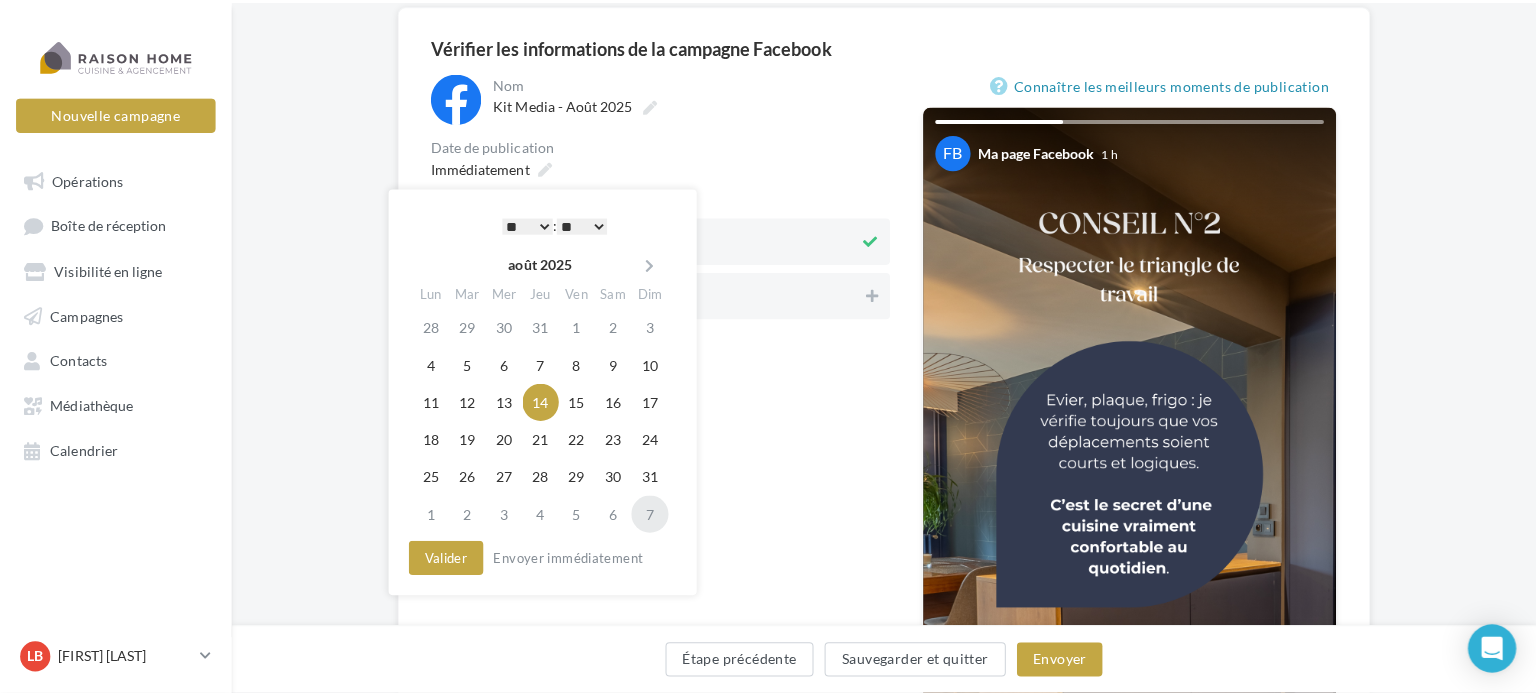 scroll, scrollTop: 200, scrollLeft: 0, axis: vertical 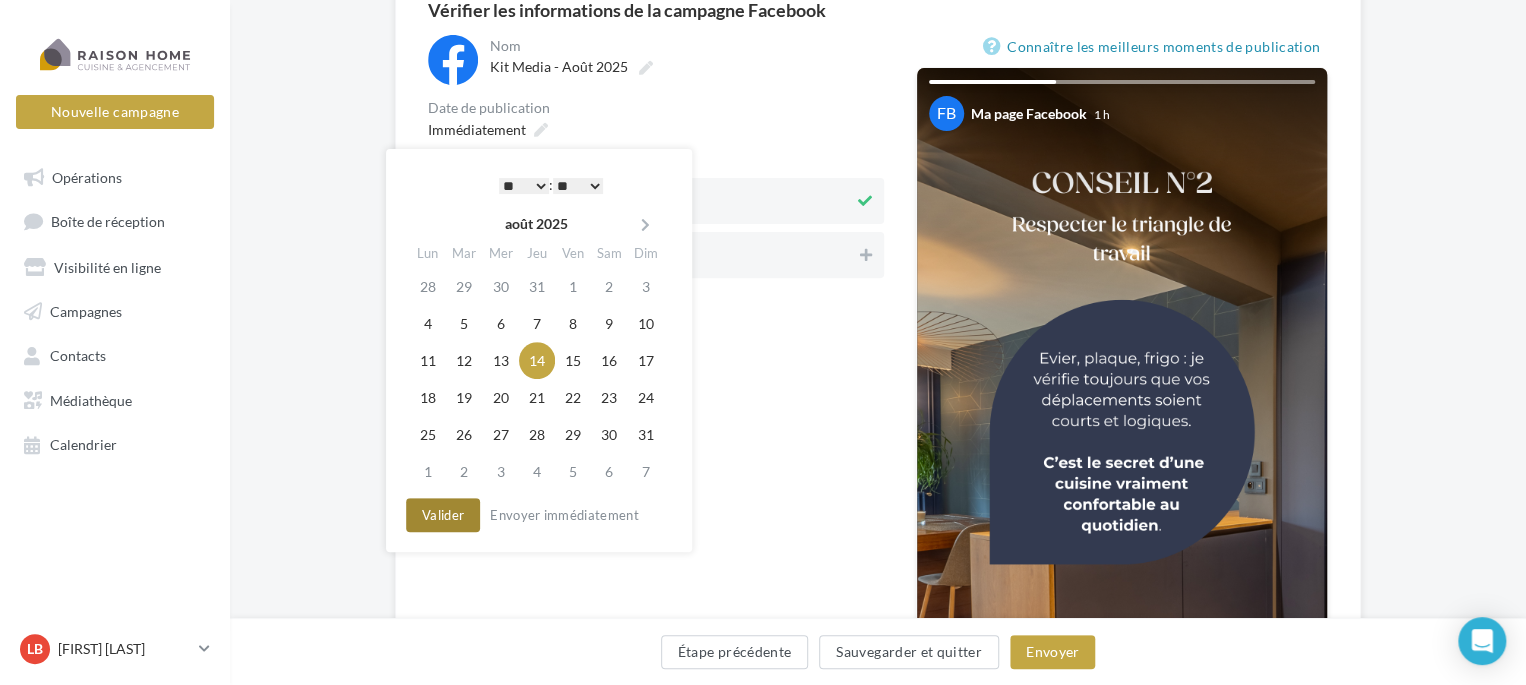 click on "Valider" at bounding box center [443, 515] 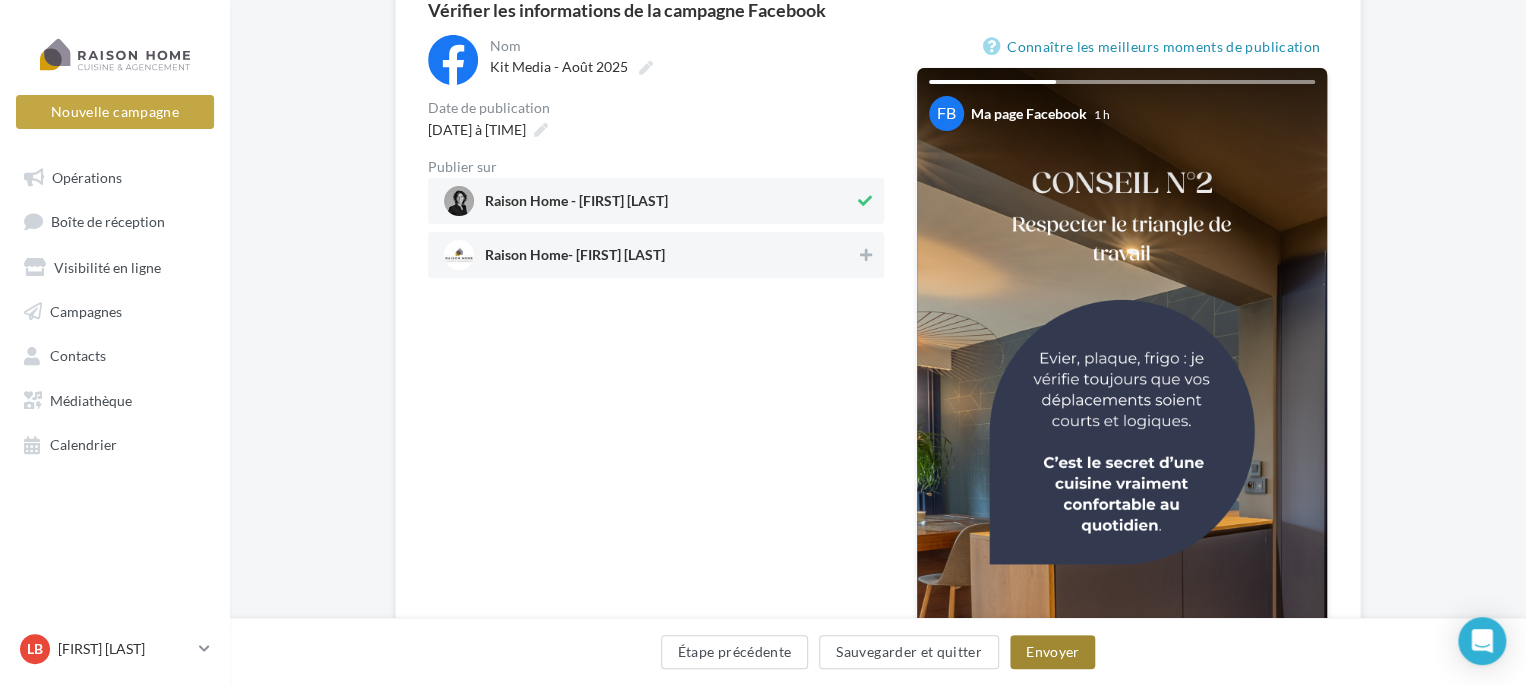 click on "Envoyer" at bounding box center (1052, 652) 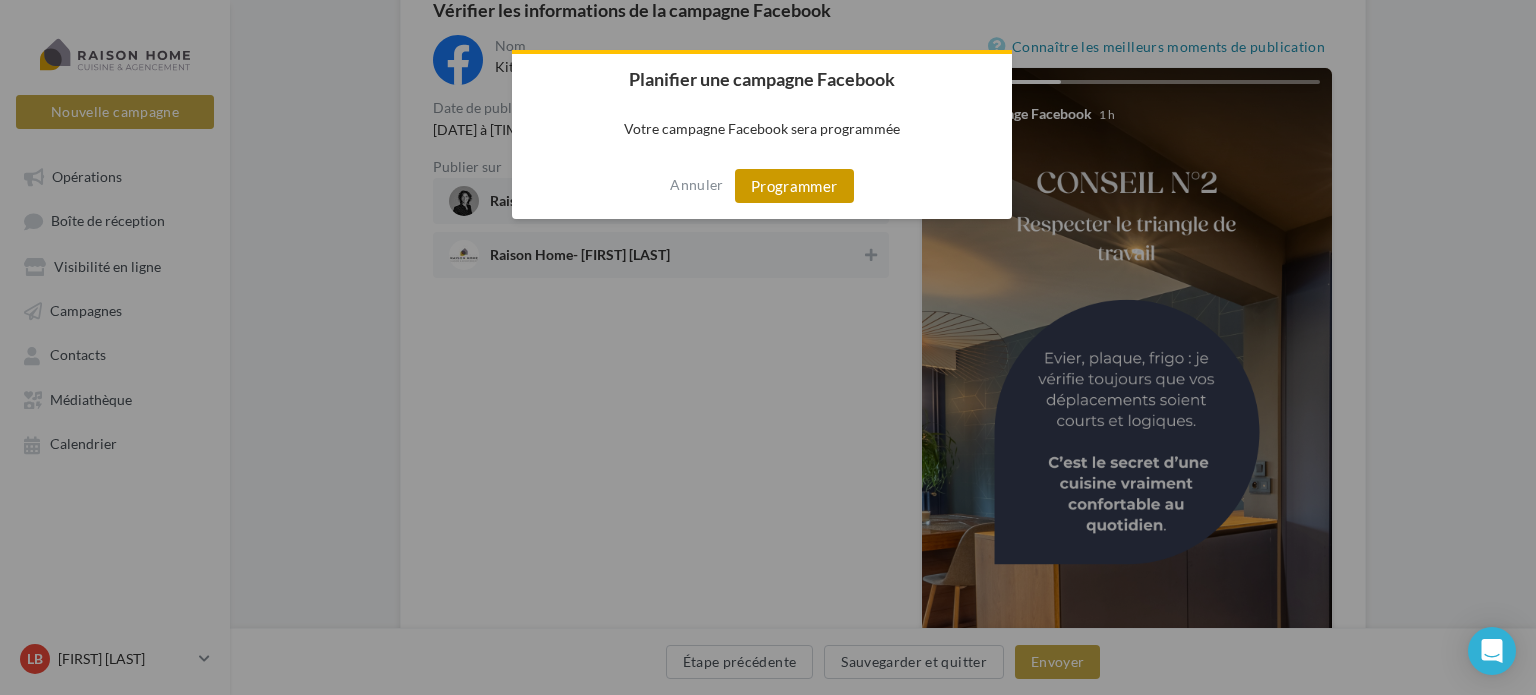 click on "Programmer" at bounding box center [794, 186] 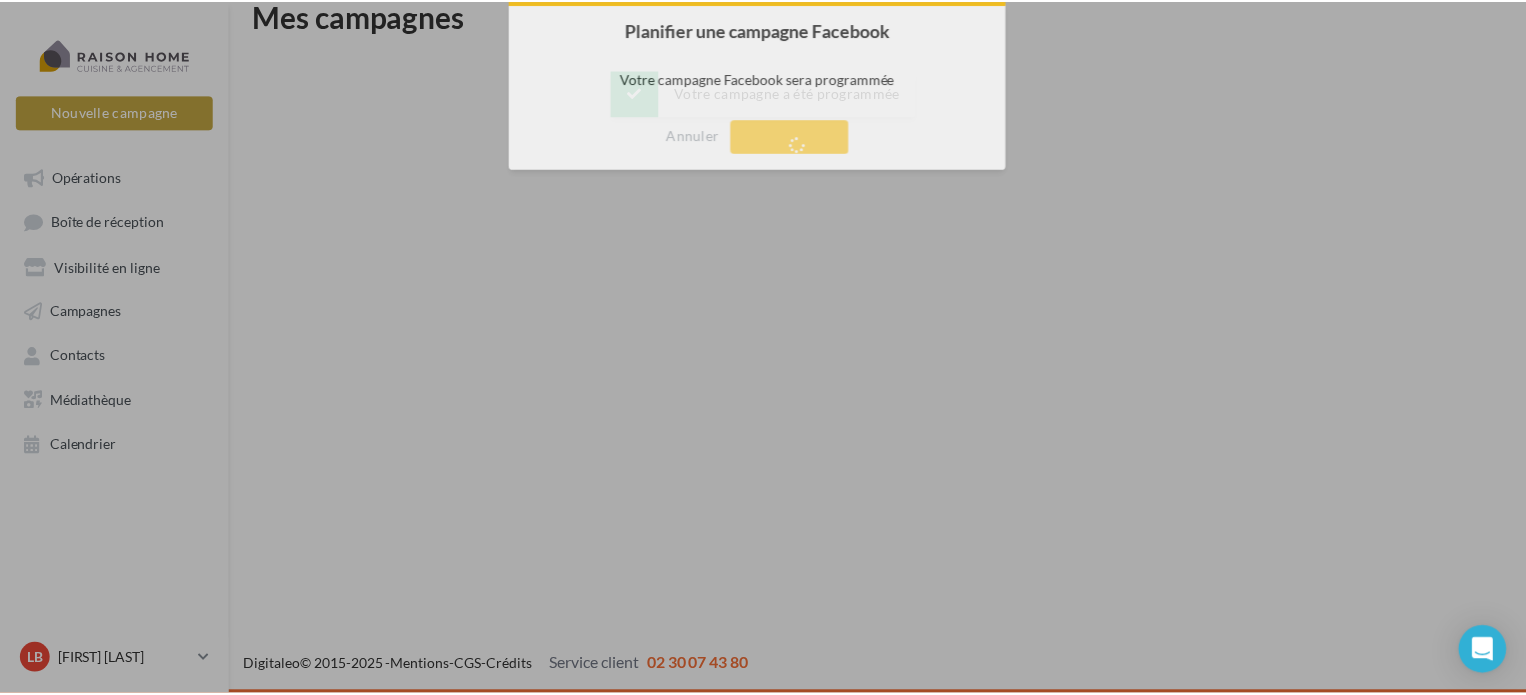scroll, scrollTop: 32, scrollLeft: 0, axis: vertical 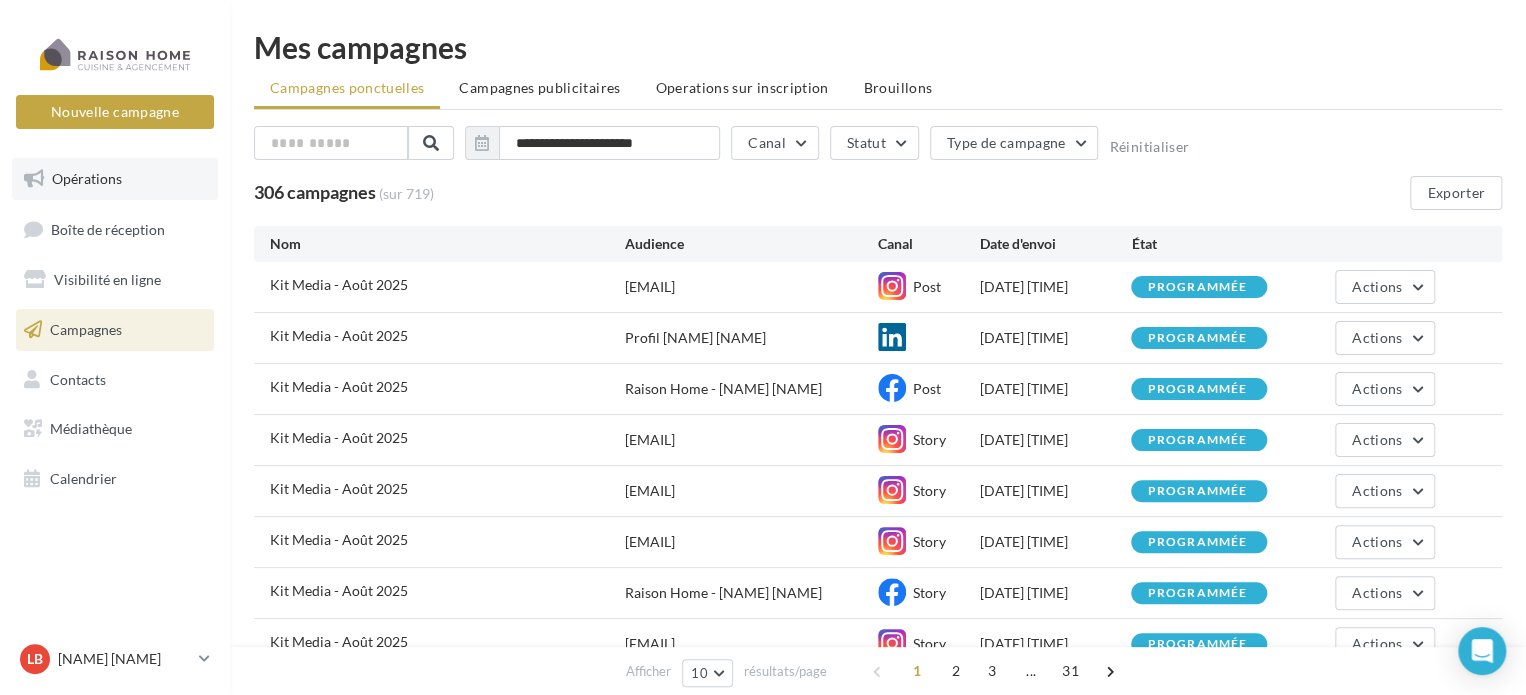 click on "Opérations" at bounding box center (87, 178) 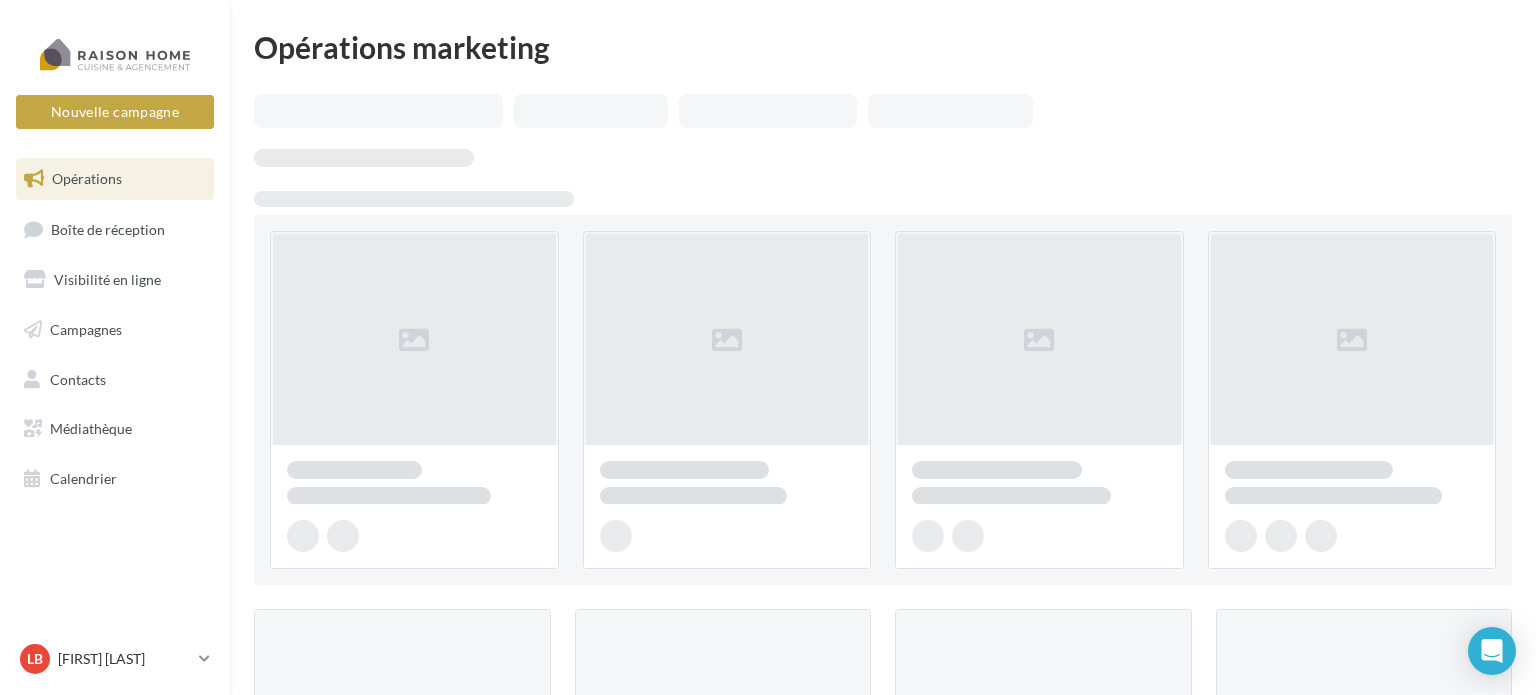 scroll, scrollTop: 0, scrollLeft: 0, axis: both 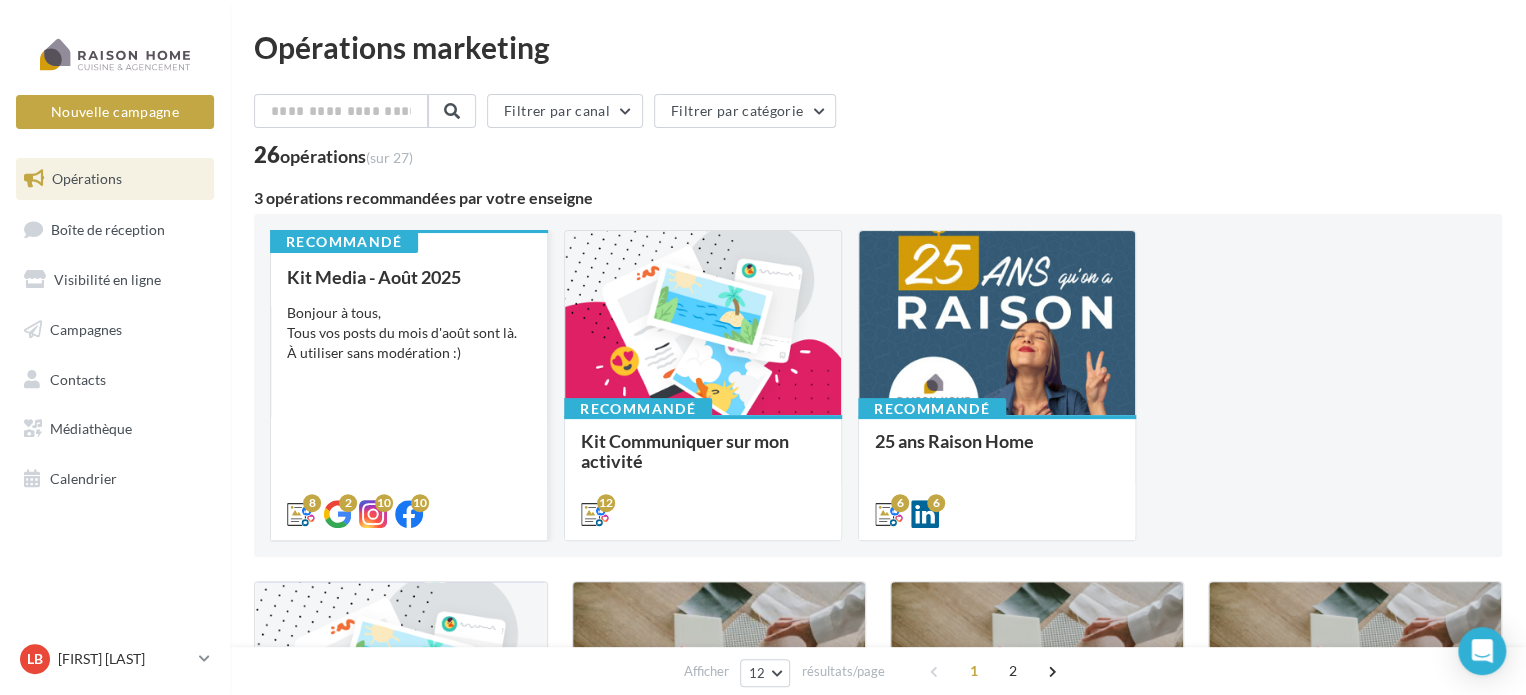 click on "Bonjour à tous,
Tous vos posts du mois d'août sont là.
À utiliser sans modération :)" at bounding box center (409, 333) 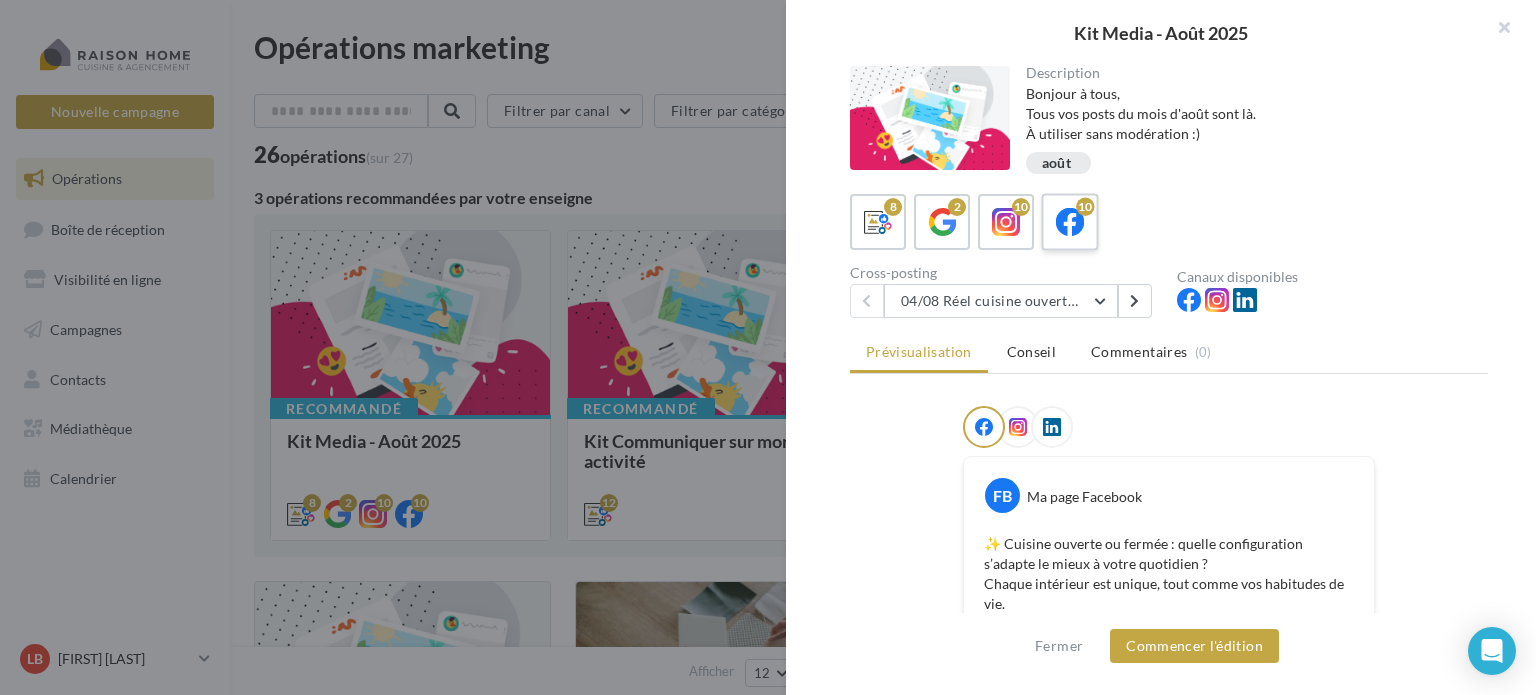 click at bounding box center (1070, 222) 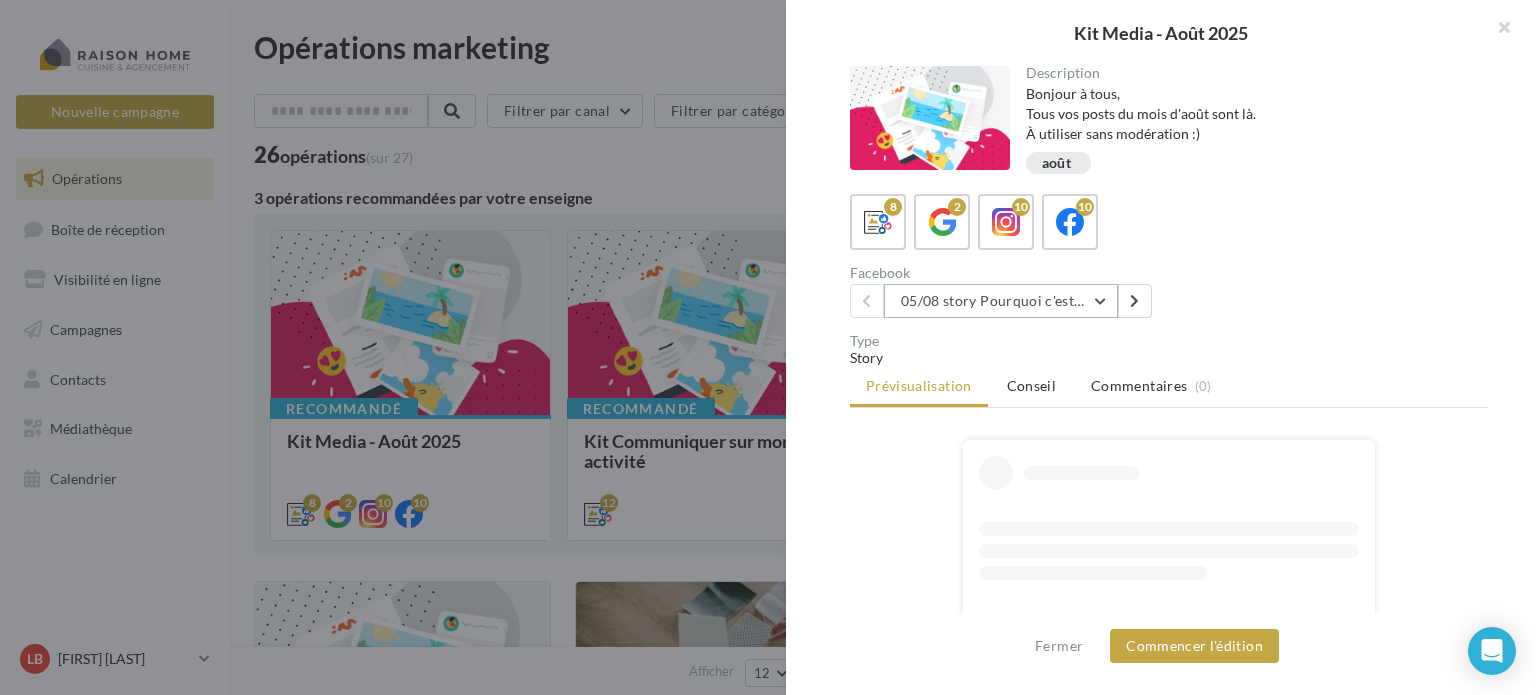 click on "05/08 story Pourquoi c'est différent avec moi ?" at bounding box center (1001, 301) 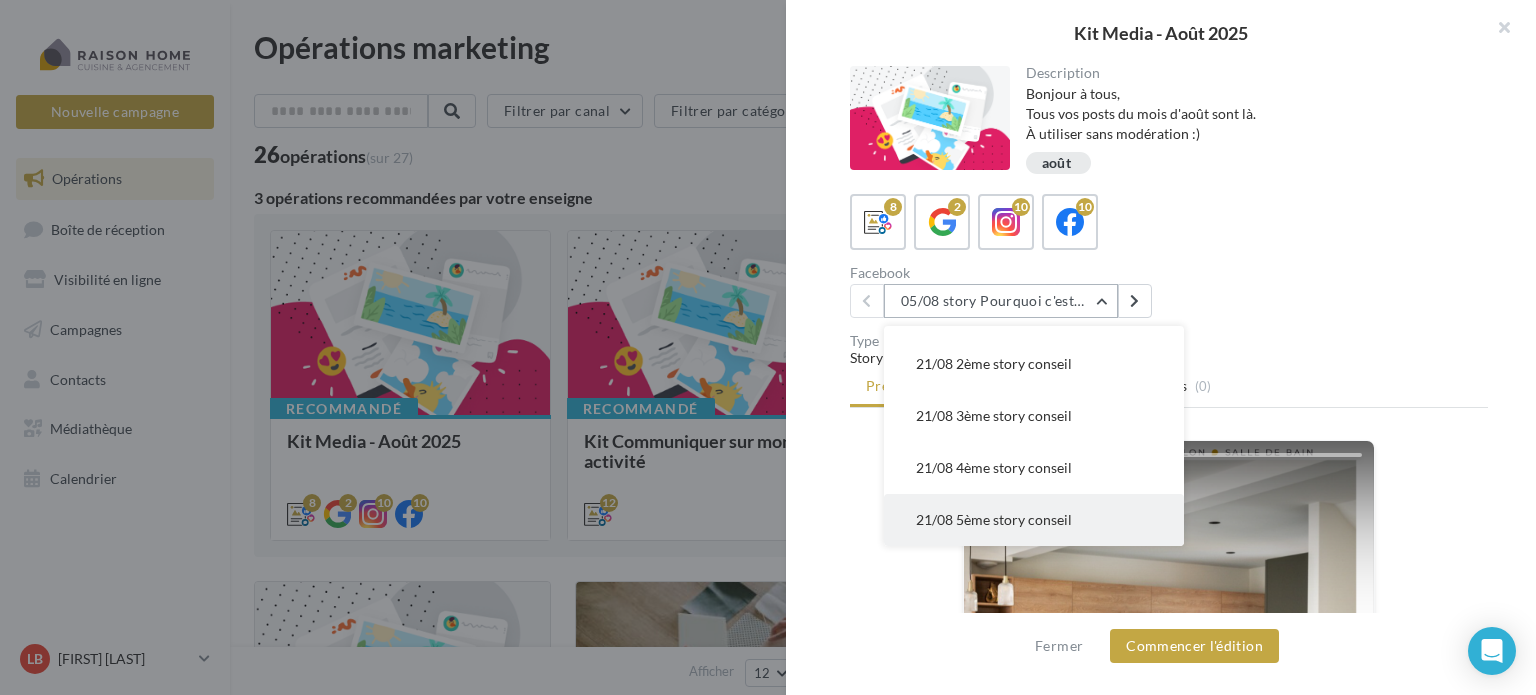 scroll, scrollTop: 200, scrollLeft: 0, axis: vertical 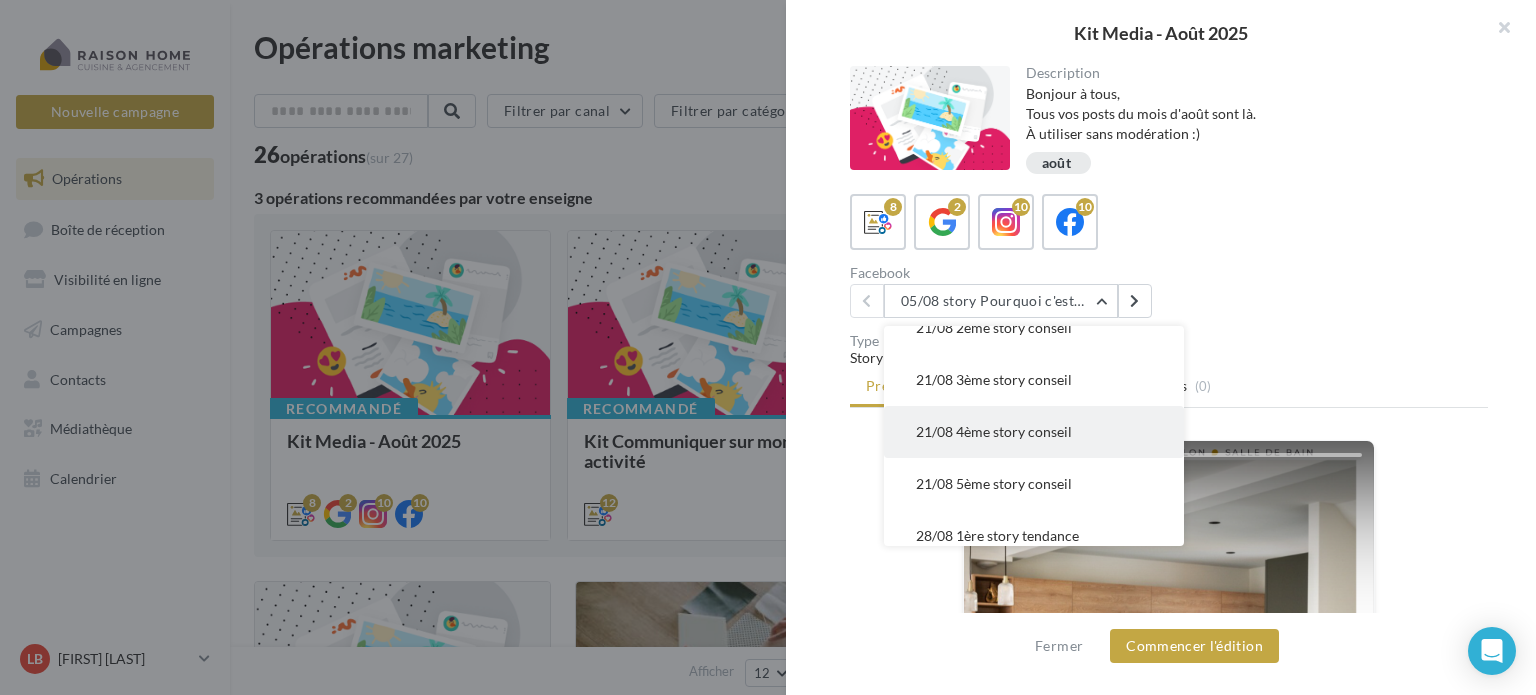 click on "21/08 4ème story conseil" at bounding box center [994, 431] 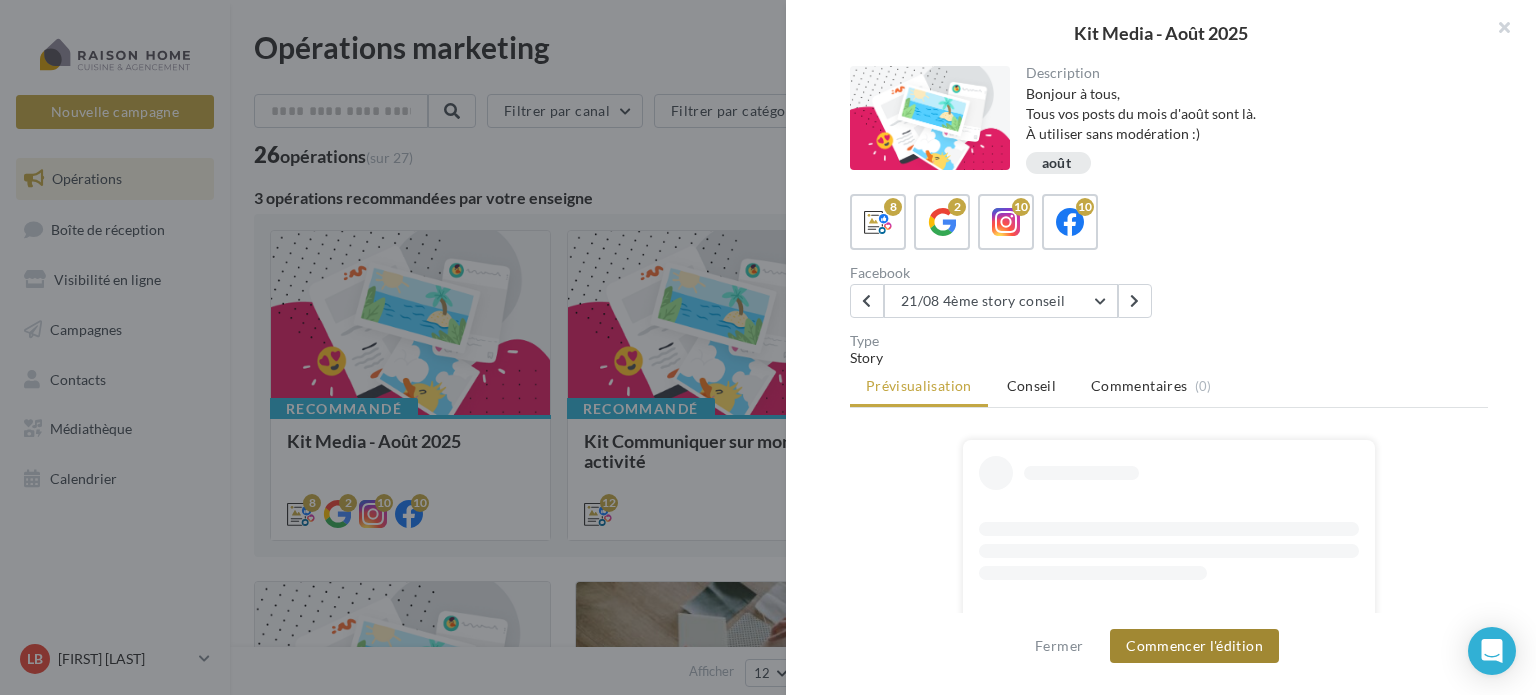 click on "Commencer l'édition" at bounding box center [1194, 646] 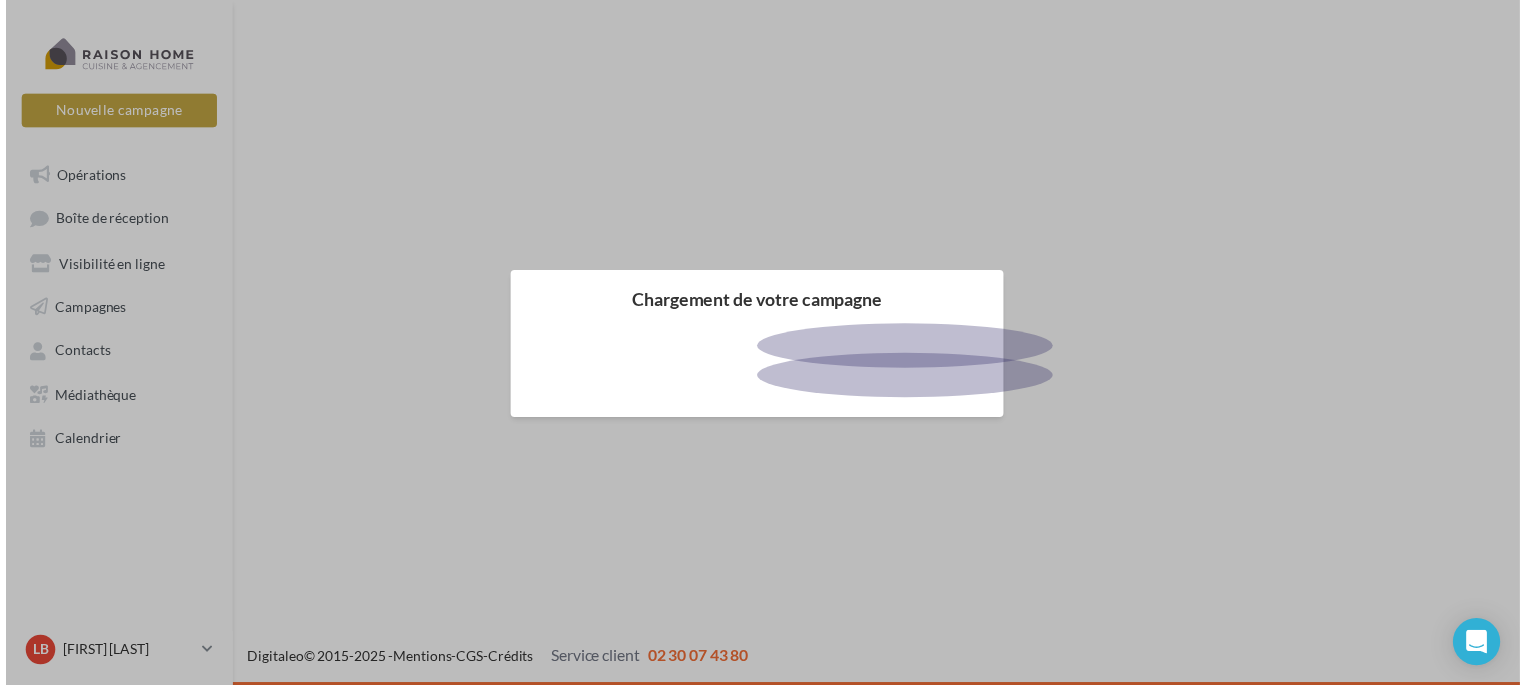 scroll, scrollTop: 0, scrollLeft: 0, axis: both 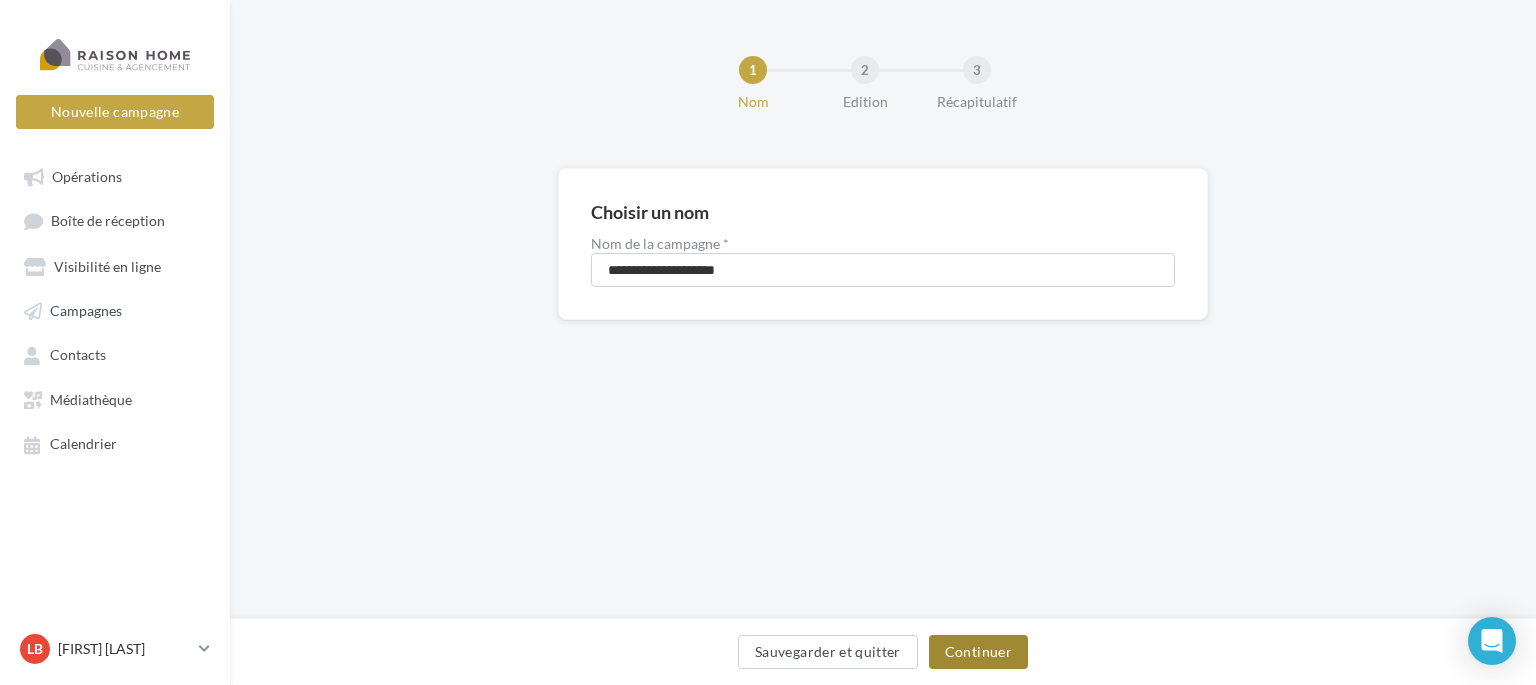 click on "Continuer" at bounding box center (978, 652) 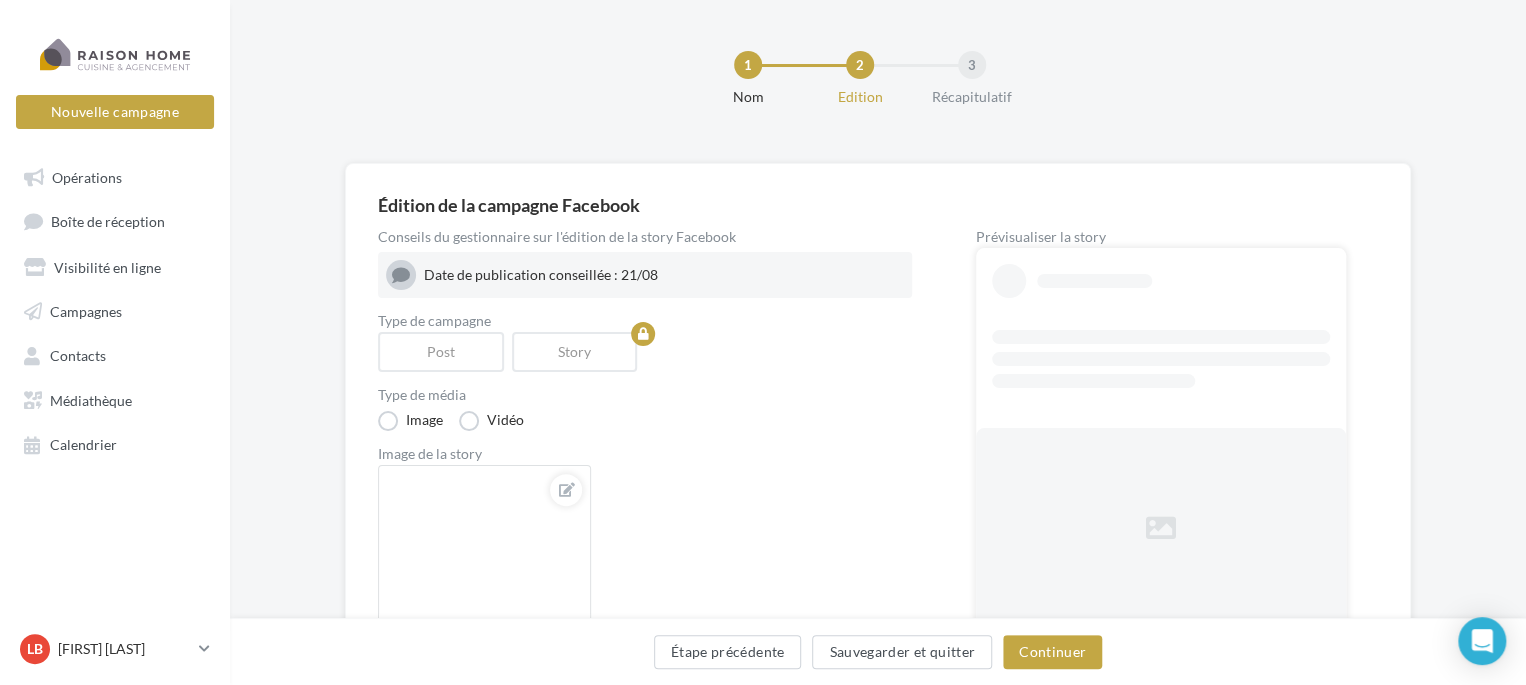 scroll, scrollTop: 100, scrollLeft: 0, axis: vertical 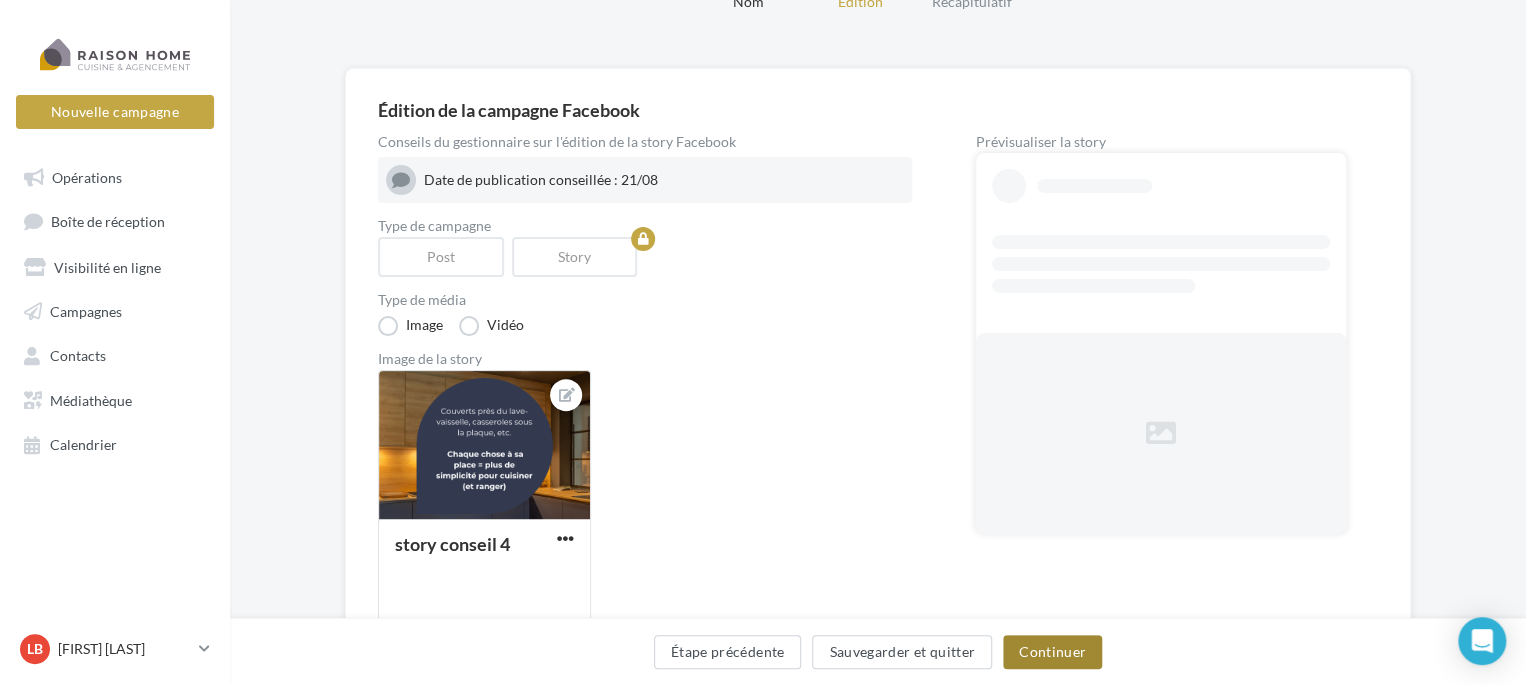 click on "Continuer" at bounding box center [1052, 652] 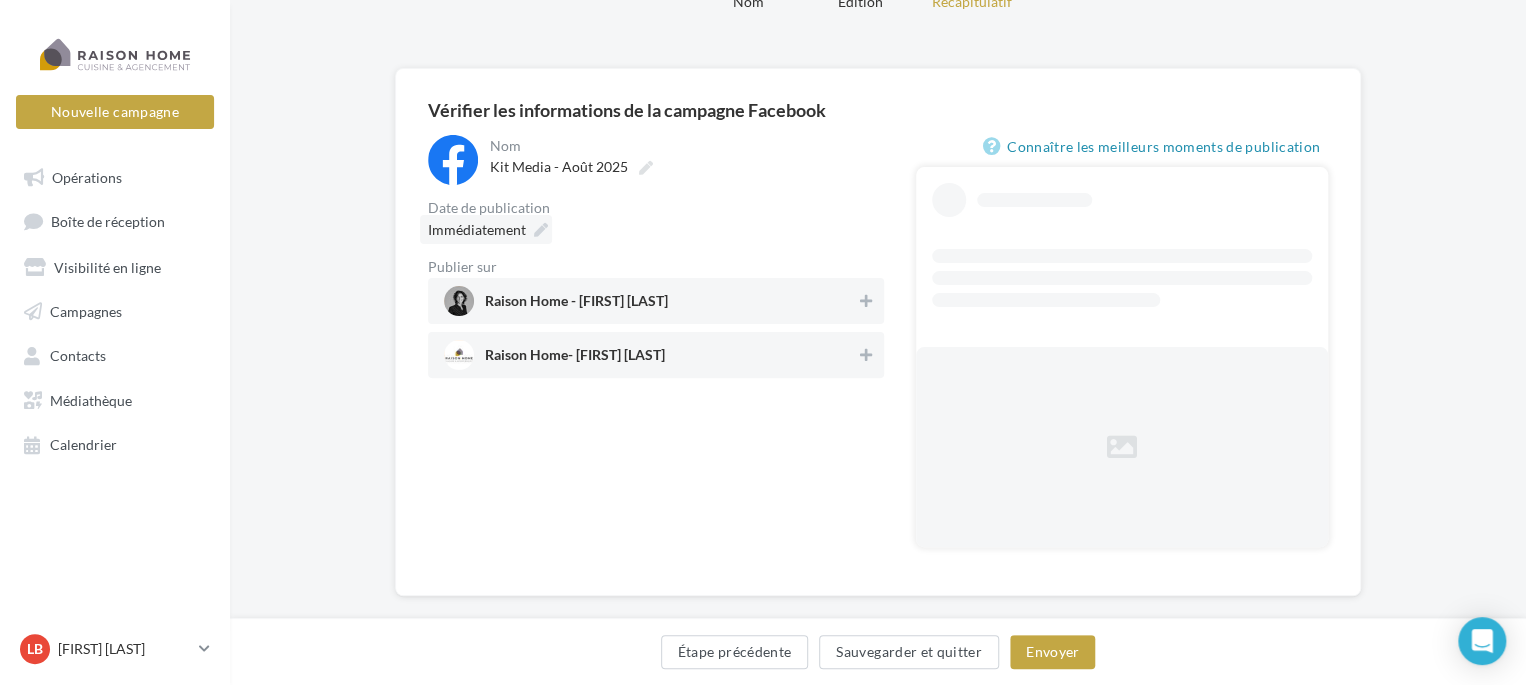 click on "Immédiatement" at bounding box center (486, 229) 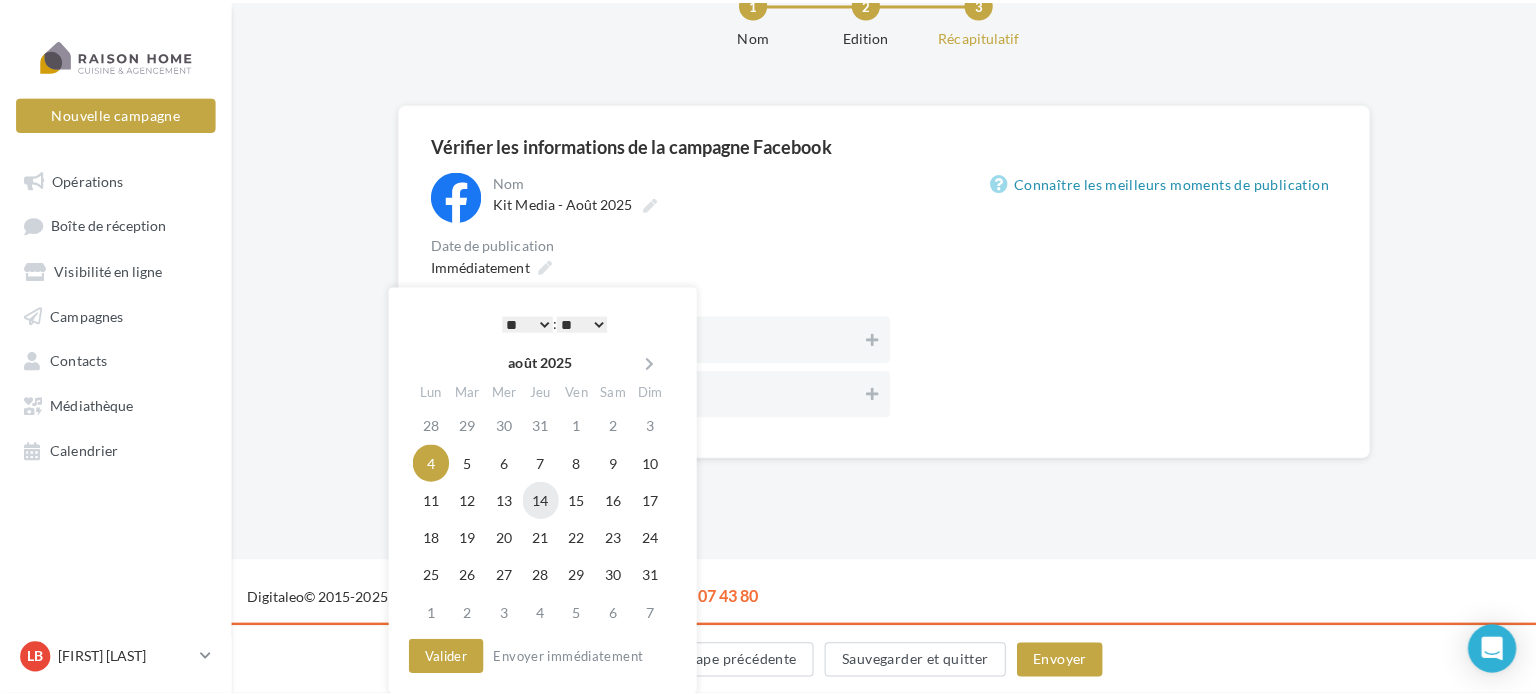 scroll, scrollTop: 100, scrollLeft: 0, axis: vertical 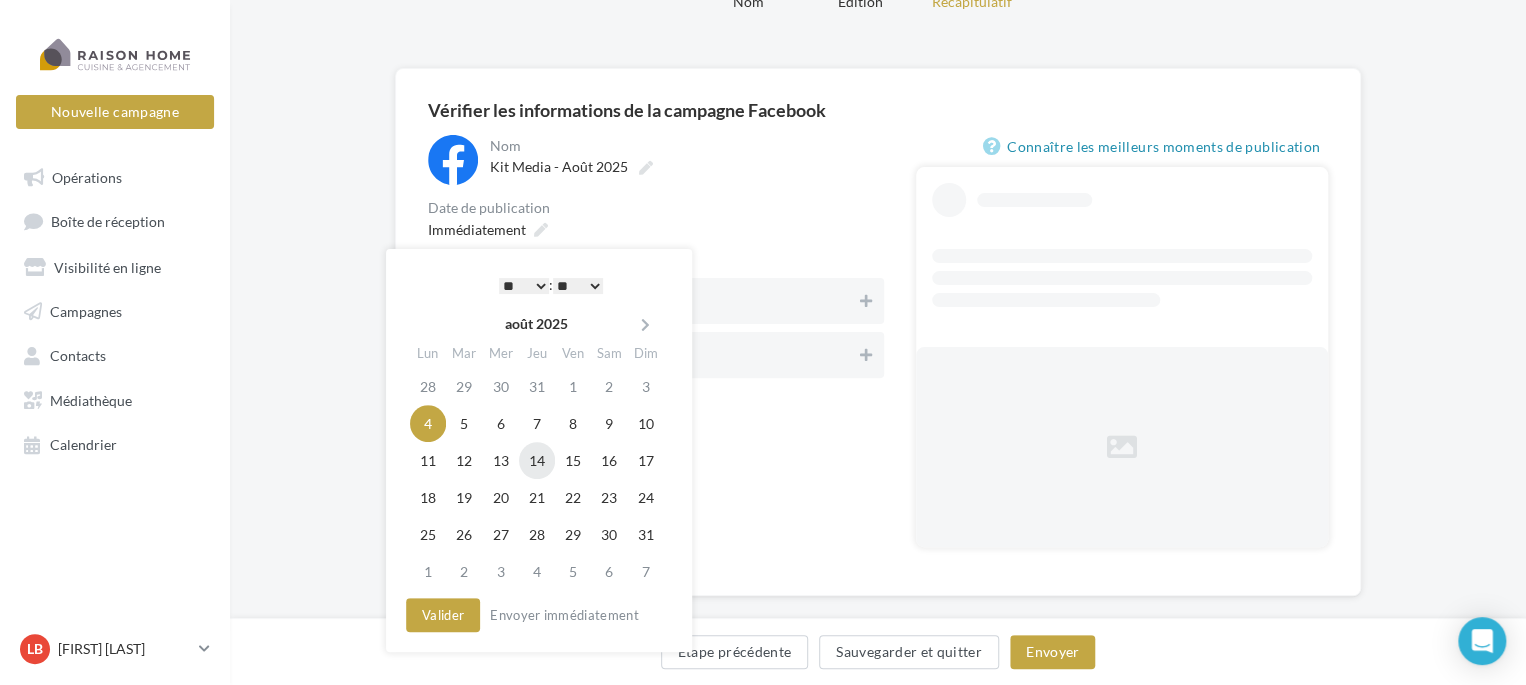 click on "14" at bounding box center (537, 460) 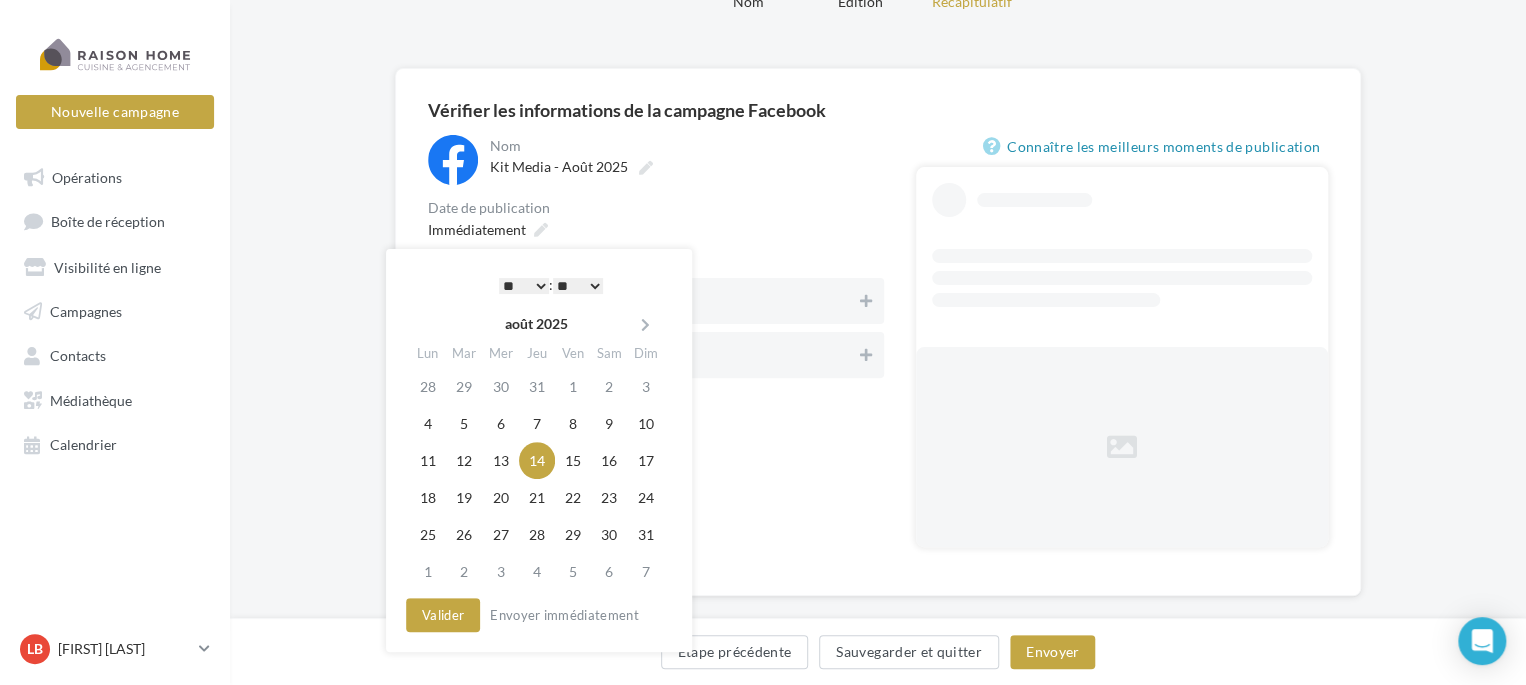 click on "* * * * * * * * * * ** ** ** ** ** ** ** ** ** ** ** ** ** **" at bounding box center (524, 286) 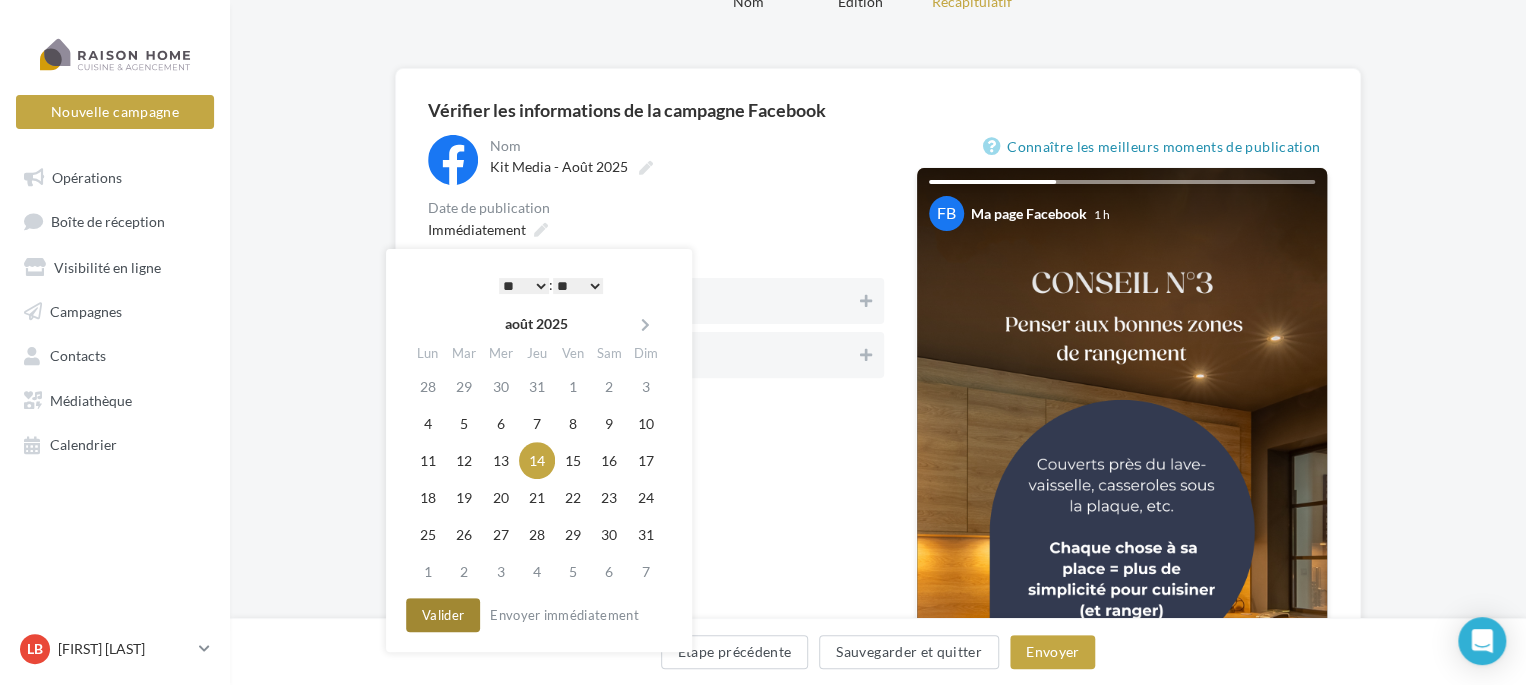 click on "Valider" at bounding box center (443, 615) 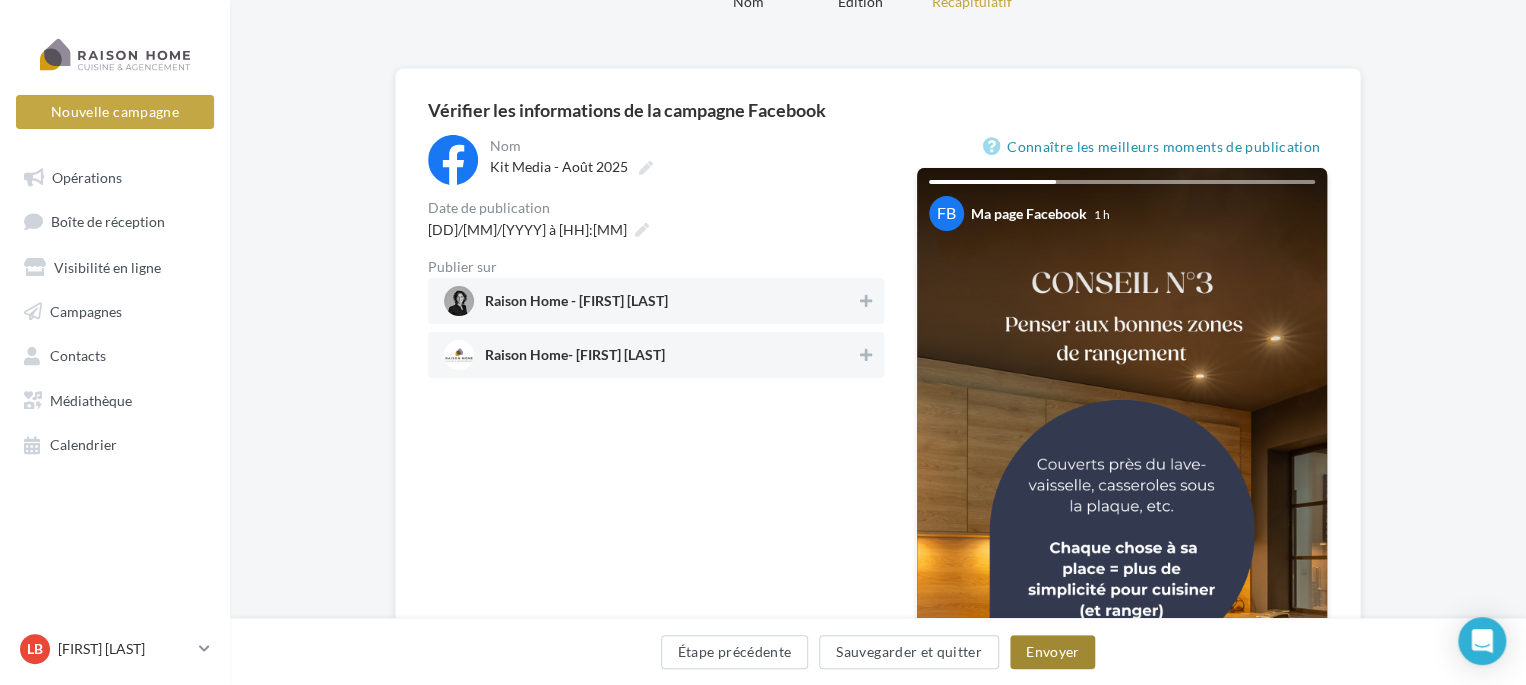 click on "Envoyer" at bounding box center (1052, 652) 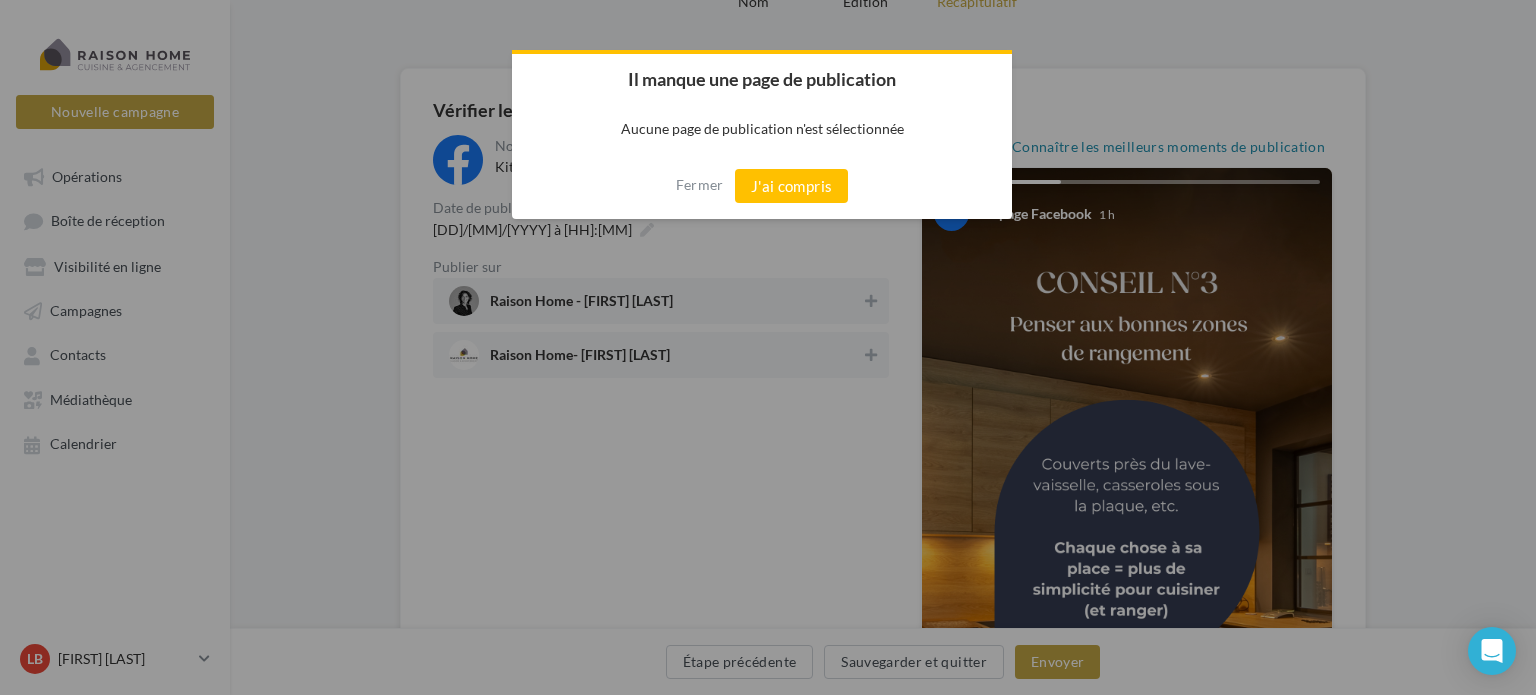click at bounding box center [768, 347] 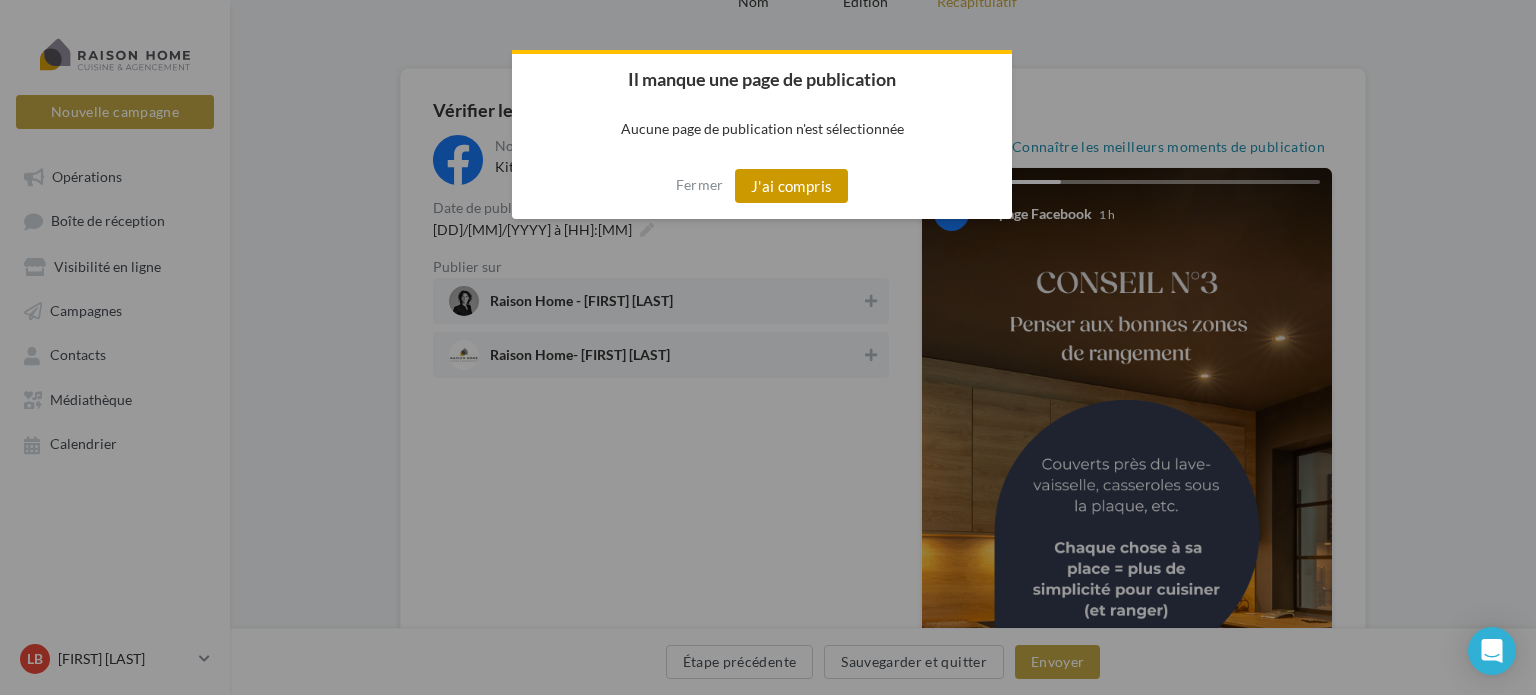 click on "J'ai compris" at bounding box center (792, 186) 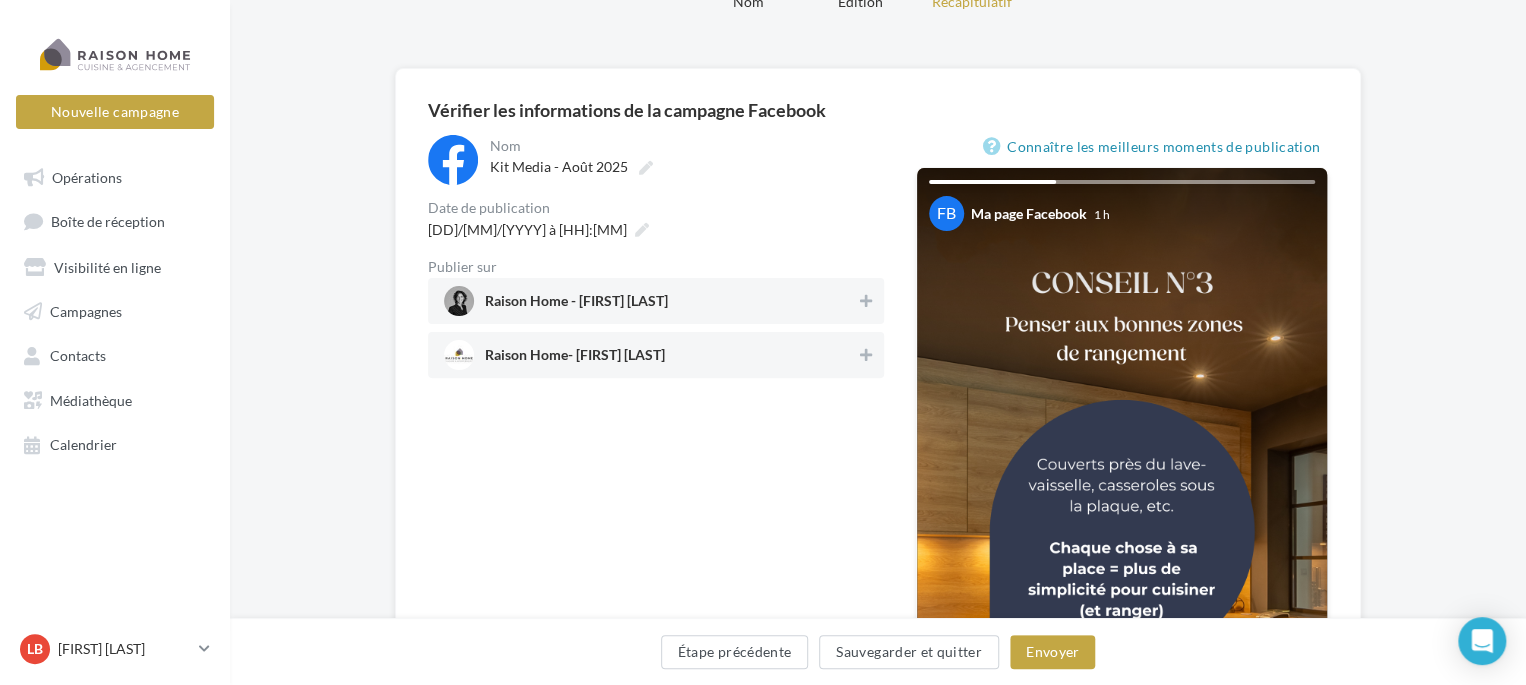 click on "Raison Home - [NAME] [NAME]" at bounding box center [650, 301] 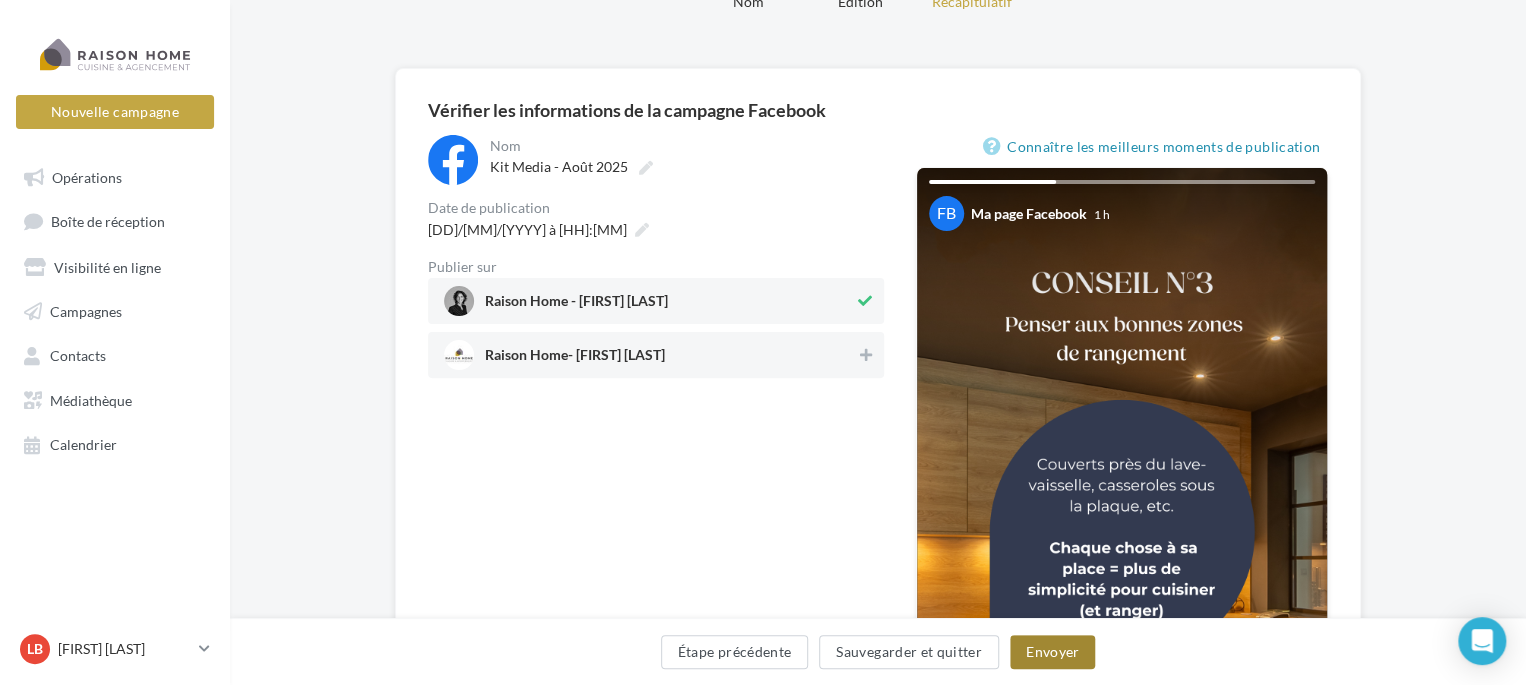 click on "Envoyer" at bounding box center (1052, 652) 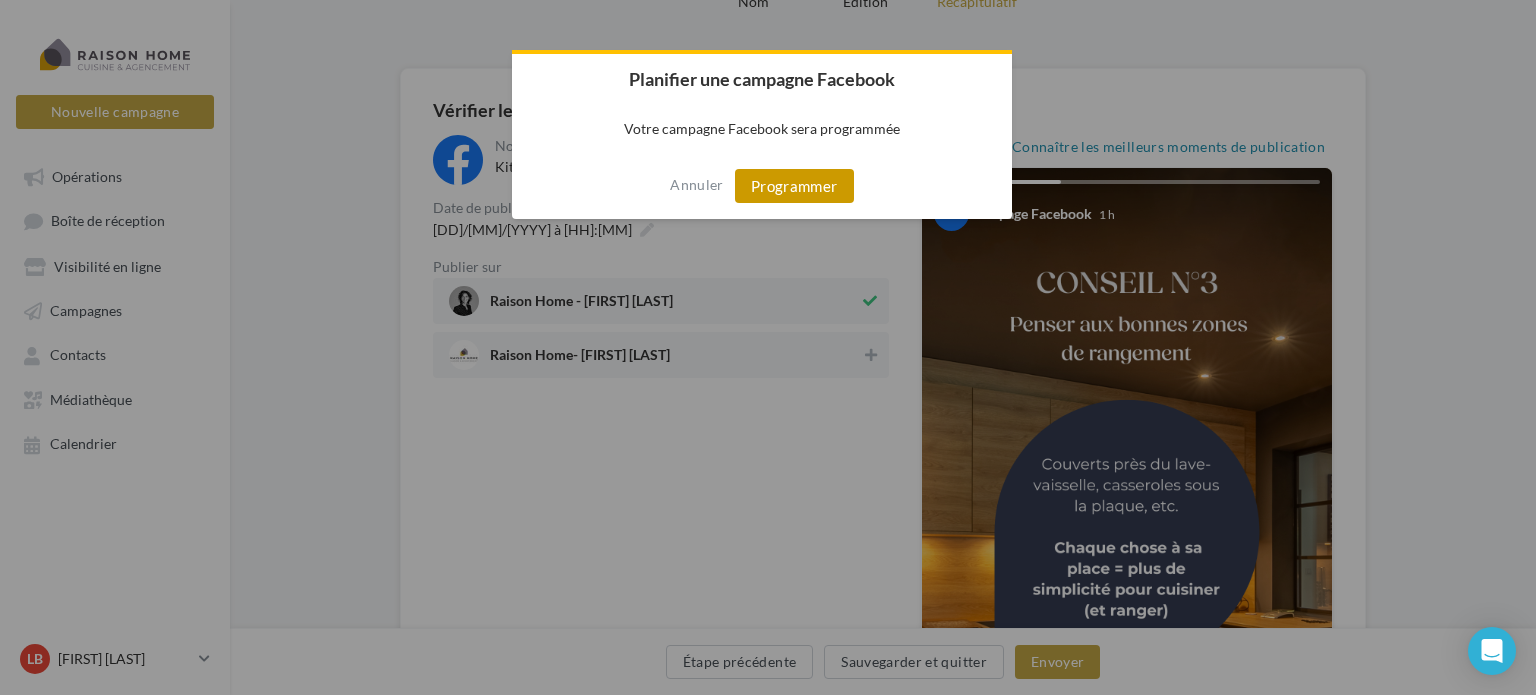 click on "Programmer" at bounding box center [794, 186] 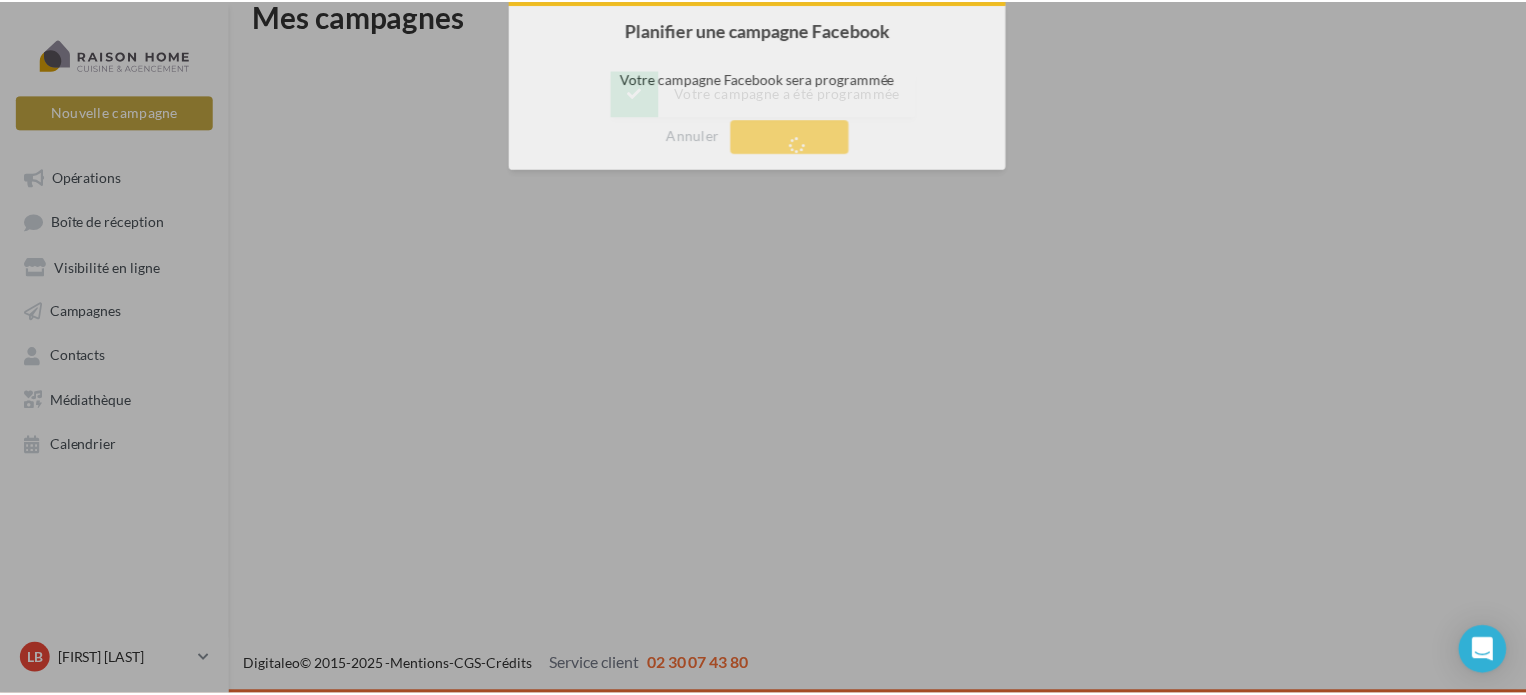 scroll, scrollTop: 32, scrollLeft: 0, axis: vertical 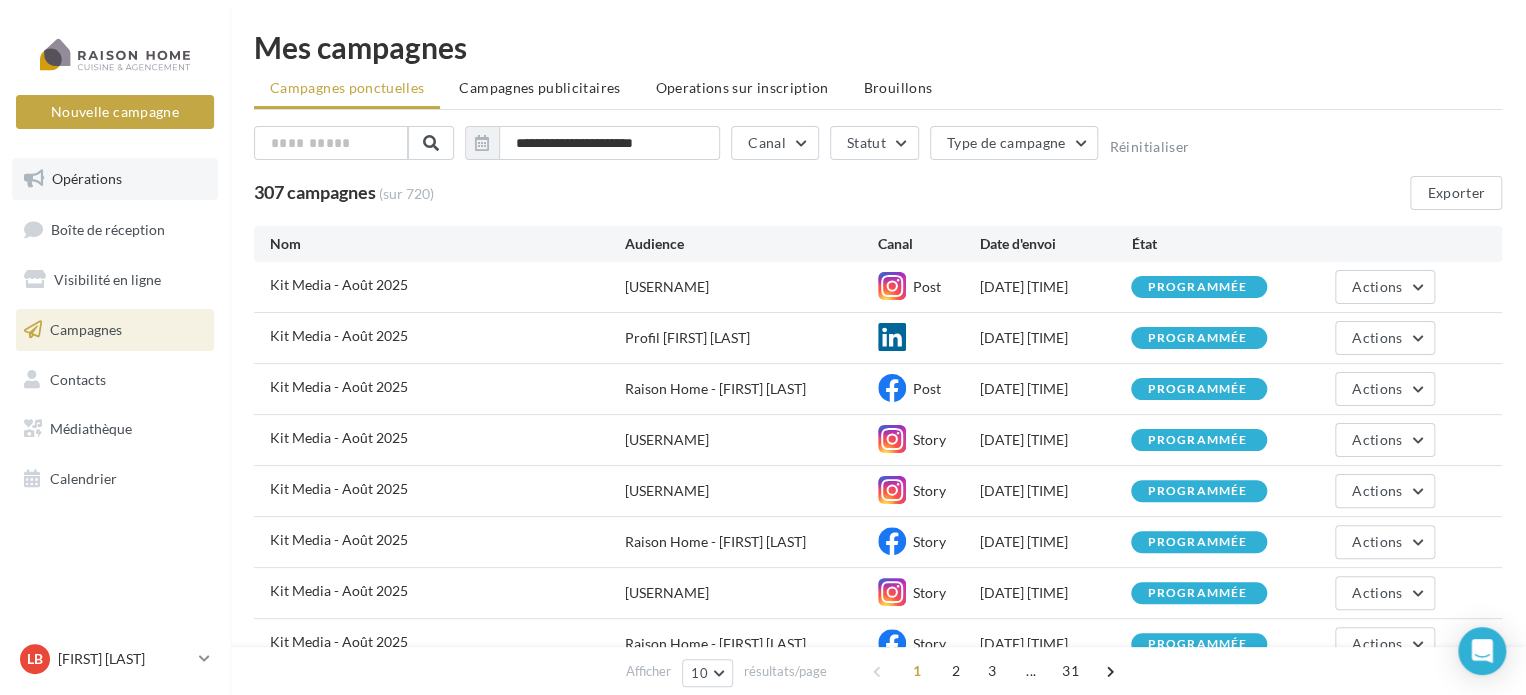 click on "Opérations" at bounding box center [87, 178] 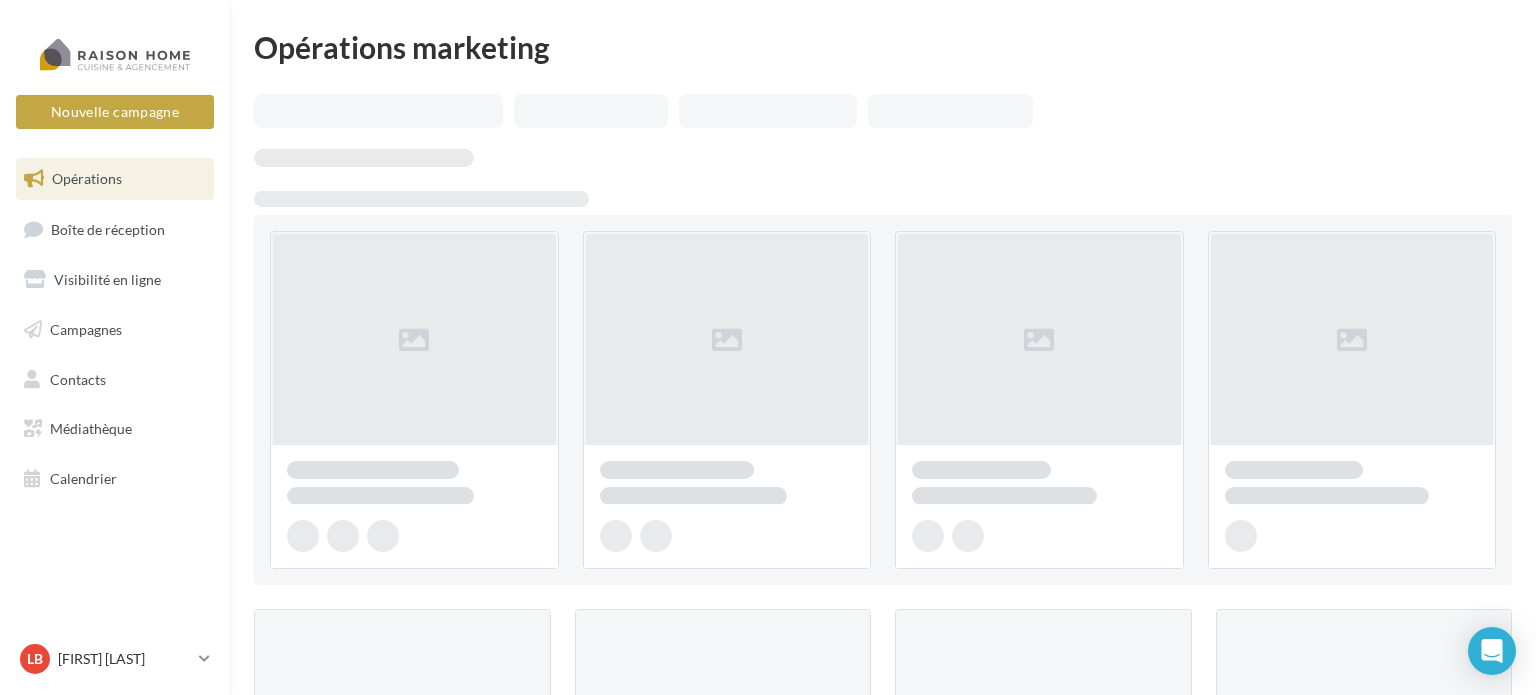 scroll, scrollTop: 0, scrollLeft: 0, axis: both 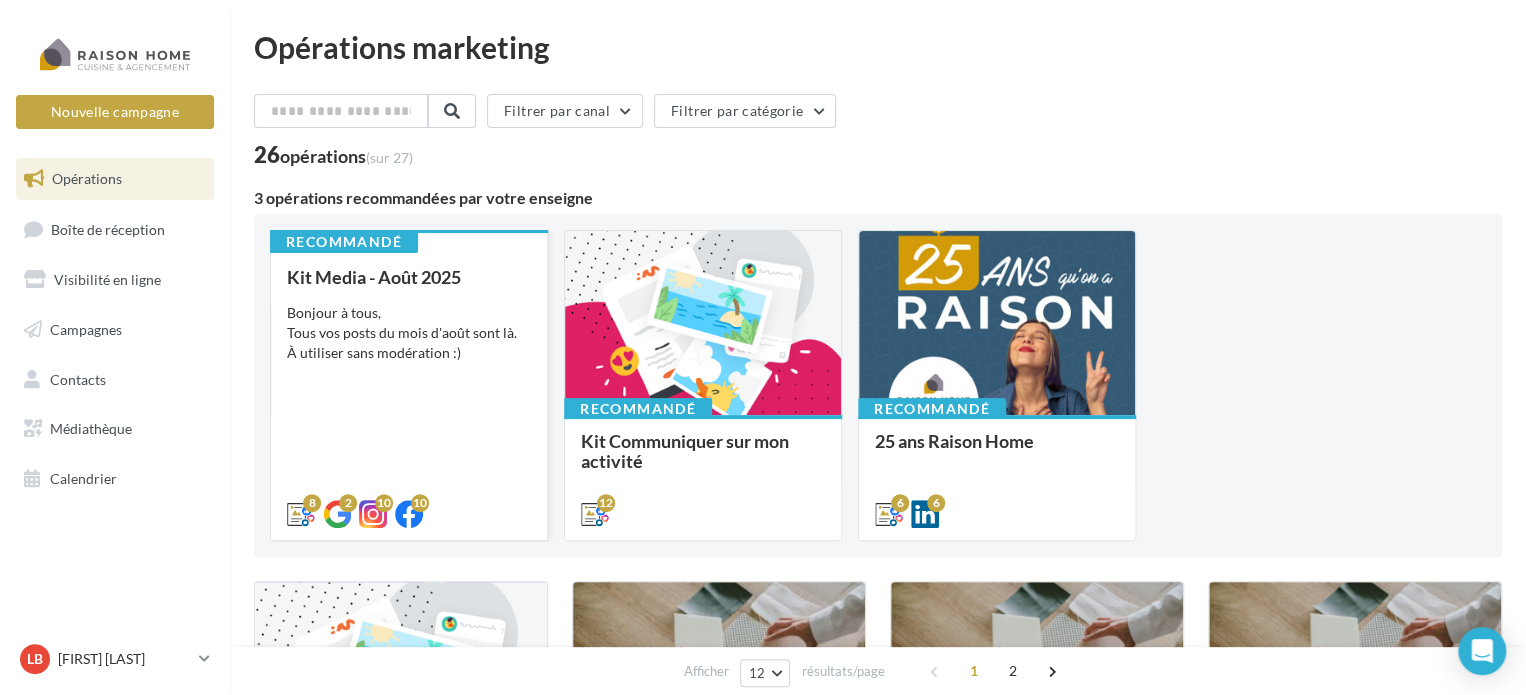 click on "Bonjour à tous,
Tous vos posts du mois d'août sont là.
À utiliser sans modération :)" at bounding box center (409, 333) 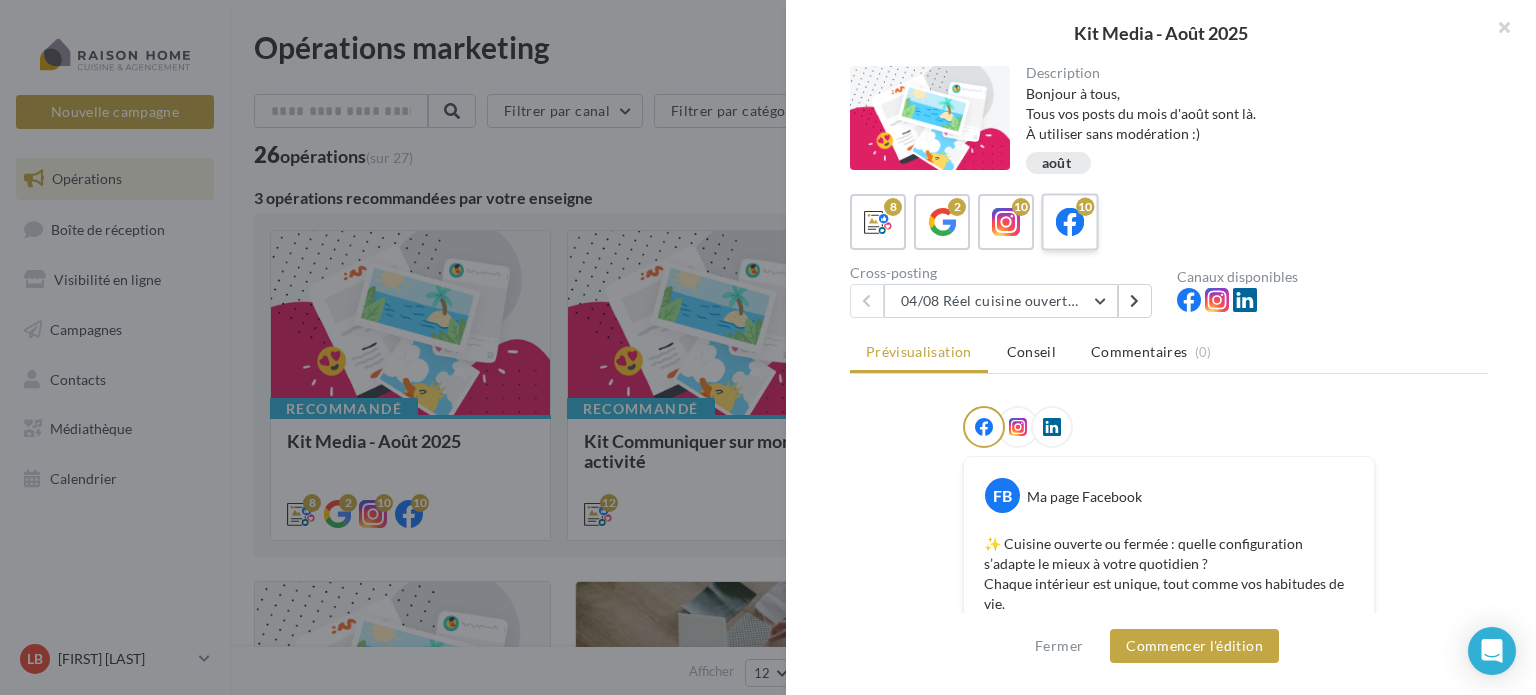 click at bounding box center [1070, 222] 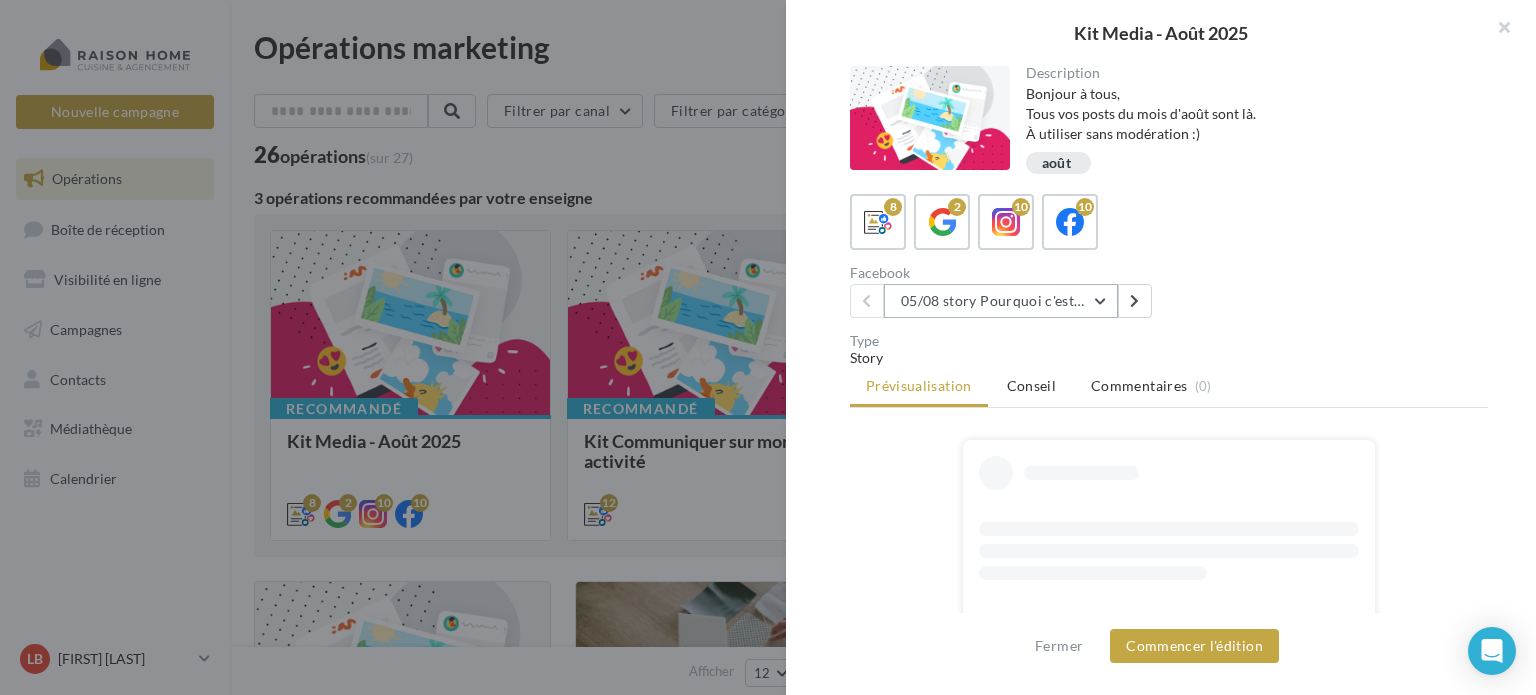 click on "05/08 story Pourquoi c'est différent avec moi ?" at bounding box center (1001, 301) 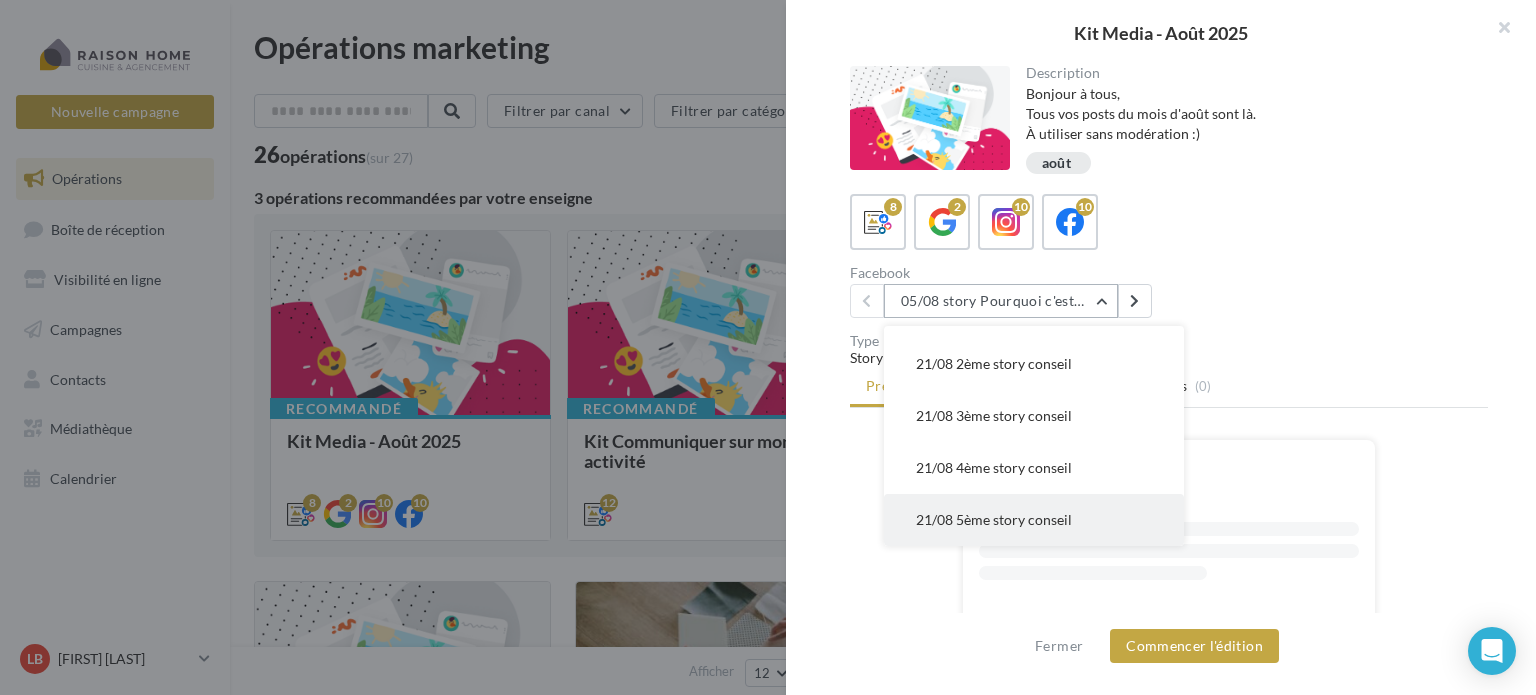 scroll, scrollTop: 200, scrollLeft: 0, axis: vertical 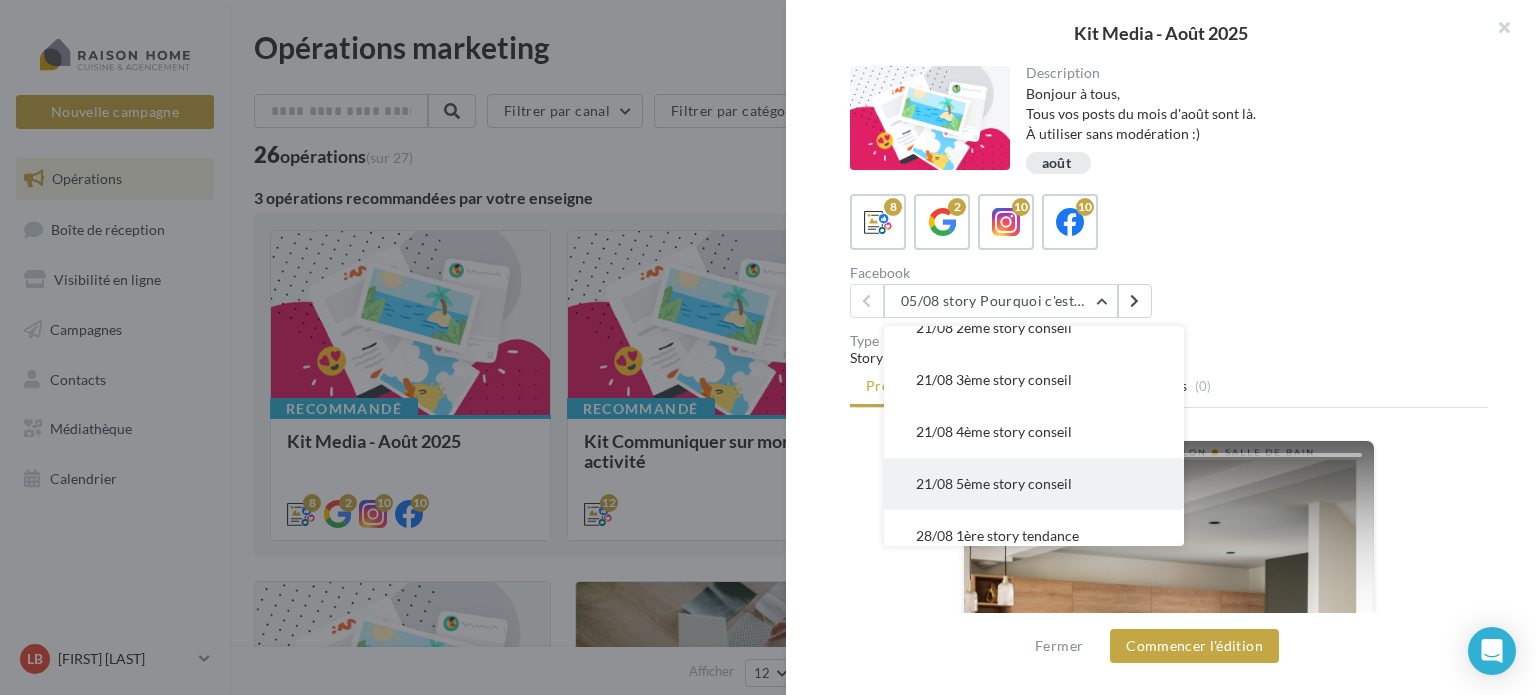 click on "21/08 5ème story conseil" at bounding box center [994, 483] 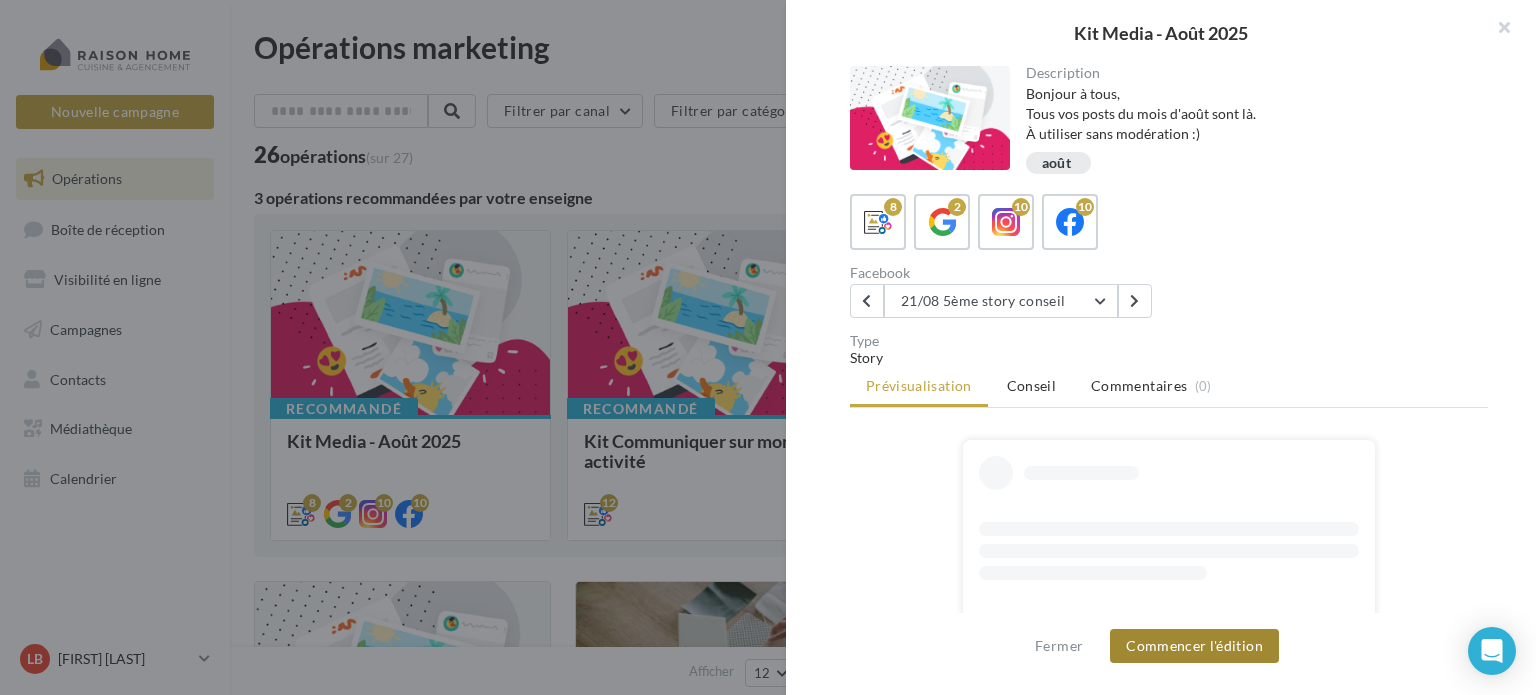 click on "Commencer l'édition" at bounding box center [1194, 646] 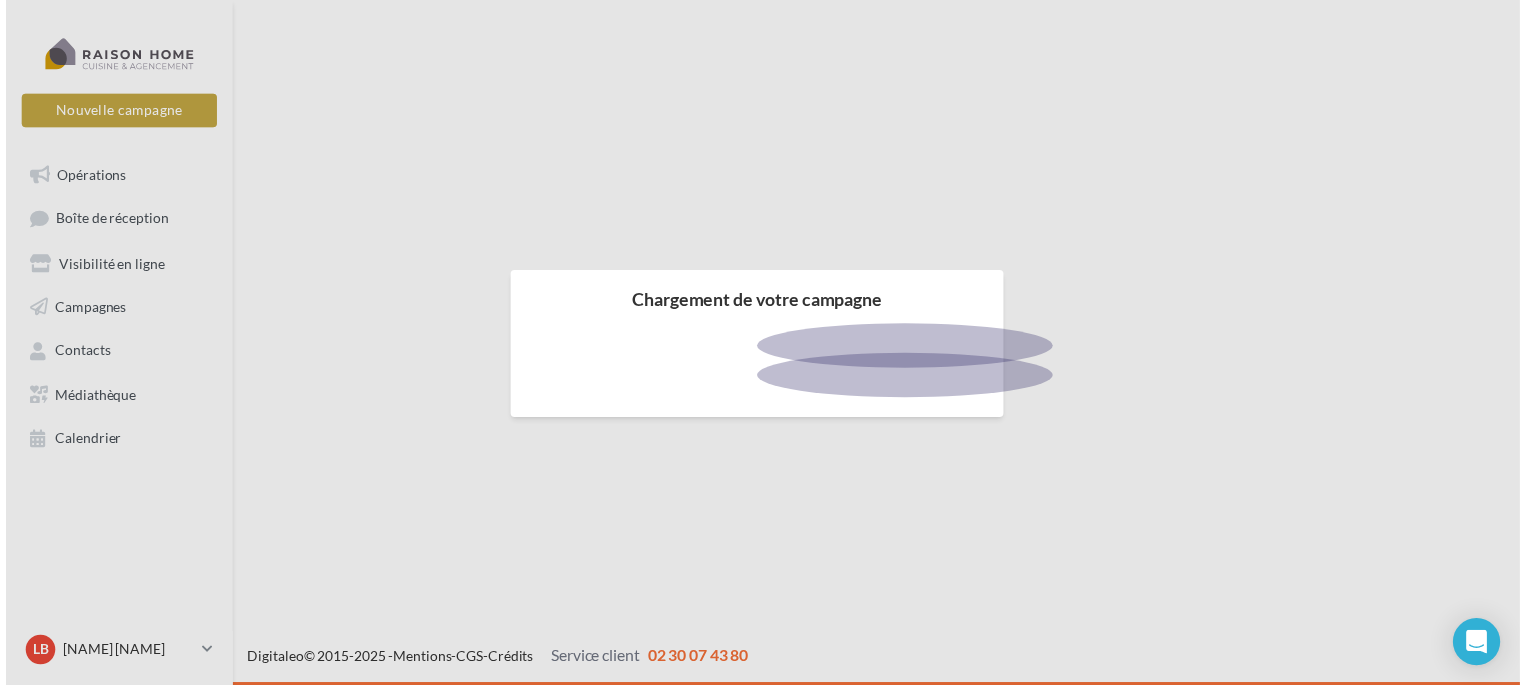 scroll, scrollTop: 0, scrollLeft: 0, axis: both 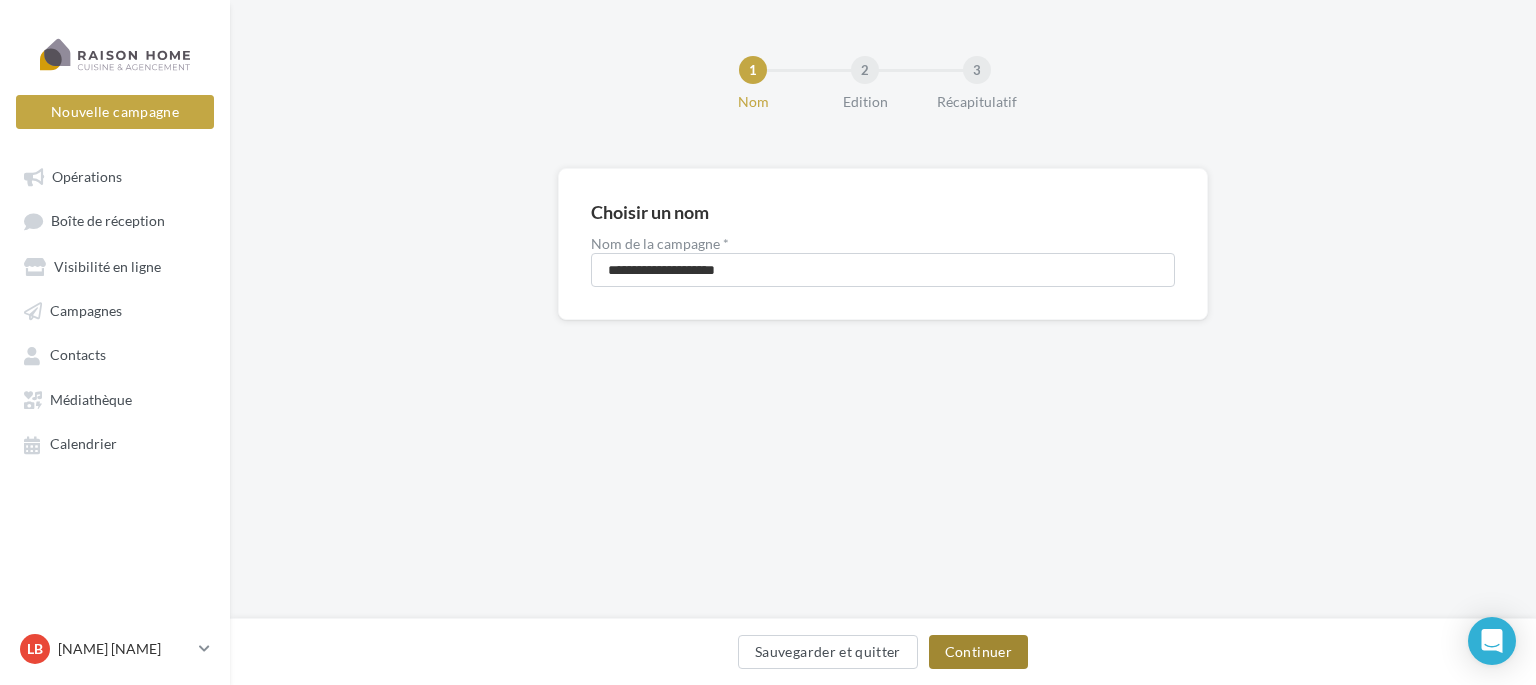 click on "Continuer" at bounding box center [978, 652] 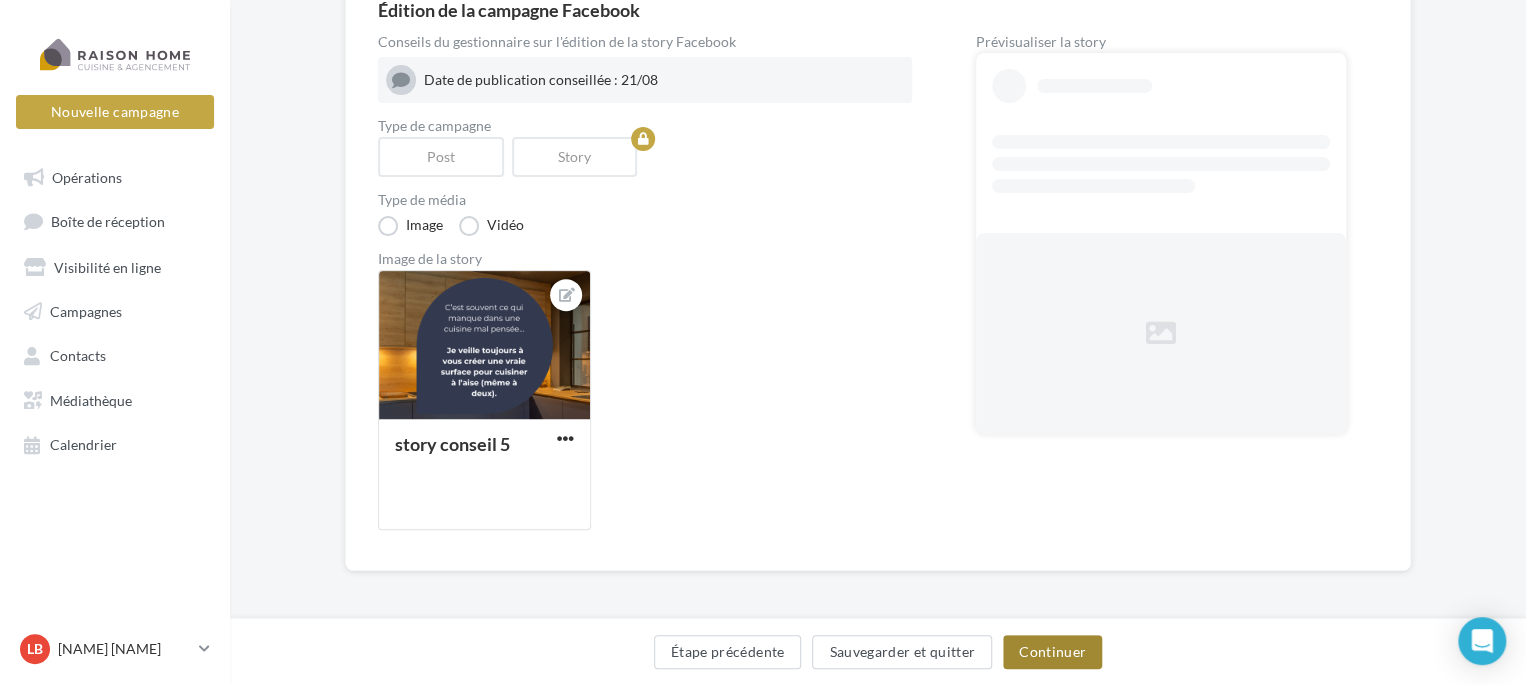 click on "Continuer" at bounding box center [1052, 652] 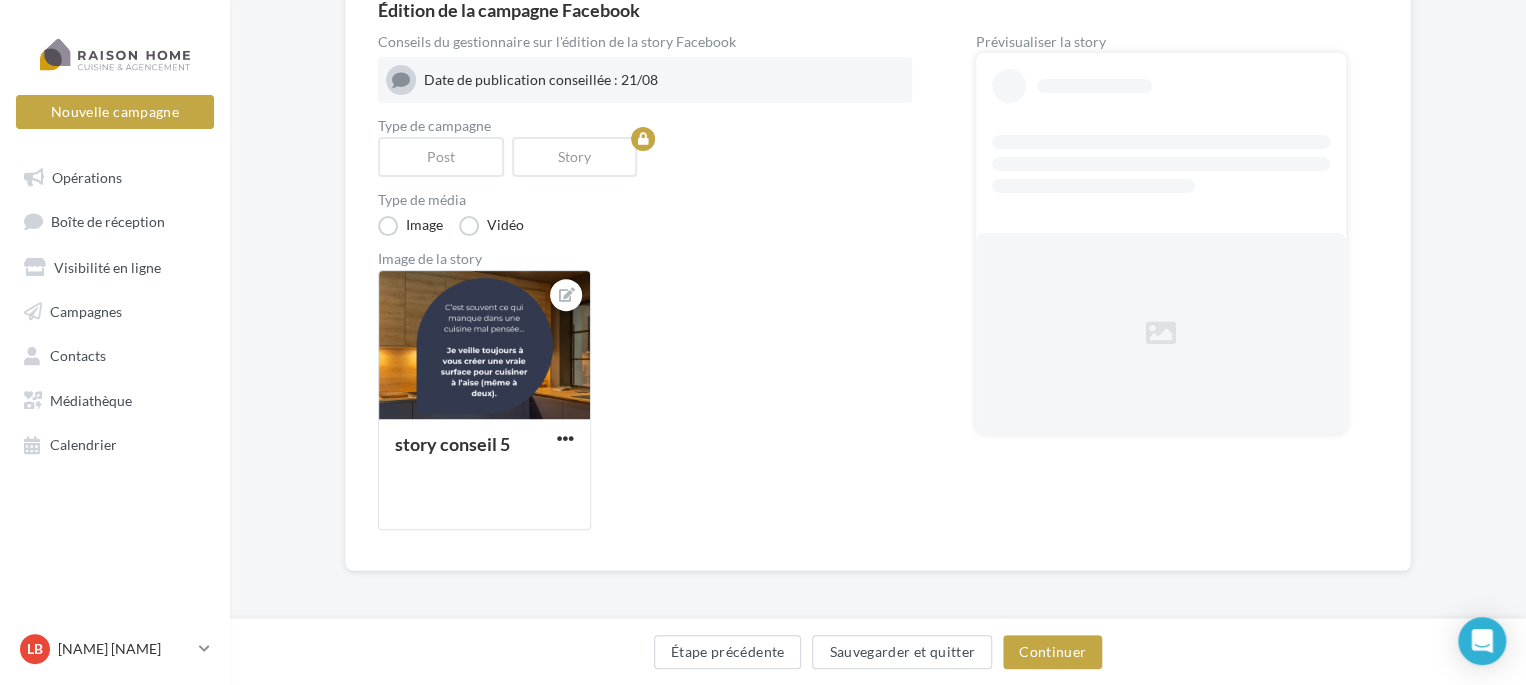 scroll, scrollTop: 128, scrollLeft: 0, axis: vertical 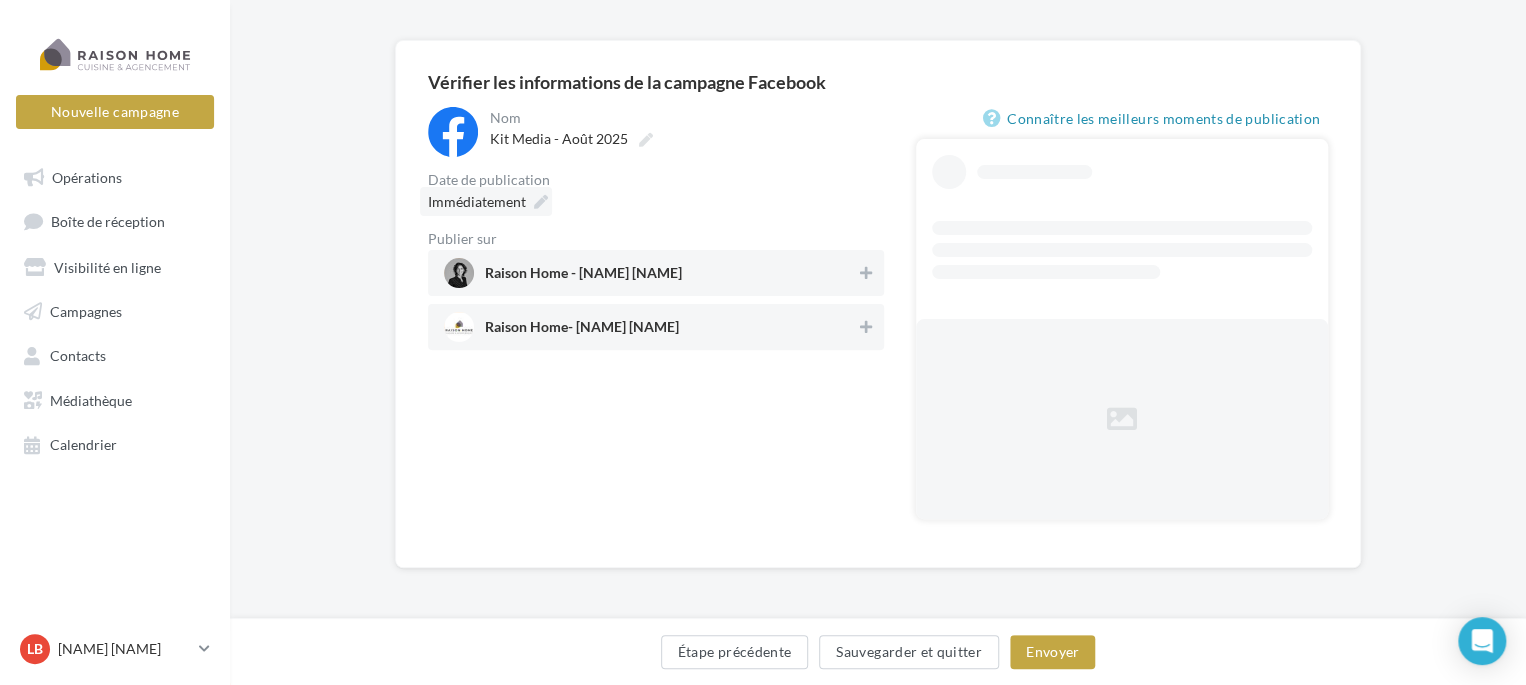 click on "Immédiatement" at bounding box center [477, 201] 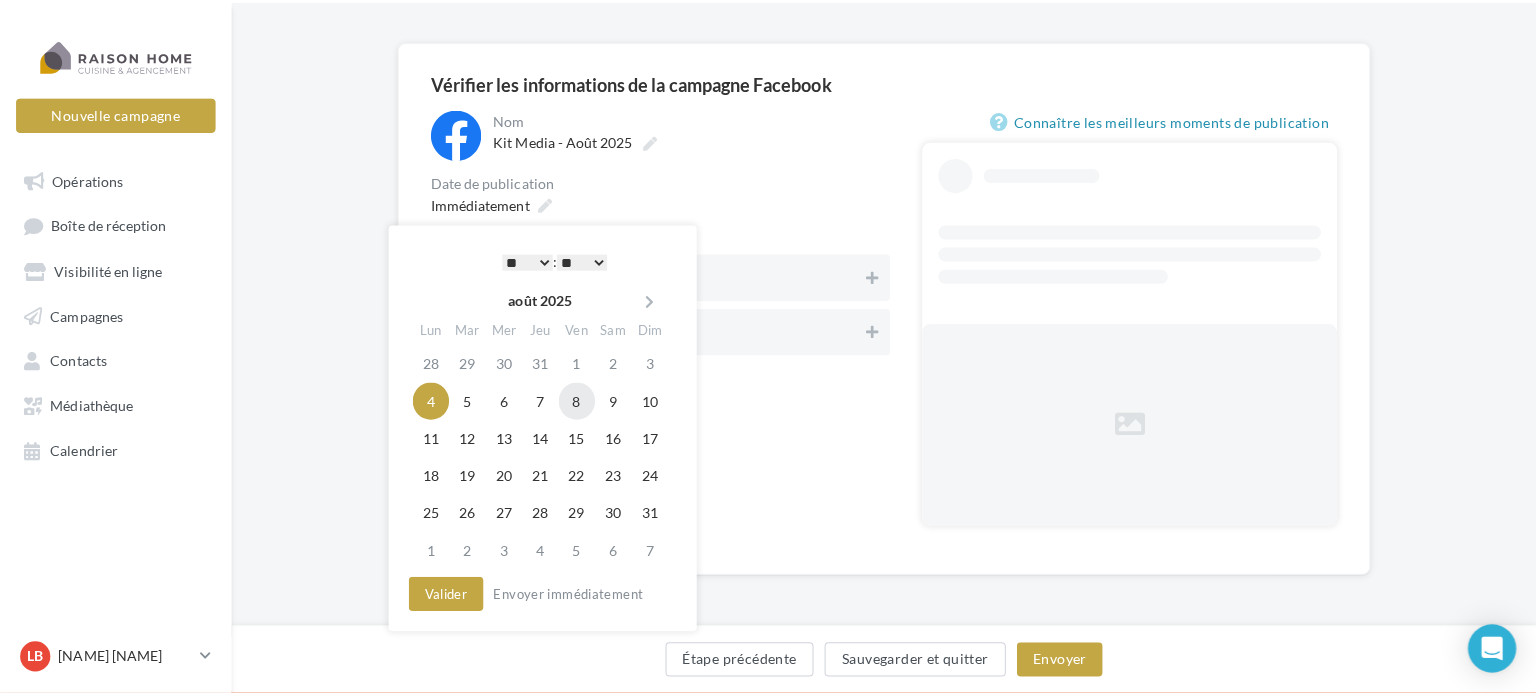scroll, scrollTop: 128, scrollLeft: 0, axis: vertical 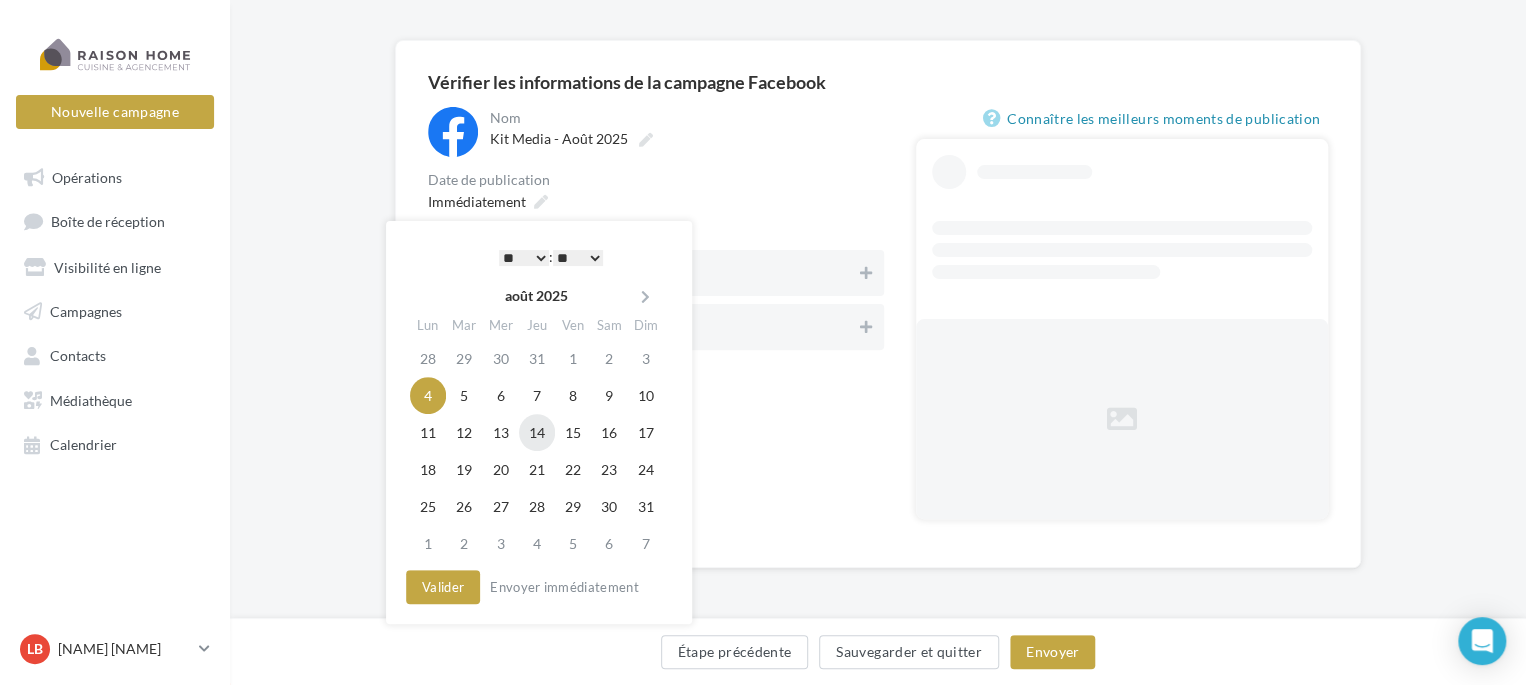 click on "14" at bounding box center (537, 432) 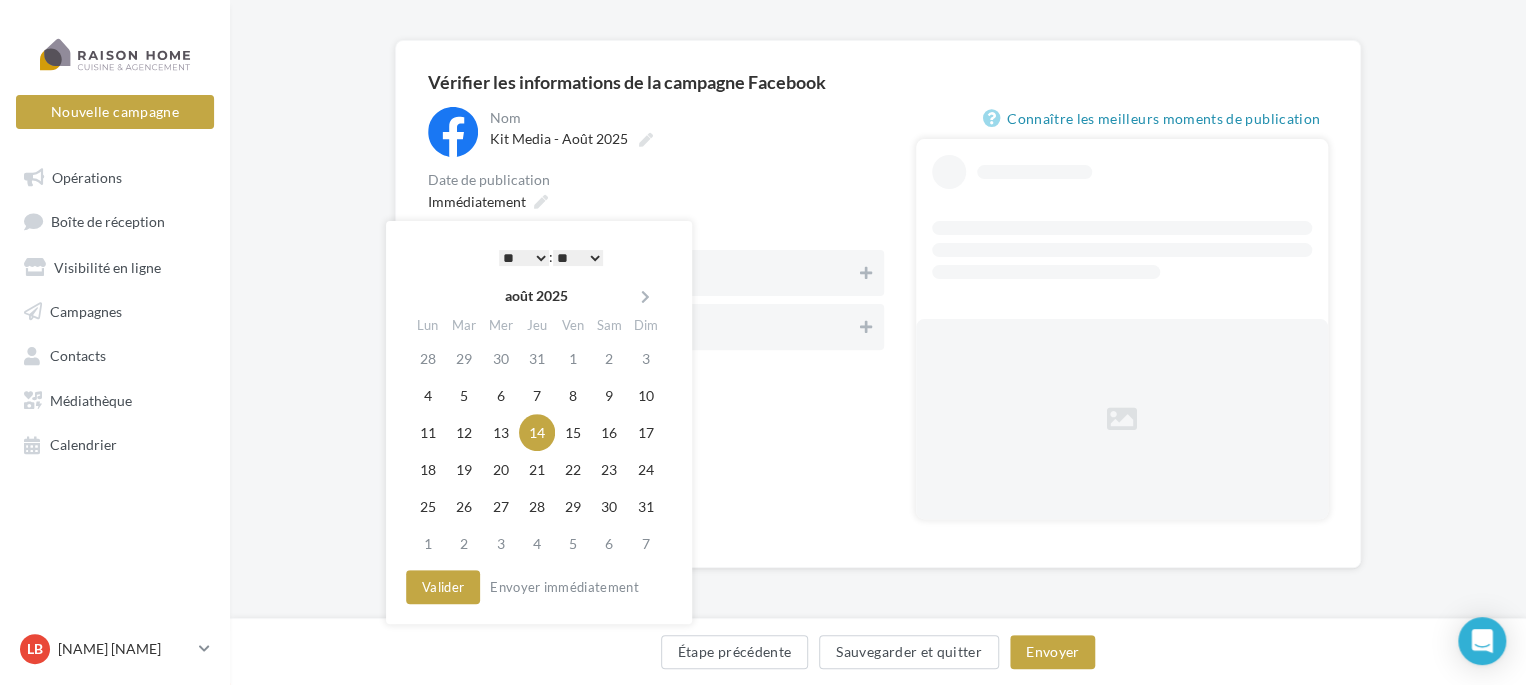 drag, startPoint x: 536, startPoint y: 251, endPoint x: 526, endPoint y: 261, distance: 14.142136 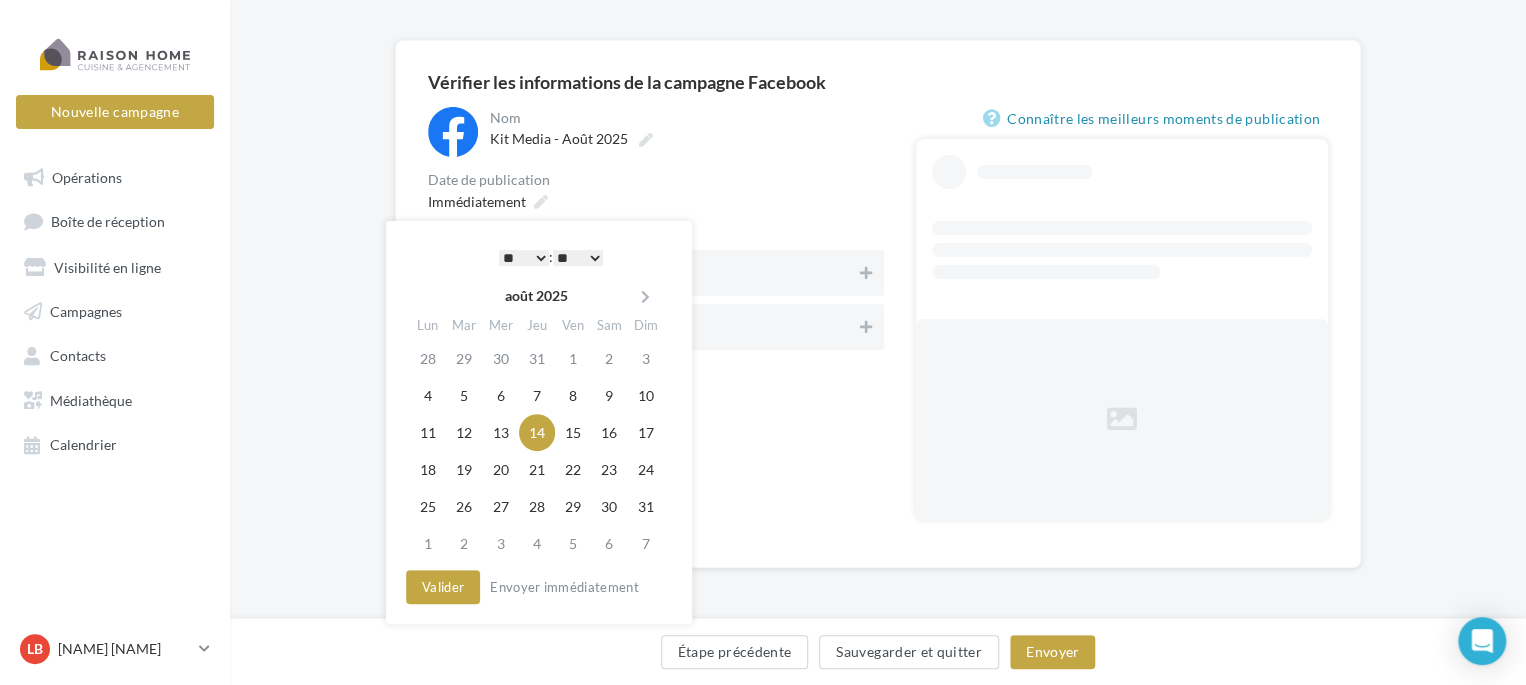 click on "* * * * * * * * * * ** ** ** ** ** ** ** ** ** ** ** ** ** **" at bounding box center (524, 258) 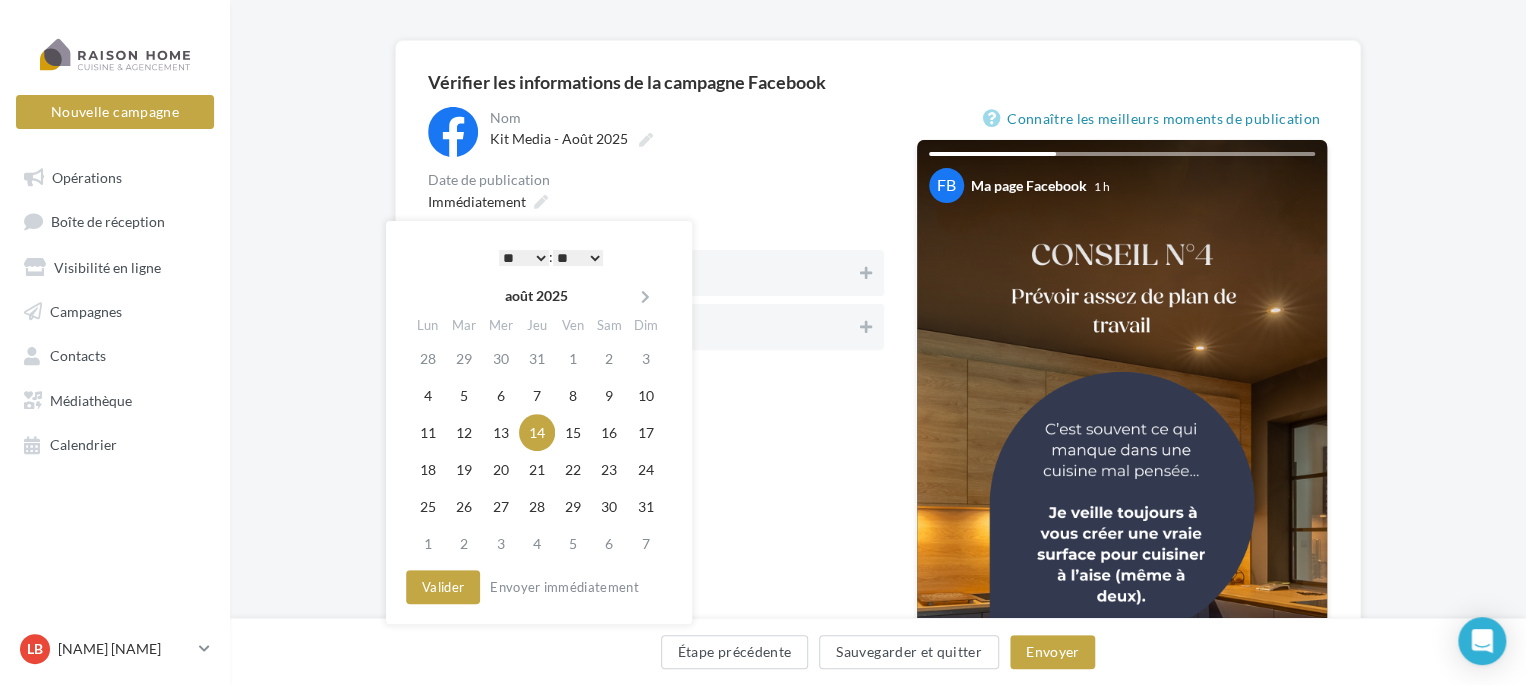 click on "** ** ** ** ** **" at bounding box center [578, 258] 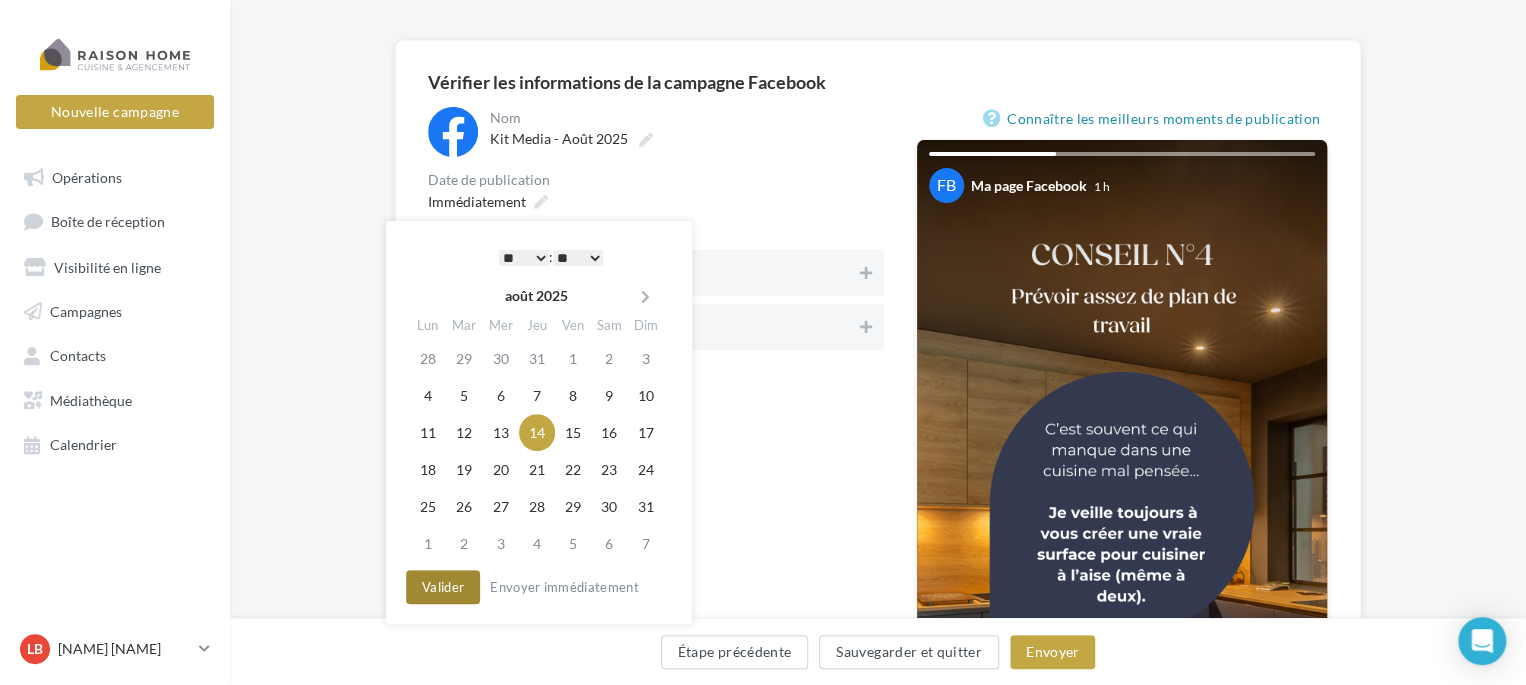 click on "Valider" at bounding box center (443, 587) 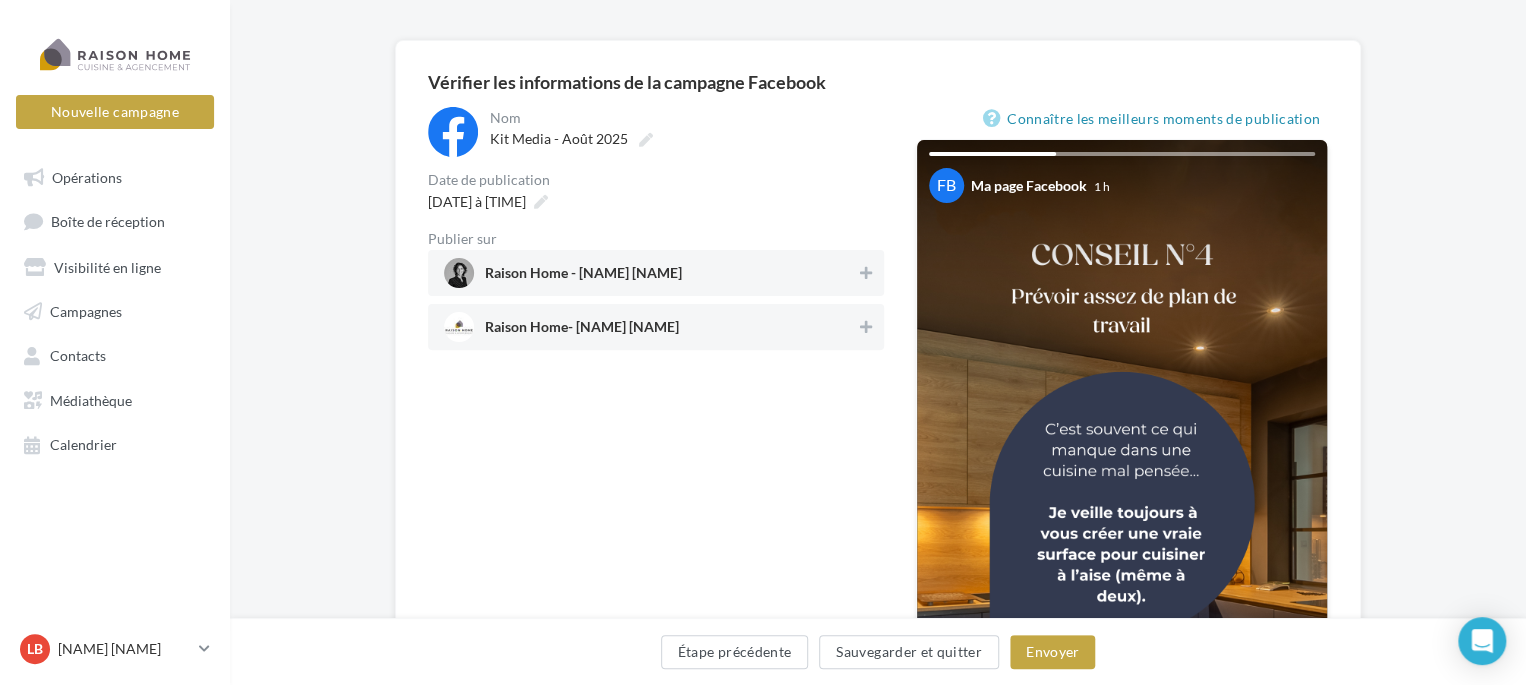 click on "Raison Home - [FIRST] [LAST]" at bounding box center (650, 273) 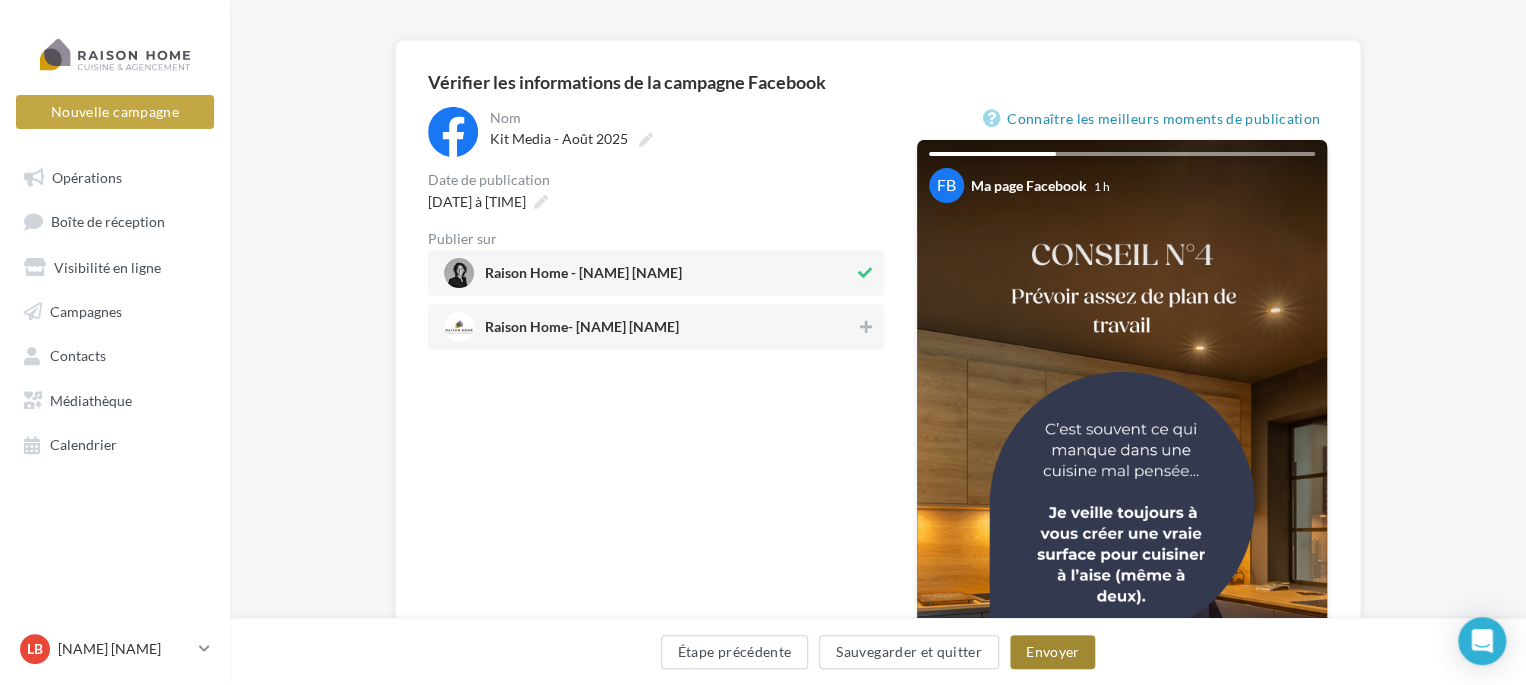 click on "Envoyer" at bounding box center (1052, 652) 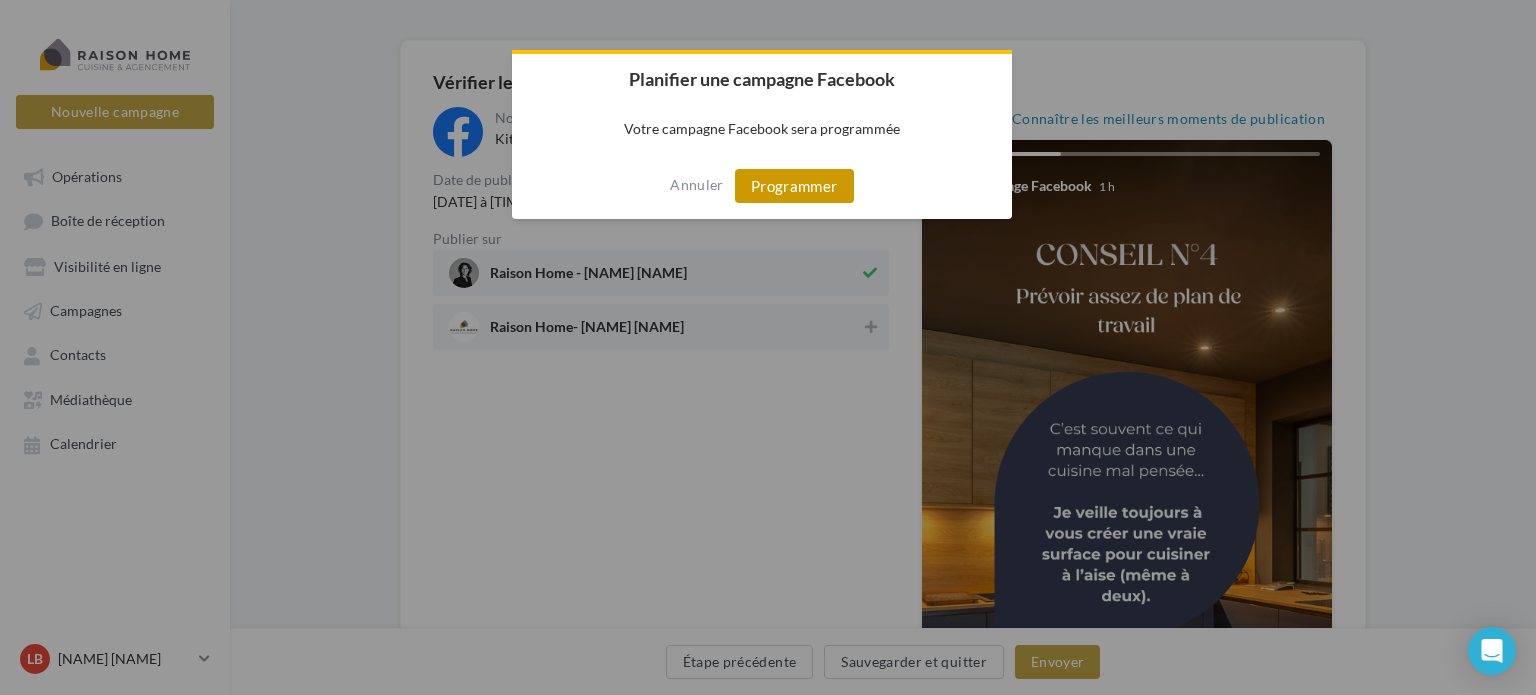 click on "Programmer" at bounding box center (794, 186) 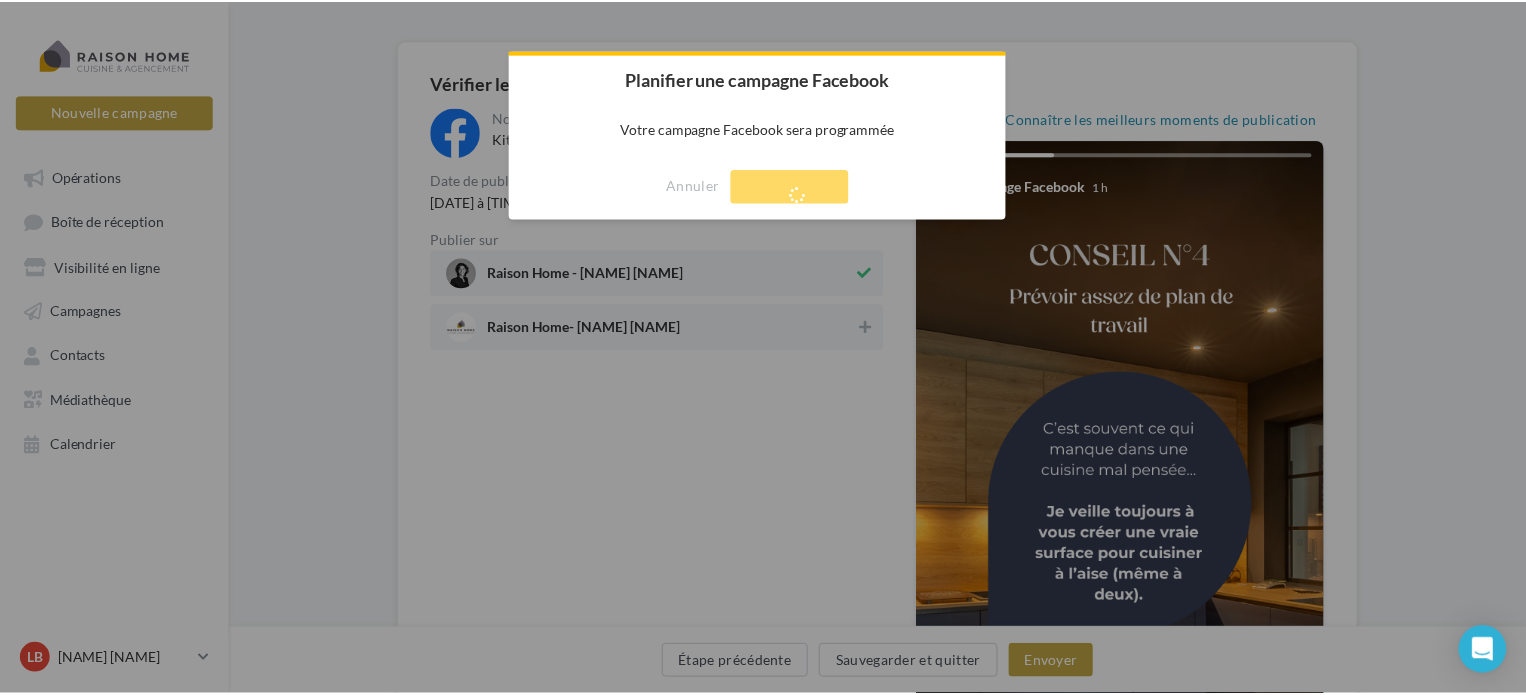 scroll, scrollTop: 32, scrollLeft: 0, axis: vertical 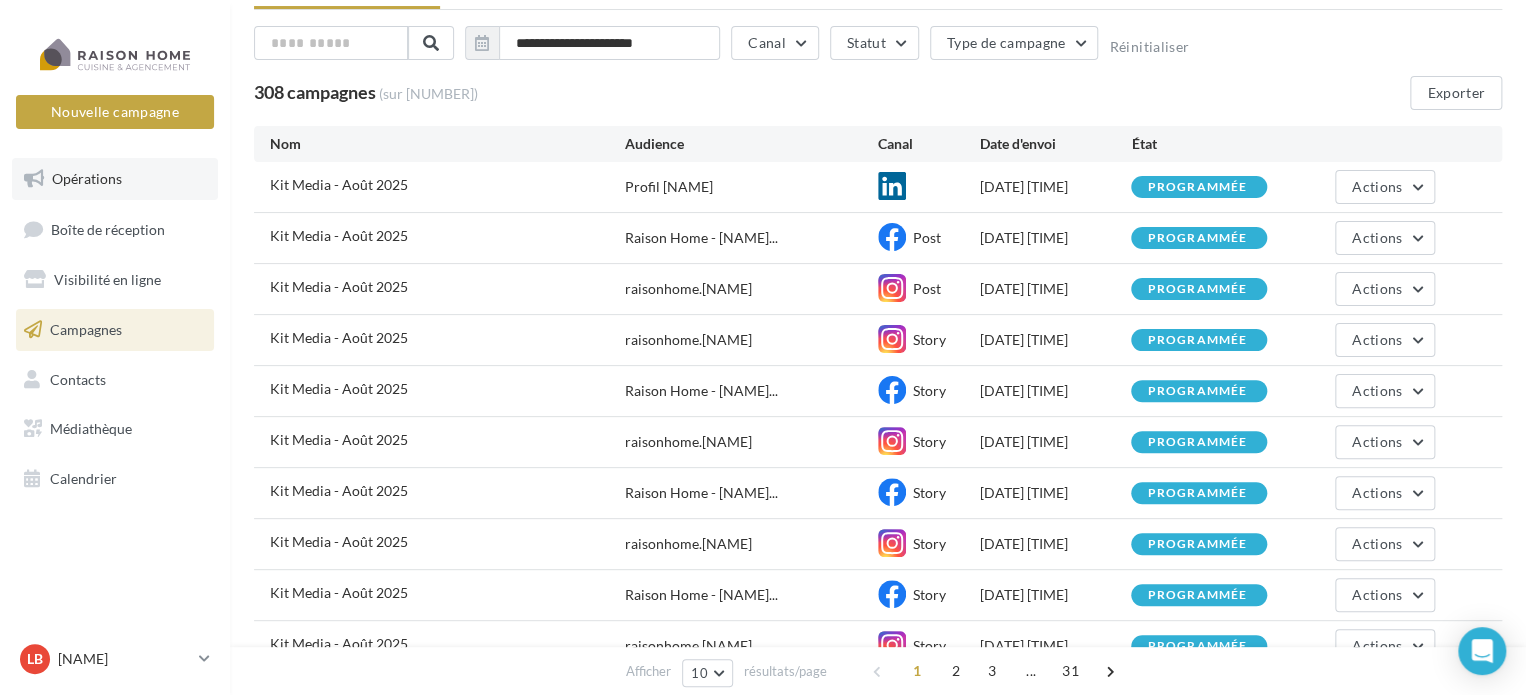 click on "Opérations" at bounding box center (87, 178) 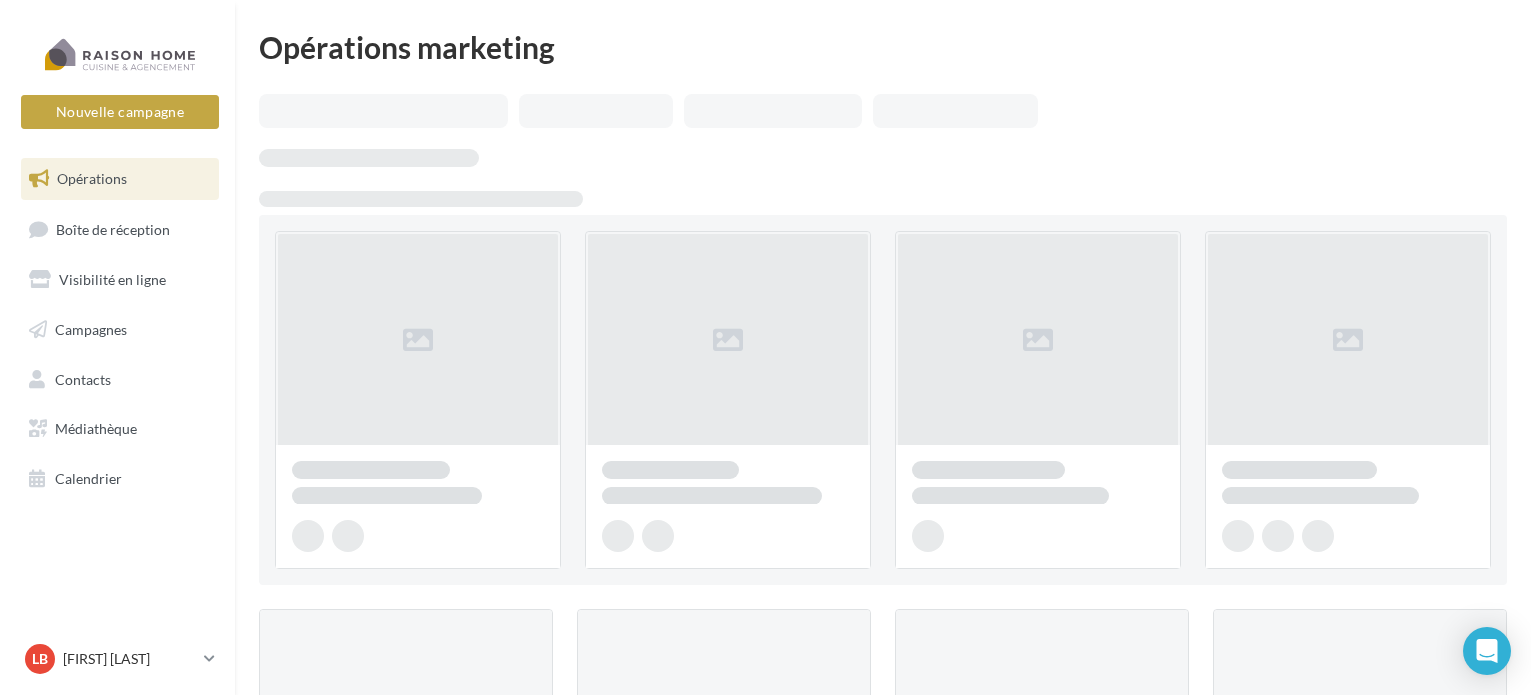 scroll, scrollTop: 0, scrollLeft: 0, axis: both 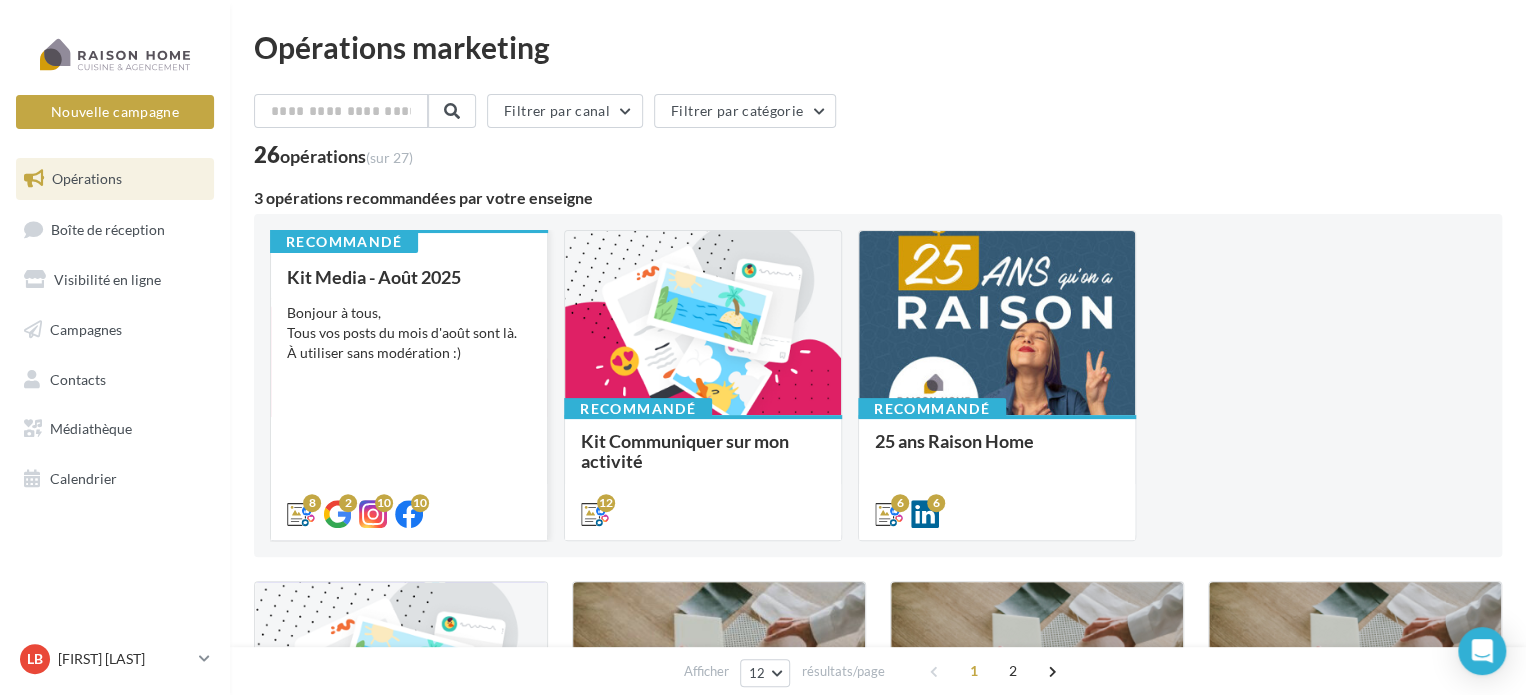 click on "Bonjour à tous,
Tous vos posts du mois d'août sont là.
À utiliser sans modération :)" at bounding box center [409, 333] 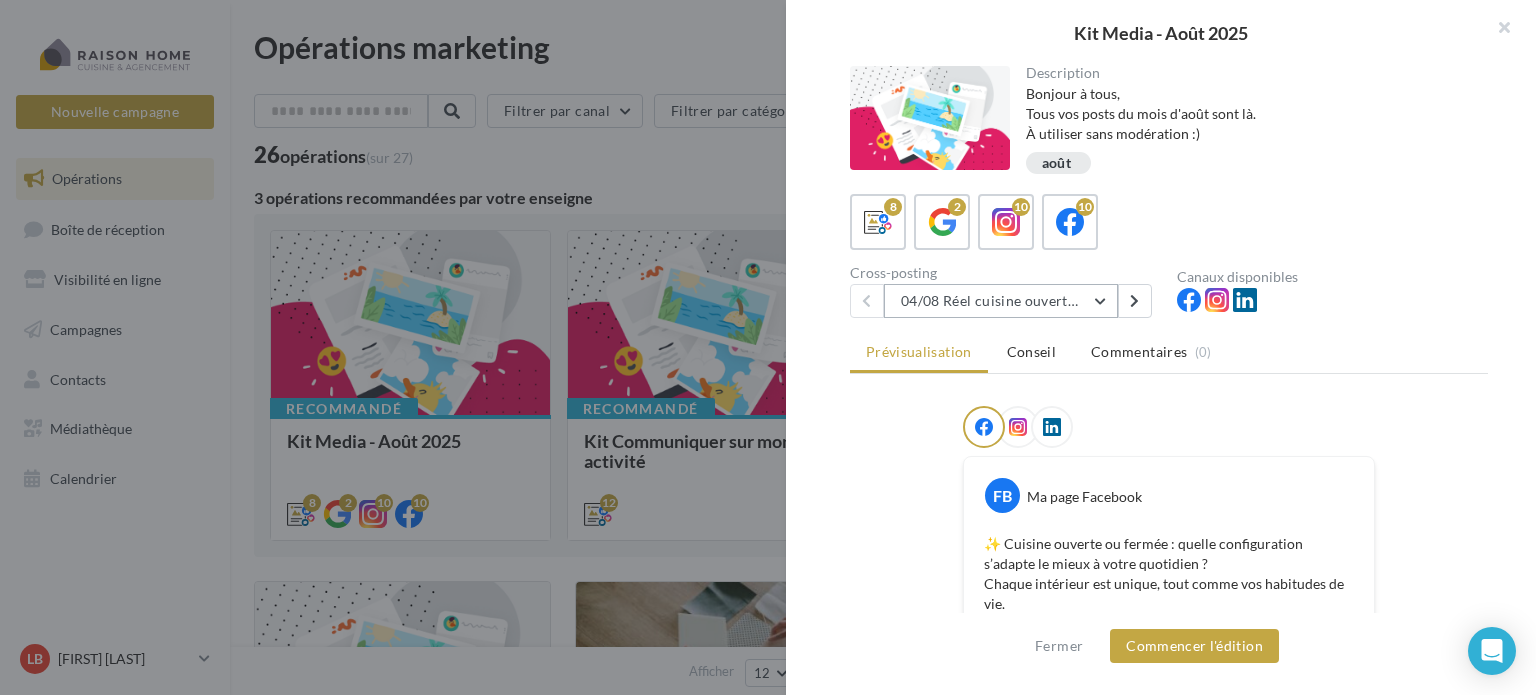 click on "04/08 Réel cuisine ouverte ou fermée" at bounding box center (1001, 301) 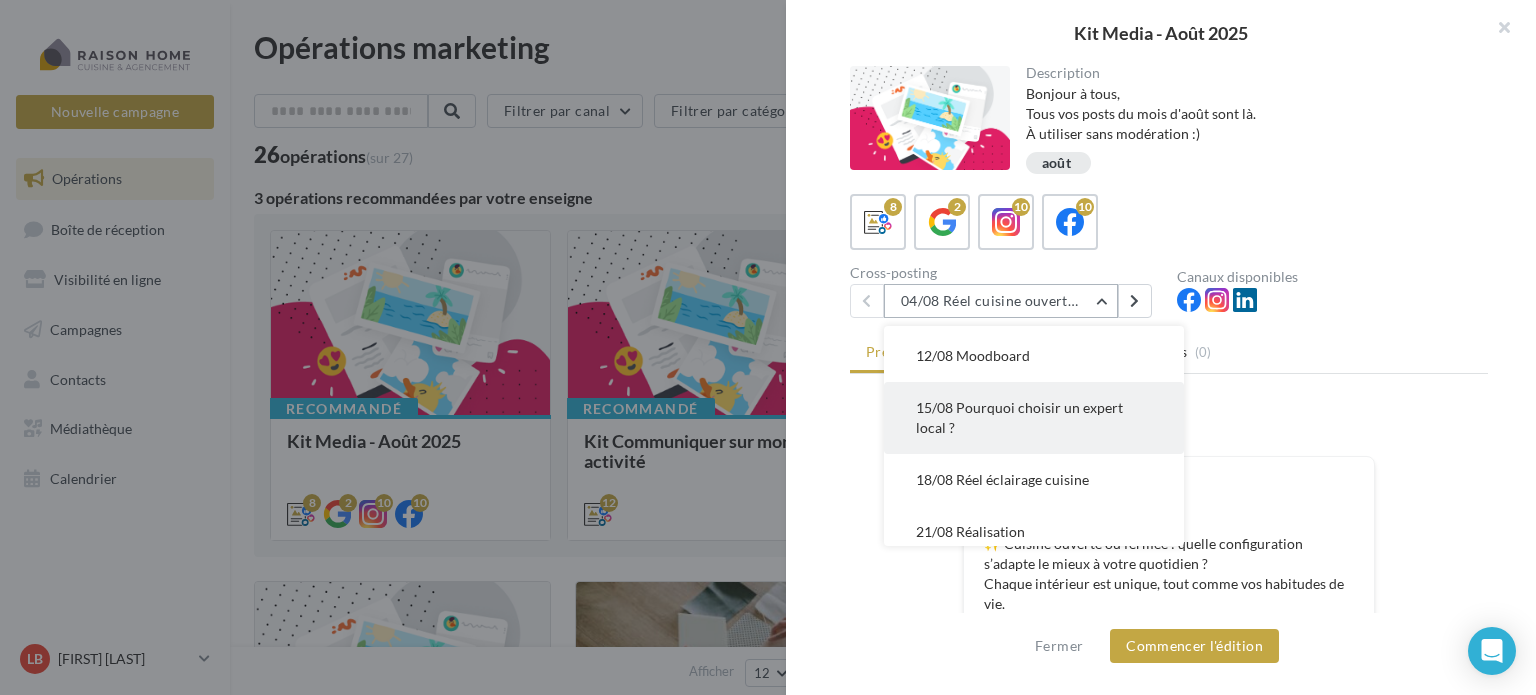 scroll, scrollTop: 200, scrollLeft: 0, axis: vertical 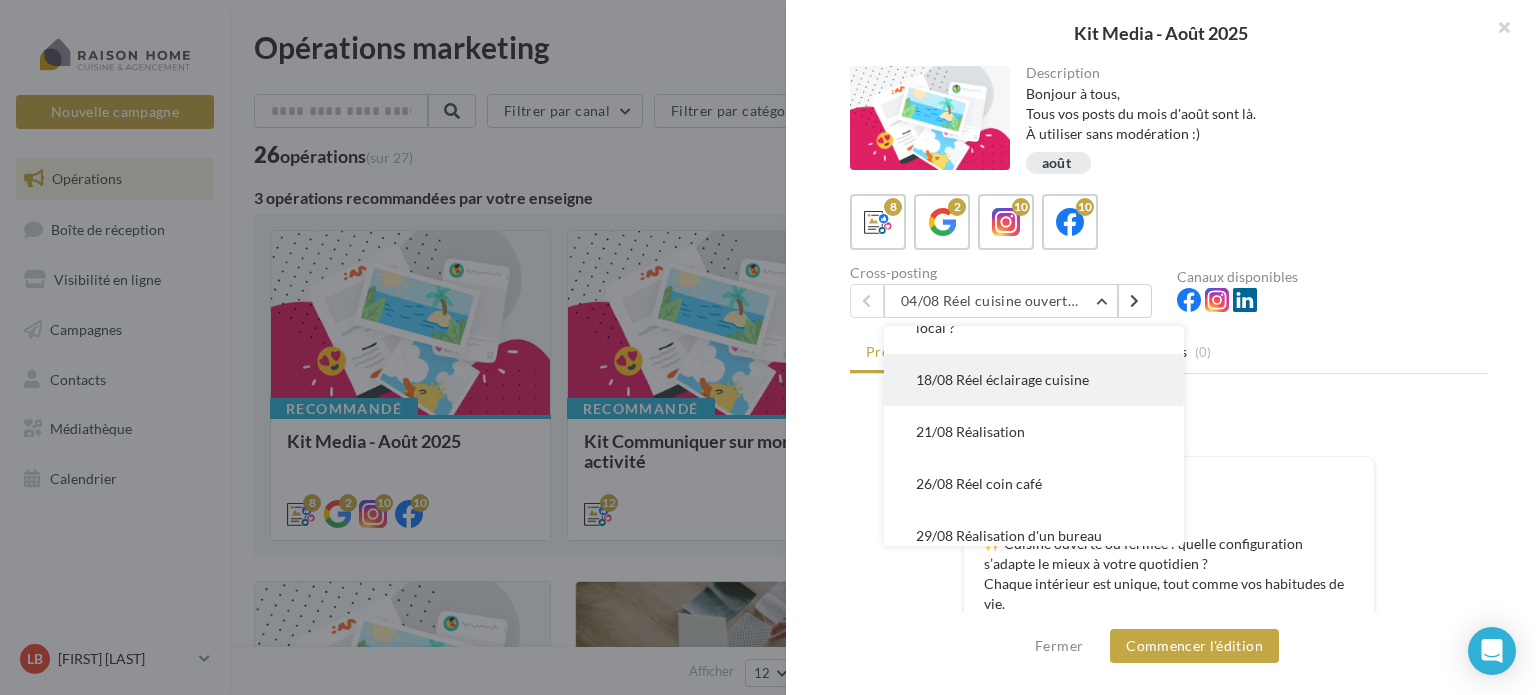 click on "18/08 Réel éclairage cuisine" at bounding box center [1002, 379] 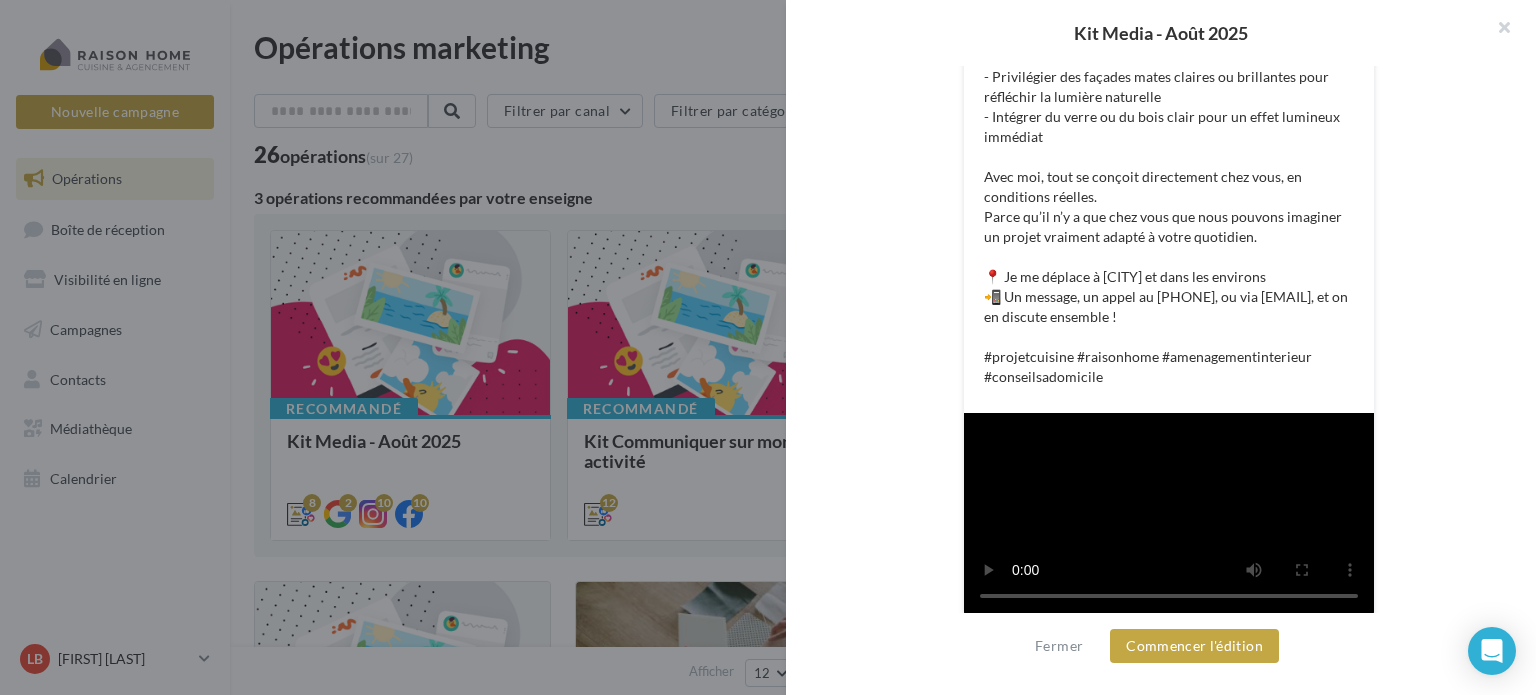 scroll, scrollTop: 600, scrollLeft: 0, axis: vertical 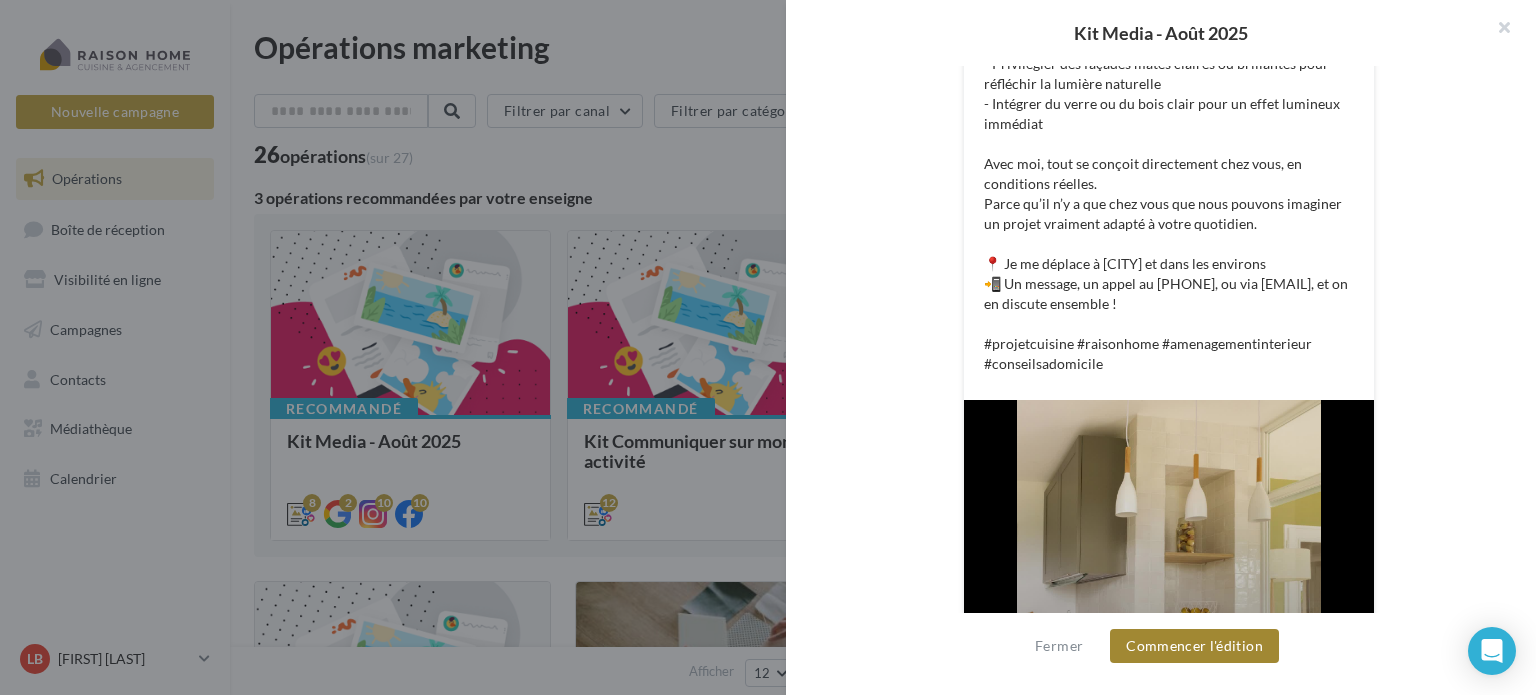 click on "Commencer l'édition" at bounding box center [1194, 646] 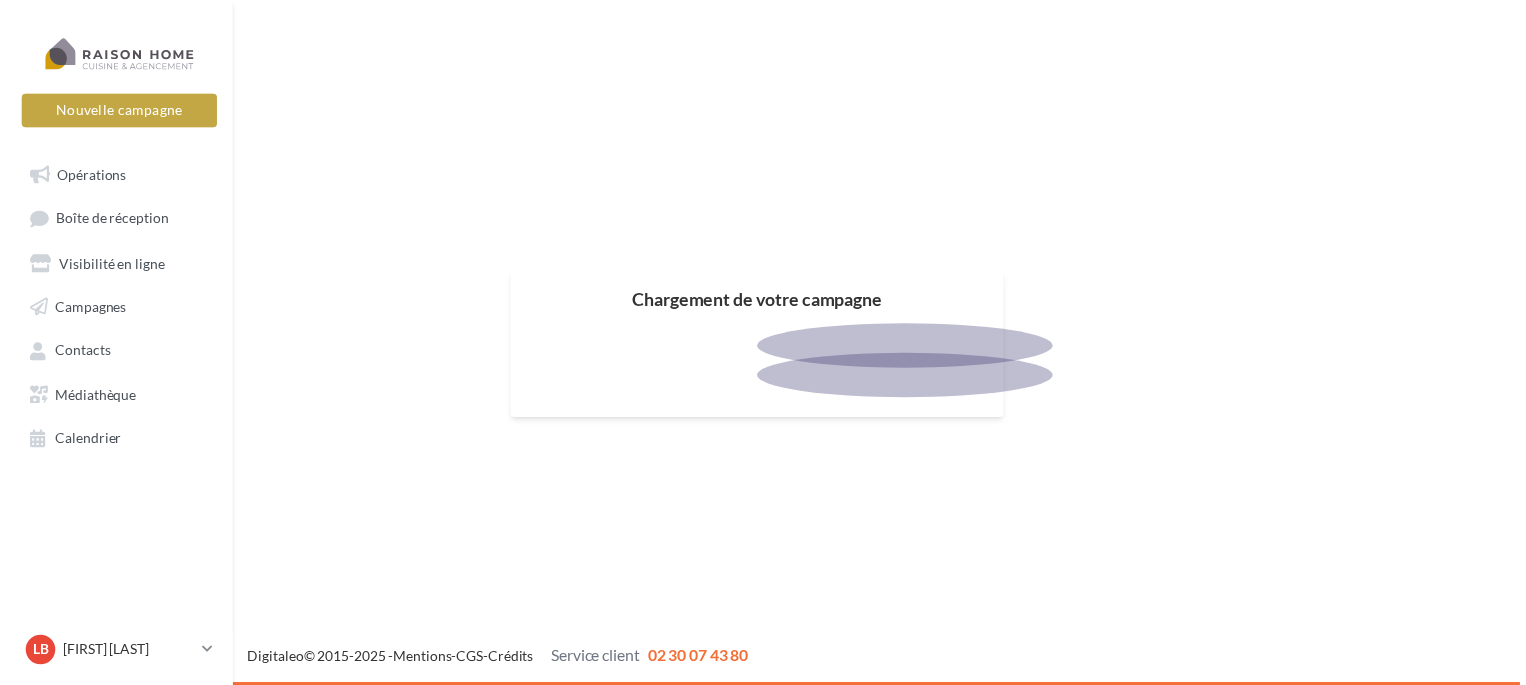 scroll, scrollTop: 0, scrollLeft: 0, axis: both 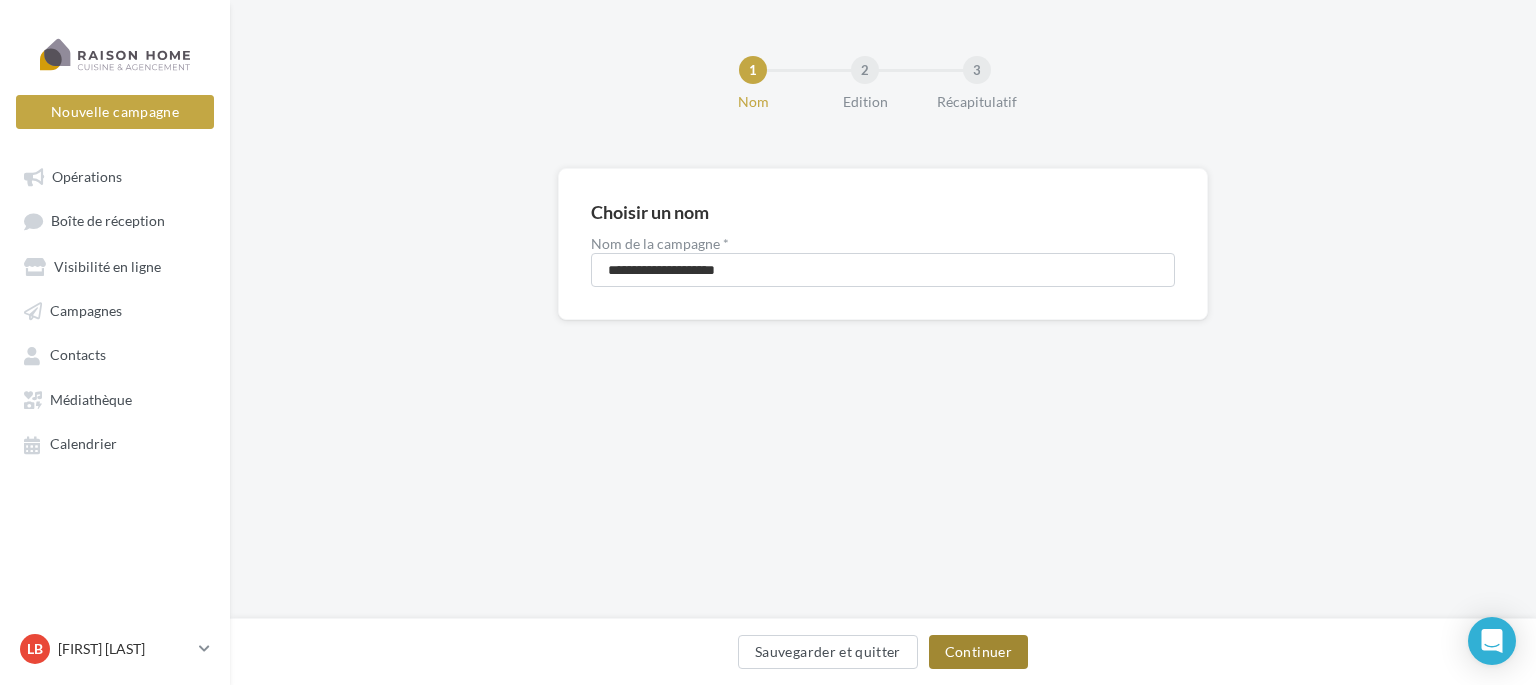 click on "Continuer" at bounding box center (978, 652) 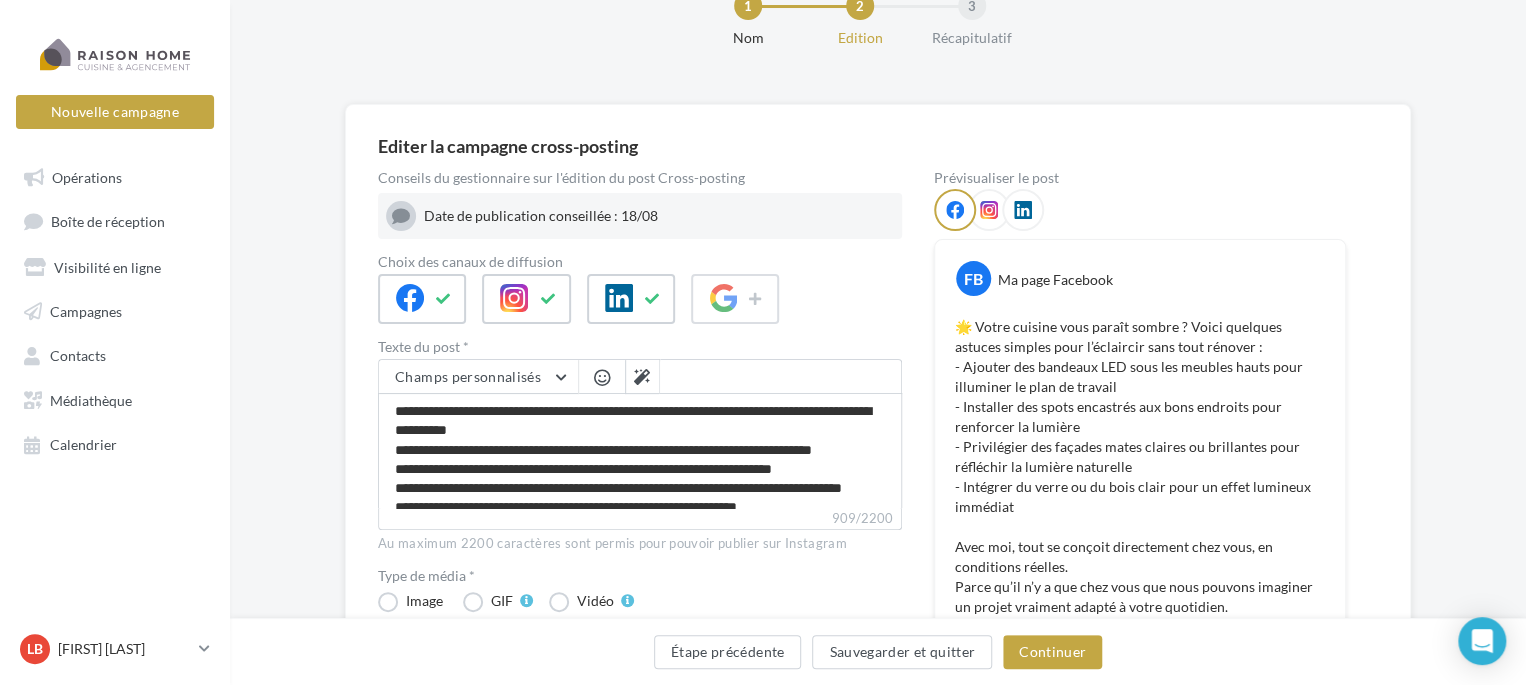 scroll, scrollTop: 100, scrollLeft: 0, axis: vertical 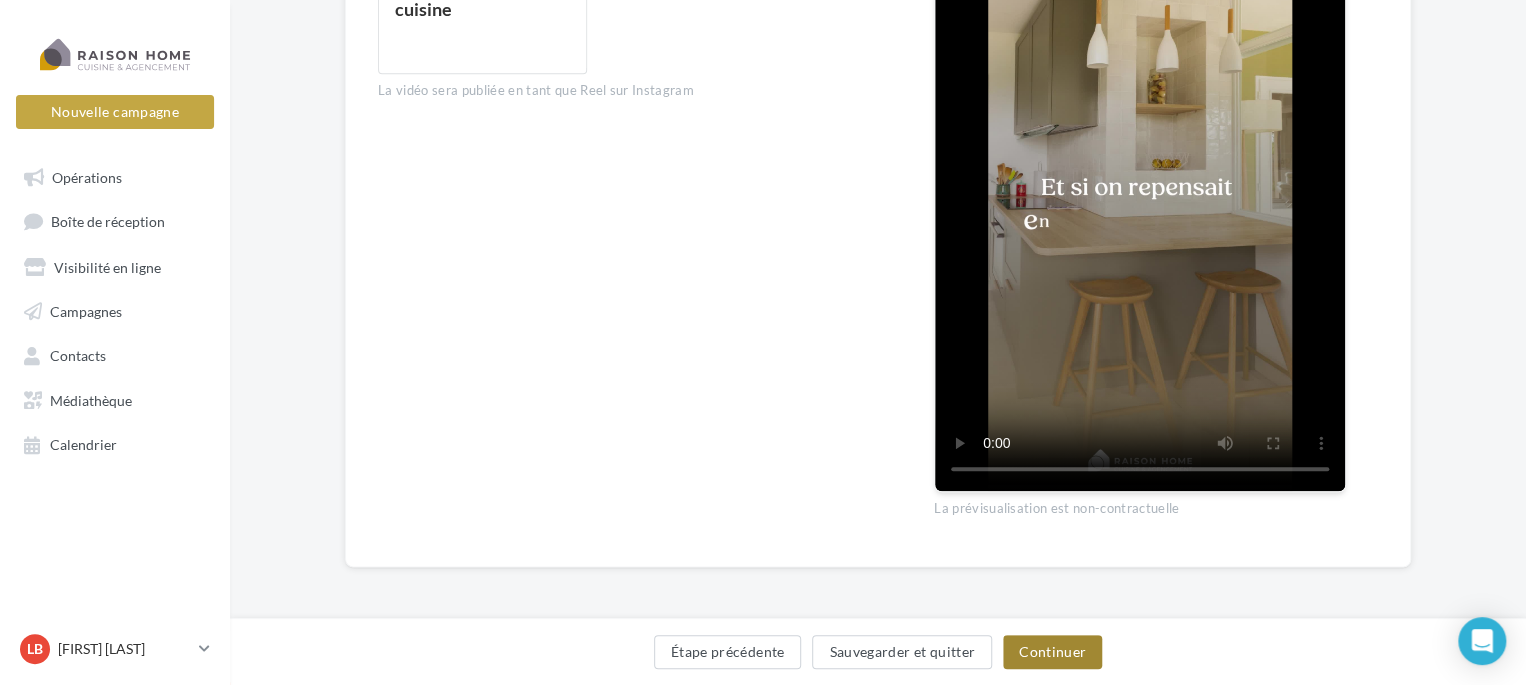 click on "Continuer" at bounding box center (1052, 652) 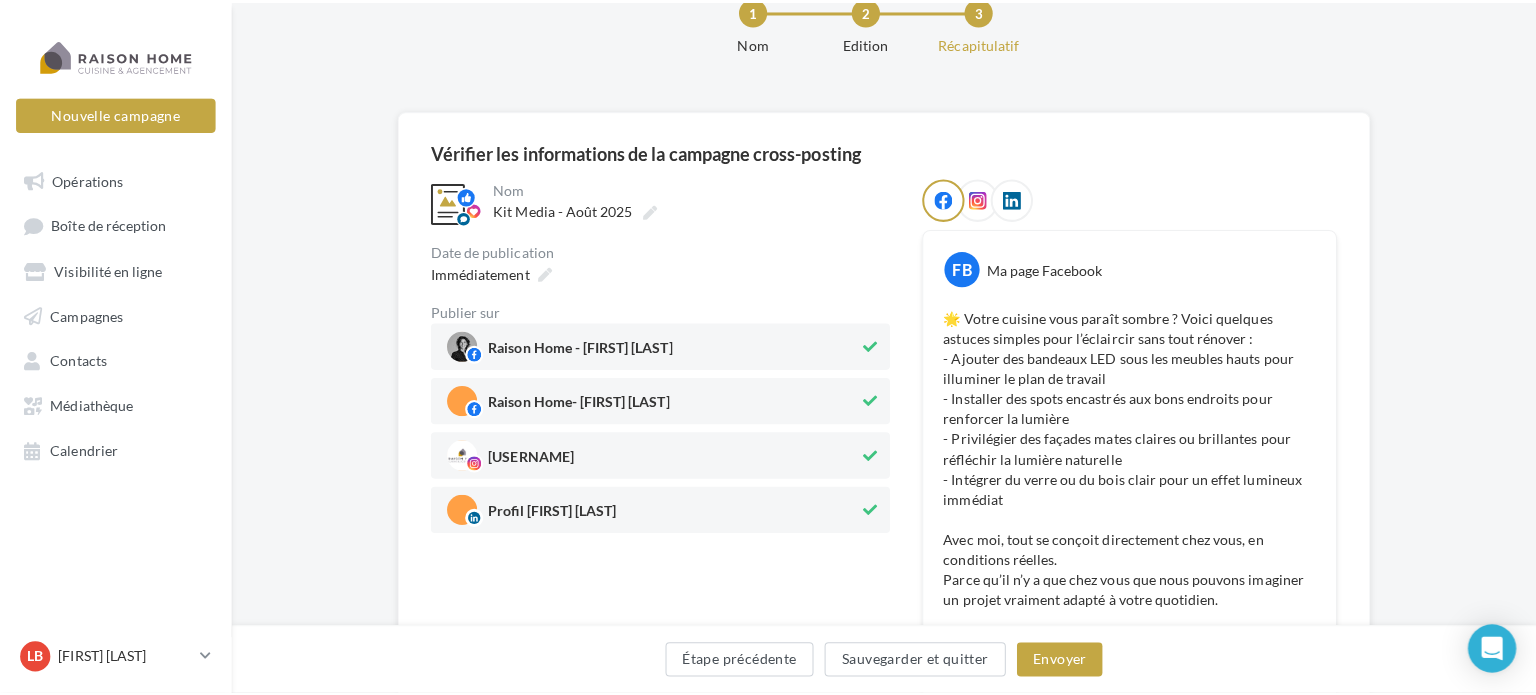 scroll, scrollTop: 145, scrollLeft: 0, axis: vertical 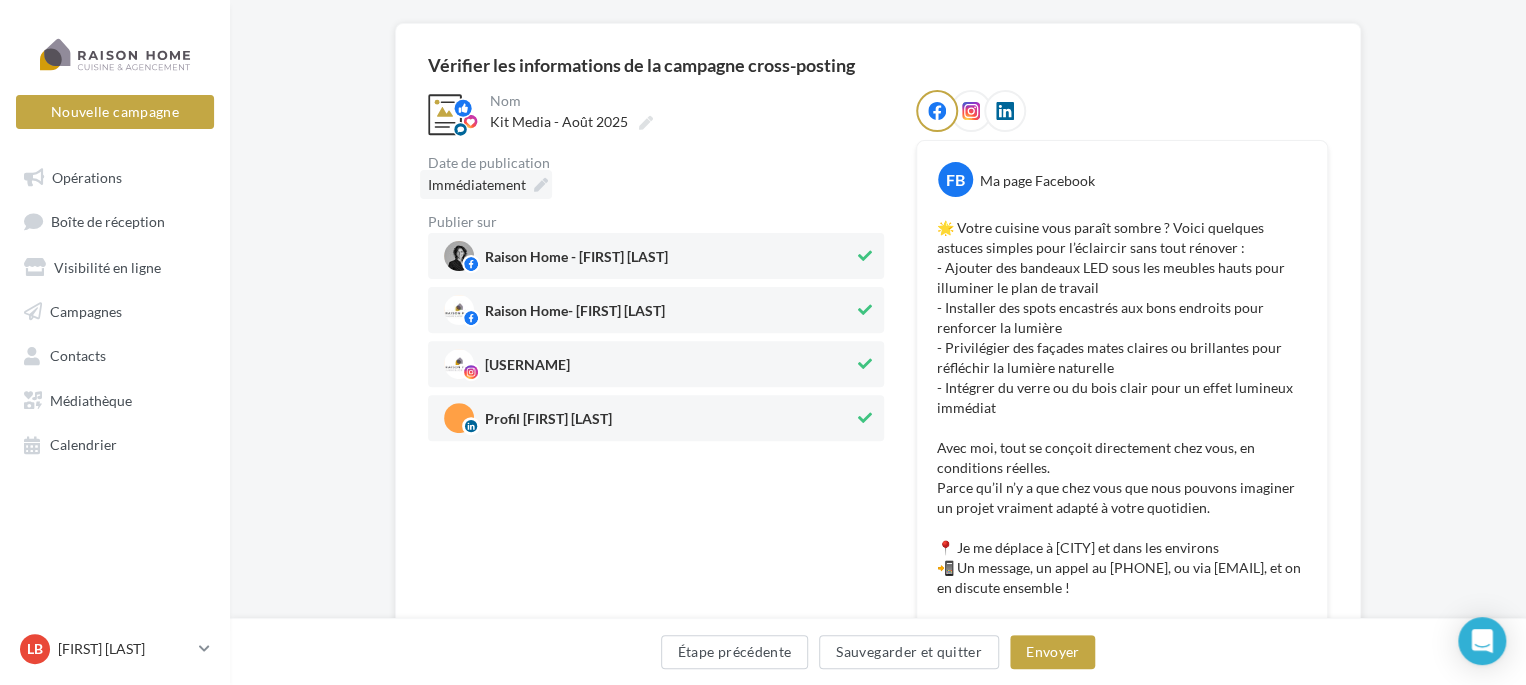 click on "Immédiatement" at bounding box center [477, 184] 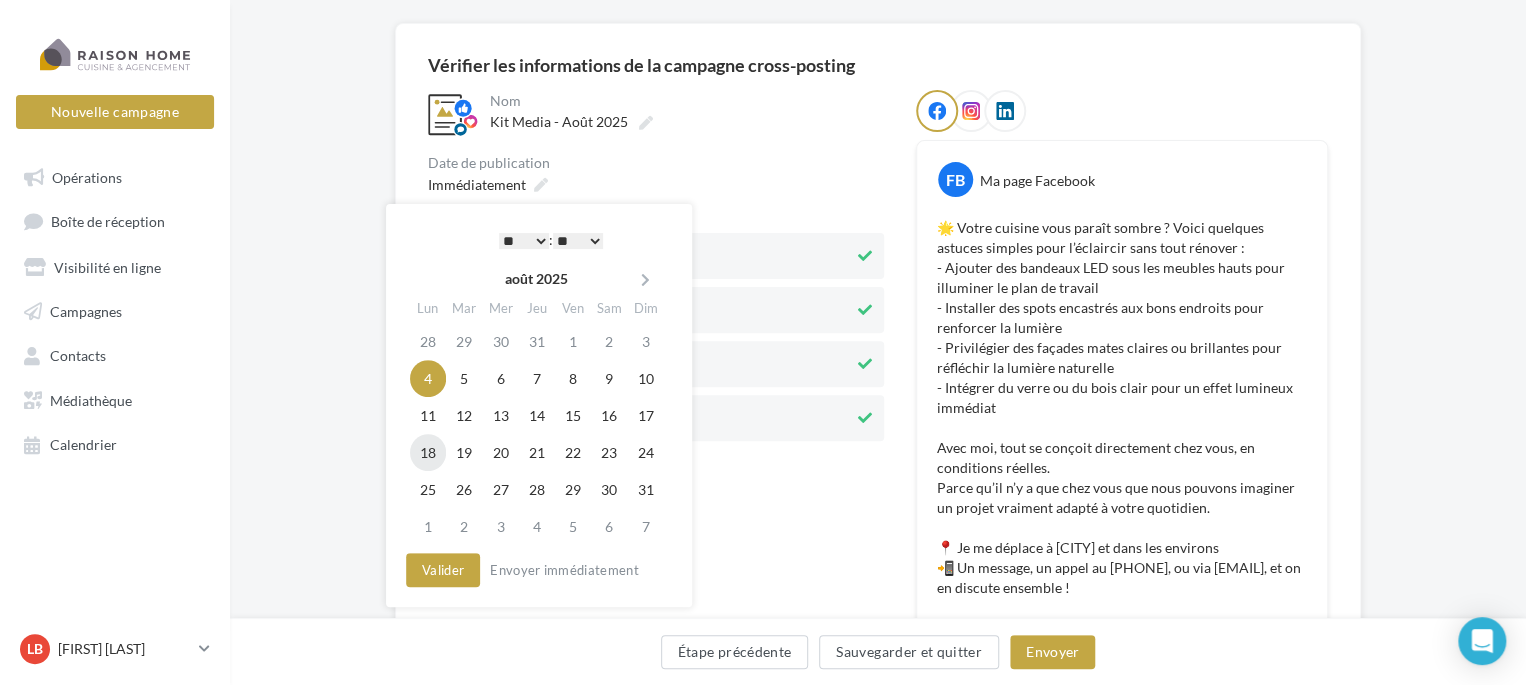 click on "18" at bounding box center [428, 452] 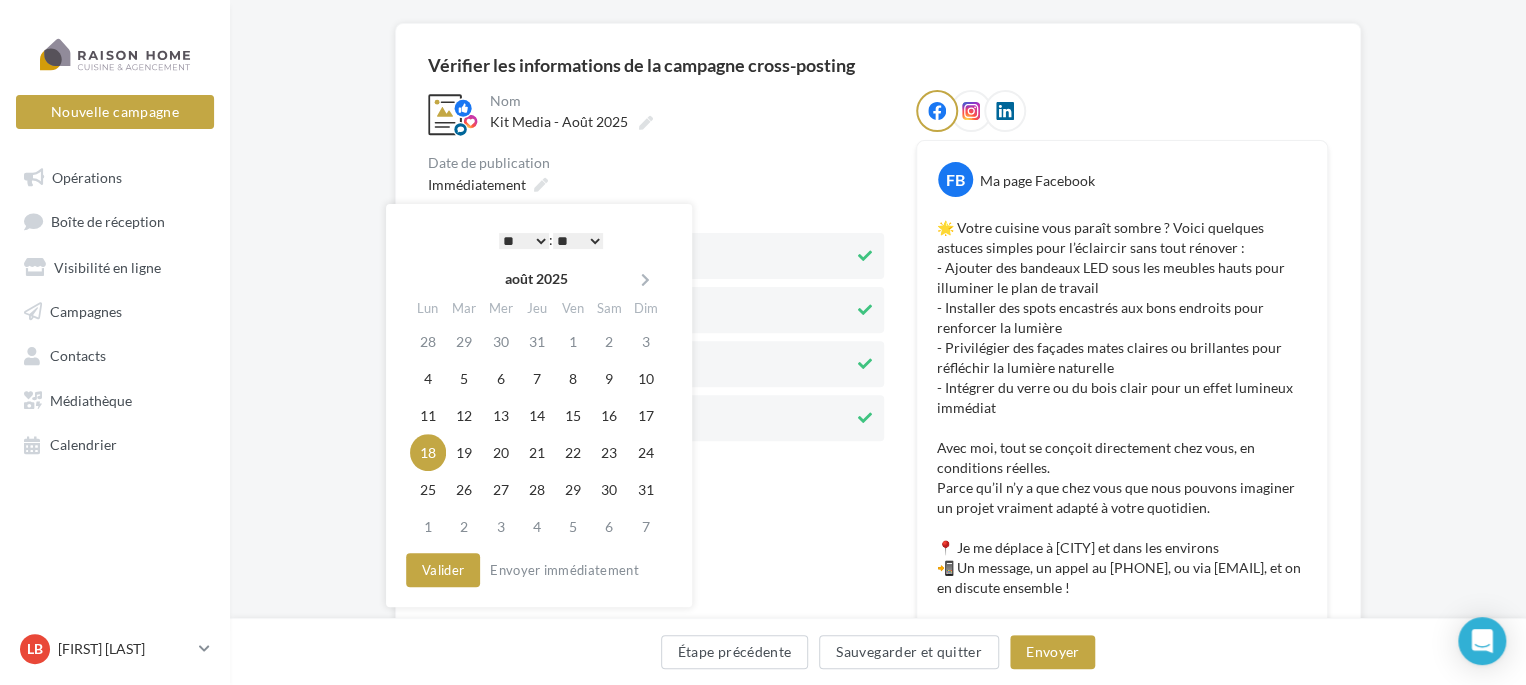 click on "* * * * * * * * * * ** ** ** ** ** ** ** ** ** ** ** ** ** **" at bounding box center [524, 241] 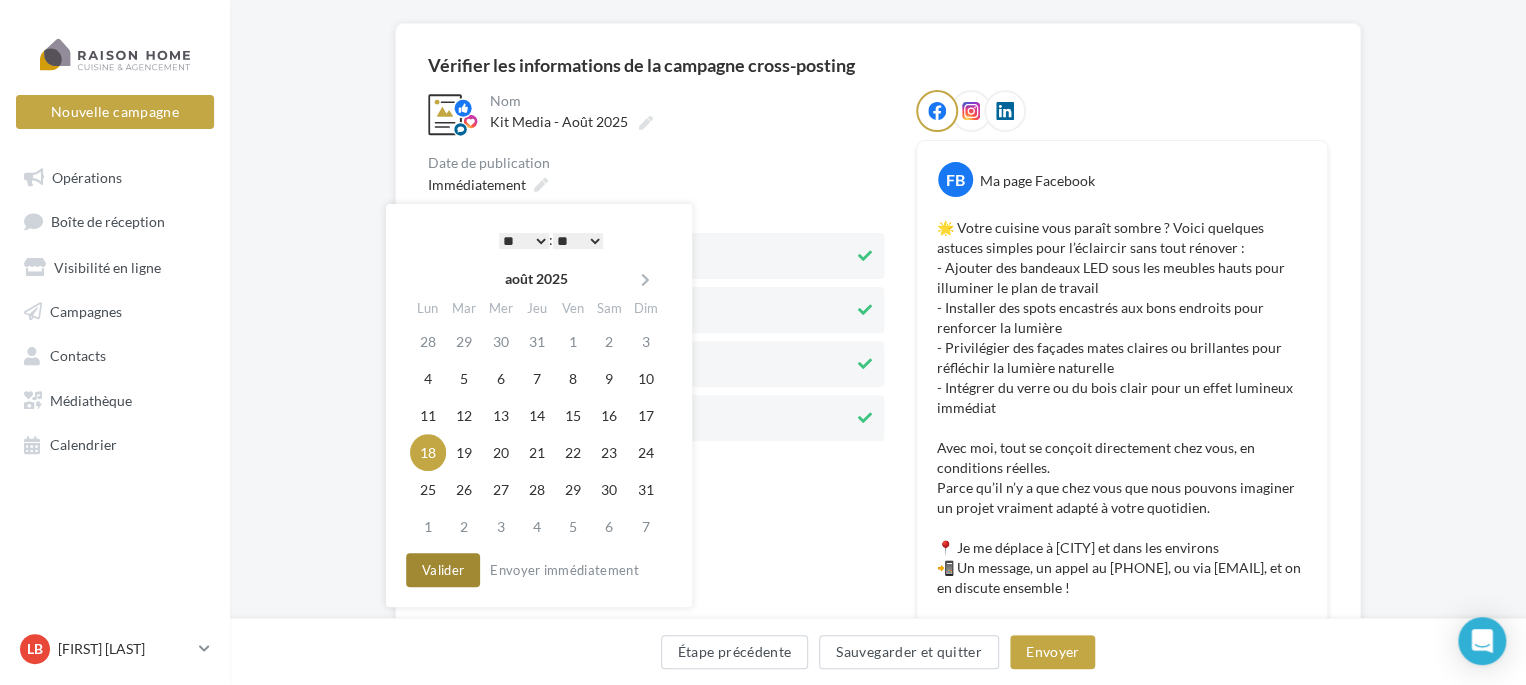 click on "Valider" at bounding box center (443, 570) 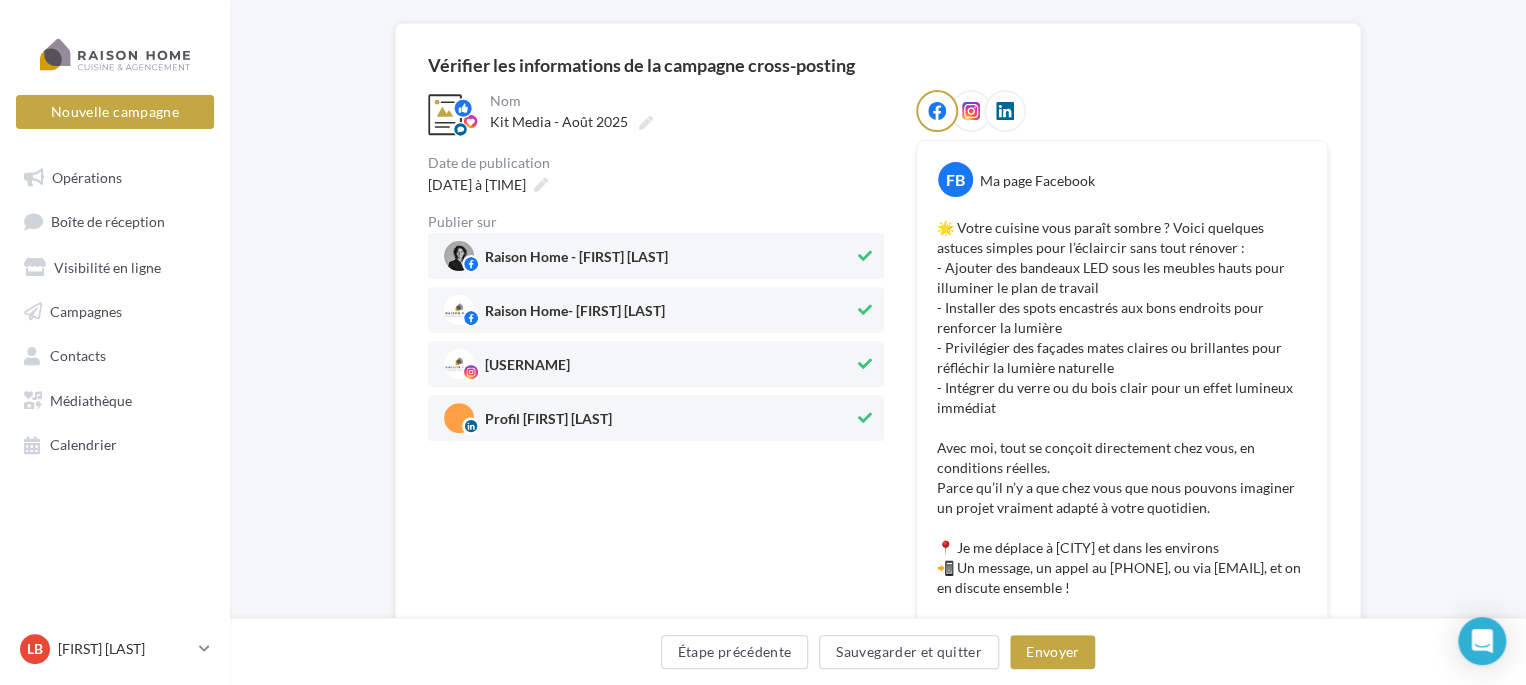 click at bounding box center [865, 418] 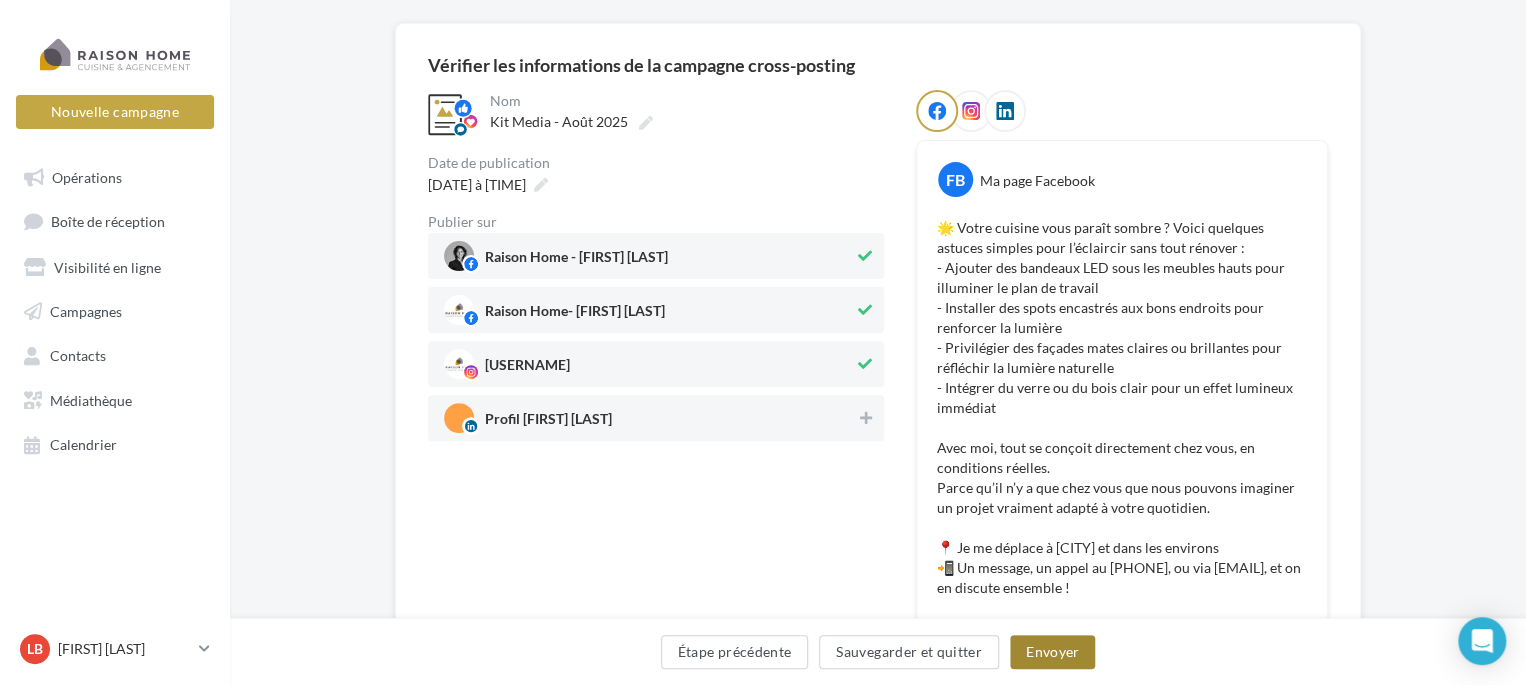 click on "Envoyer" at bounding box center (1052, 652) 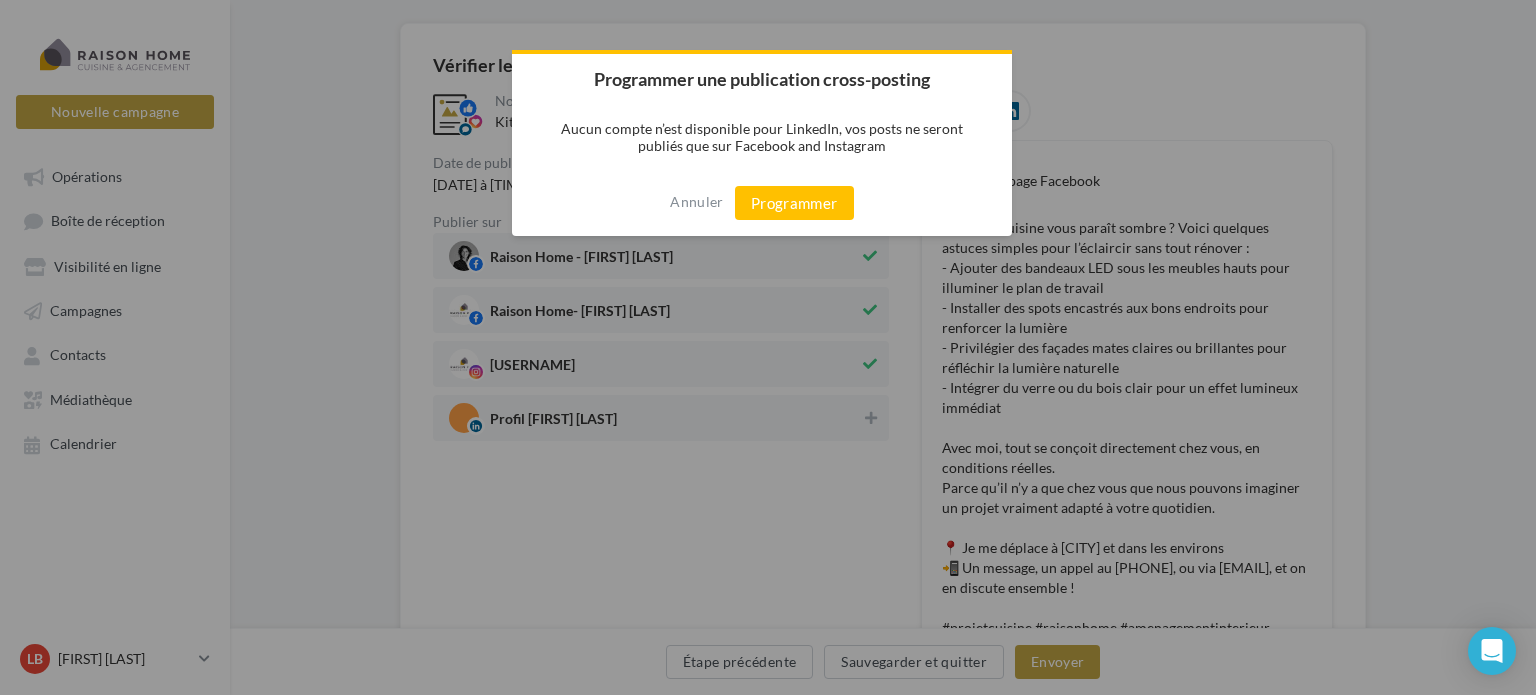 drag, startPoint x: 792, startPoint y: 202, endPoint x: 796, endPoint y: 271, distance: 69.115845 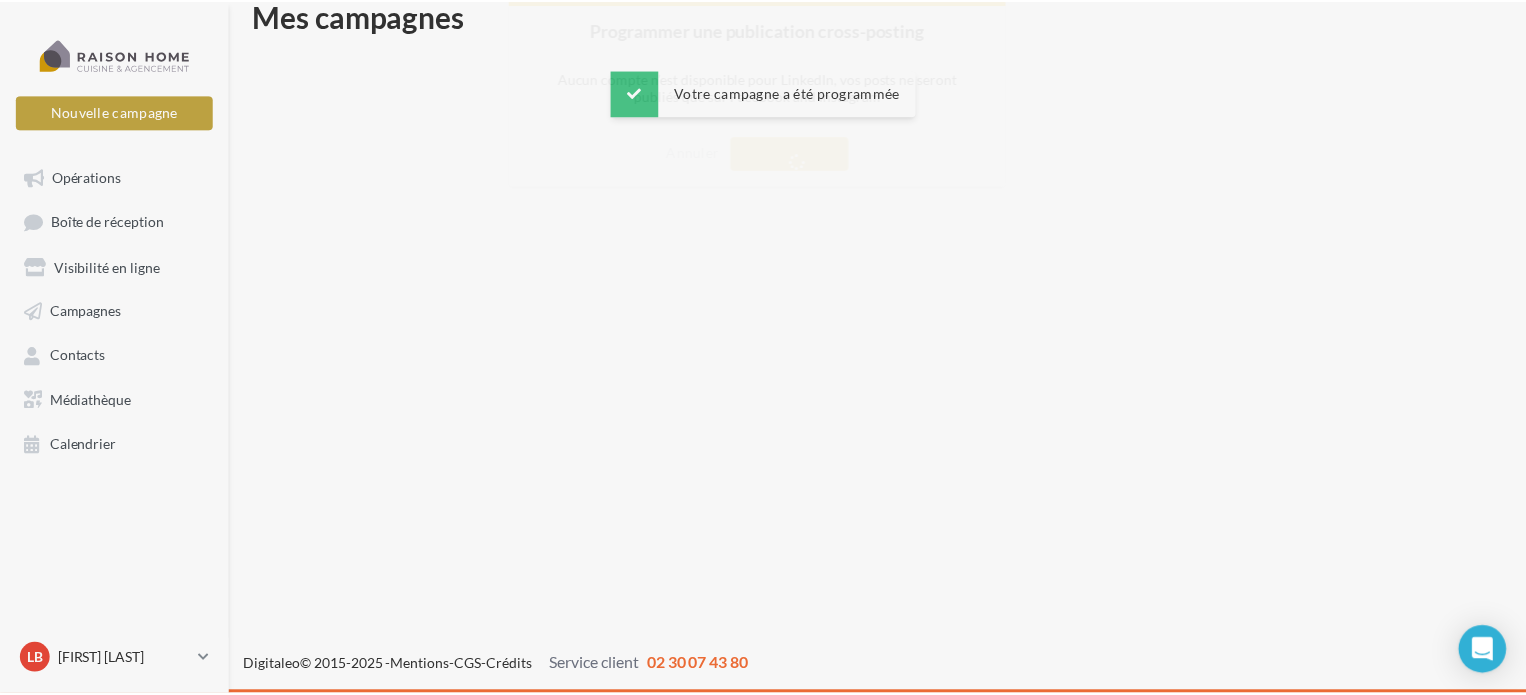 scroll, scrollTop: 32, scrollLeft: 0, axis: vertical 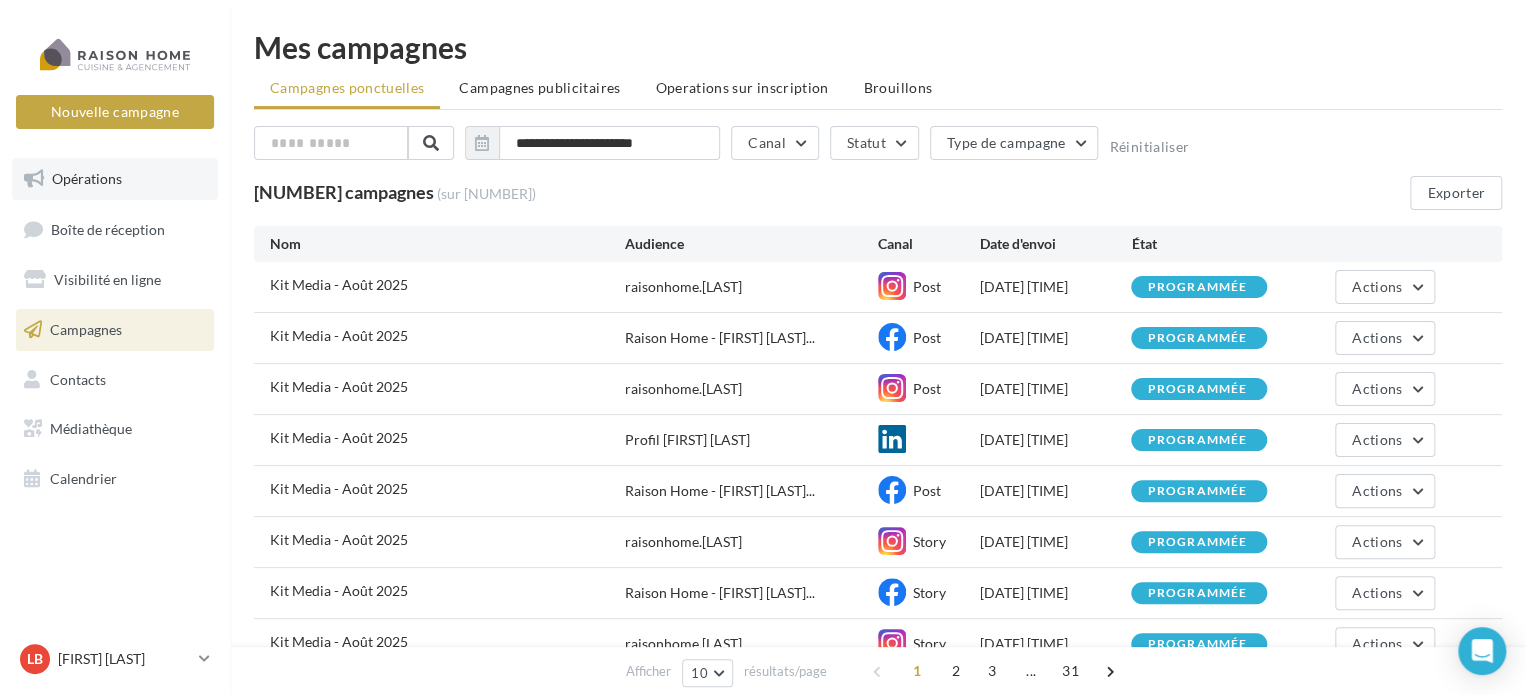 click on "Opérations" at bounding box center [87, 178] 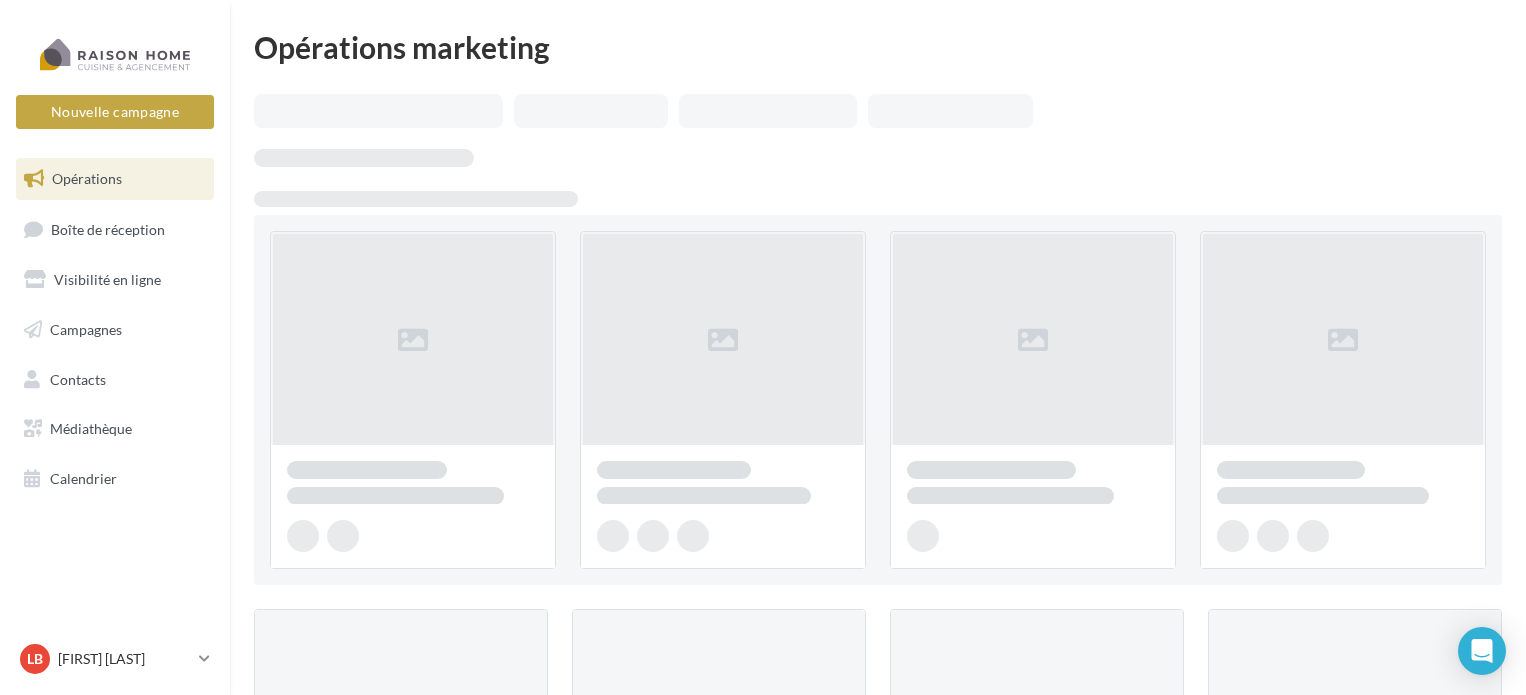 scroll, scrollTop: 0, scrollLeft: 0, axis: both 